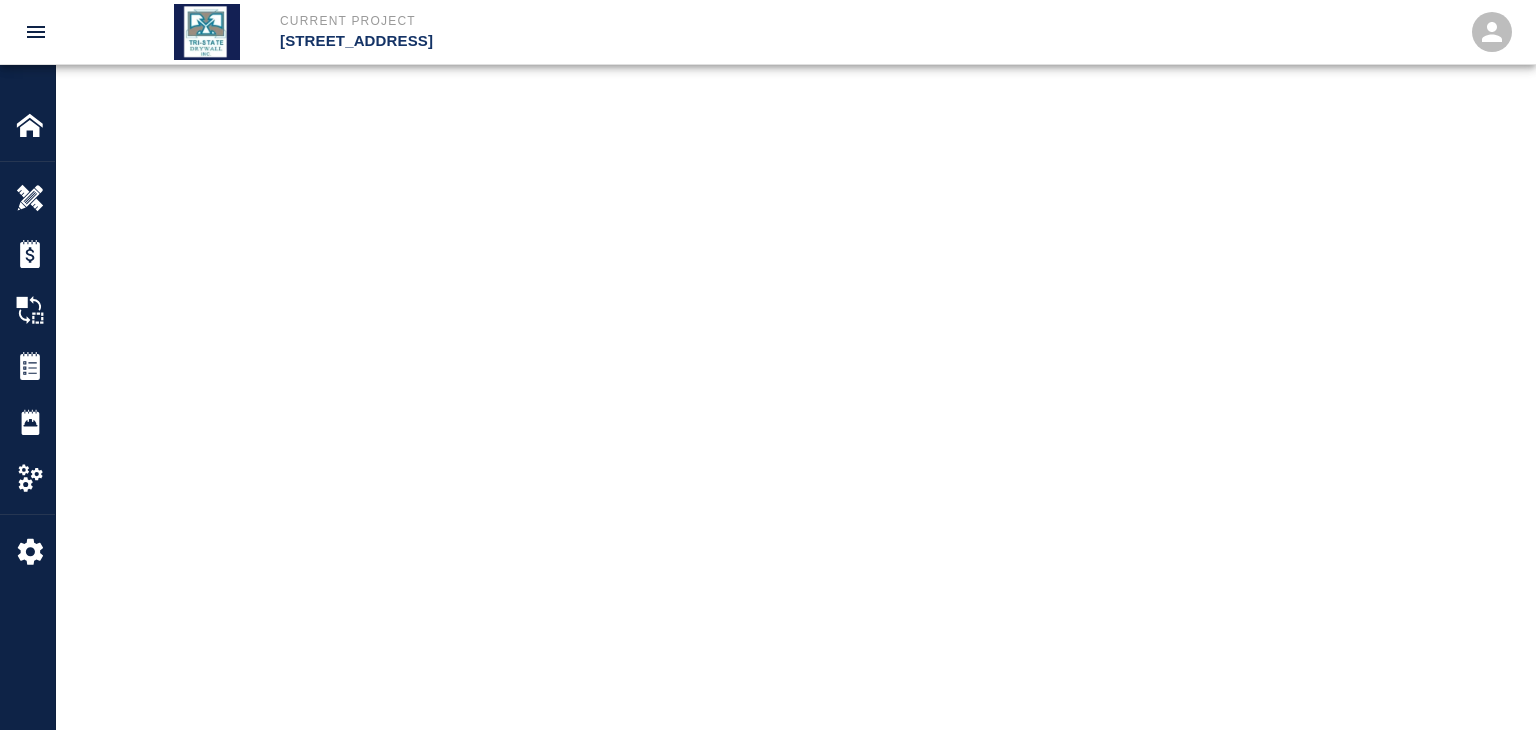 scroll, scrollTop: 0, scrollLeft: 0, axis: both 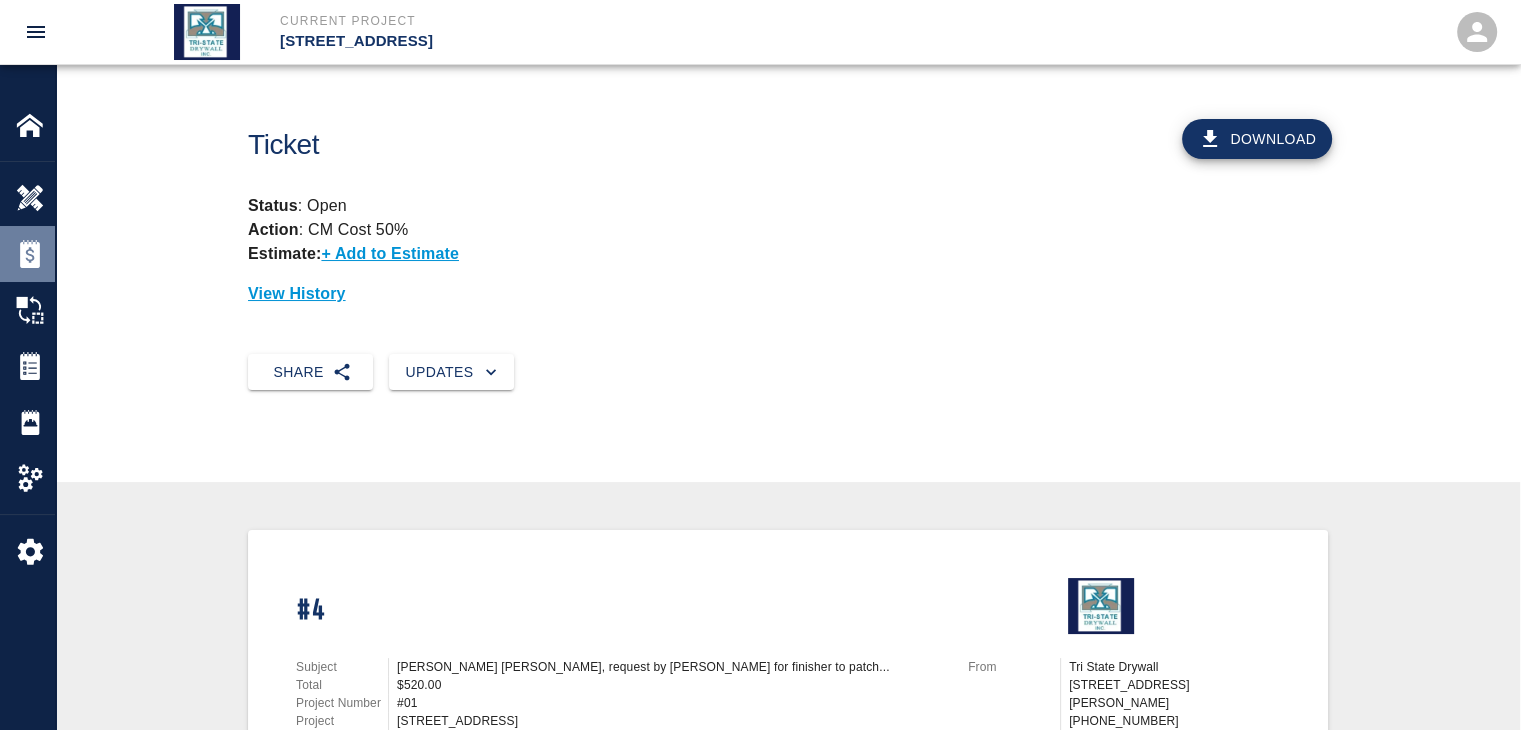 click at bounding box center [30, 254] 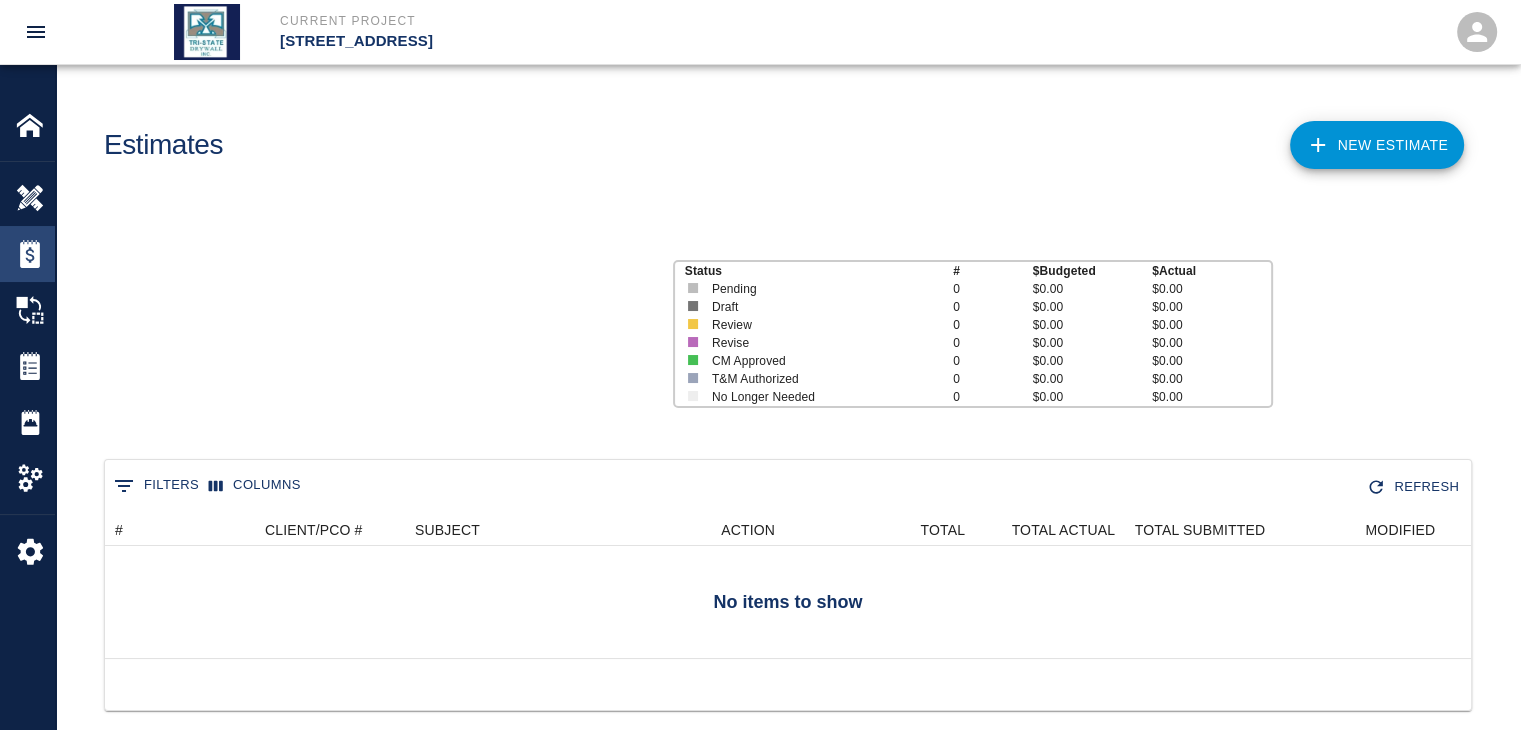 scroll, scrollTop: 16, scrollLeft: 16, axis: both 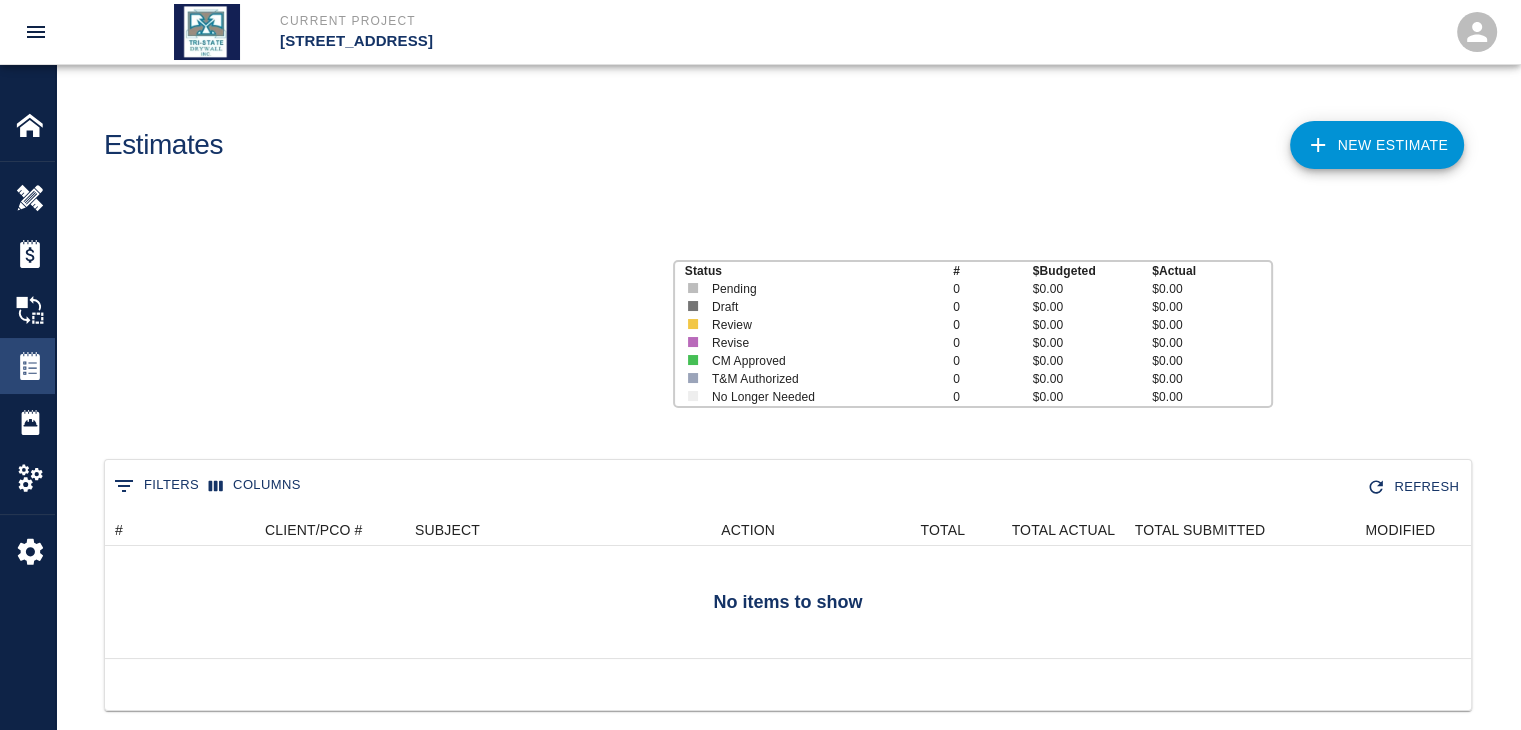 click on "Tickets" at bounding box center (27, 366) 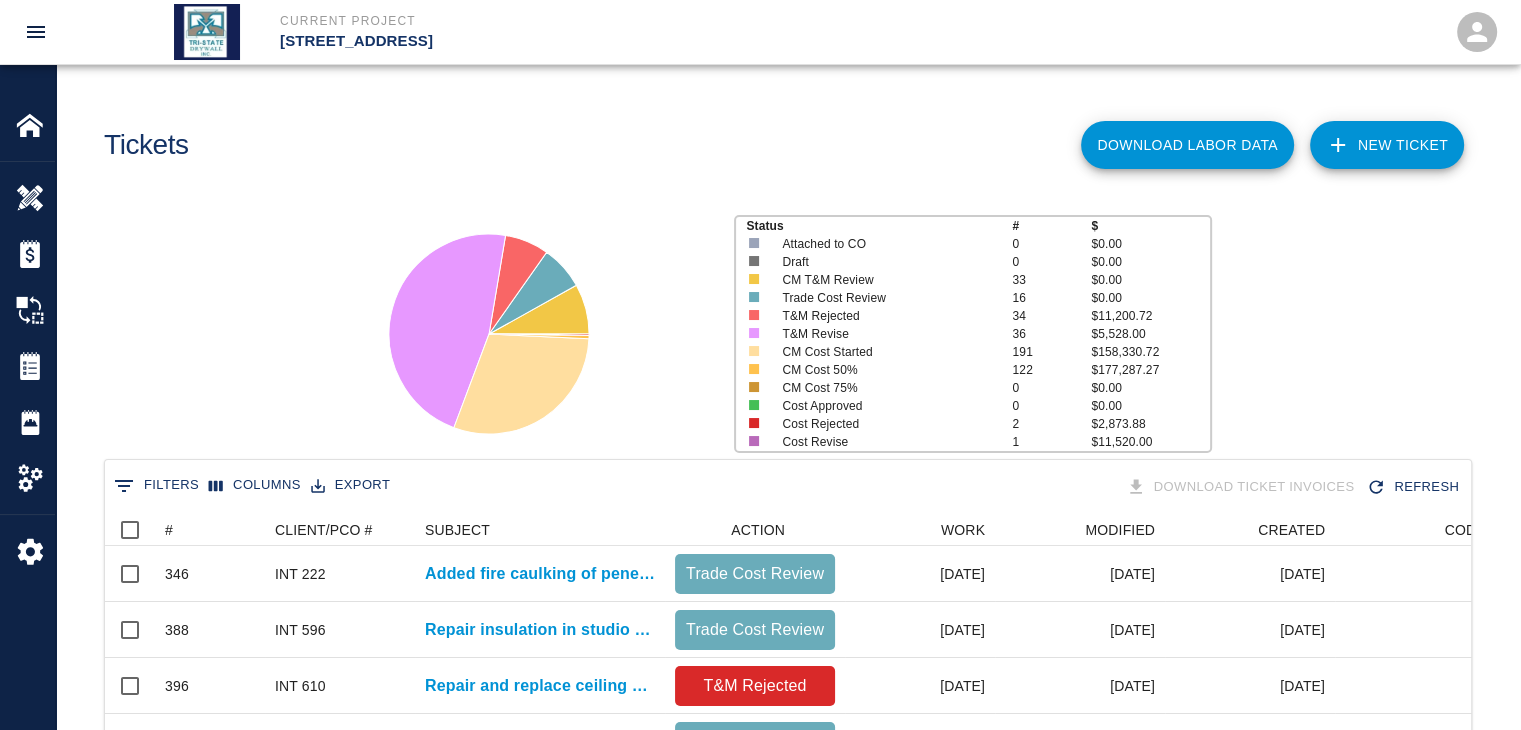 scroll, scrollTop: 16, scrollLeft: 16, axis: both 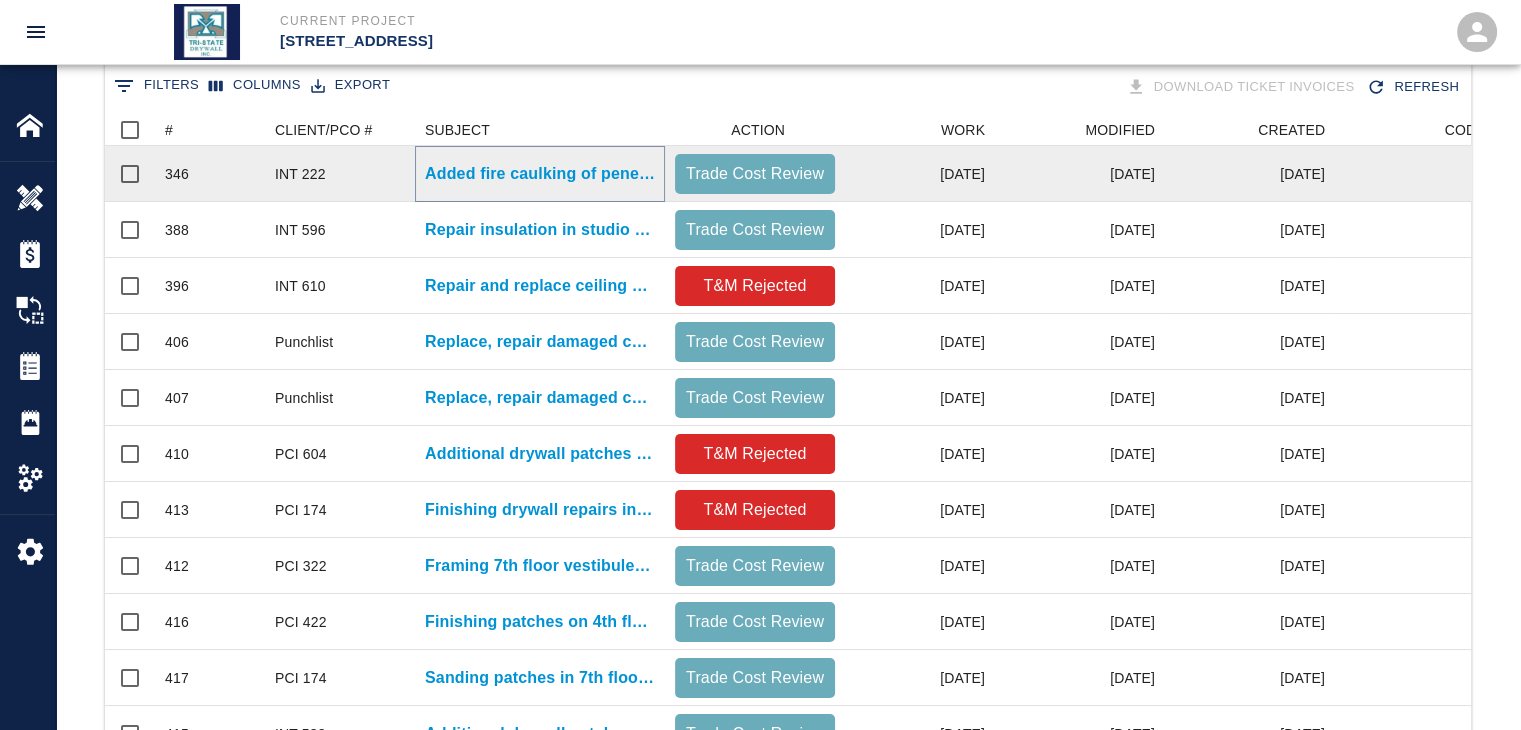 click on "Added fire caulking of penetrations in elevator shafts due to..." at bounding box center (540, 174) 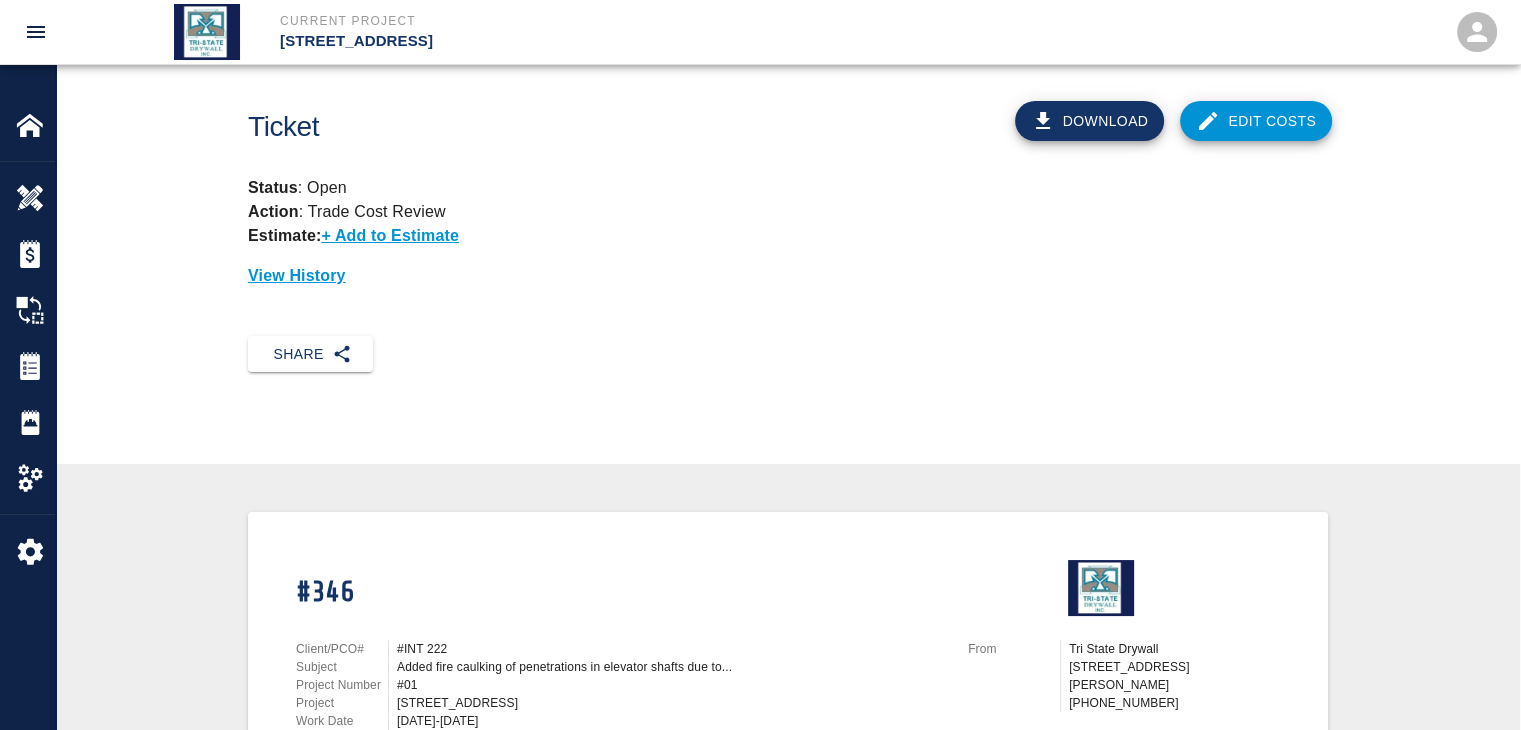 scroll, scrollTop: 0, scrollLeft: 0, axis: both 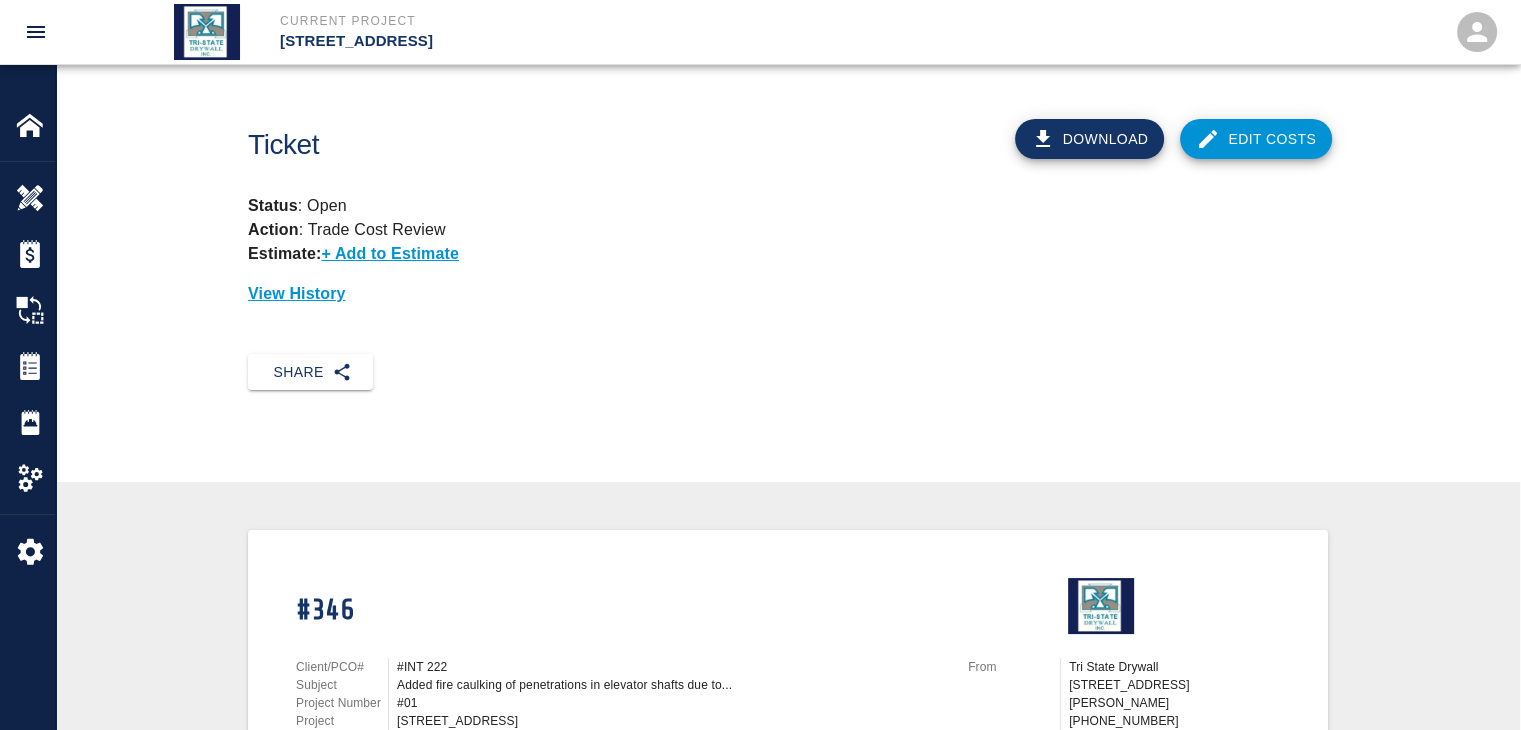 click 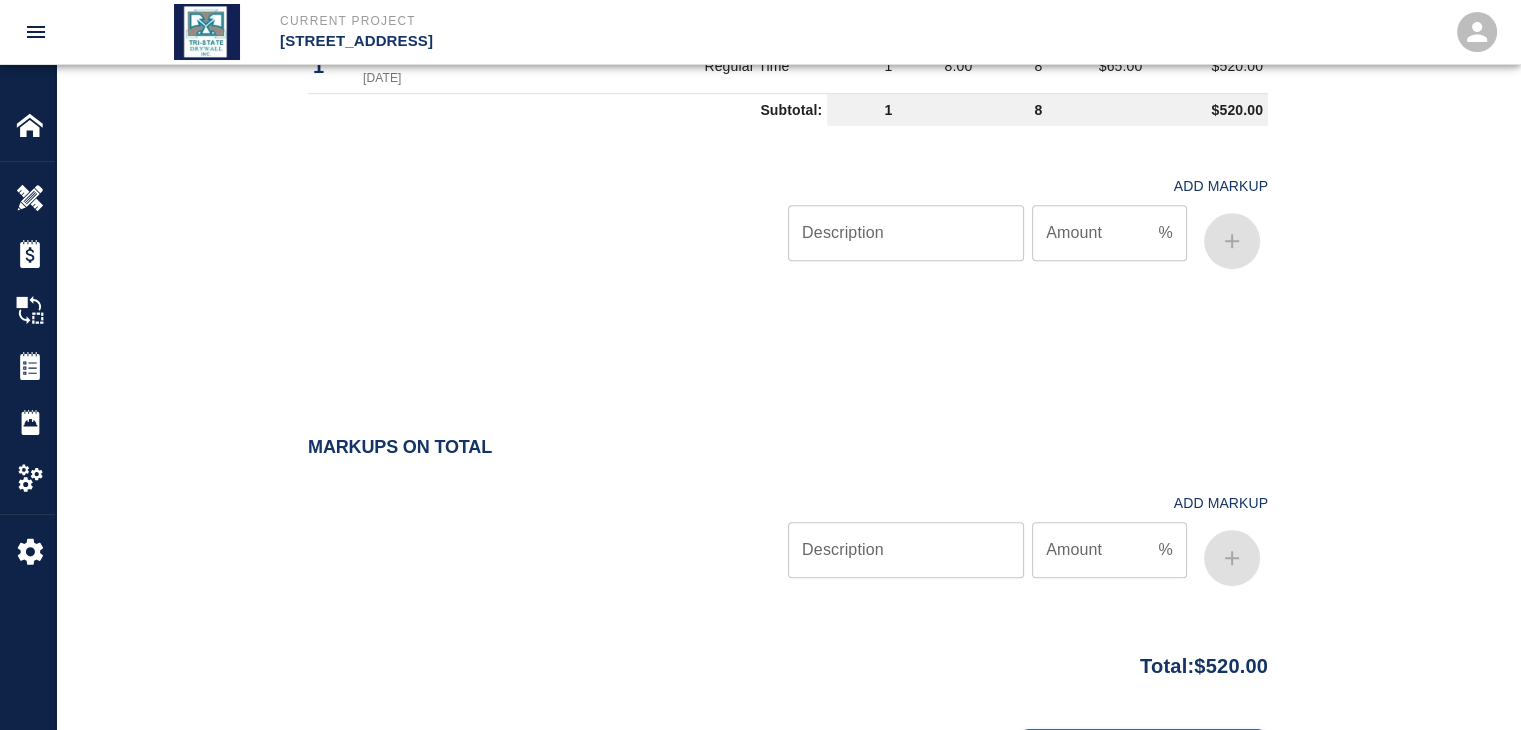 scroll, scrollTop: 1241, scrollLeft: 0, axis: vertical 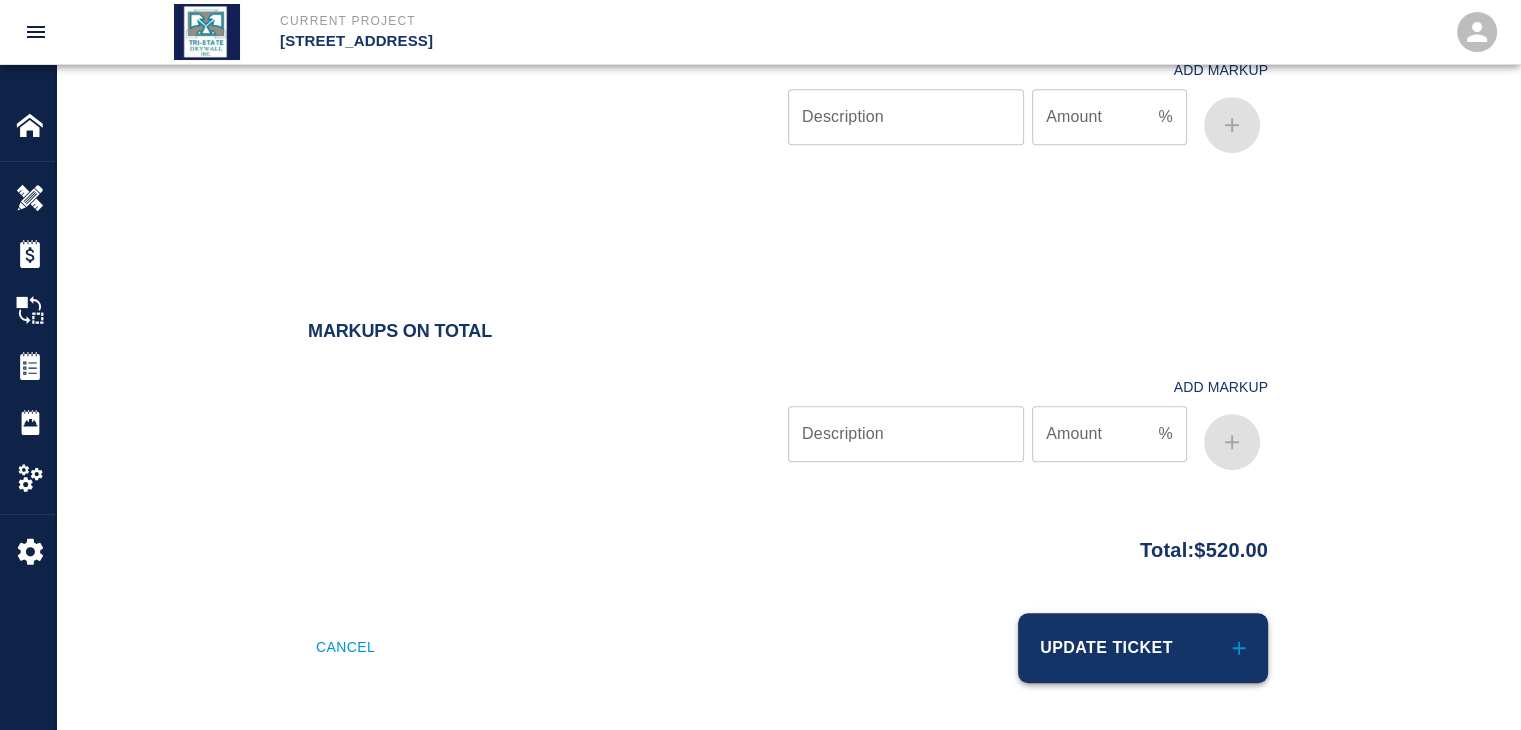 click on "Update Ticket" at bounding box center [1143, 648] 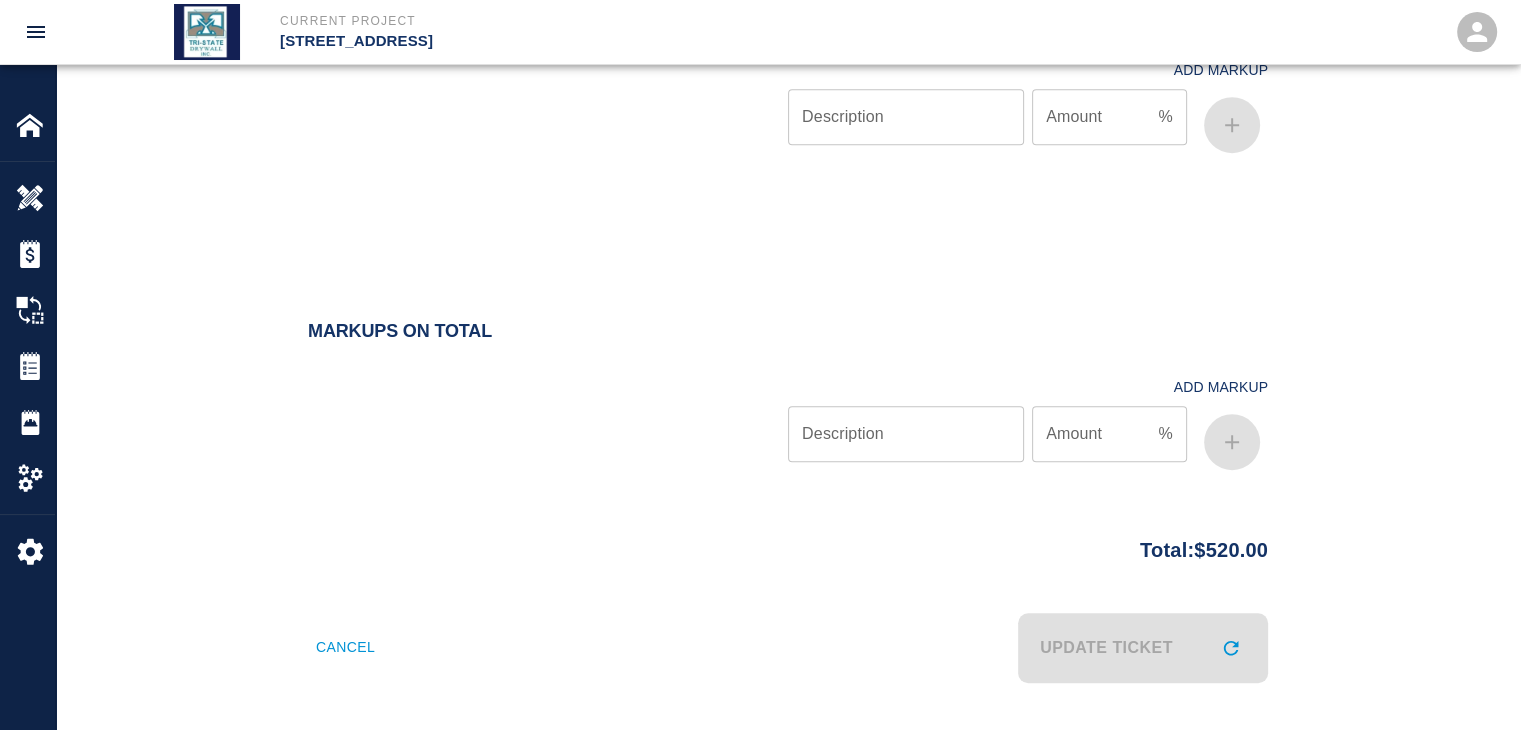 scroll, scrollTop: 0, scrollLeft: 0, axis: both 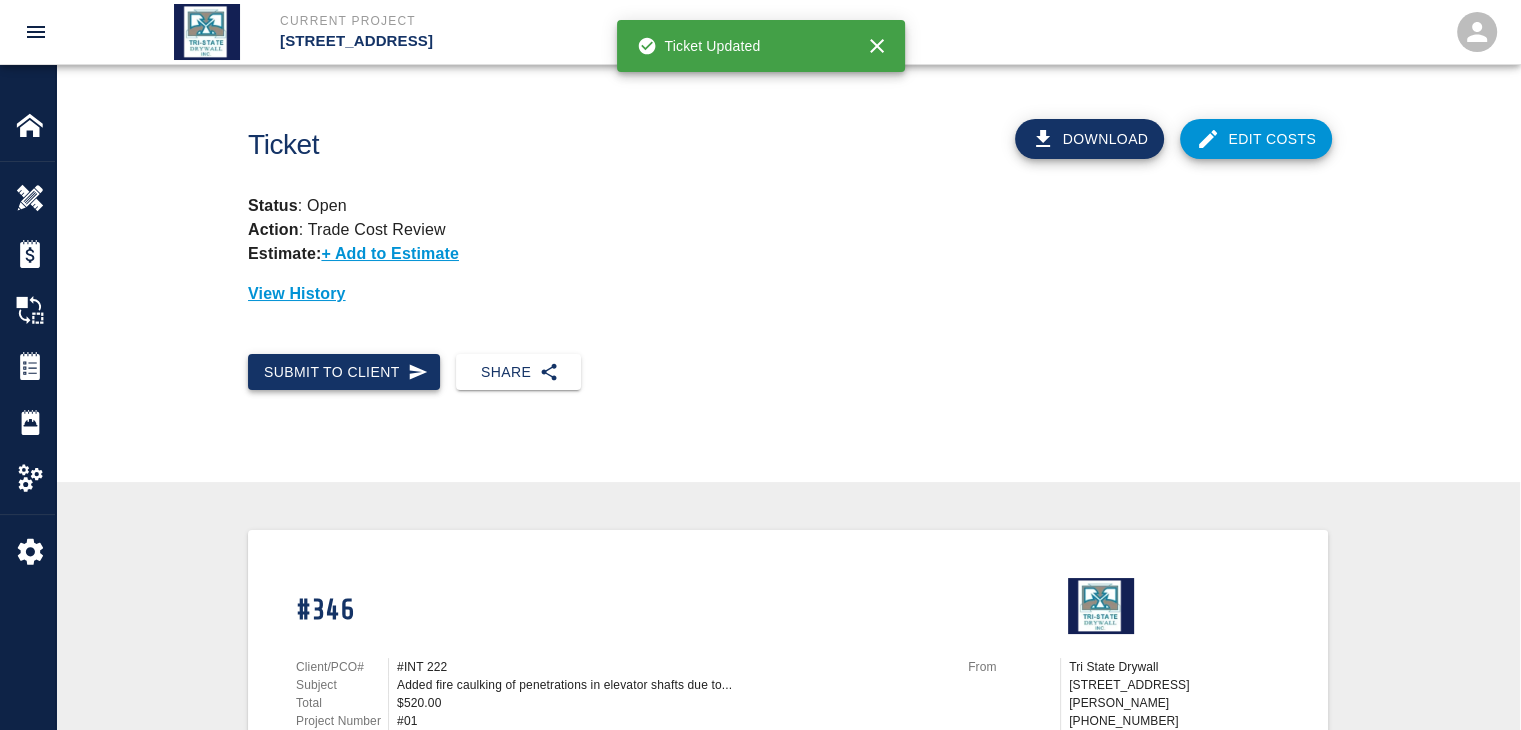 click on "Submit to Client" at bounding box center (344, 372) 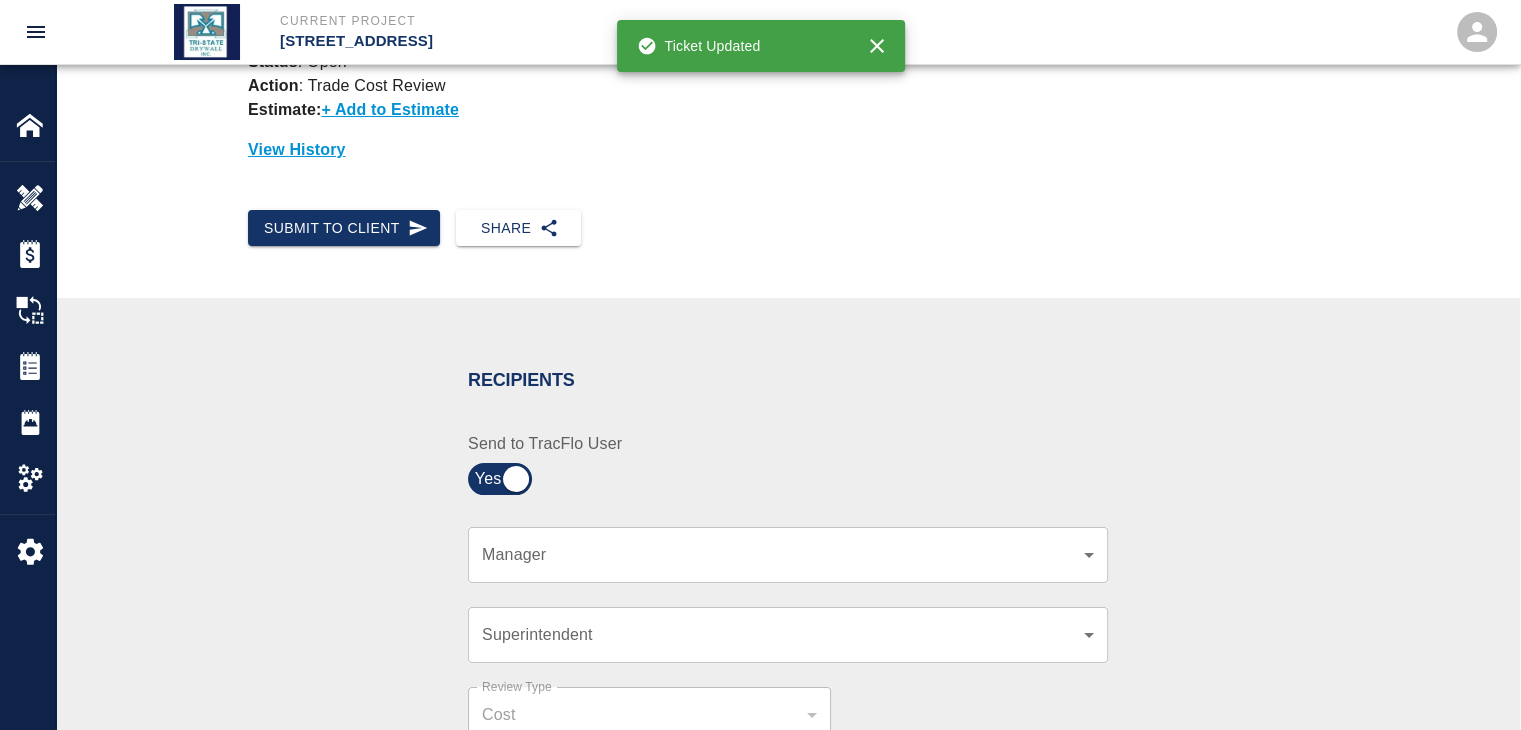 scroll, scrollTop: 300, scrollLeft: 0, axis: vertical 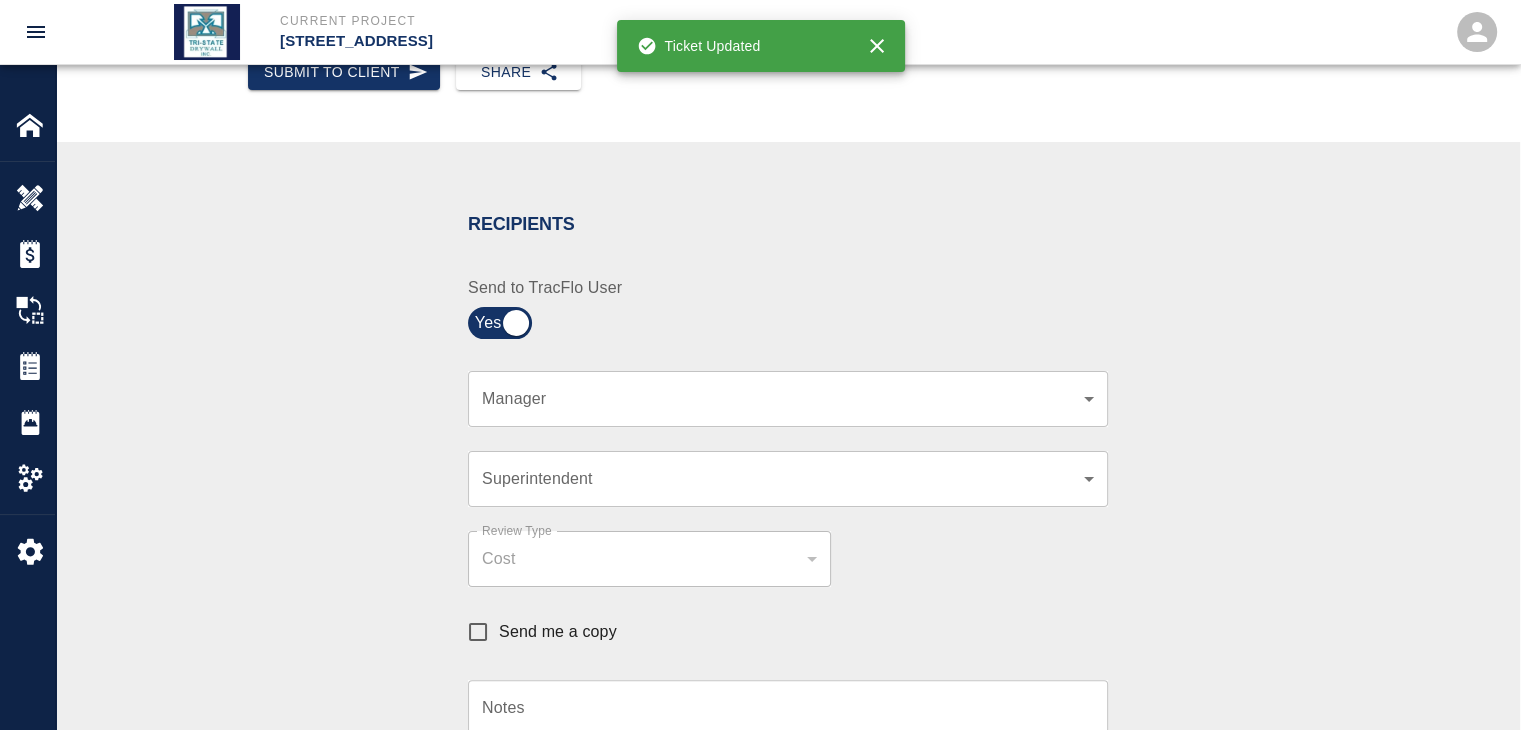 click on "​ Manager" at bounding box center [788, 399] 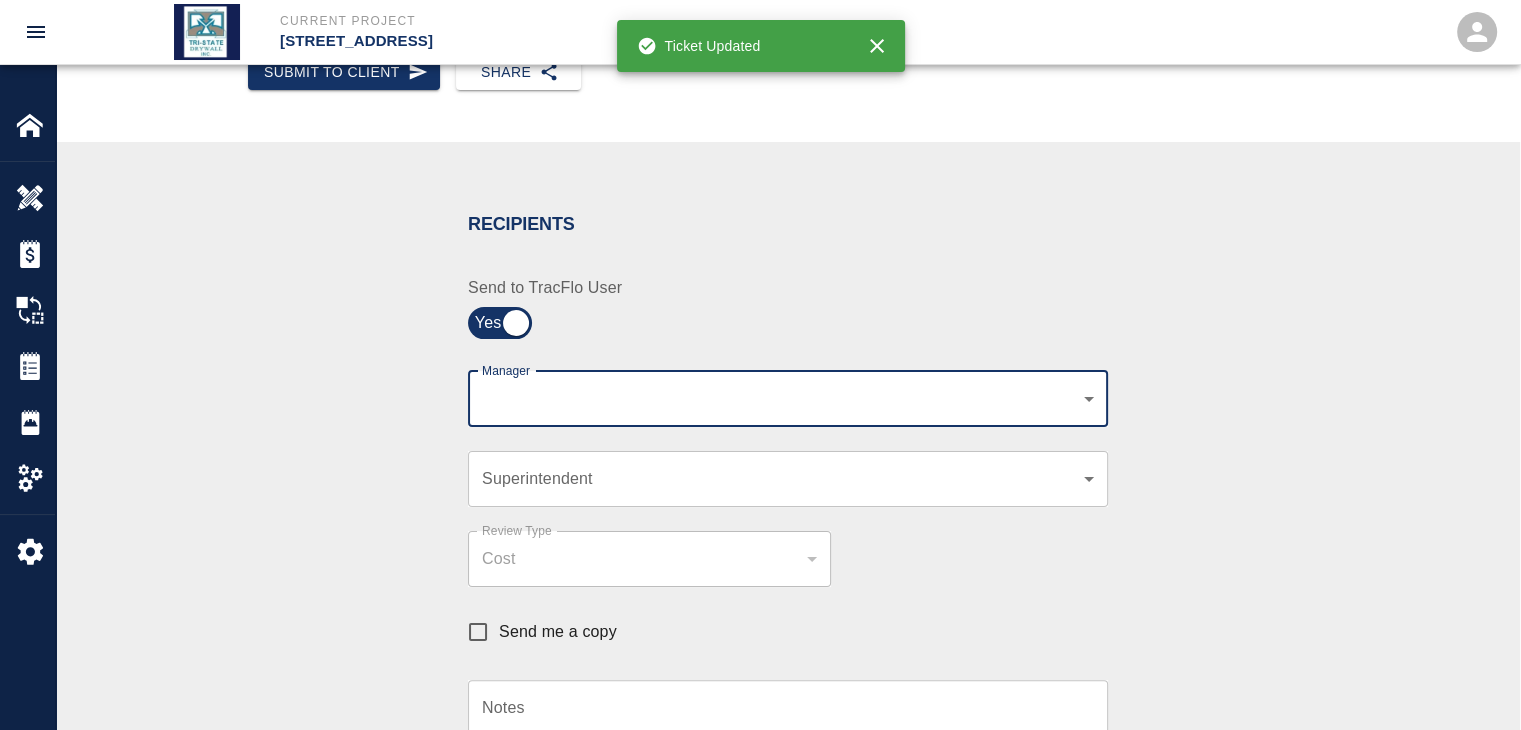 click on "Current Project [STREET_ADDRESS] Home [STREET_ADDRESS] Overview Estimates Change Orders Tickets Daily Reports Project Settings Settings Powered By Terms of Service  |  Privacy Policy Ticket Download Edit Costs Status :   Open Action :   Trade Cost Review Estimate:  + Add to Estimate View History Submit to Client Share Recipients Internal Team ​ Internal Team Notes x Notes Cancel Send Recipients Send to TracFlo User Manager ​ Manager Superintendent ​ Superintendent Review Type Cost cost Review Type Send me a copy Notes x Notes Upload Attachments (10MB limit) Choose file No file chosen Upload Another File Cancel Send Request Time and Material Revision Notes   * x Notes   * Upload Attachments (10MB limit) Choose file No file chosen Upload Another File Cancel Send Time and Materials Reject Notes   * x Notes   * Upload Attachments (10MB limit) Choose file No file chosen Upload Another File Cancel Send Approve Ticket Time and Materials Signature Clear Notes x Notes Choose file Cancel Send" at bounding box center (760, 65) 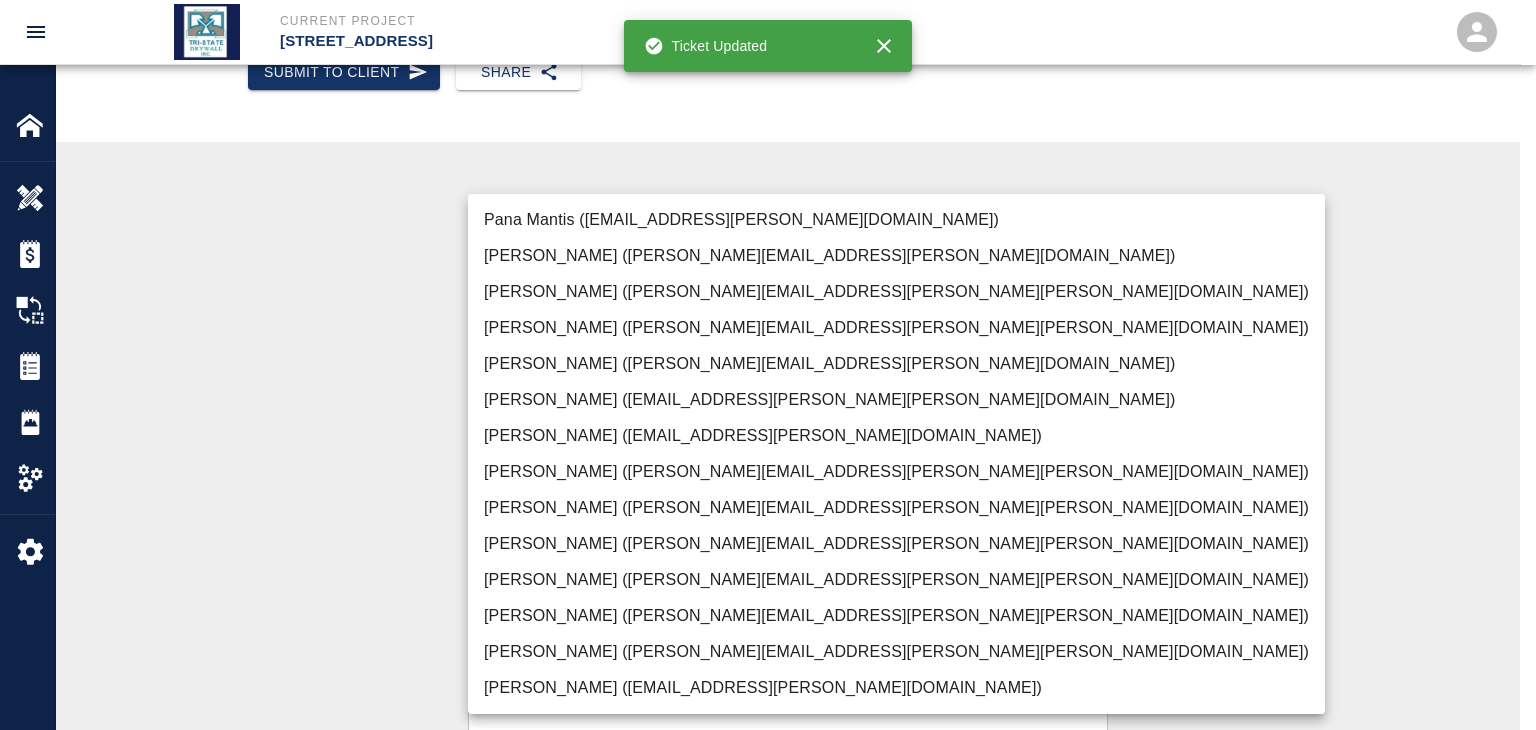 click on "[PERSON_NAME] ([PERSON_NAME][EMAIL_ADDRESS][PERSON_NAME][PERSON_NAME][DOMAIN_NAME])" at bounding box center [896, 652] 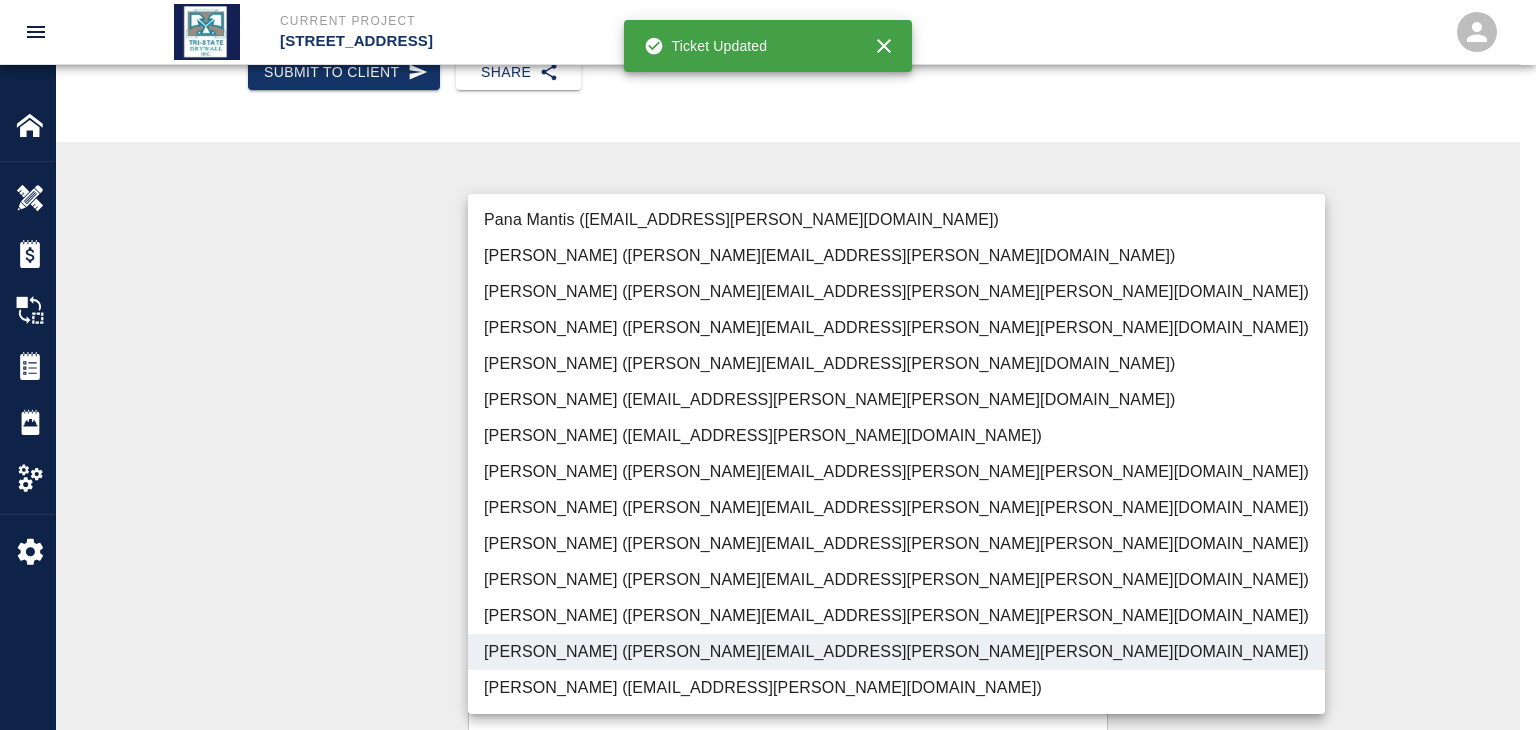 click at bounding box center [768, 365] 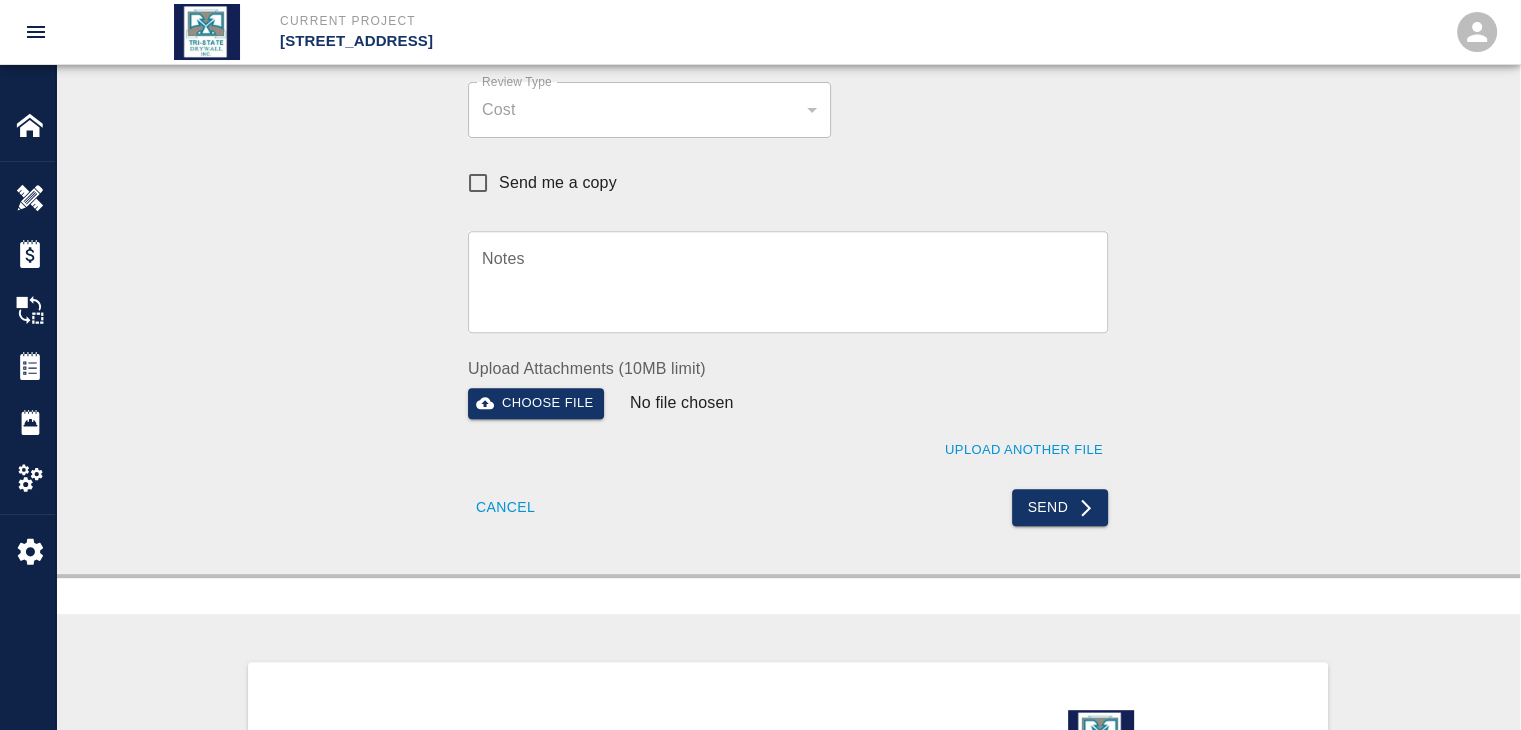 scroll, scrollTop: 800, scrollLeft: 0, axis: vertical 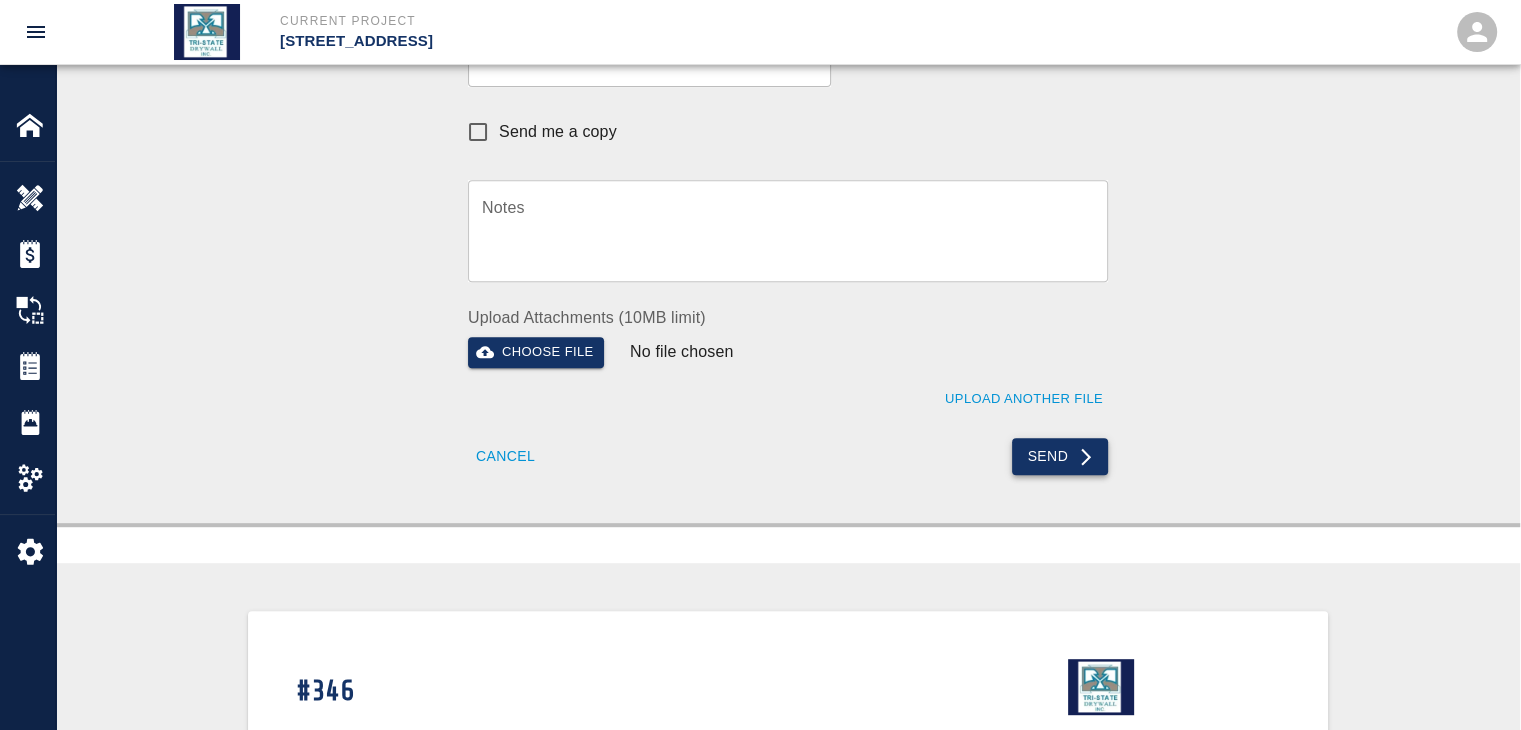 click on "Send" at bounding box center [1060, 456] 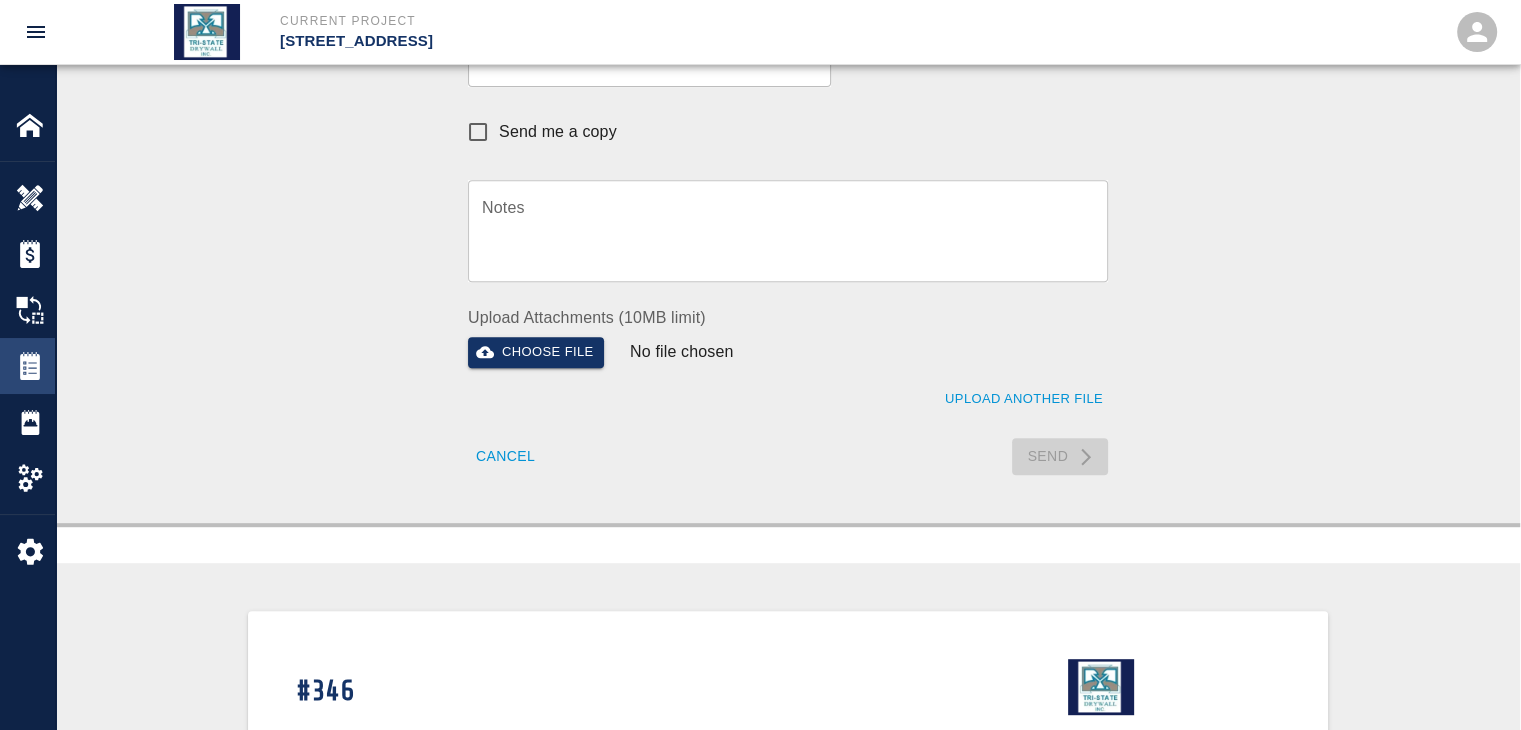 type 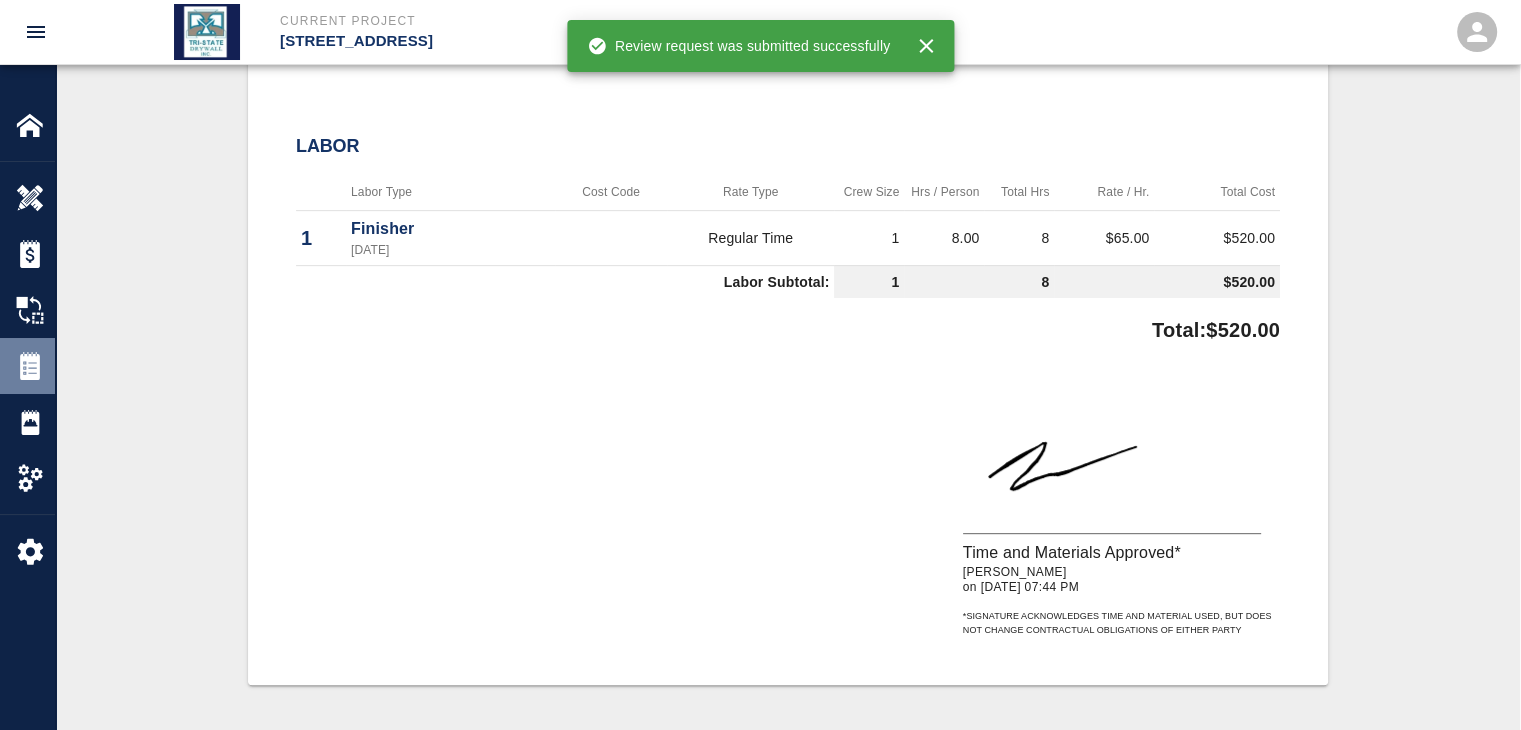 click on "Tickets" at bounding box center (27, 366) 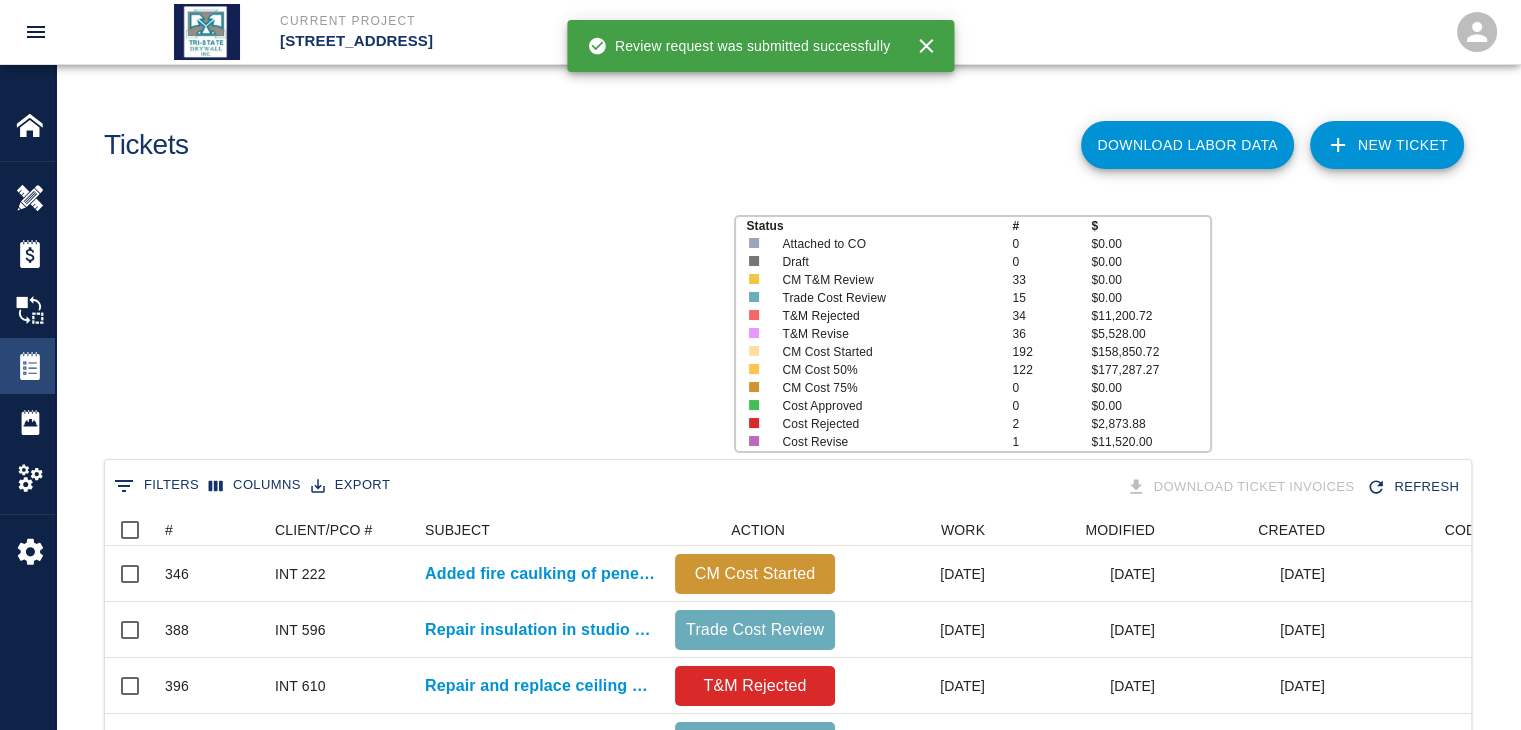 scroll, scrollTop: 16, scrollLeft: 16, axis: both 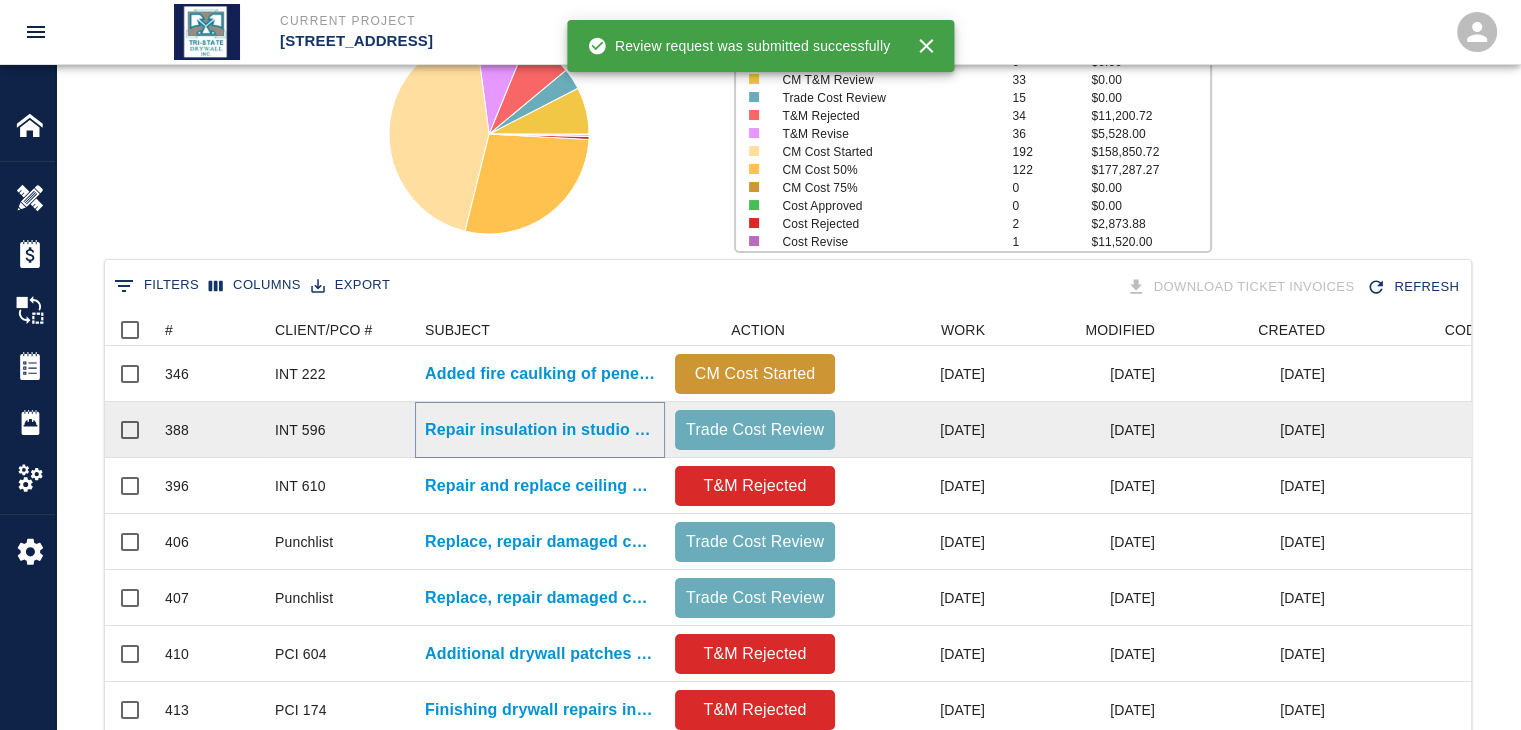 click on "Repair insulation in studio around isolation hangers installed after insulation." at bounding box center (540, 430) 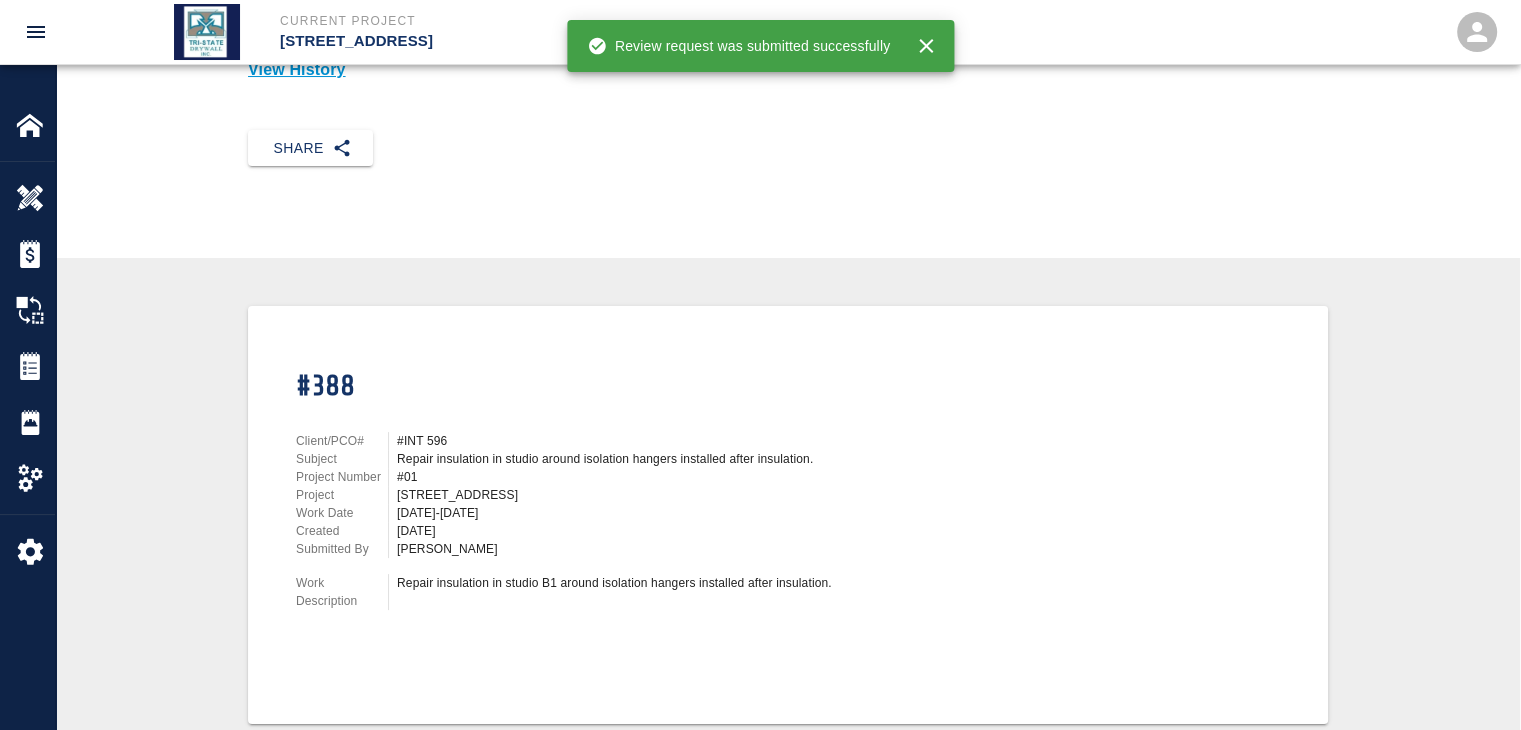 scroll, scrollTop: 0, scrollLeft: 0, axis: both 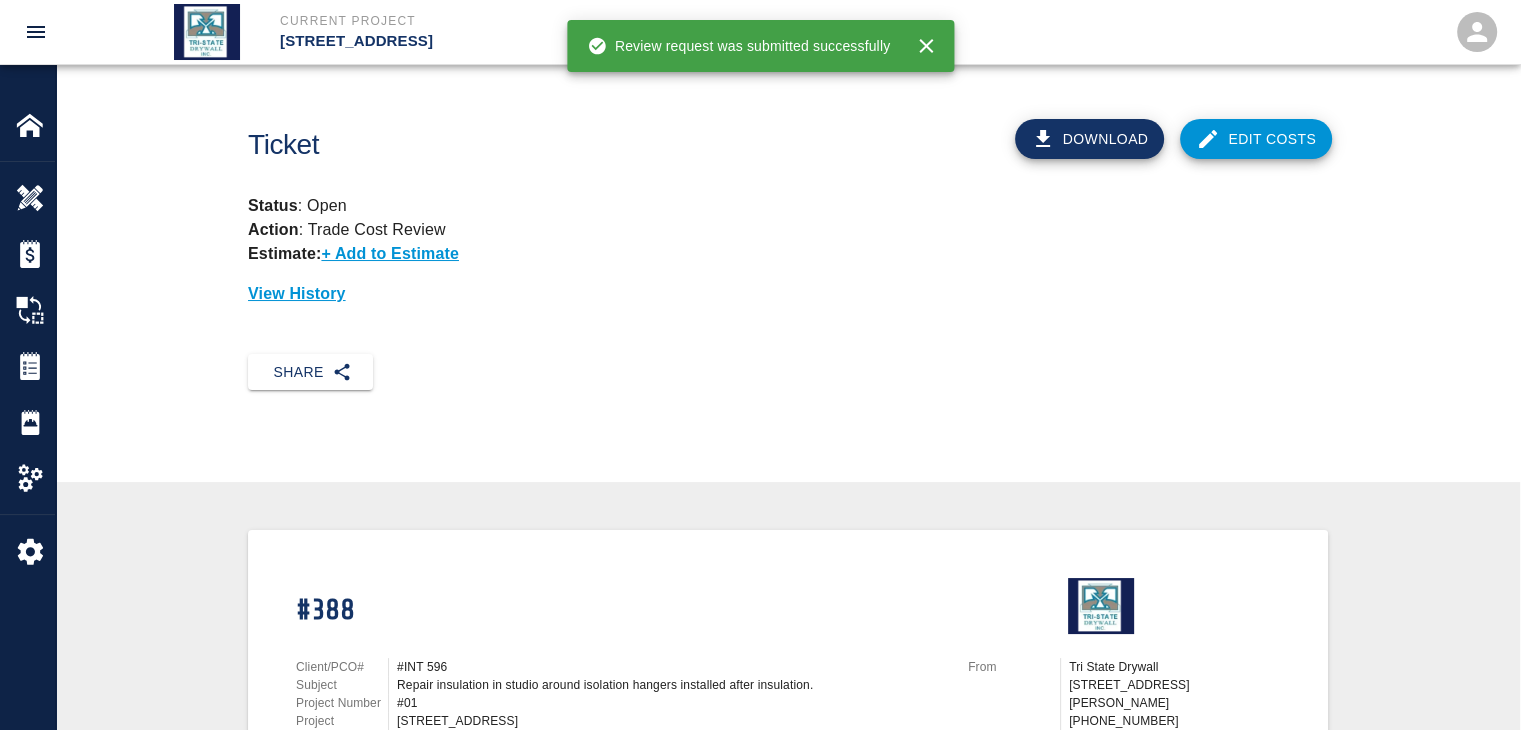 click on "Edit Costs" at bounding box center [1256, 139] 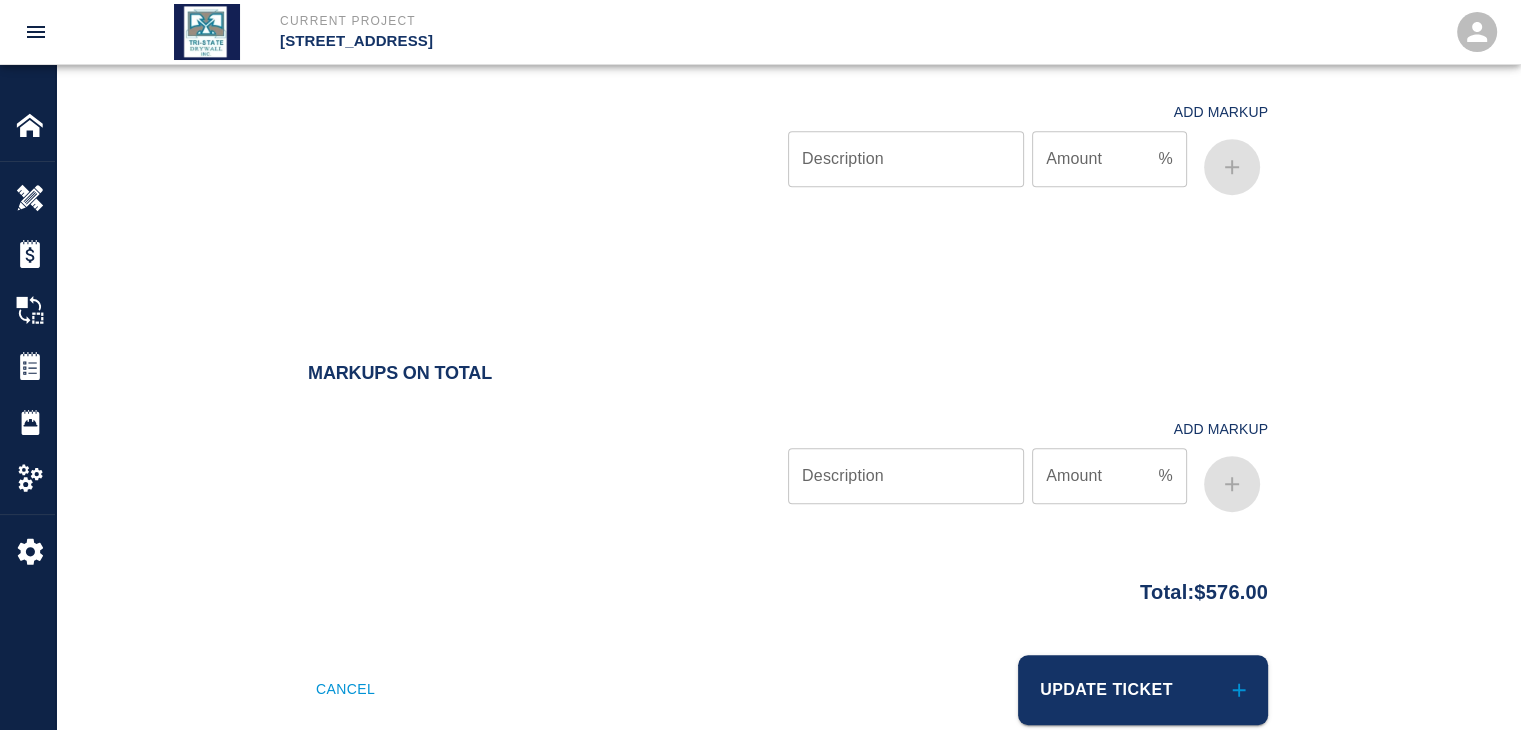 scroll, scrollTop: 1241, scrollLeft: 0, axis: vertical 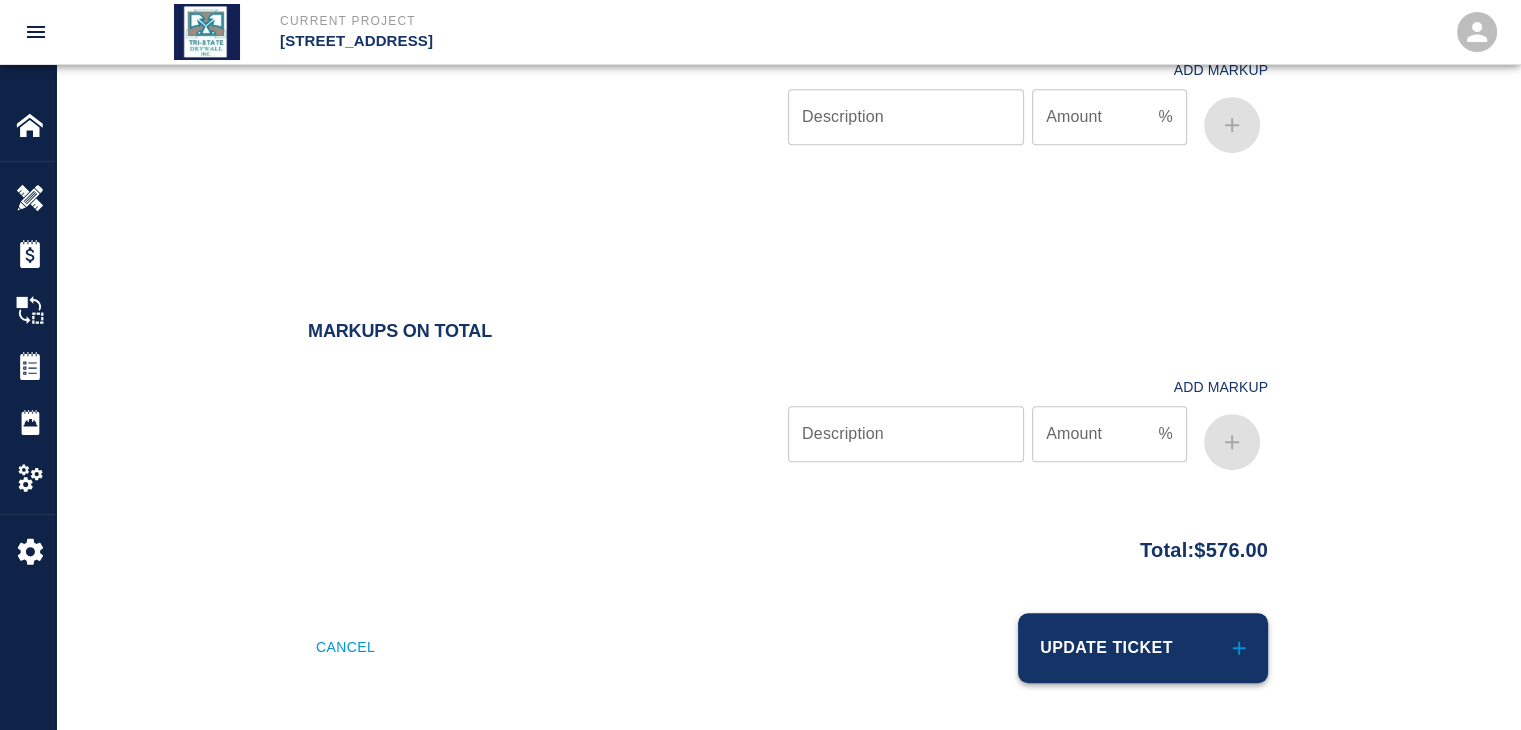 click on "Update Ticket" at bounding box center [1143, 648] 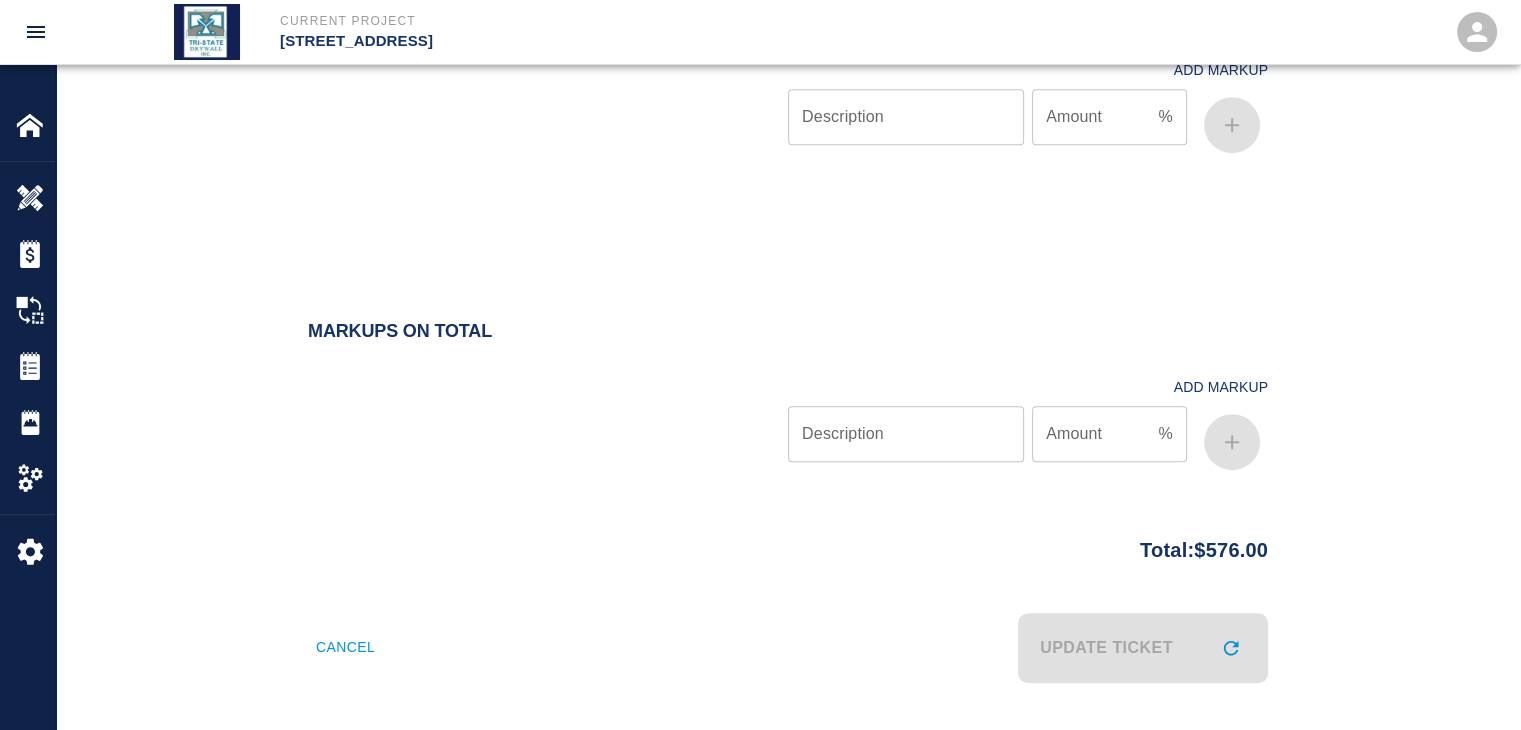 scroll, scrollTop: 0, scrollLeft: 0, axis: both 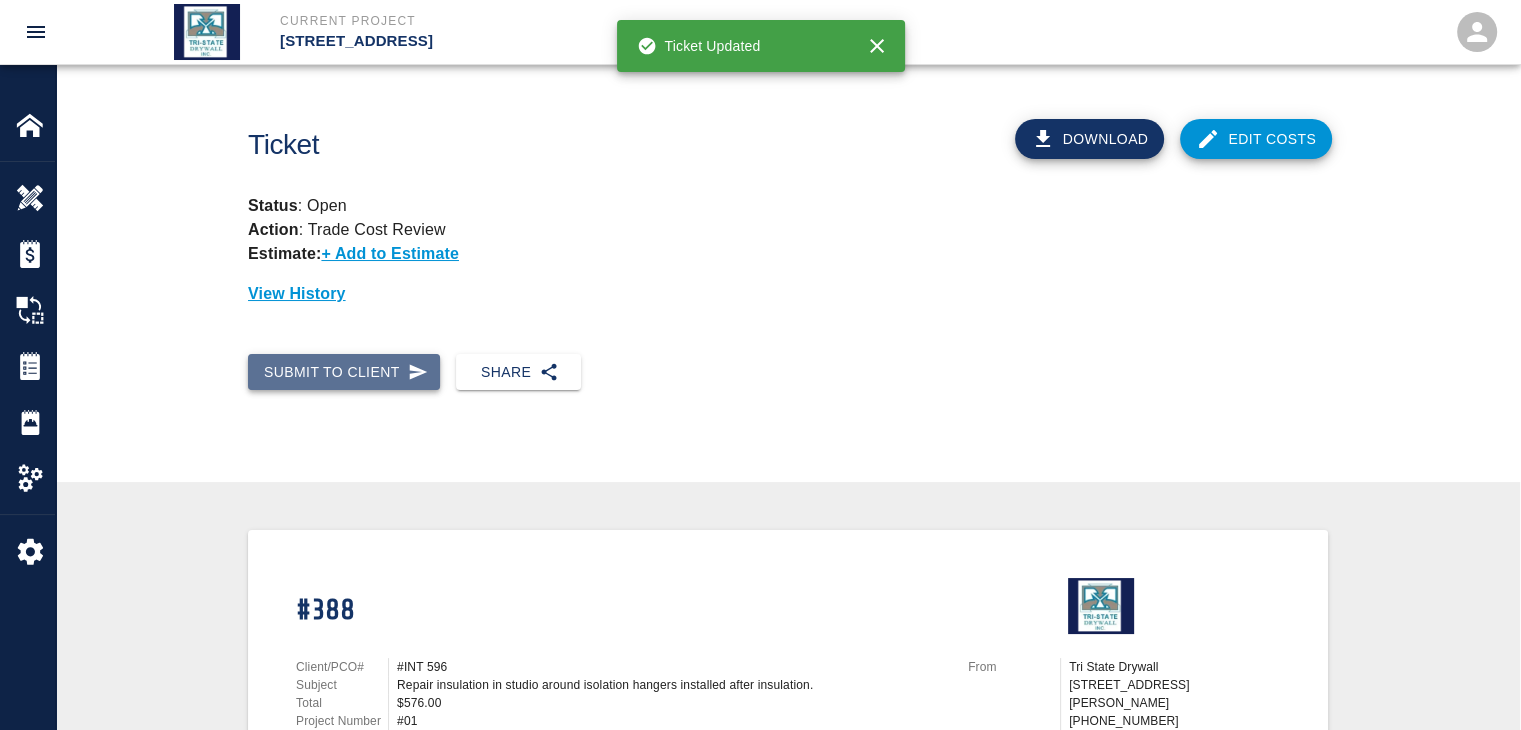 drag, startPoint x: 397, startPoint y: 358, endPoint x: 410, endPoint y: 366, distance: 15.264338 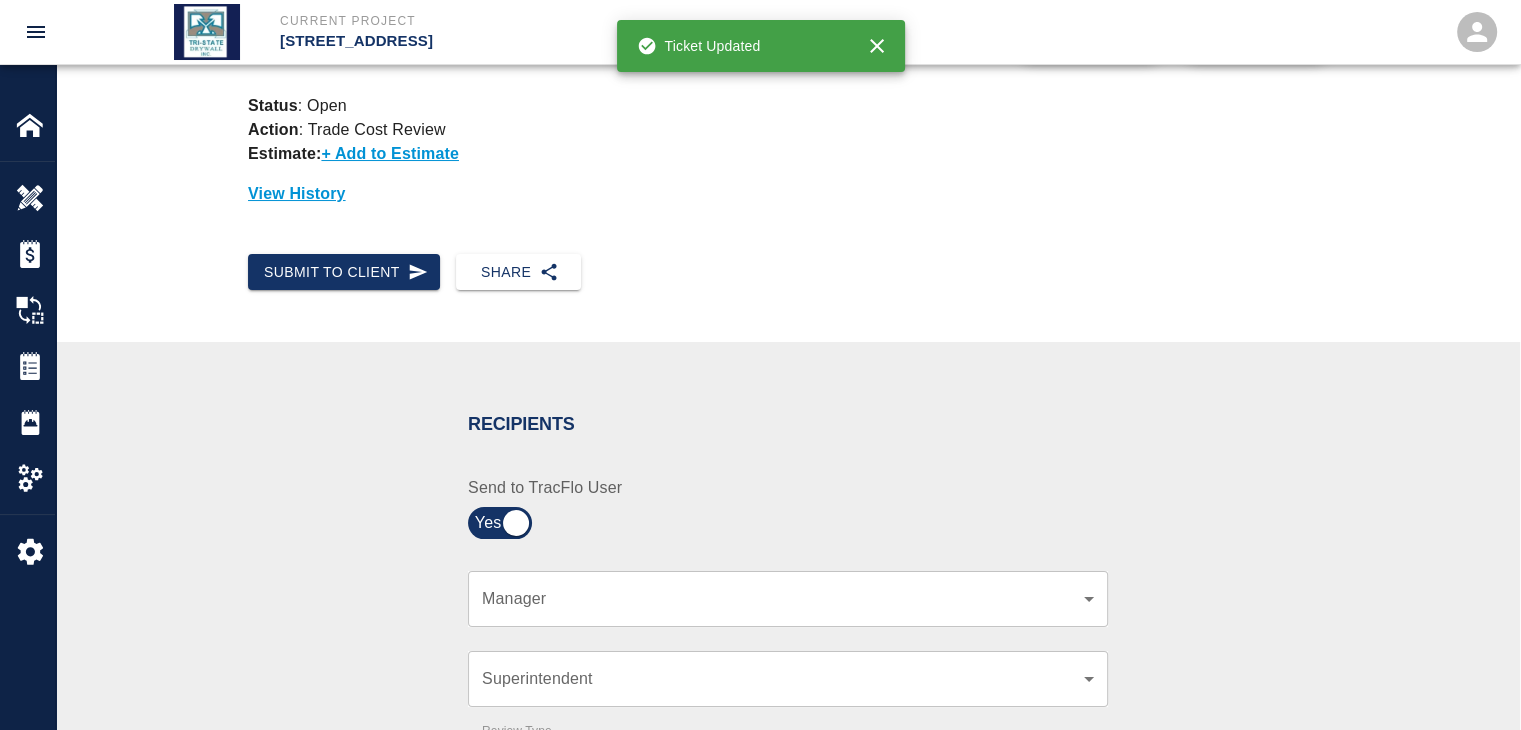 scroll, scrollTop: 300, scrollLeft: 0, axis: vertical 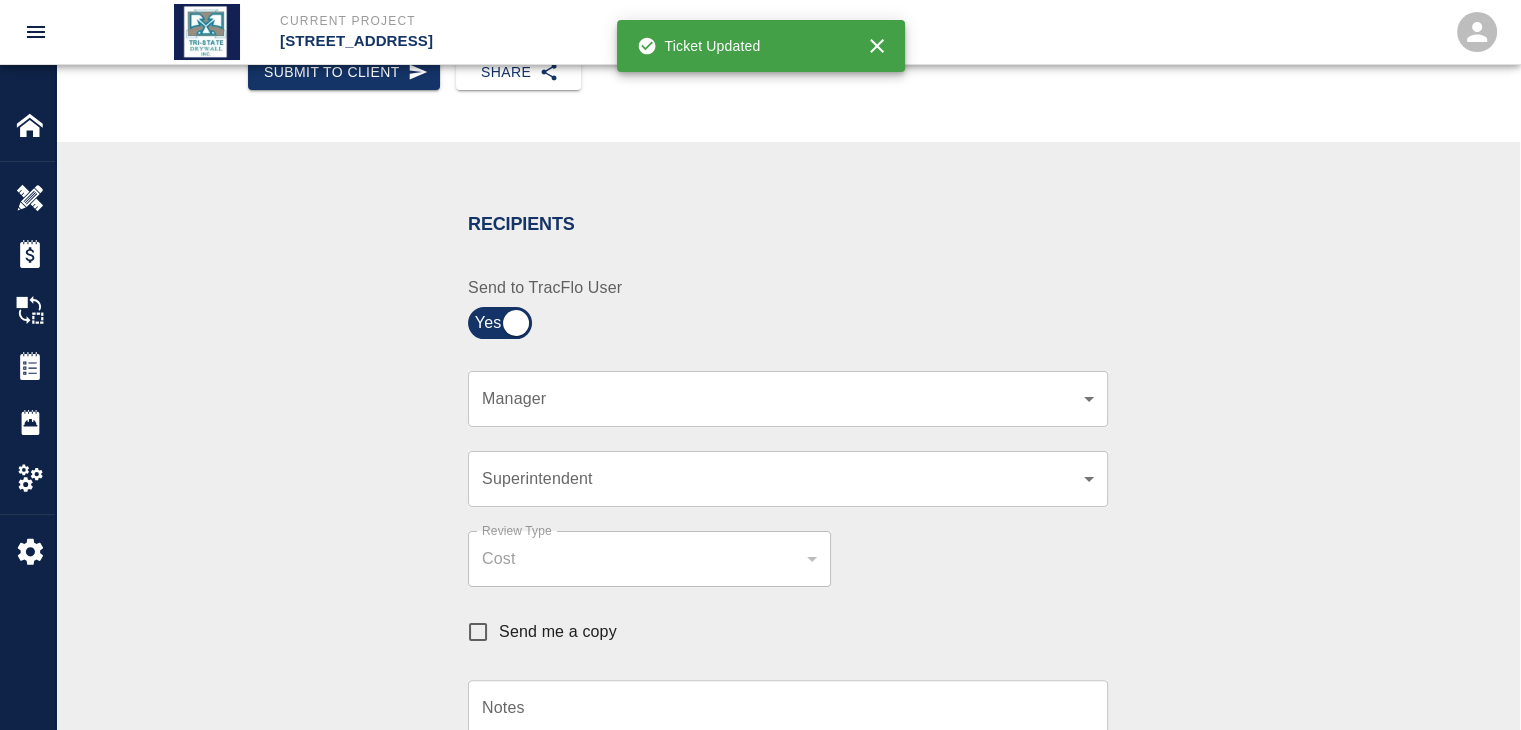 click on "Current Project [STREET_ADDRESS] Home [STREET_ADDRESS] Overview Estimates Change Orders Tickets Daily Reports Project Settings Settings Powered By Terms of Service  |  Privacy Policy Ticket Download Edit Costs Status :   Open Action :   Trade Cost Review Estimate:  + Add to Estimate View History Submit to Client Share Recipients Internal Team ​ Internal Team Notes x Notes Cancel Send Recipients Send to TracFlo User Manager ​ Manager Superintendent ​ Superintendent Review Type Cost cost Review Type Send me a copy Notes x Notes Upload Attachments (10MB limit) Choose file No file chosen Upload Another File Cancel Send Request Time and Material Revision Notes   * x Notes   * Upload Attachments (10MB limit) Choose file No file chosen Upload Another File Cancel Send Time and Materials Reject Notes   * x Notes   * Upload Attachments (10MB limit) Choose file No file chosen Upload Another File Cancel Send Approve Ticket Time and Materials Signature Clear Notes x Notes Choose file Cancel Send" at bounding box center [760, 65] 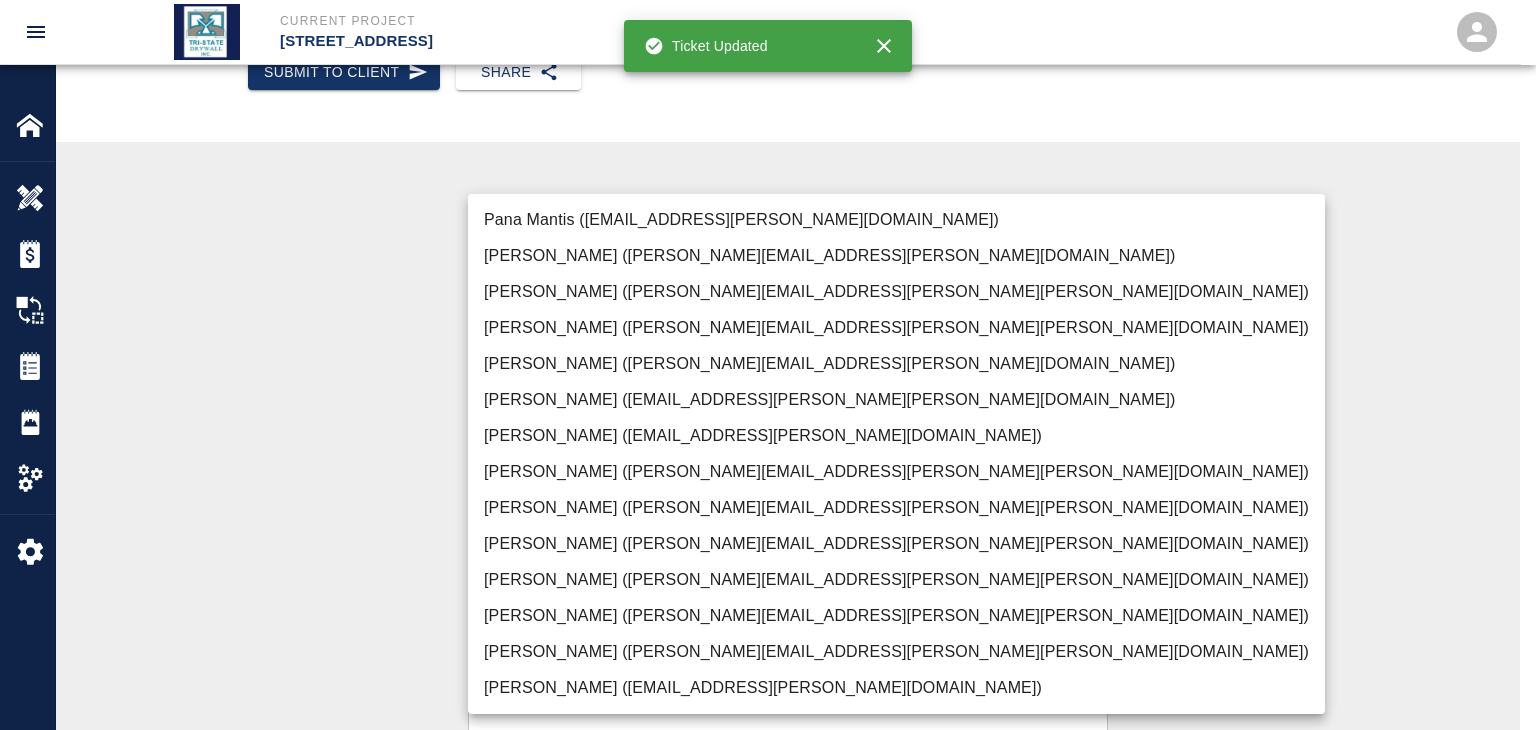 drag, startPoint x: 697, startPoint y: 651, endPoint x: 678, endPoint y: 642, distance: 21.023796 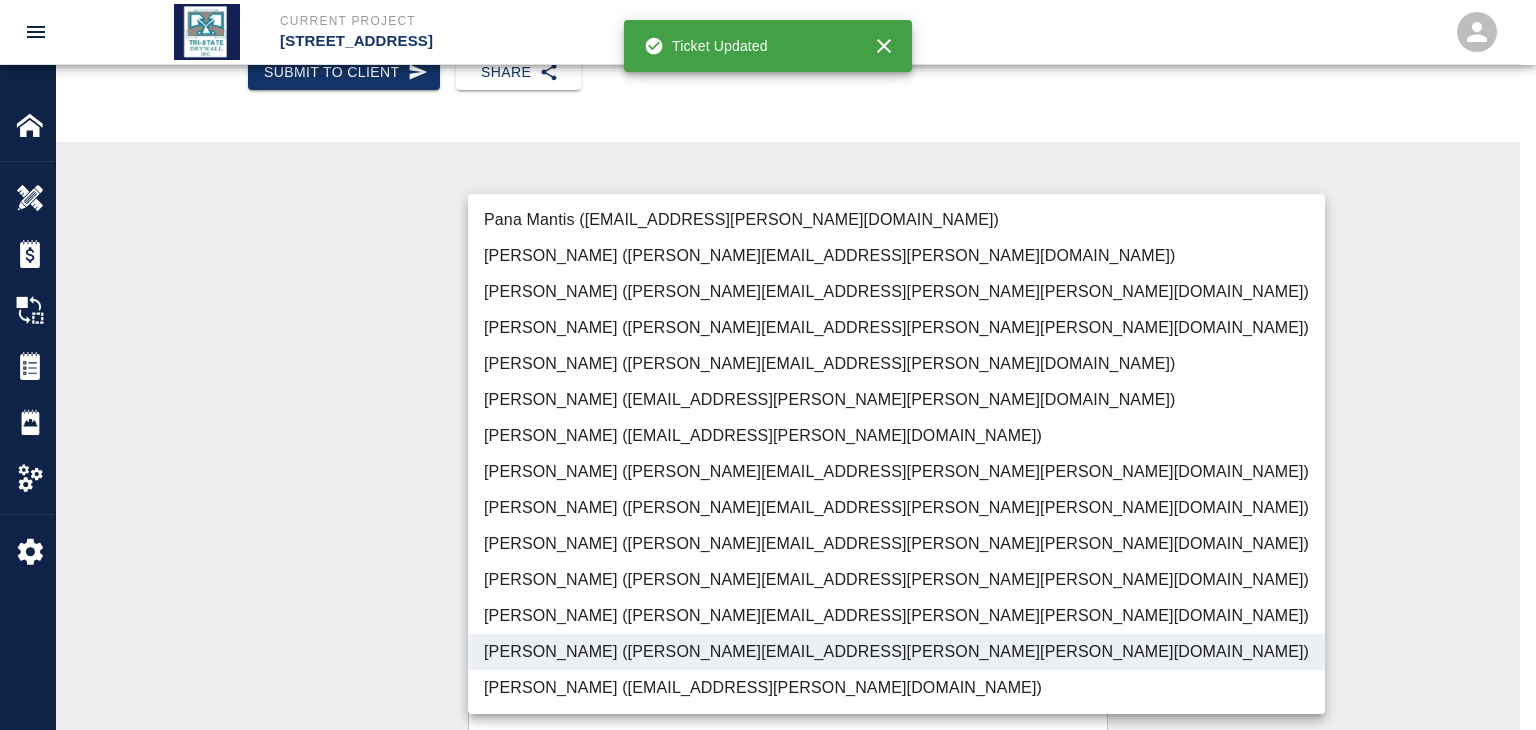click at bounding box center (768, 365) 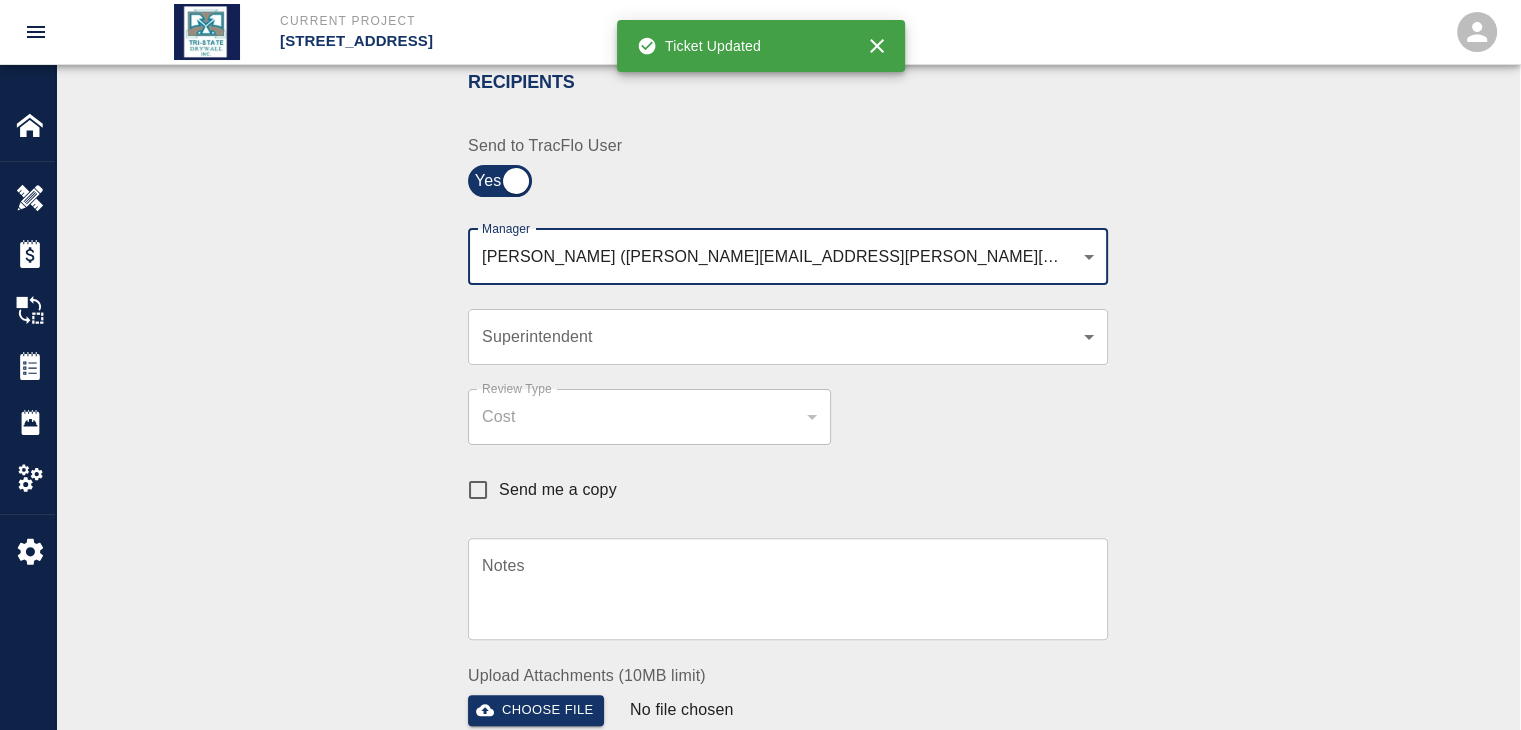 scroll, scrollTop: 700, scrollLeft: 0, axis: vertical 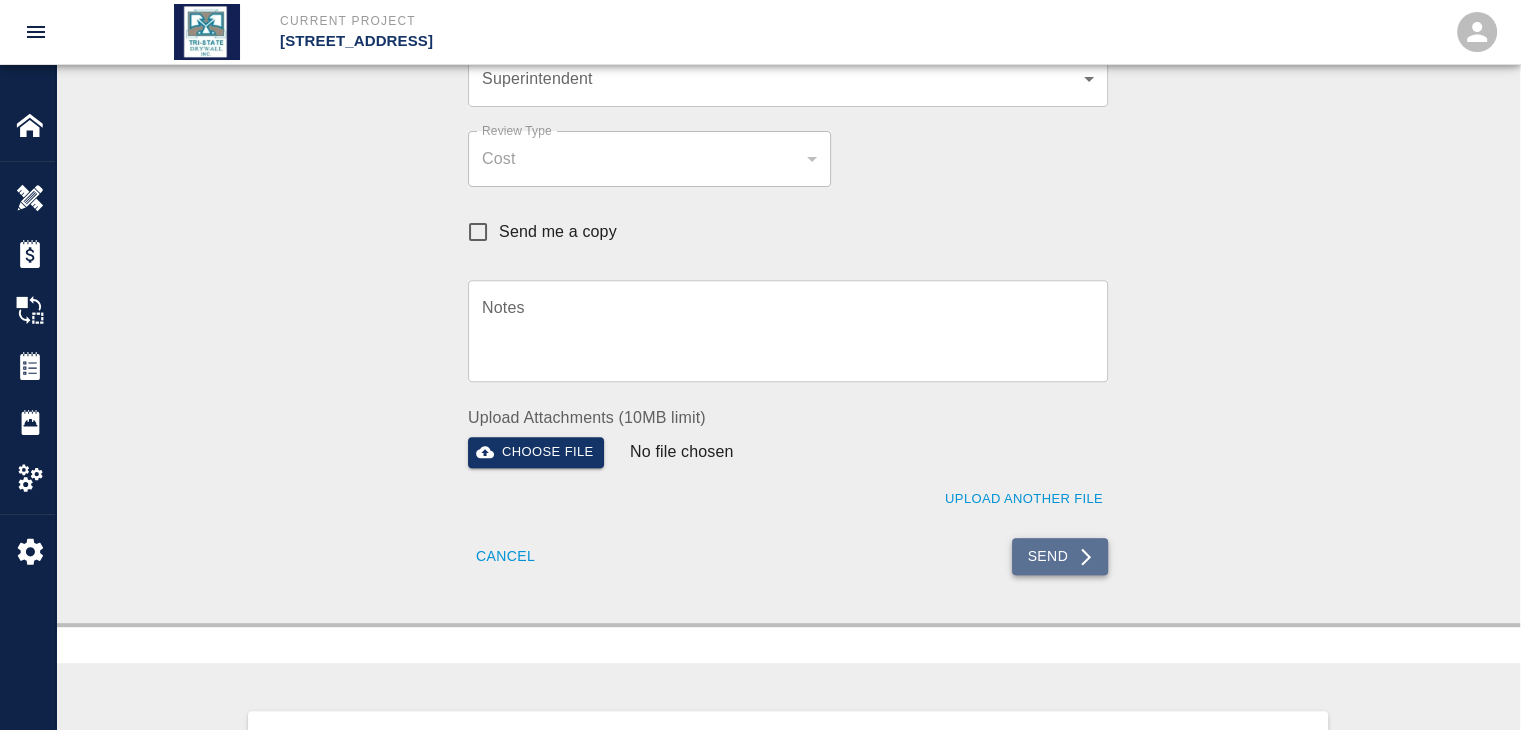 drag, startPoint x: 1041, startPoint y: 564, endPoint x: 1014, endPoint y: 559, distance: 27.45906 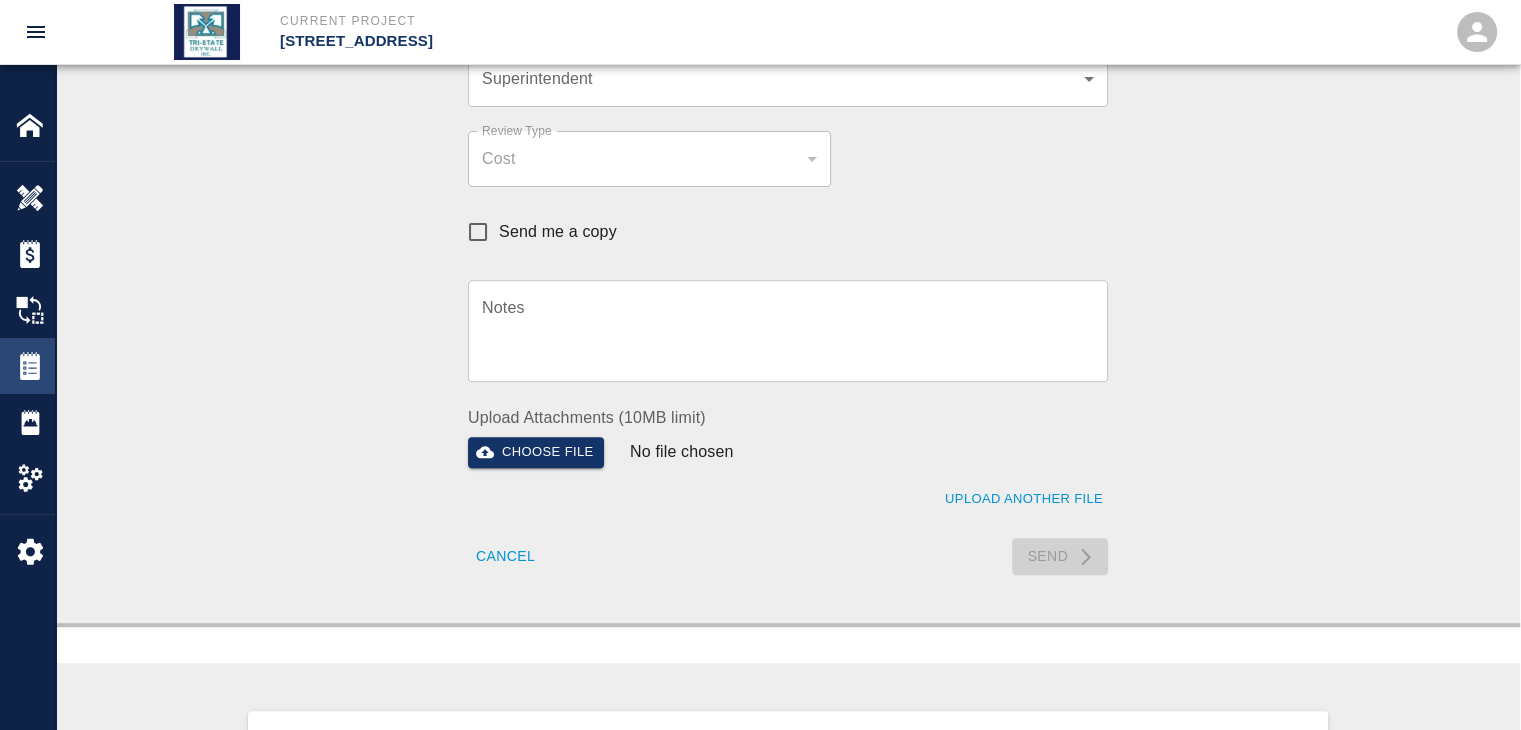 type 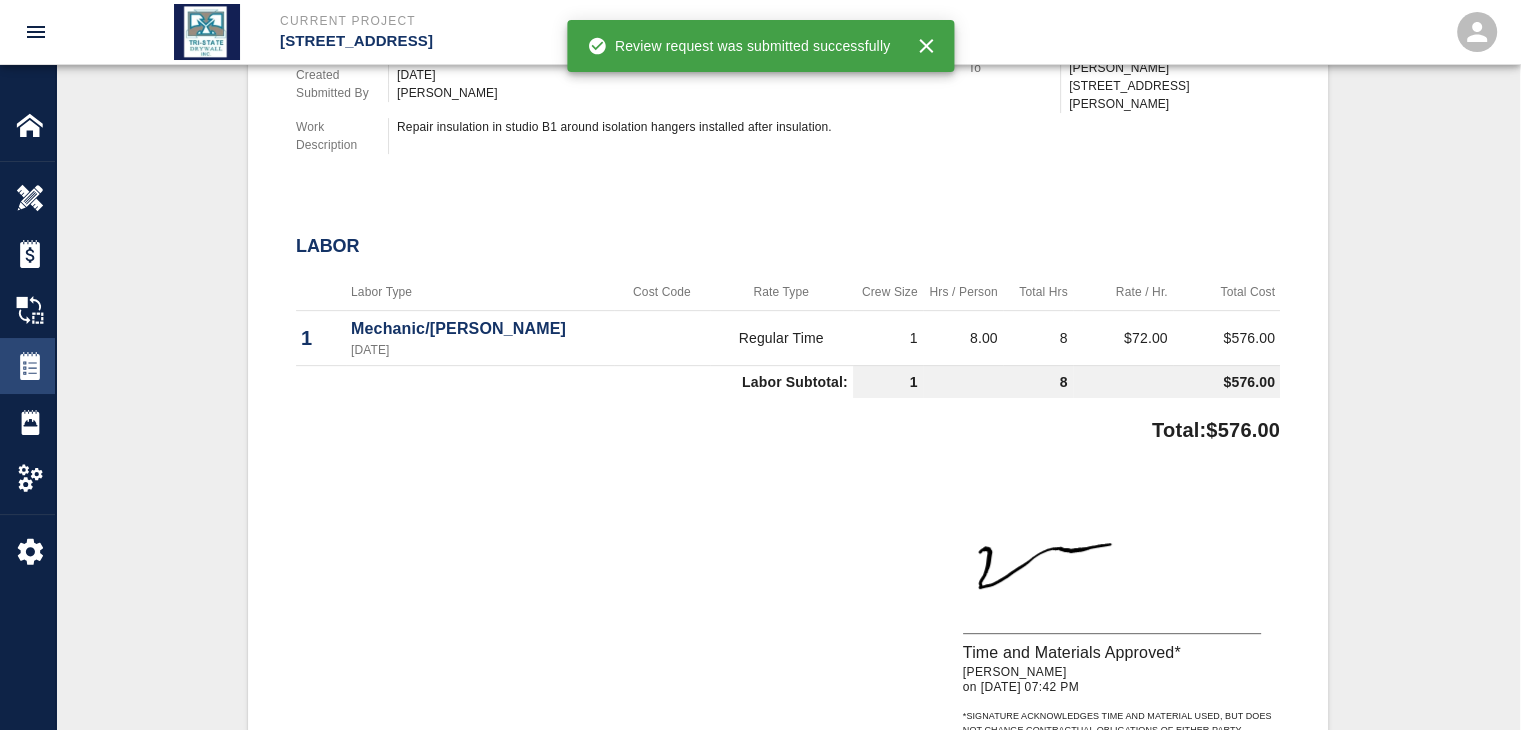 click at bounding box center [30, 366] 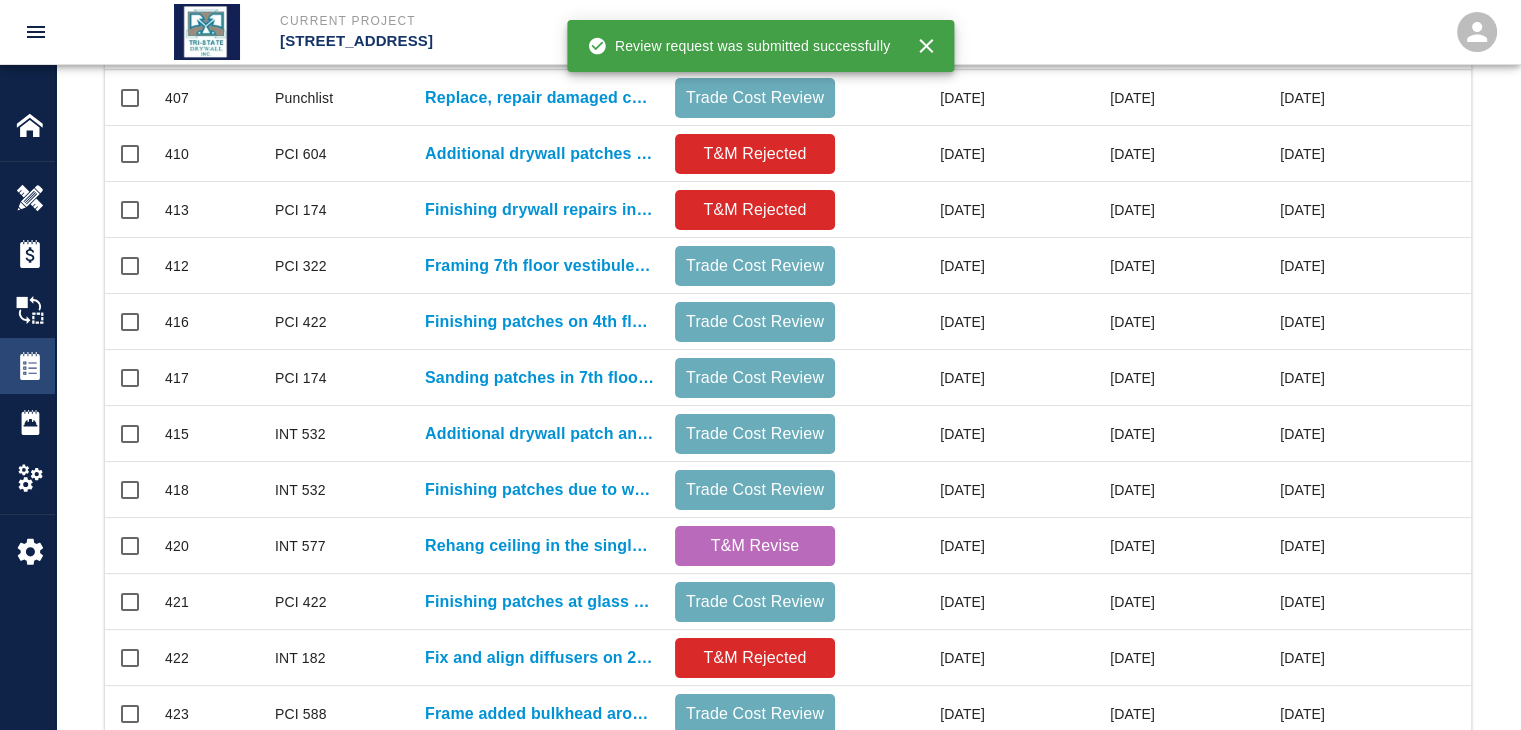 scroll, scrollTop: 0, scrollLeft: 0, axis: both 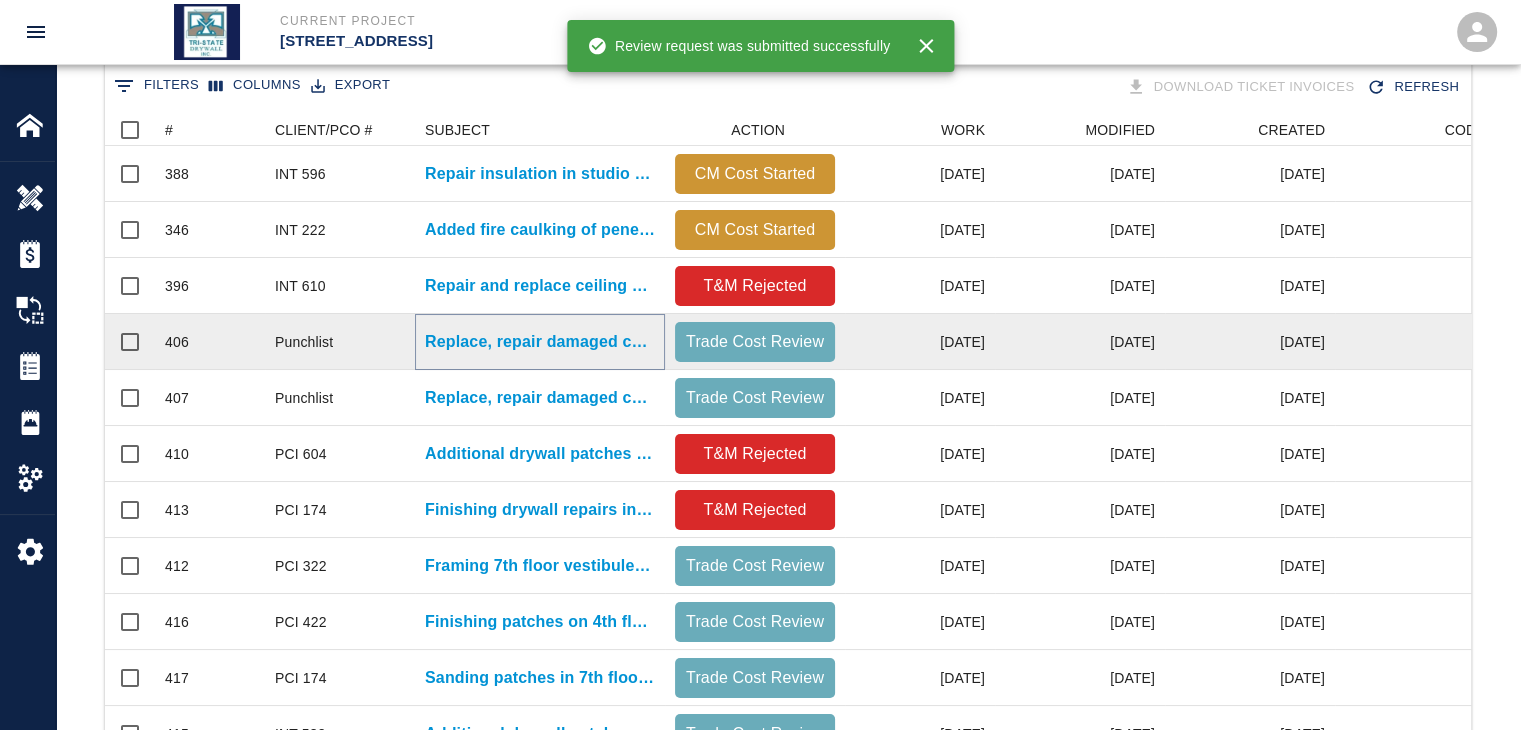 click on "Replace, repair damaged ceiling tiles on 4th floor due to..." at bounding box center [540, 342] 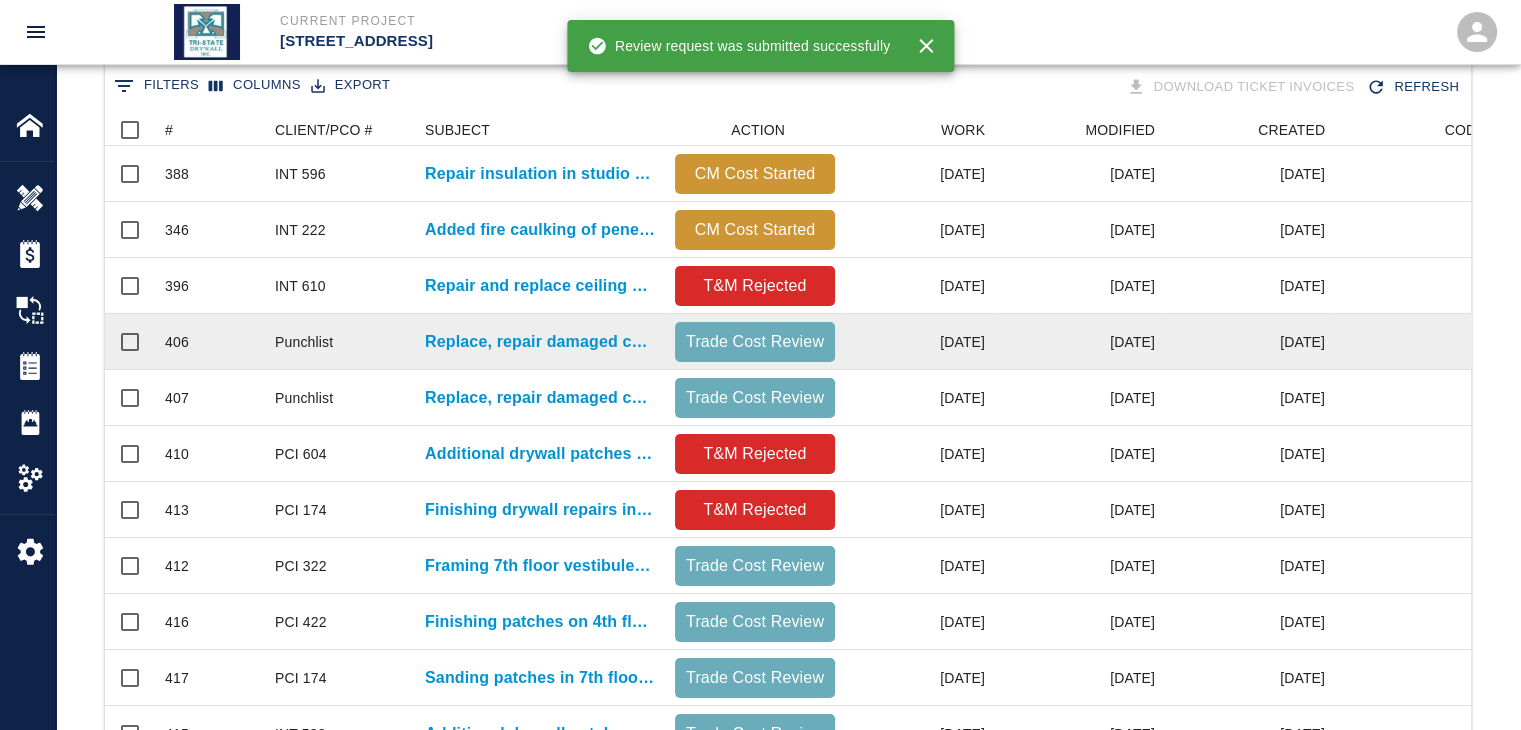 scroll 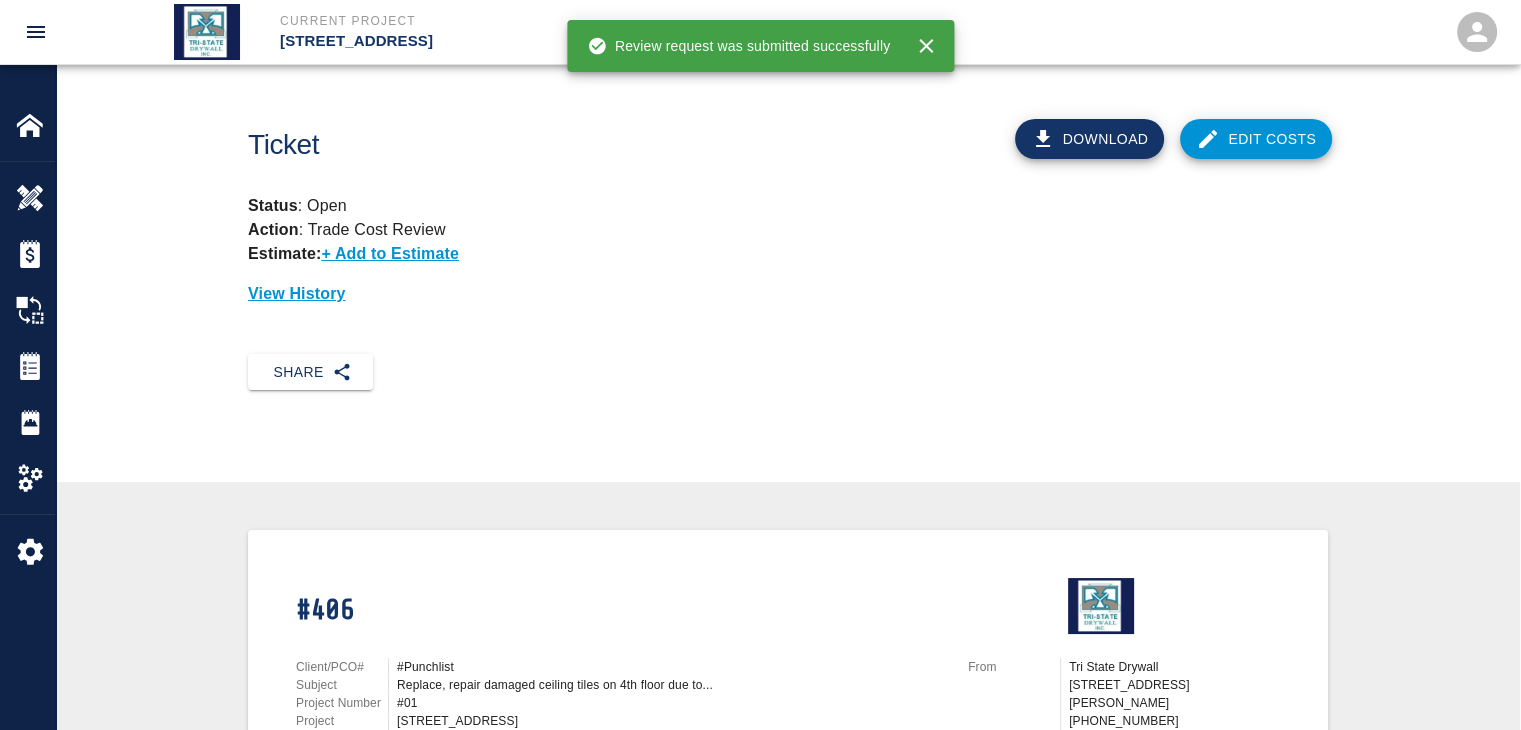 click on "Edit Costs" at bounding box center [1256, 139] 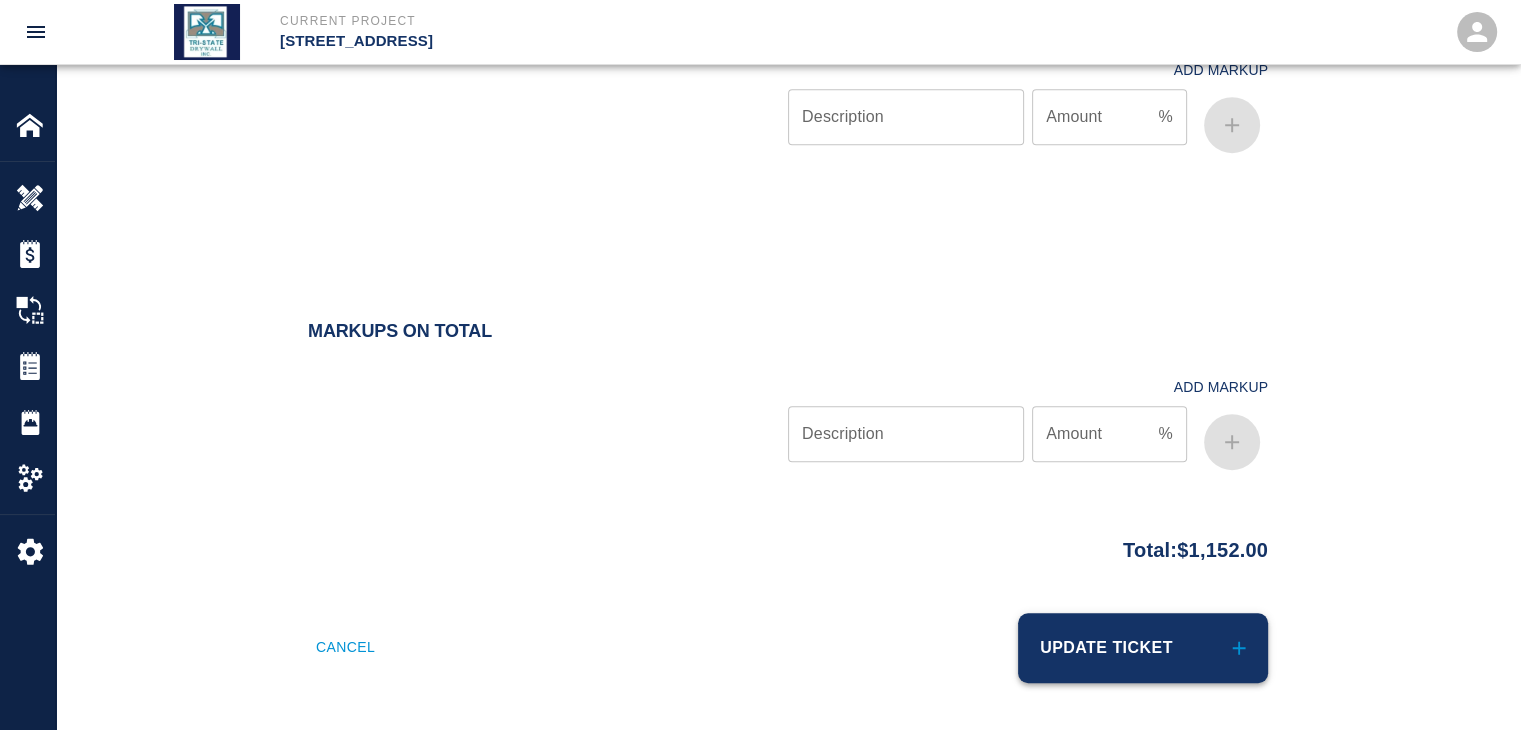 click on "Update Ticket" at bounding box center [1143, 648] 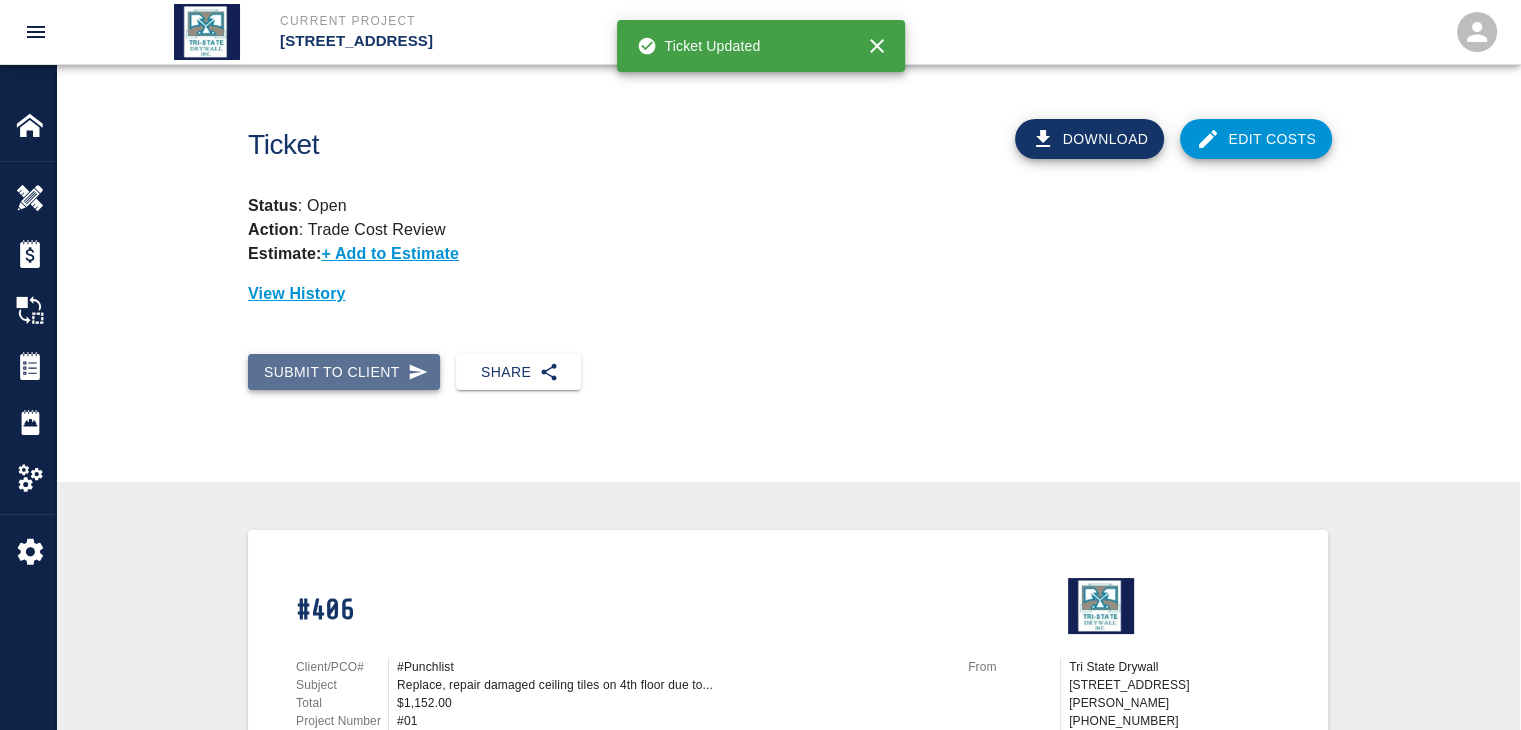 click on "Submit to Client" at bounding box center [344, 372] 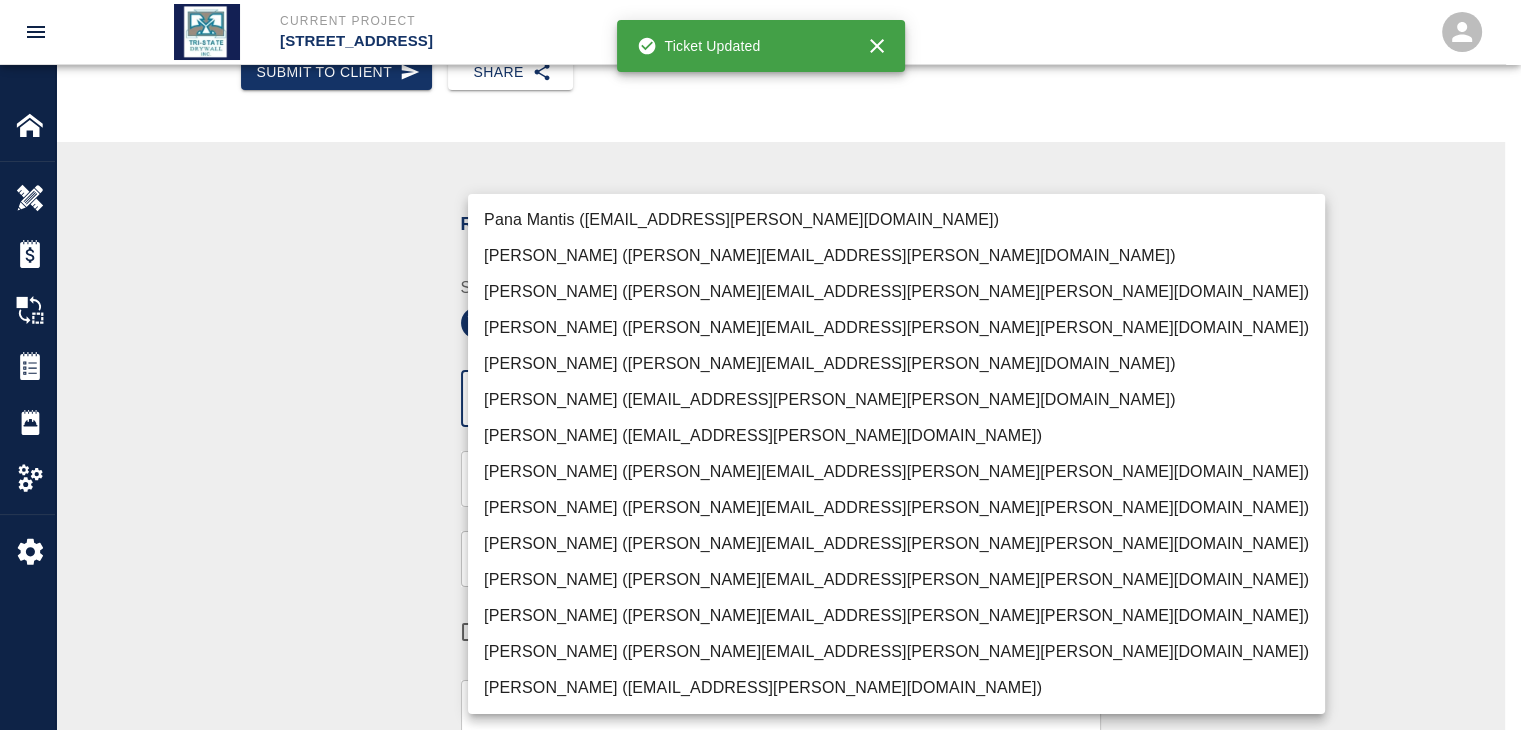 click on "Current Project [STREET_ADDRESS] Home [STREET_ADDRESS] Overview Estimates Change Orders Tickets Daily Reports Project Settings Settings Powered By Terms of Service  |  Privacy Policy Ticket Download Edit Costs Status :   Open Action :   Trade Cost Review Estimate:  + Add to Estimate View History Submit to Client Share Recipients Internal Team ​ Internal Team Notes x Notes Cancel Send Recipients Send to TracFlo User Manager ​ Manager Superintendent ​ Superintendent Review Type Cost cost Review Type Send me a copy Notes x Notes Upload Attachments (10MB limit) Choose file No file chosen Upload Another File Cancel Send Request Time and Material Revision Notes   * x Notes   * Upload Attachments (10MB limit) Choose file No file chosen Upload Another File Cancel Send Time and Materials Reject Notes   * x Notes   * Upload Attachments (10MB limit) Choose file No file chosen Upload Another File Cancel Send Approve Ticket Time and Materials Signature Clear Notes x Notes Choose file Cancel Send" at bounding box center (760, 65) 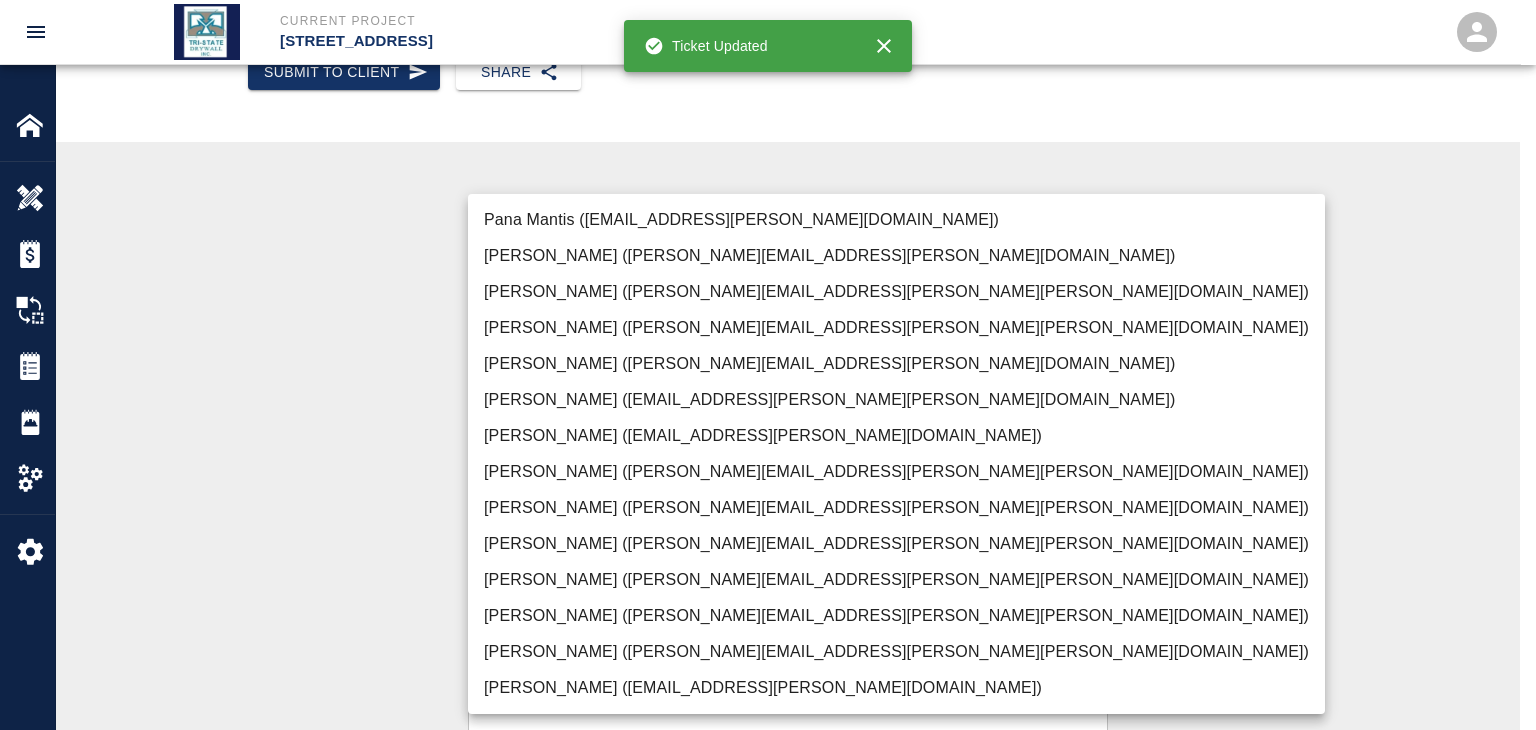 click on "[PERSON_NAME] ([PERSON_NAME][EMAIL_ADDRESS][PERSON_NAME][PERSON_NAME][DOMAIN_NAME])" at bounding box center (896, 652) 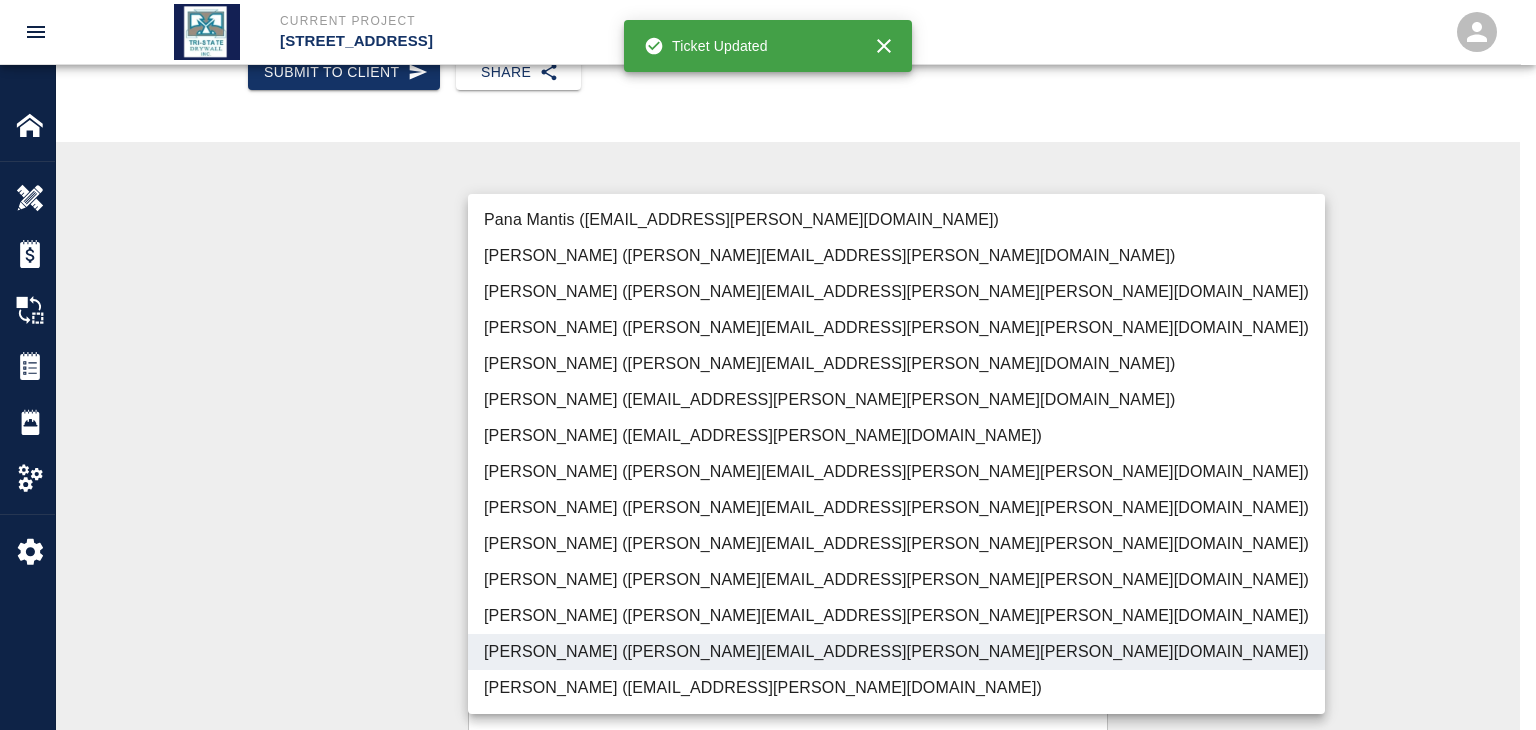 click at bounding box center [768, 365] 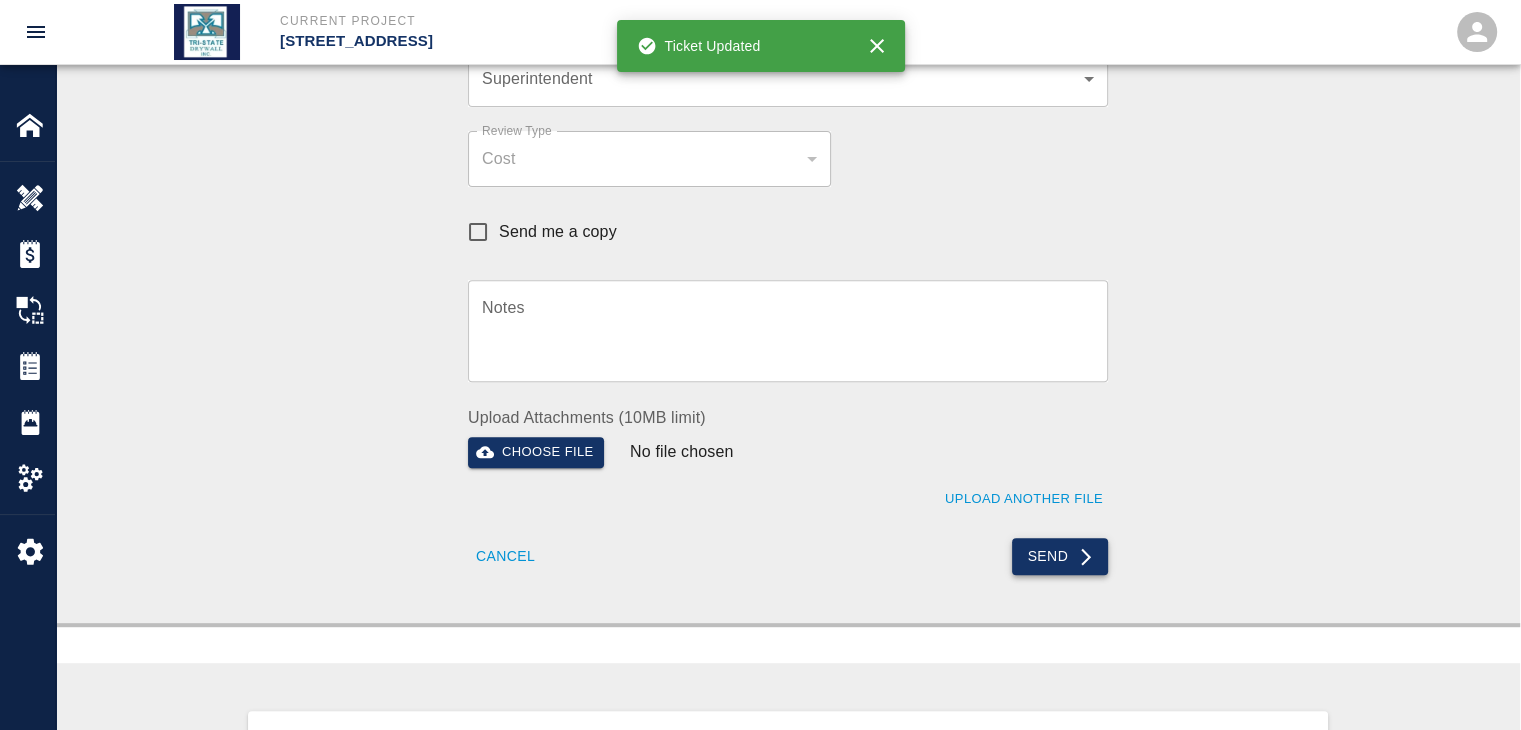 click on "Send" at bounding box center [1060, 556] 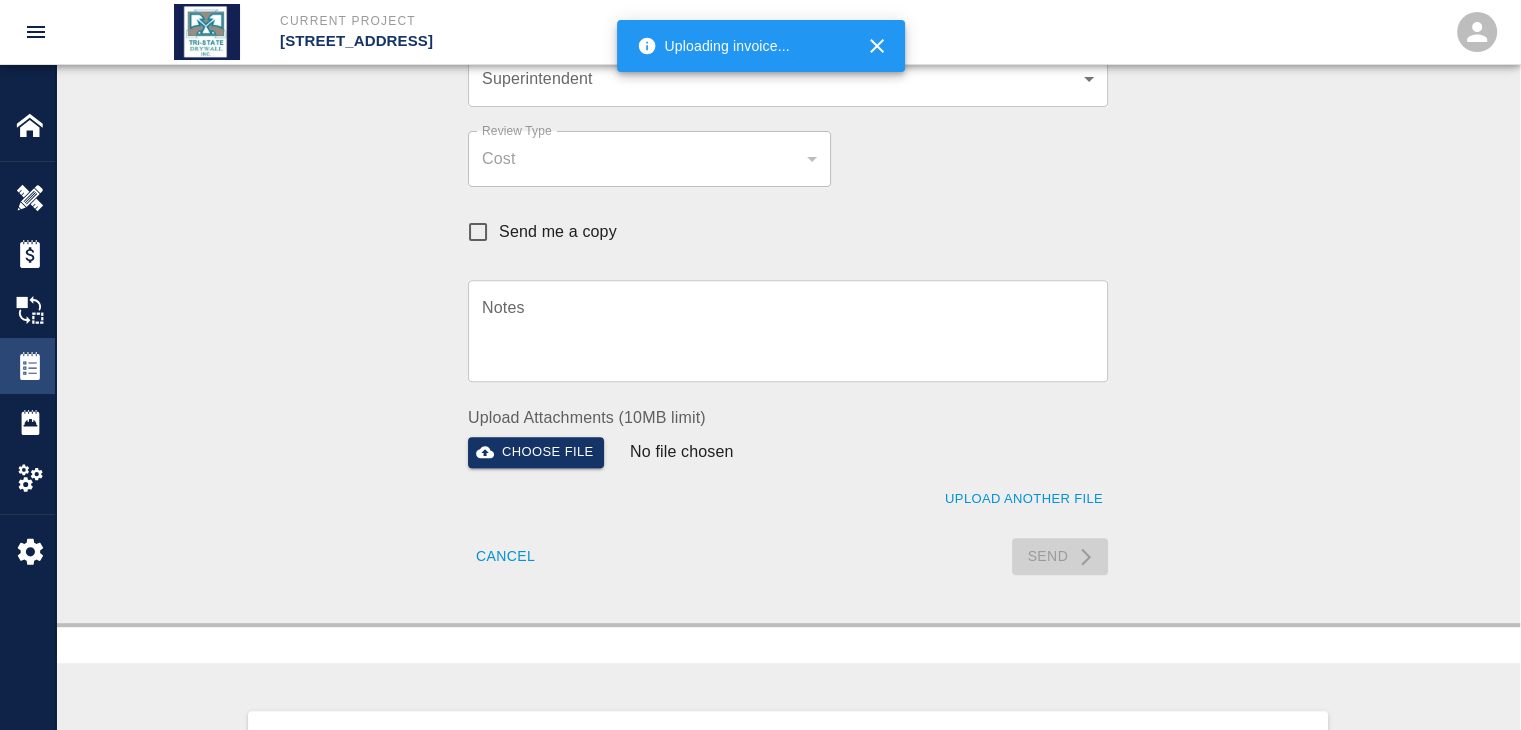 type 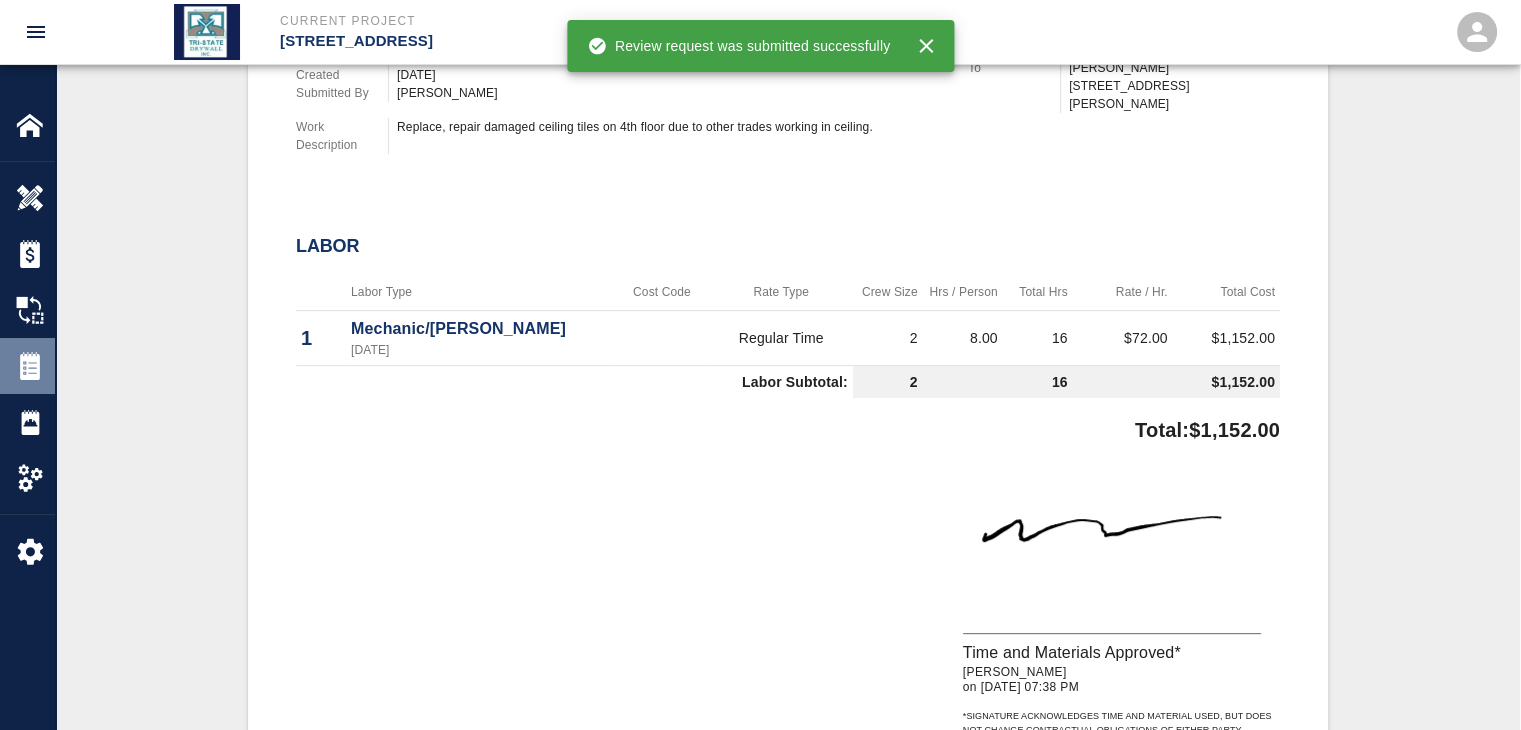 click at bounding box center [30, 366] 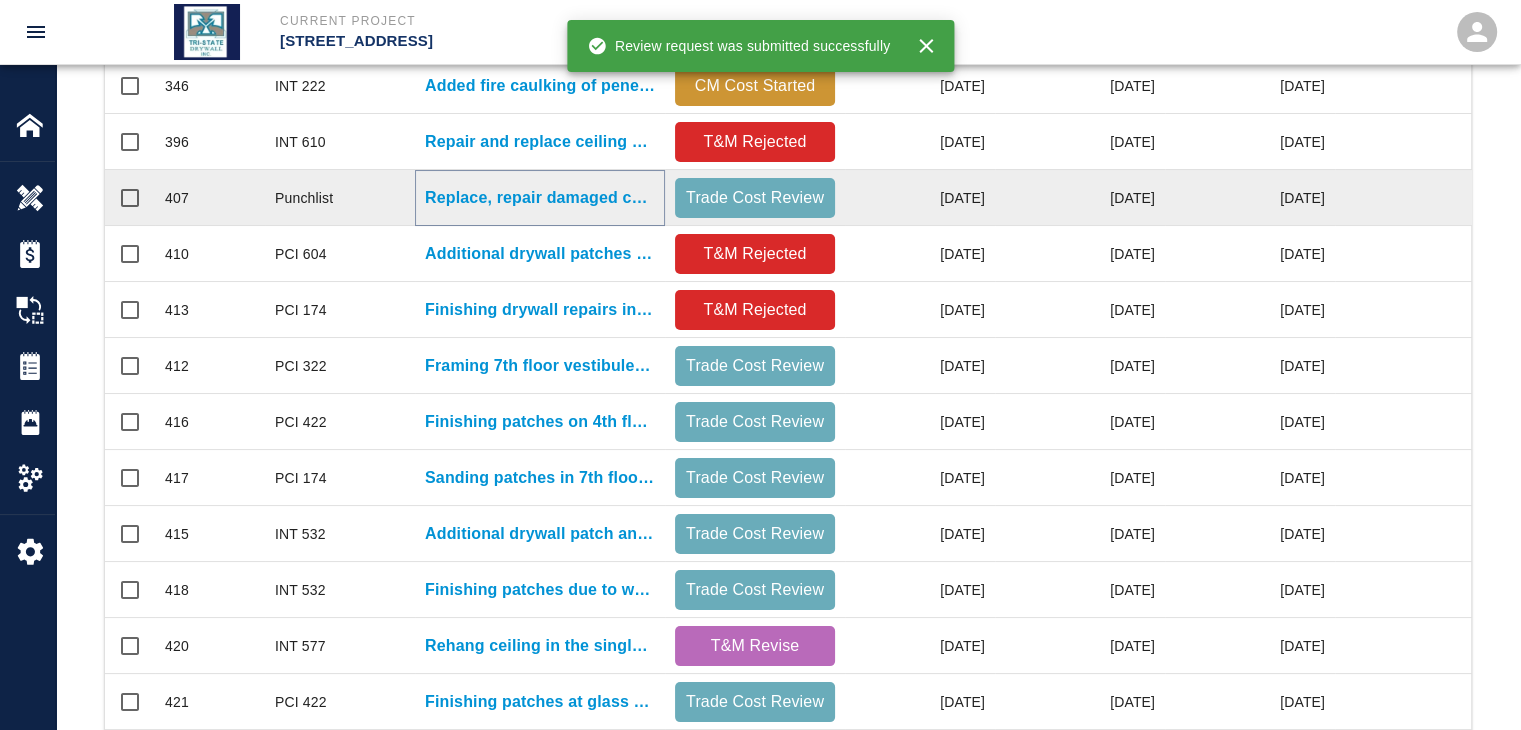 click on "Replace, repair damaged ceiling tiles on 4th floor due to..." at bounding box center (540, 198) 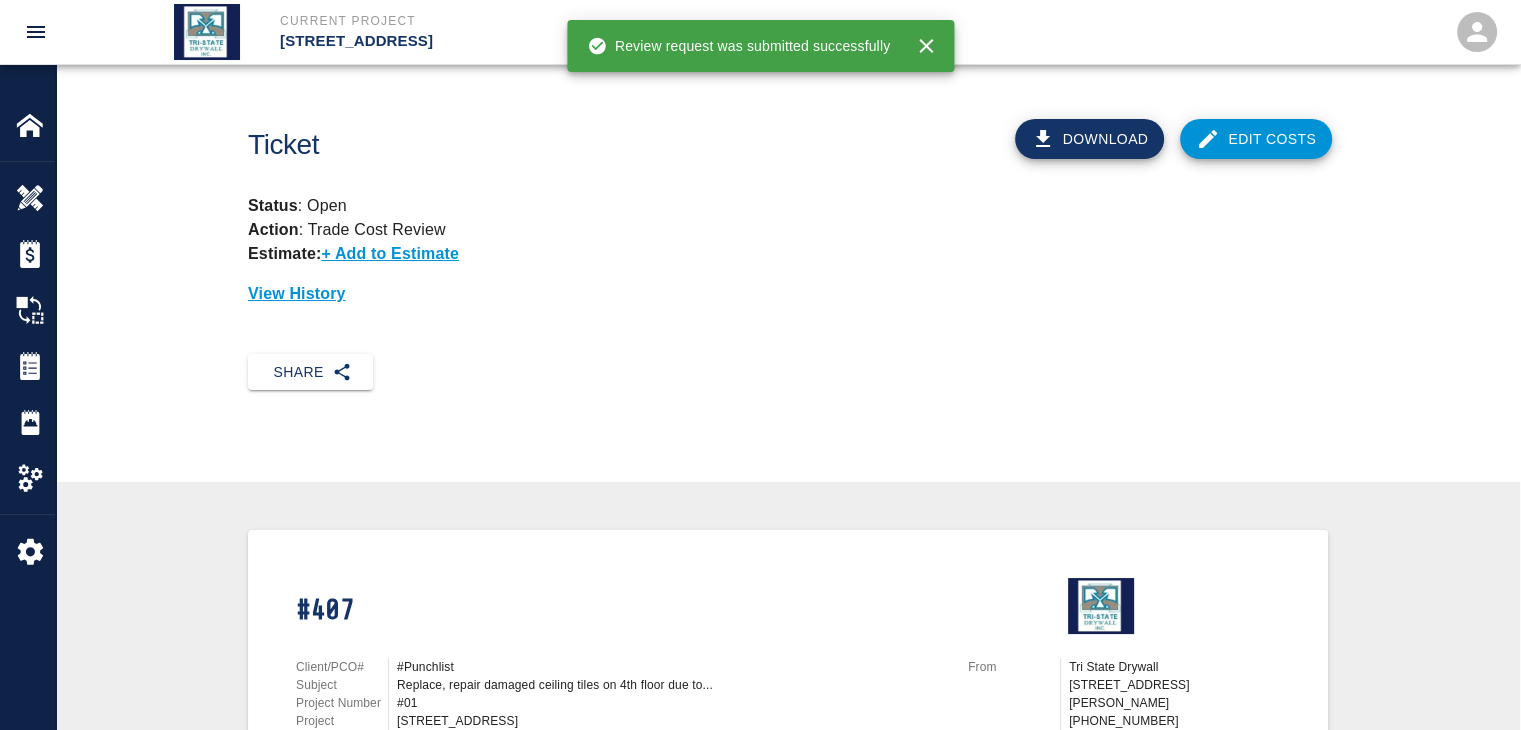 click on "Edit Costs" at bounding box center (1256, 139) 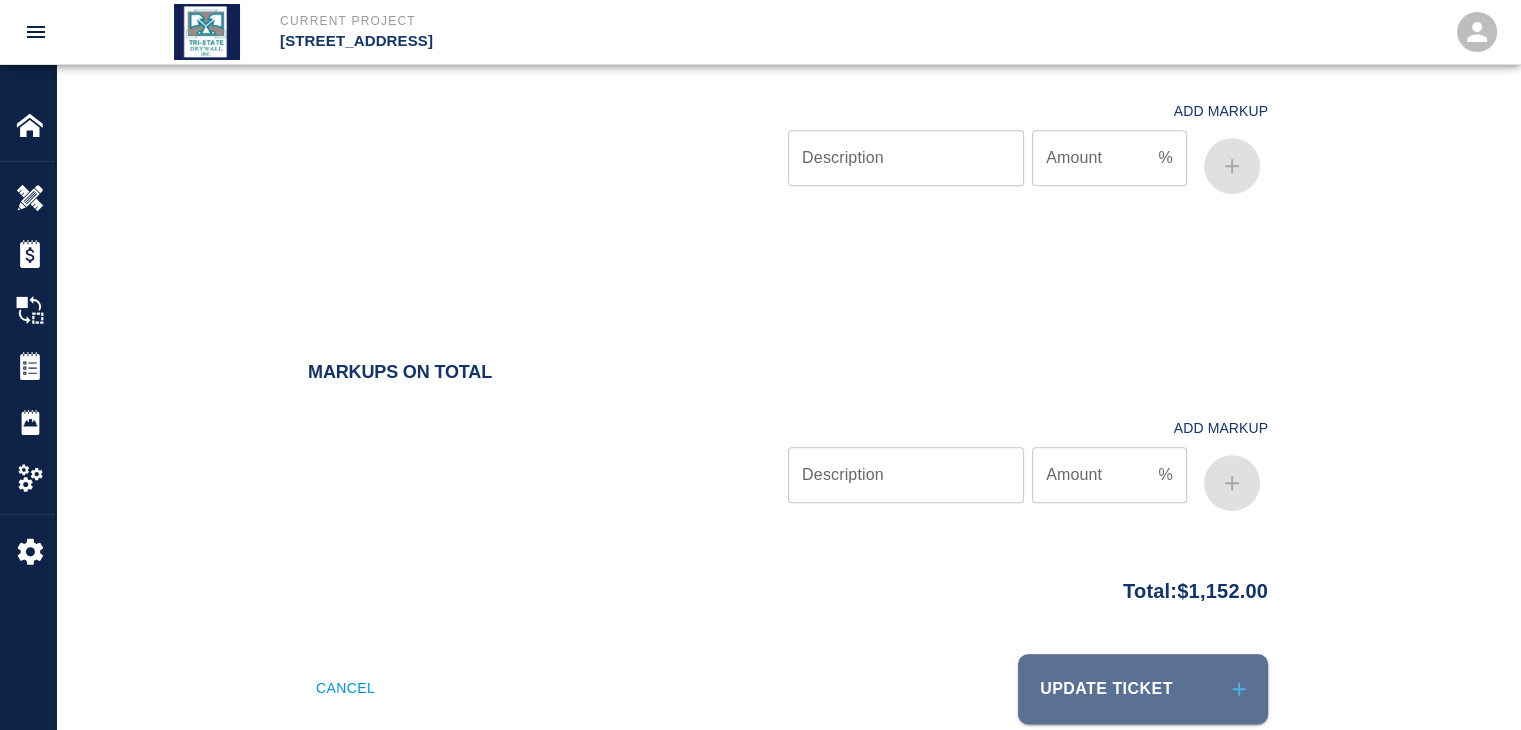 click on "Update Ticket" at bounding box center [1143, 689] 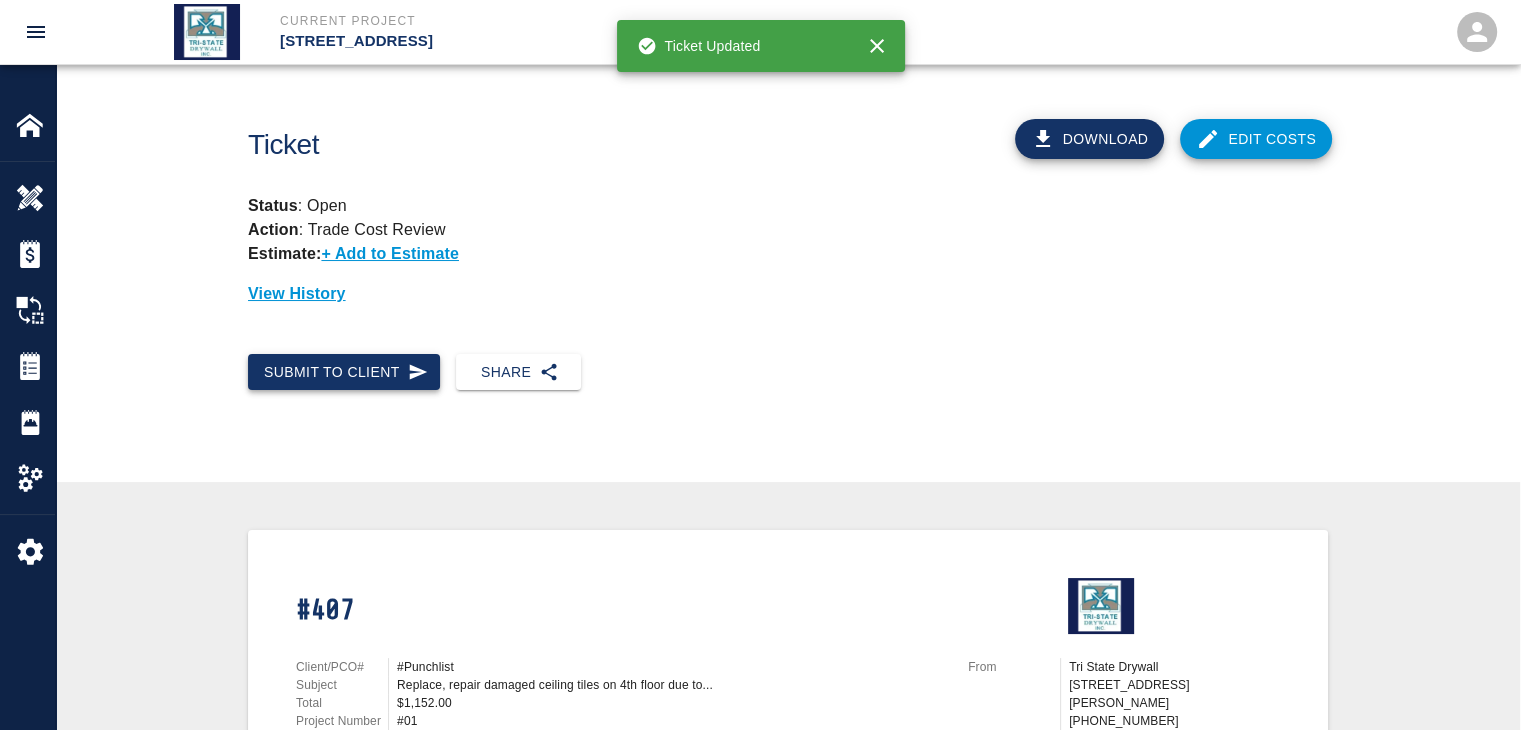 click on "Submit to Client" at bounding box center (344, 372) 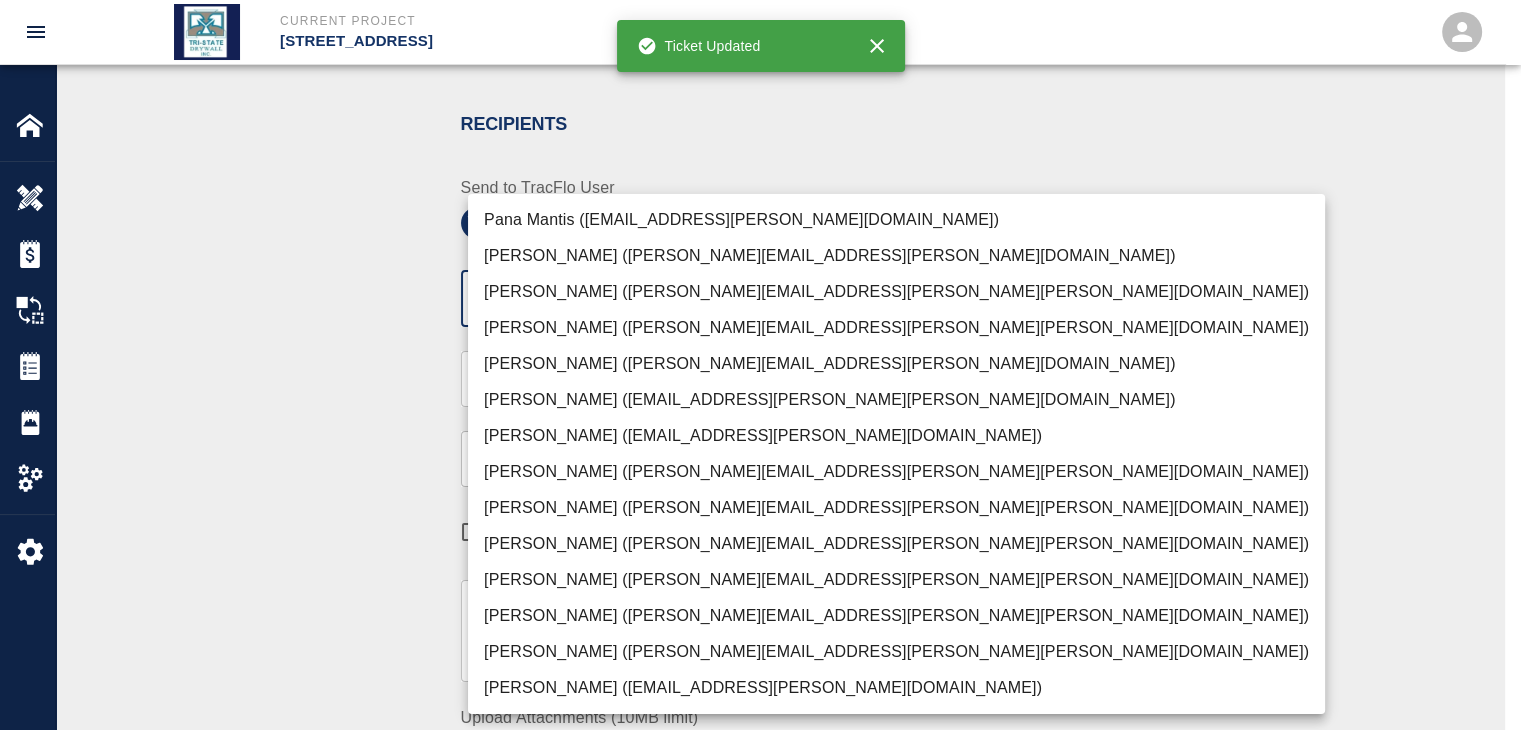 click on "Current Project [STREET_ADDRESS] Home [STREET_ADDRESS] Overview Estimates Change Orders Tickets Daily Reports Project Settings Settings Powered By Terms of Service  |  Privacy Policy Ticket Download Edit Costs Status :   Open Action :   Trade Cost Review Estimate:  + Add to Estimate View History Submit to Client Share Recipients Internal Team ​ Internal Team Notes x Notes Cancel Send Recipients Send to TracFlo User Manager ​ Manager Superintendent ​ Superintendent Review Type Cost cost Review Type Send me a copy Notes x Notes Upload Attachments (10MB limit) Choose file No file chosen Upload Another File Cancel Send Request Time and Material Revision Notes   * x Notes   * Upload Attachments (10MB limit) Choose file No file chosen Upload Another File Cancel Send Time and Materials Reject Notes   * x Notes   * Upload Attachments (10MB limit) Choose file No file chosen Upload Another File Cancel Send Approve Ticket Time and Materials Signature Clear Notes x Notes Choose file Cancel Send" at bounding box center (760, -35) 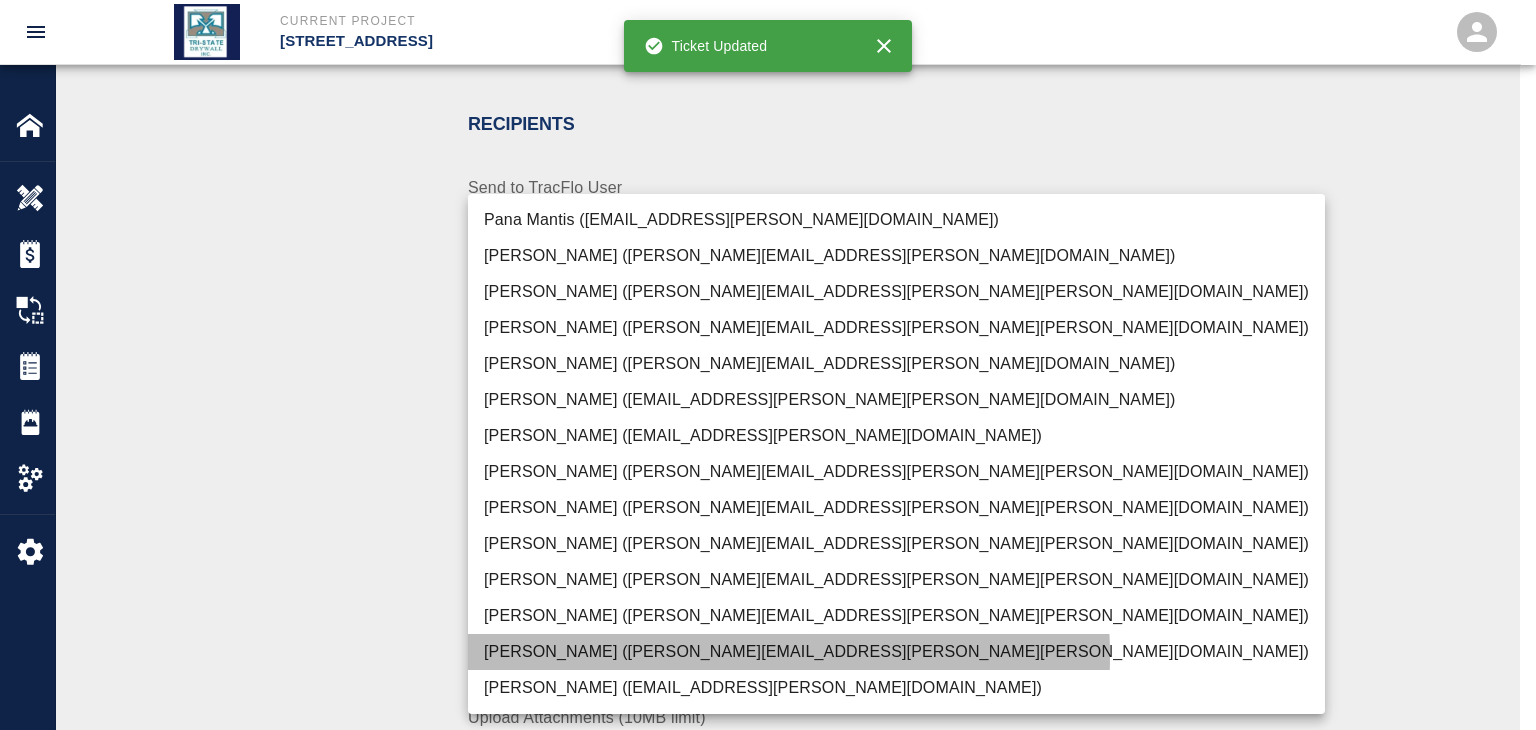 click on "[PERSON_NAME] ([PERSON_NAME][EMAIL_ADDRESS][PERSON_NAME][PERSON_NAME][DOMAIN_NAME])" at bounding box center (896, 652) 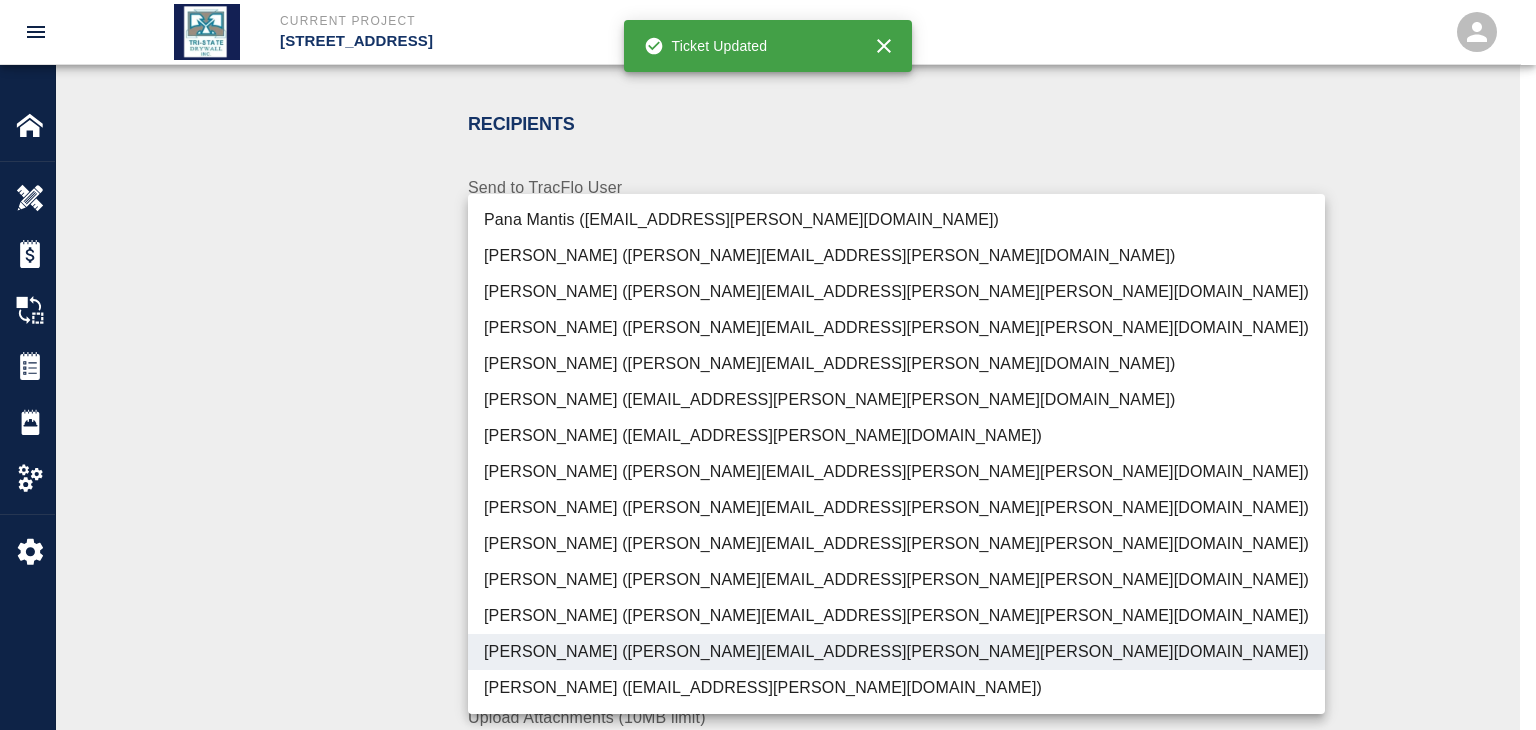 click at bounding box center (768, 365) 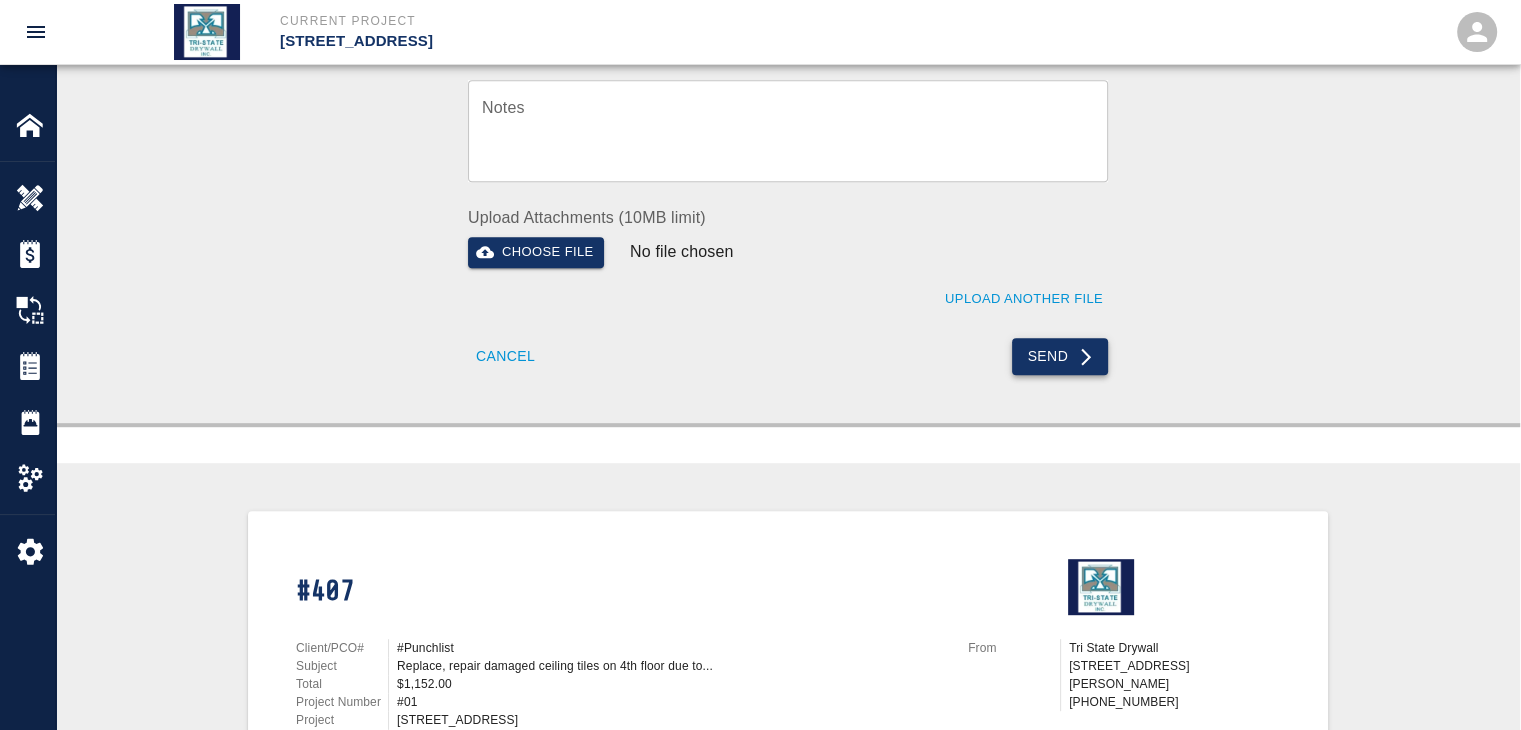 click on "Send" at bounding box center (1060, 356) 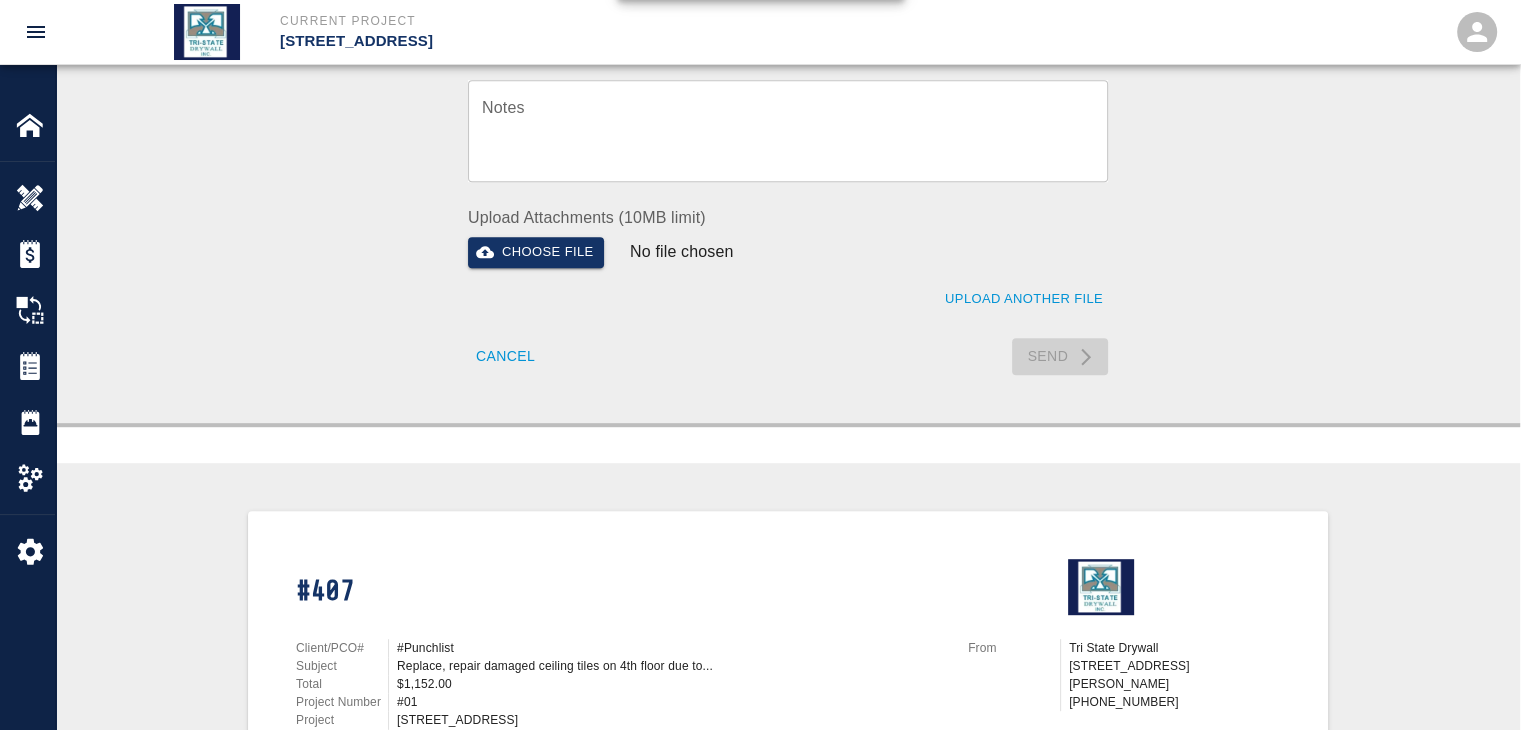 type 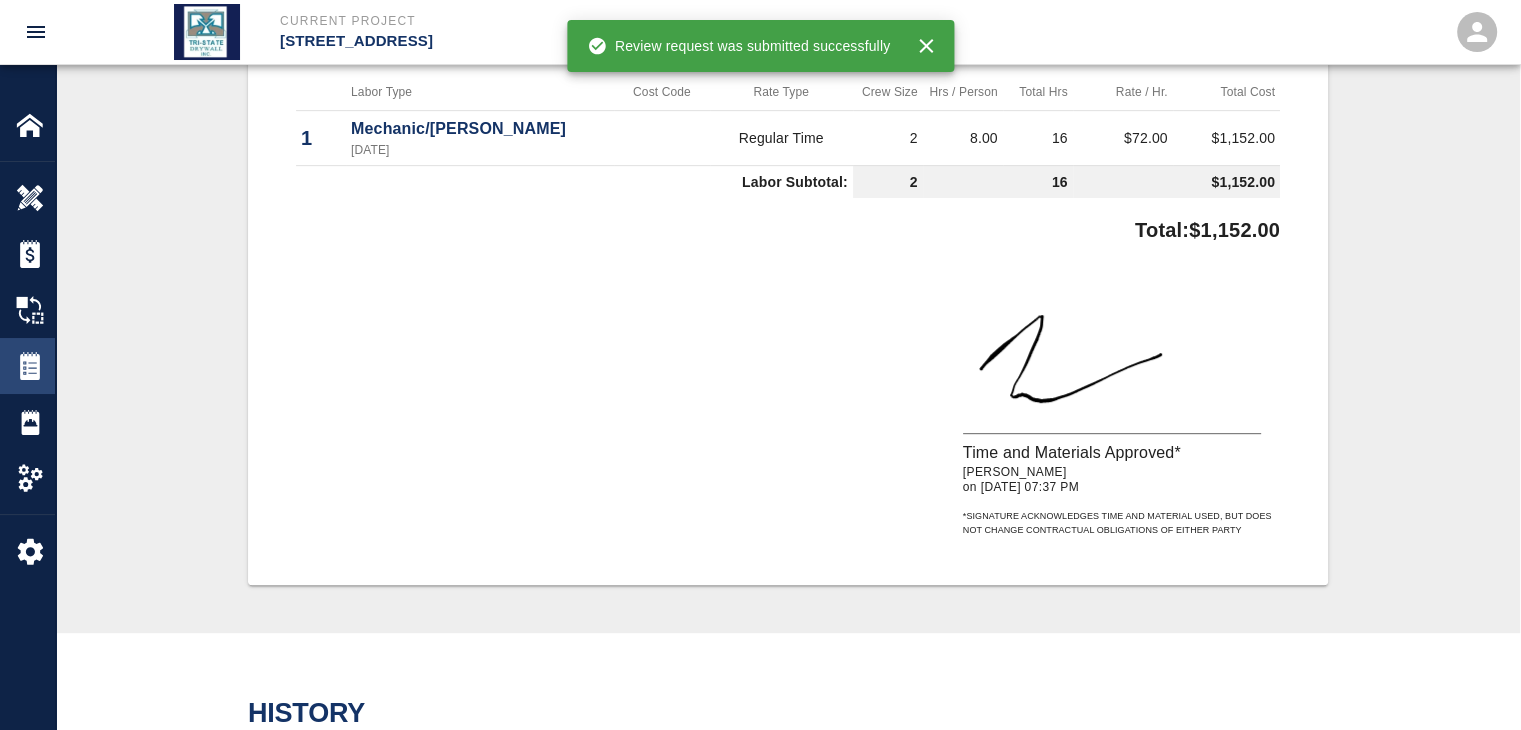 click at bounding box center [30, 366] 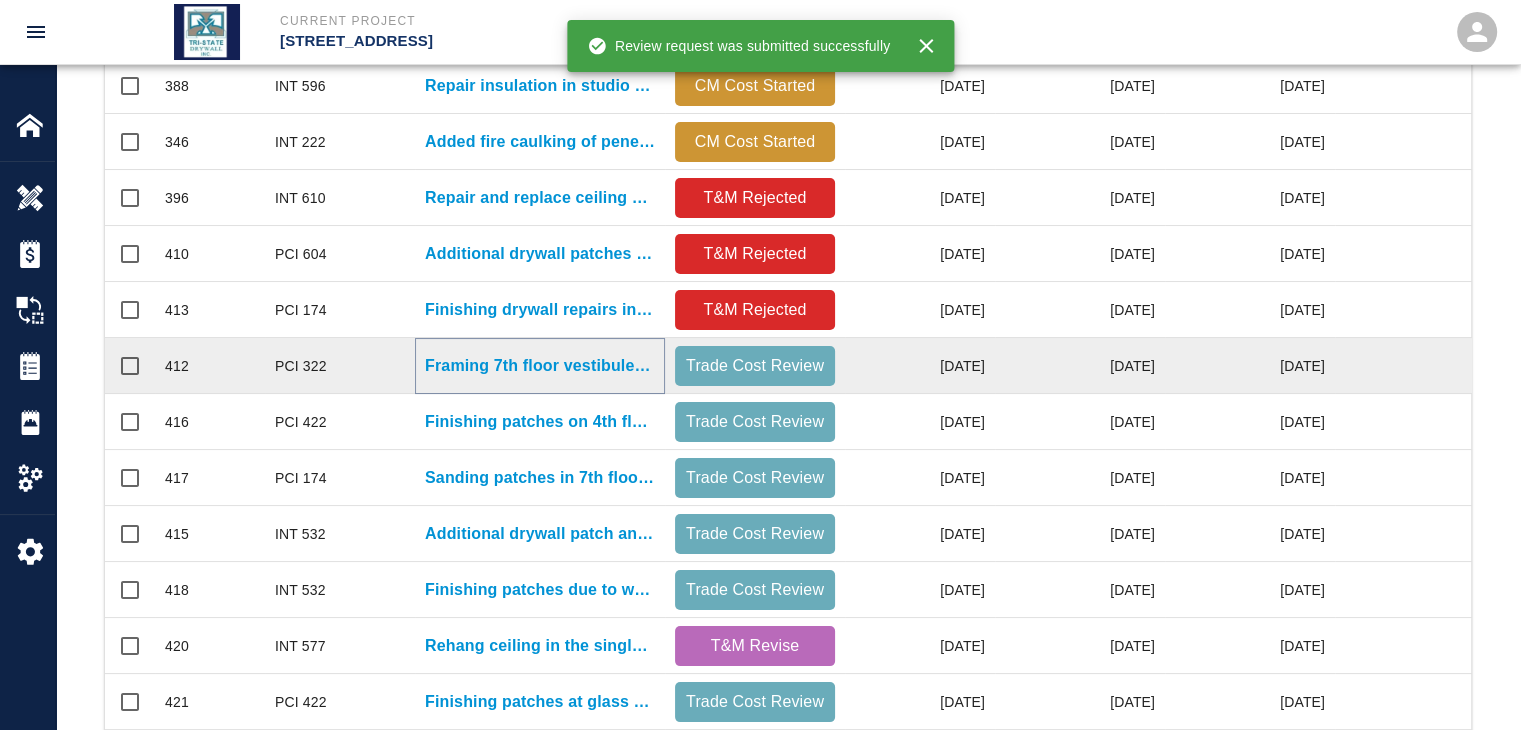 click on "Framing 7th floor vestibule chase wall in front of ribbon..." at bounding box center [540, 366] 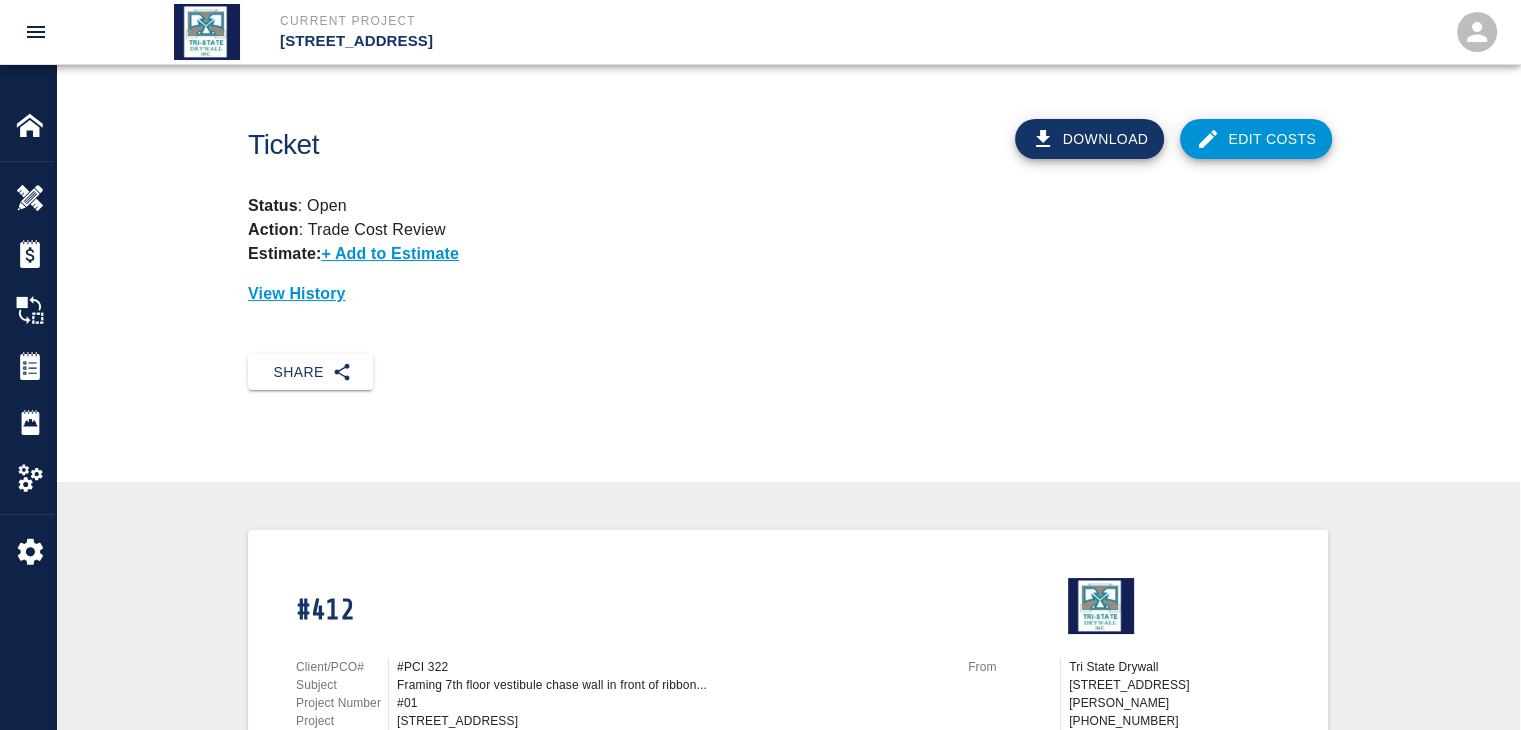 click on "Edit Costs" at bounding box center (1256, 139) 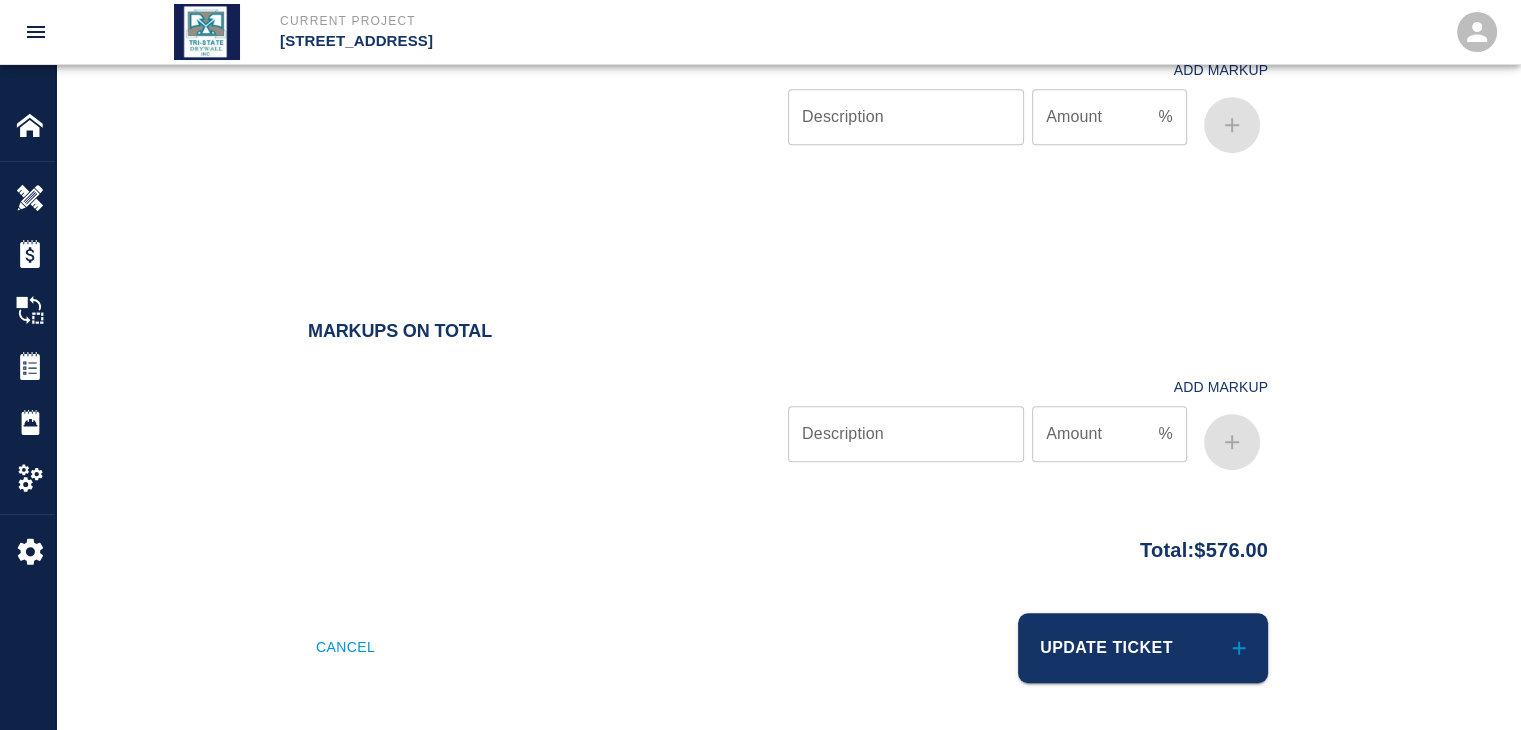 click on "Update Ticket" at bounding box center [1143, 648] 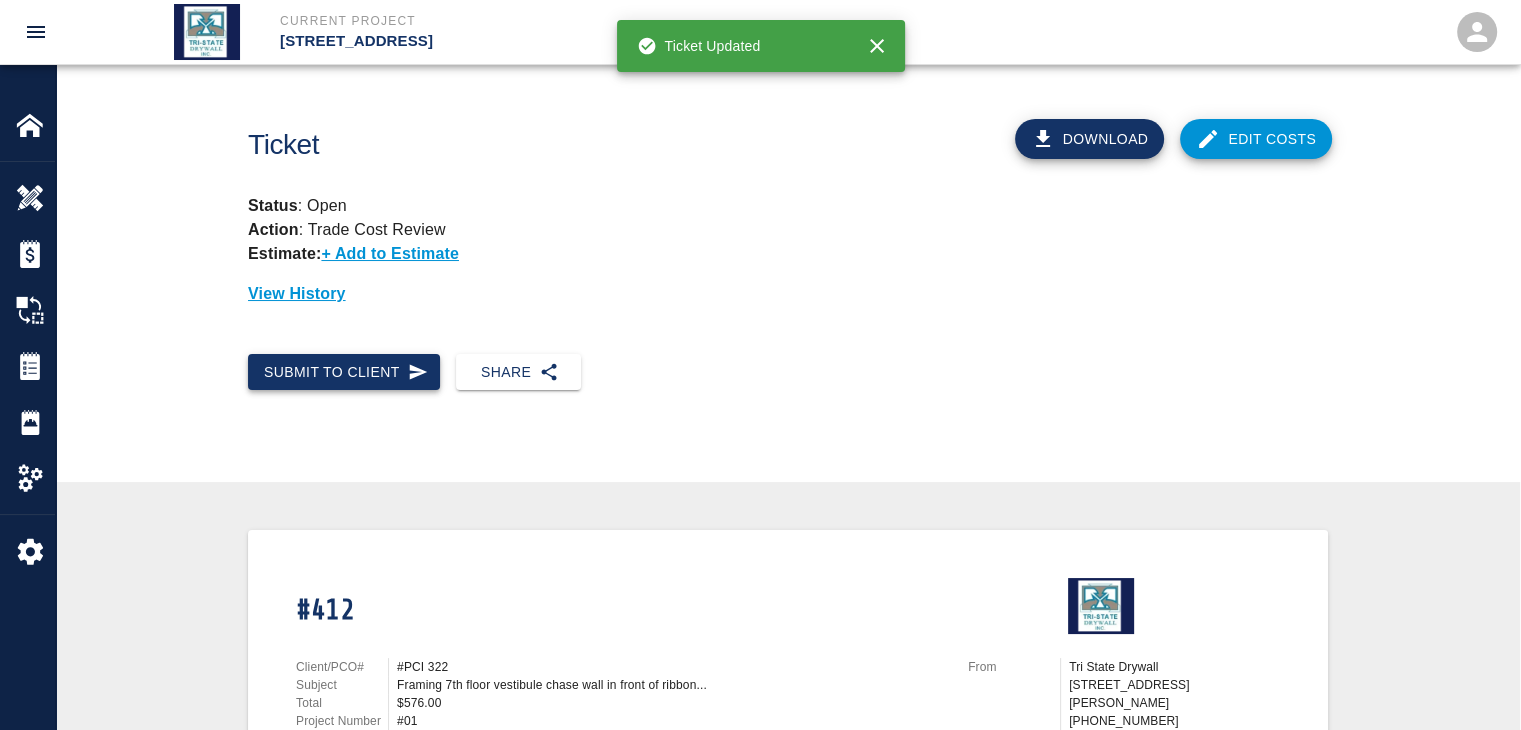 click on "Submit to Client" at bounding box center (344, 372) 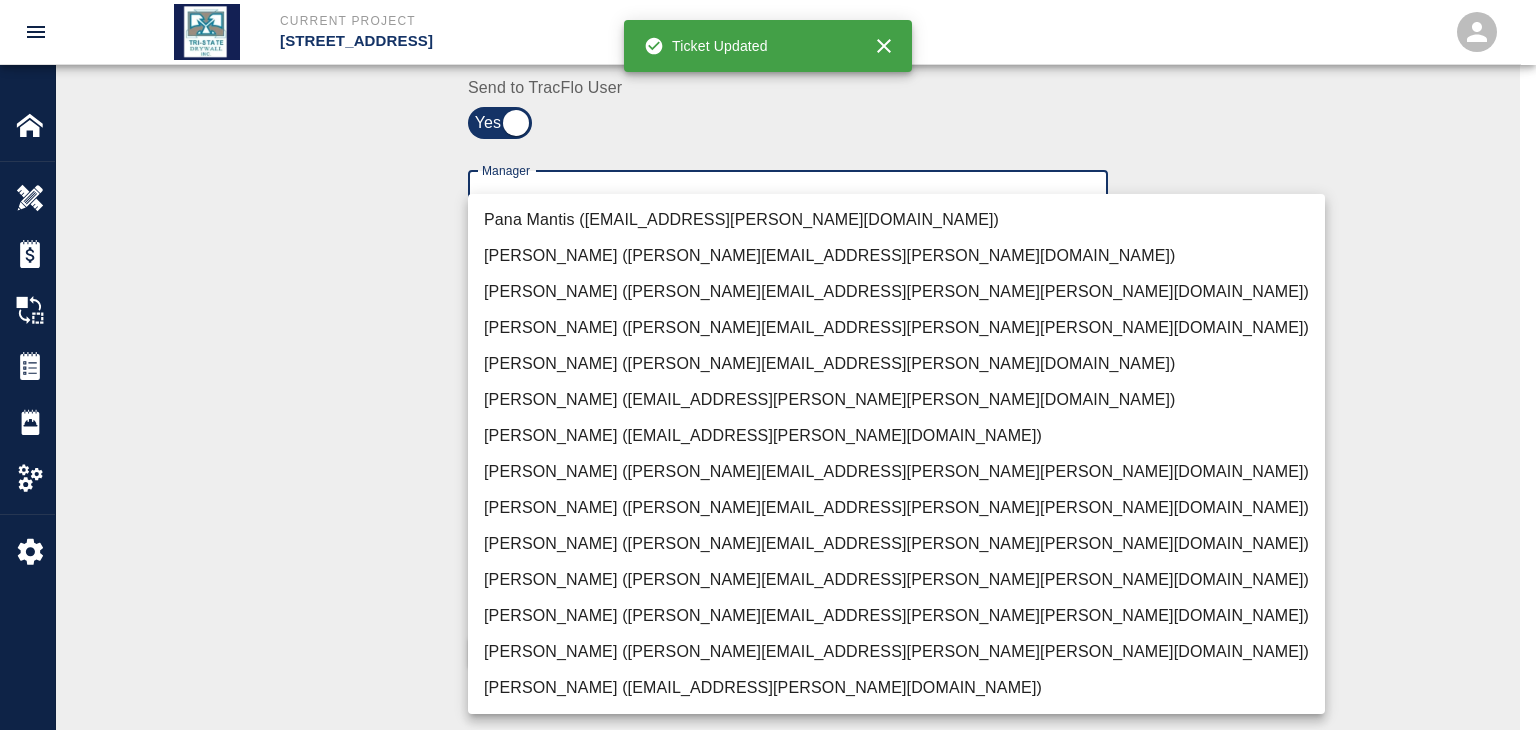 click on "Current Project [STREET_ADDRESS] Home [STREET_ADDRESS] Overview Estimates Change Orders Tickets Daily Reports Project Settings Settings Powered By Terms of Service  |  Privacy Policy Ticket Download Edit Costs Status :   Open Action :   Trade Cost Review Estimate:  + Add to Estimate View History Submit to Client Share Recipients Internal Team ​ Internal Team Notes x Notes Cancel Send Recipients Send to TracFlo User Manager ​ Manager Superintendent ​ Superintendent Review Type Cost cost Review Type Send me a copy Notes x Notes Upload Attachments (10MB limit) Choose file No file chosen Upload Another File Cancel Send Request Time and Material Revision Notes   * x Notes   * Upload Attachments (10MB limit) Choose file No file chosen Upload Another File Cancel Send Time and Materials Reject Notes   * x Notes   * Upload Attachments (10MB limit) Choose file No file chosen Upload Another File Cancel Send Approve Ticket Time and Materials Signature Clear Notes x Notes Choose file Cancel Send" at bounding box center (768, -135) 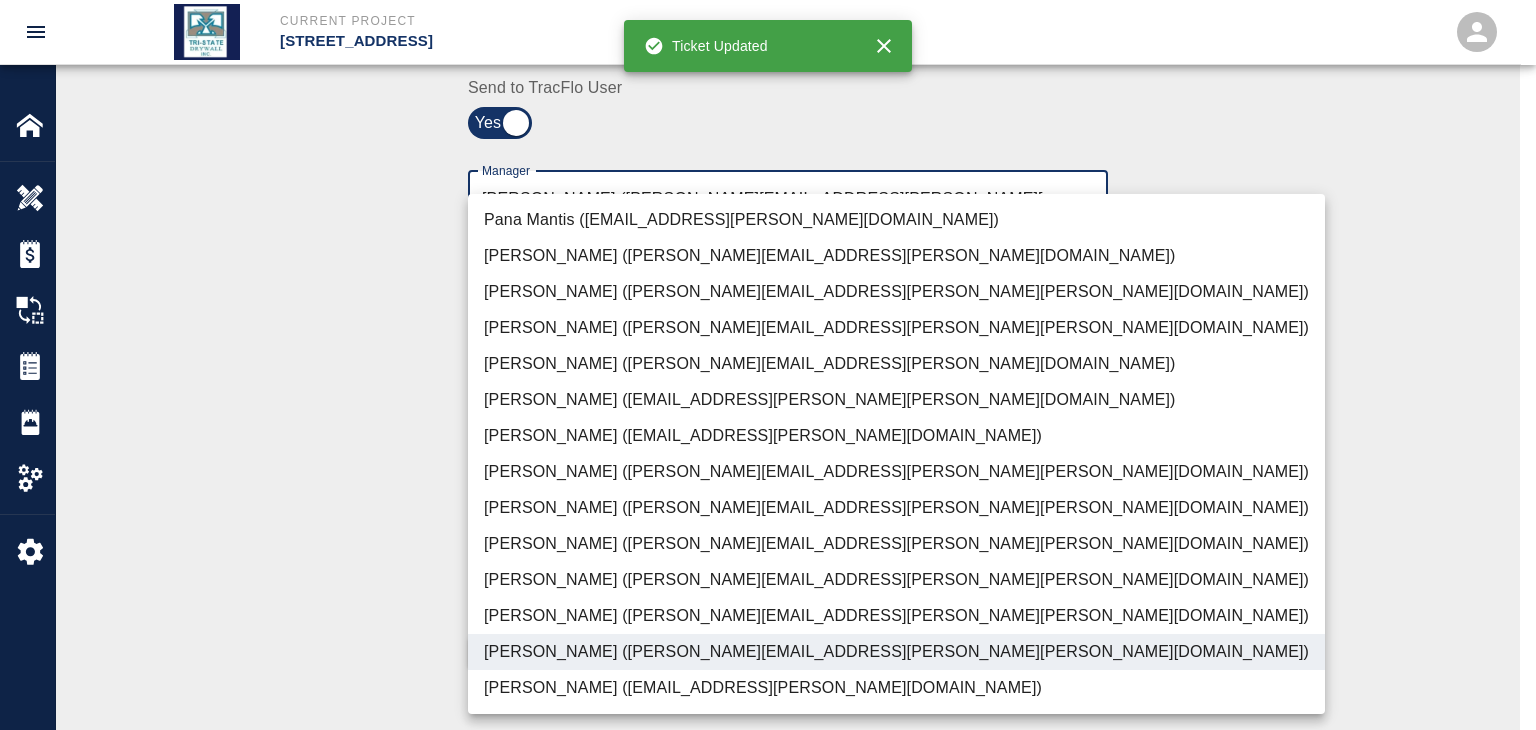 click at bounding box center (768, 365) 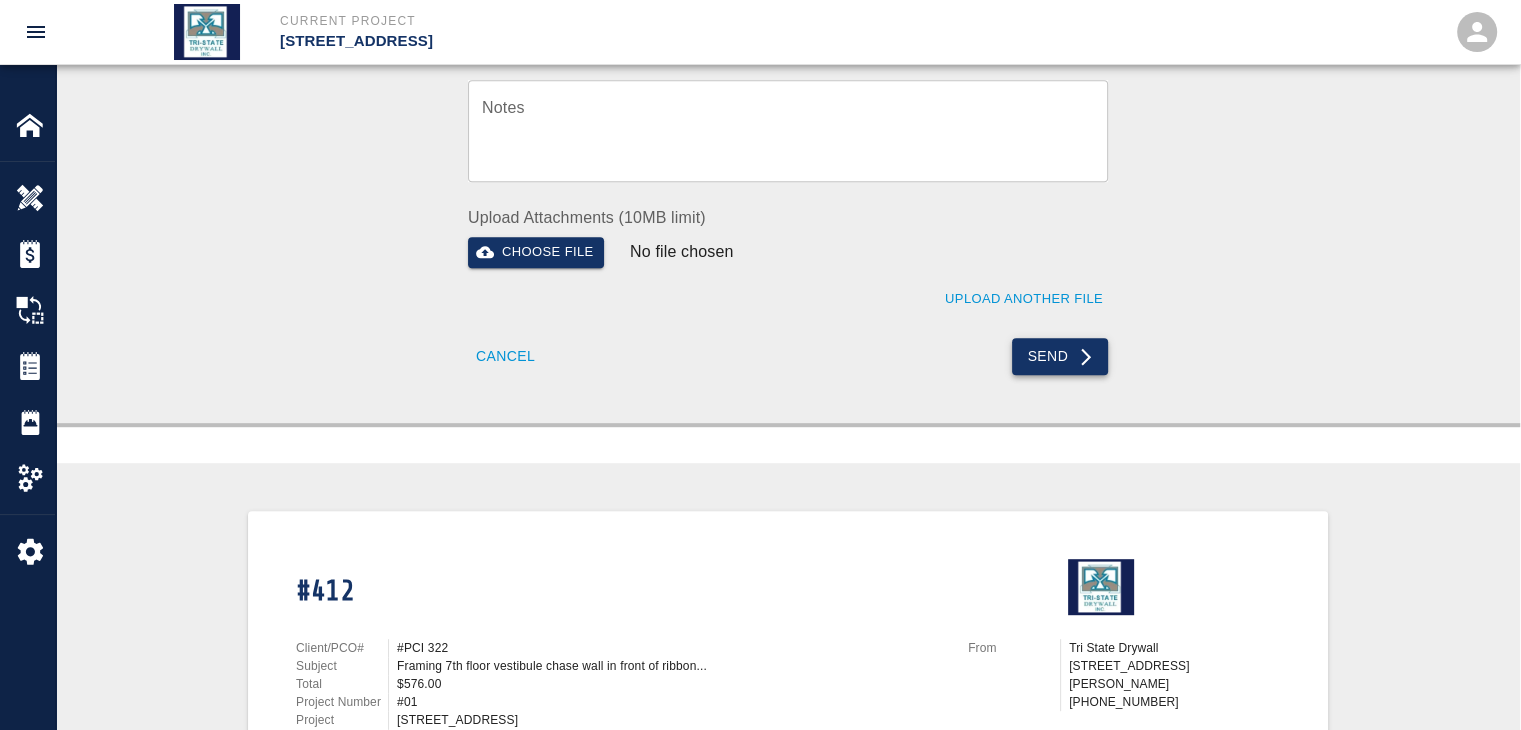 click on "Send" at bounding box center (1060, 356) 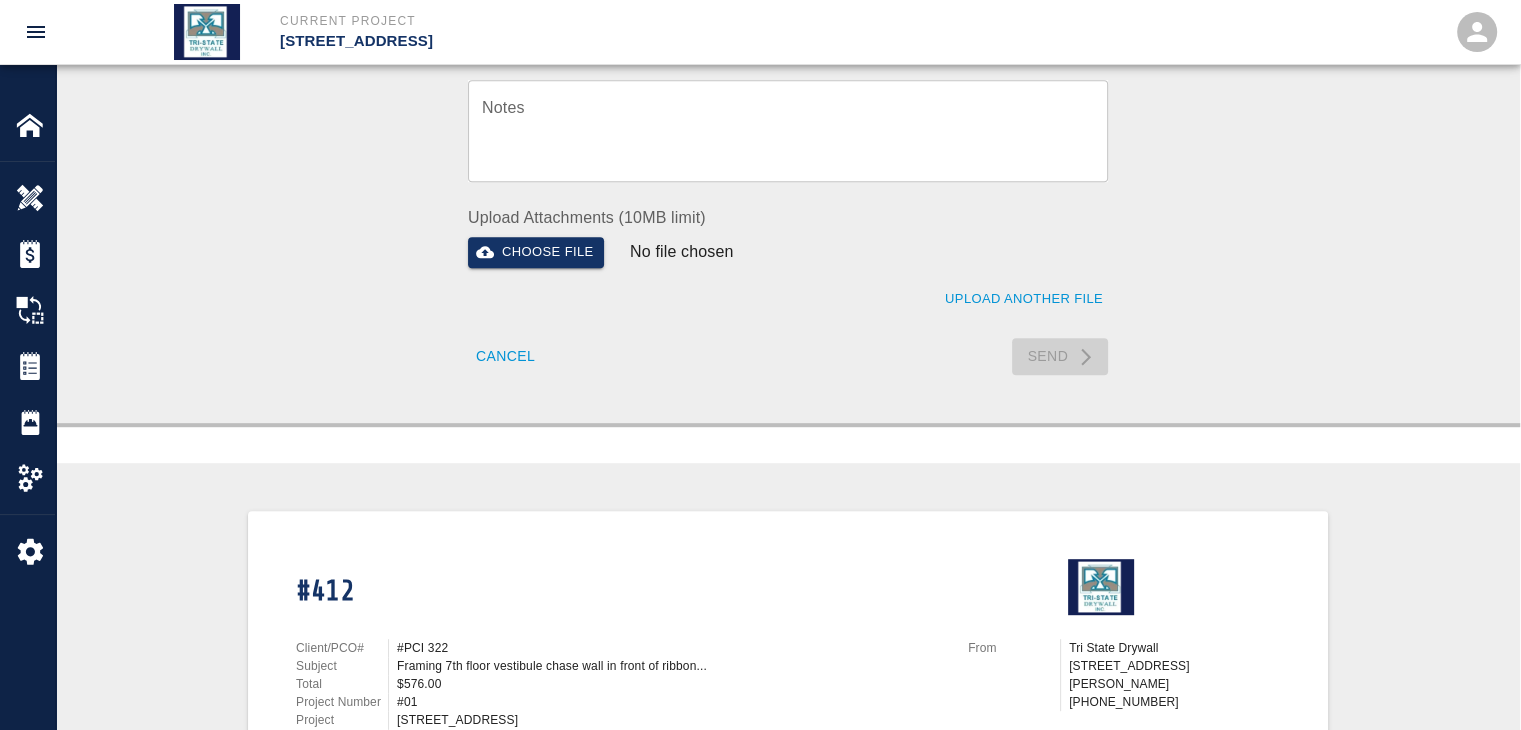 type 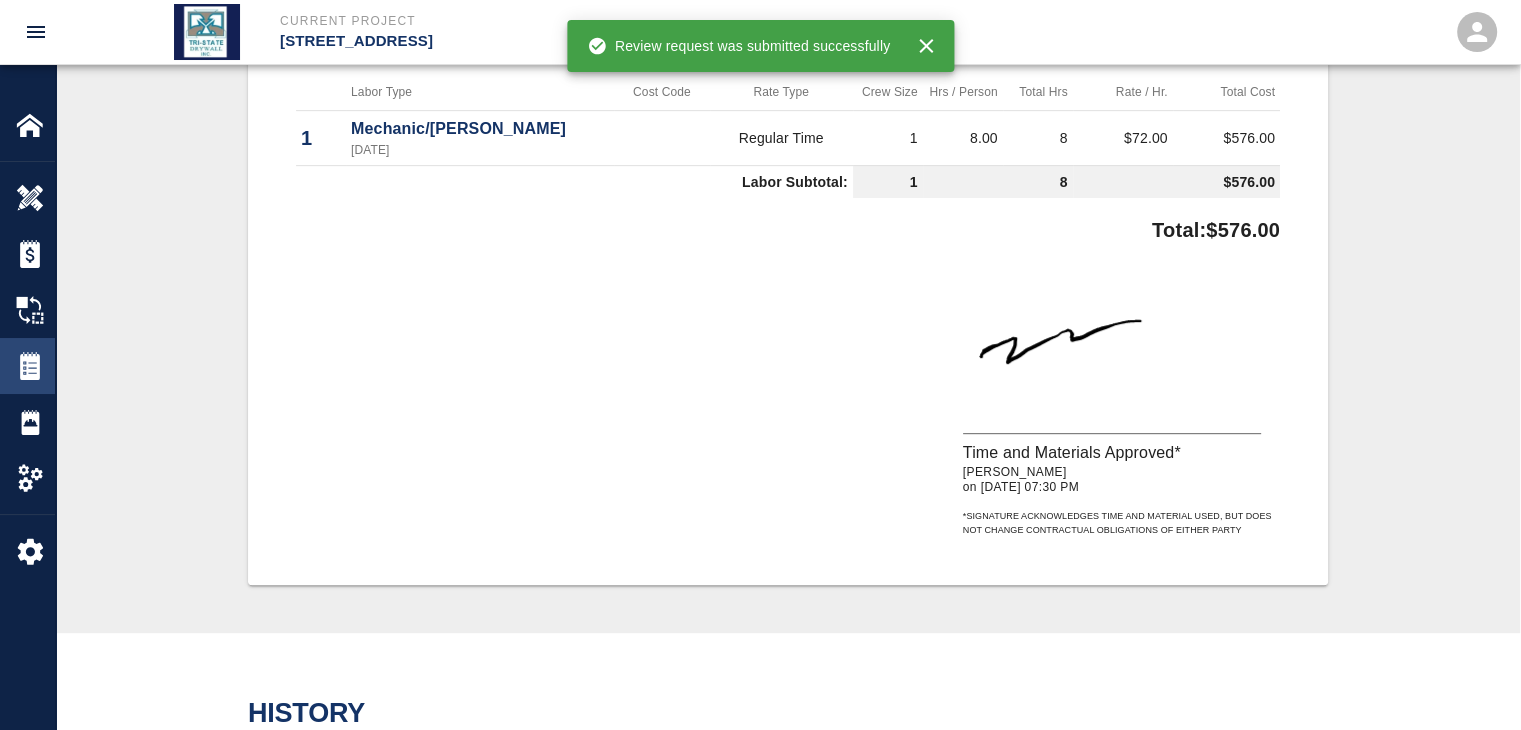 click at bounding box center (30, 366) 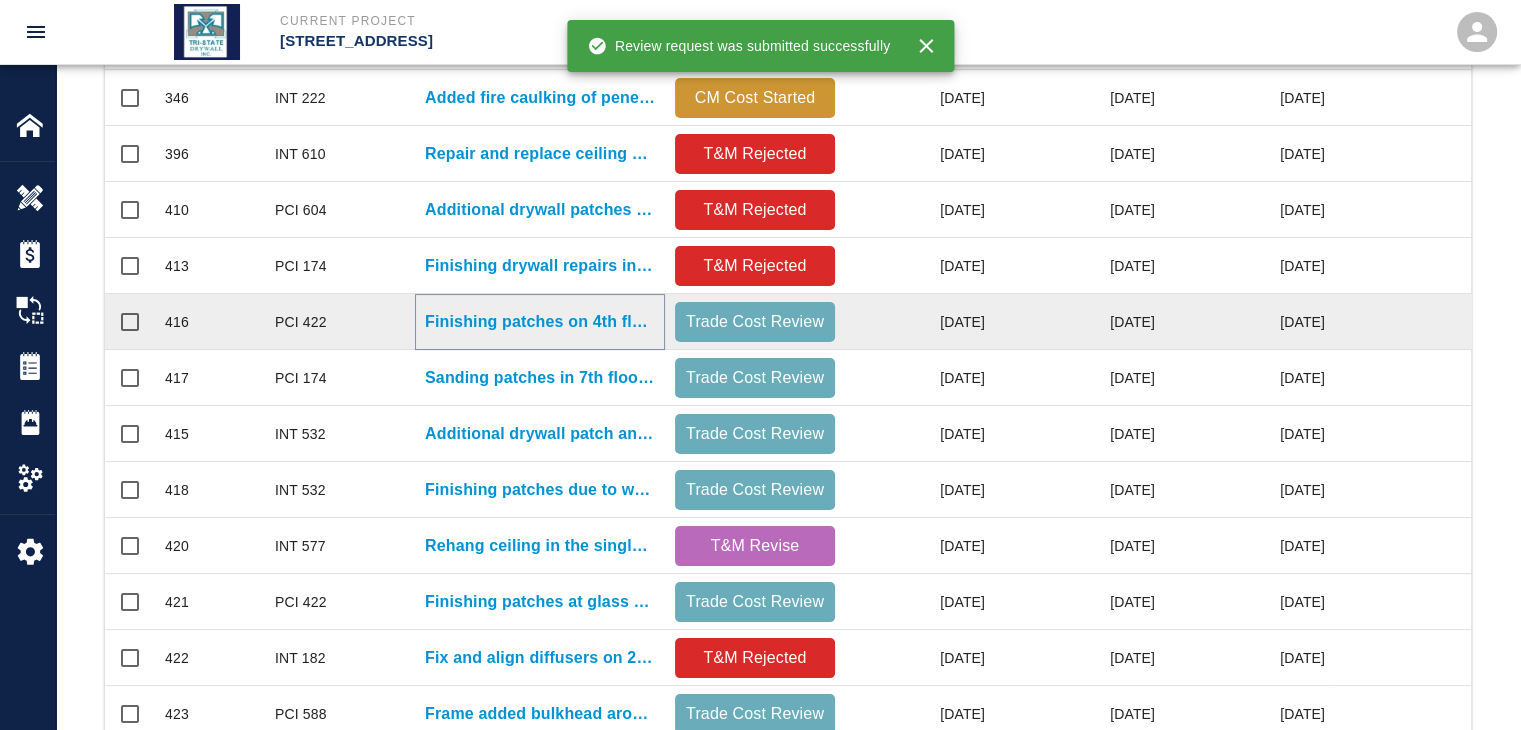 click on "Finishing patches on 4th floor at glass door mag locks..." at bounding box center [540, 322] 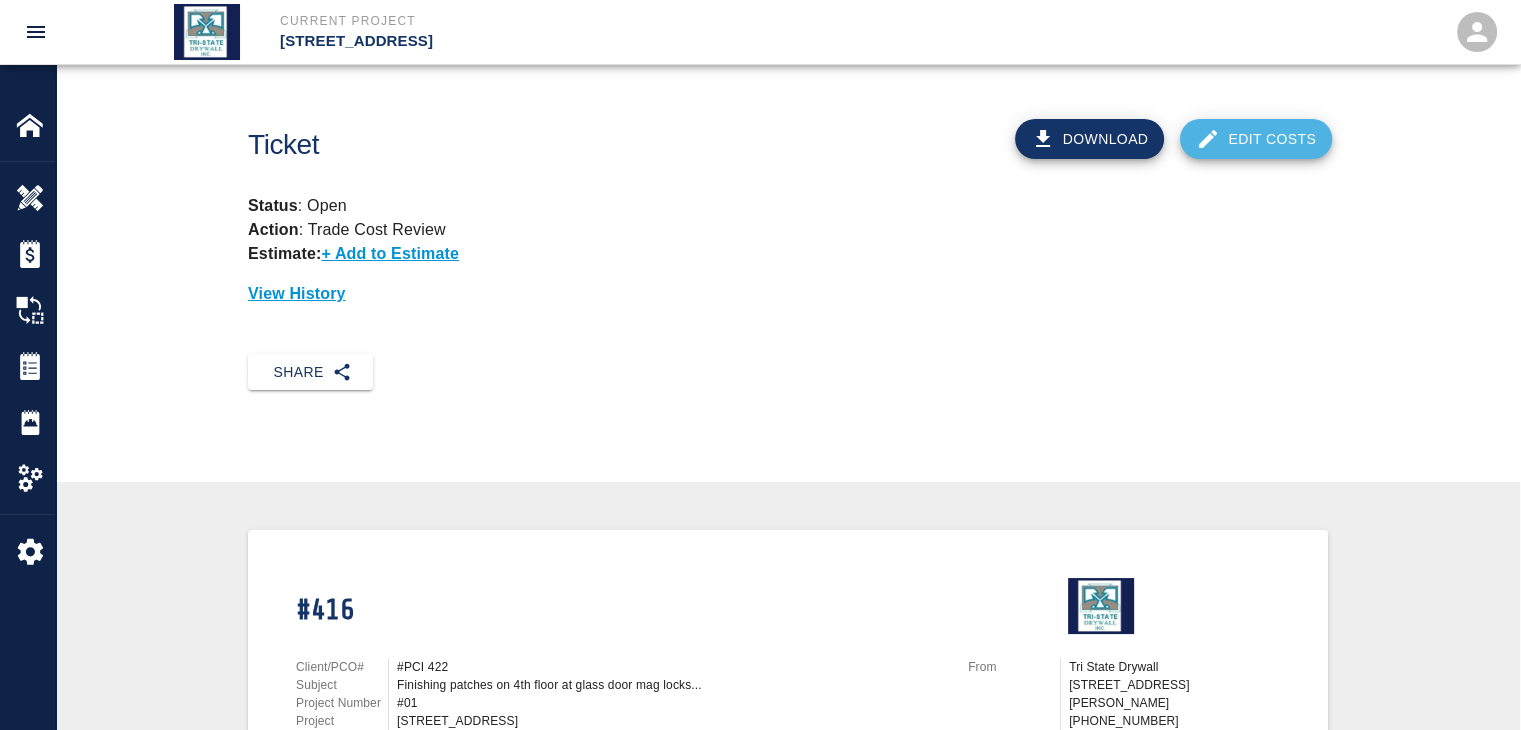 click on "Edit Costs" at bounding box center (1256, 139) 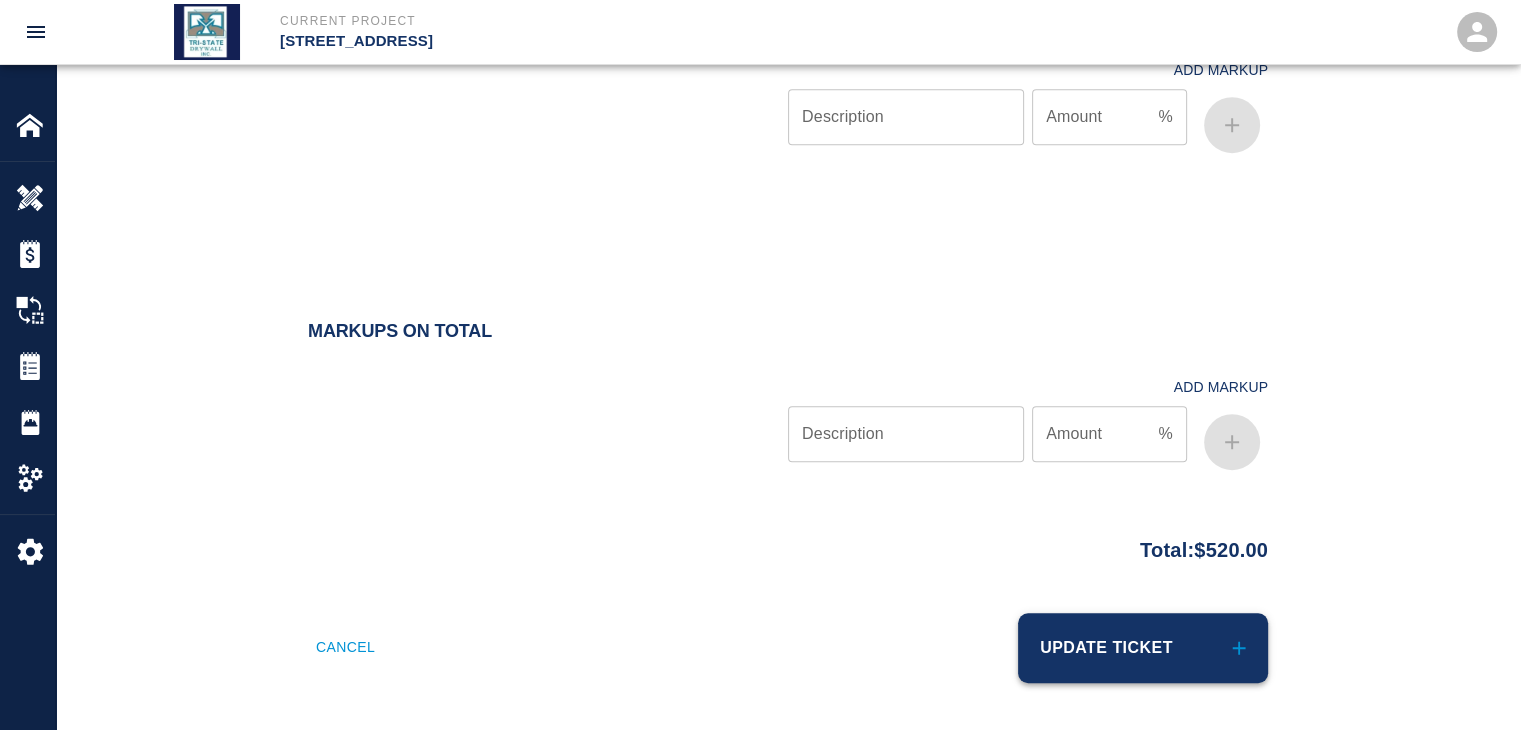 click on "Update Ticket" at bounding box center (1143, 648) 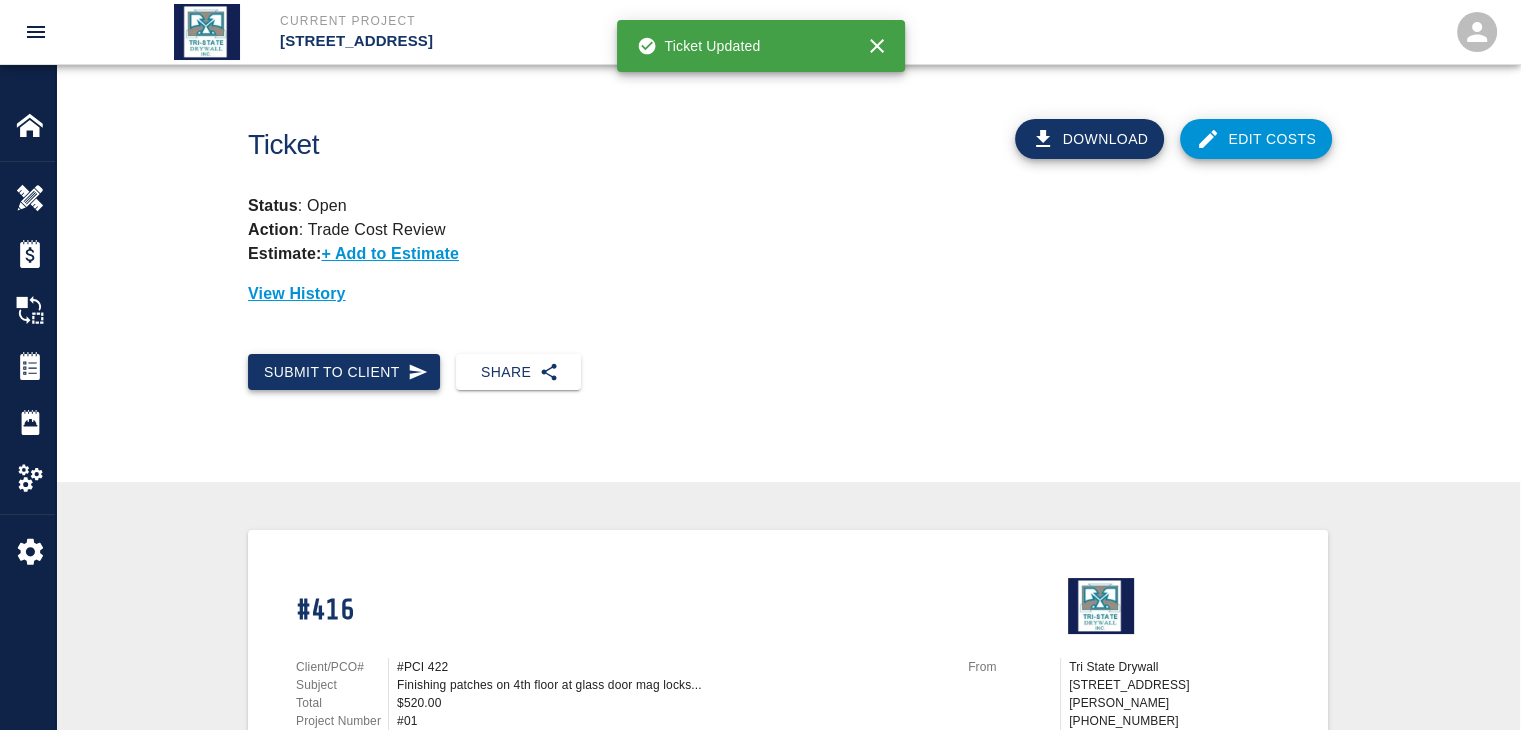 click on "Submit to Client" at bounding box center (344, 372) 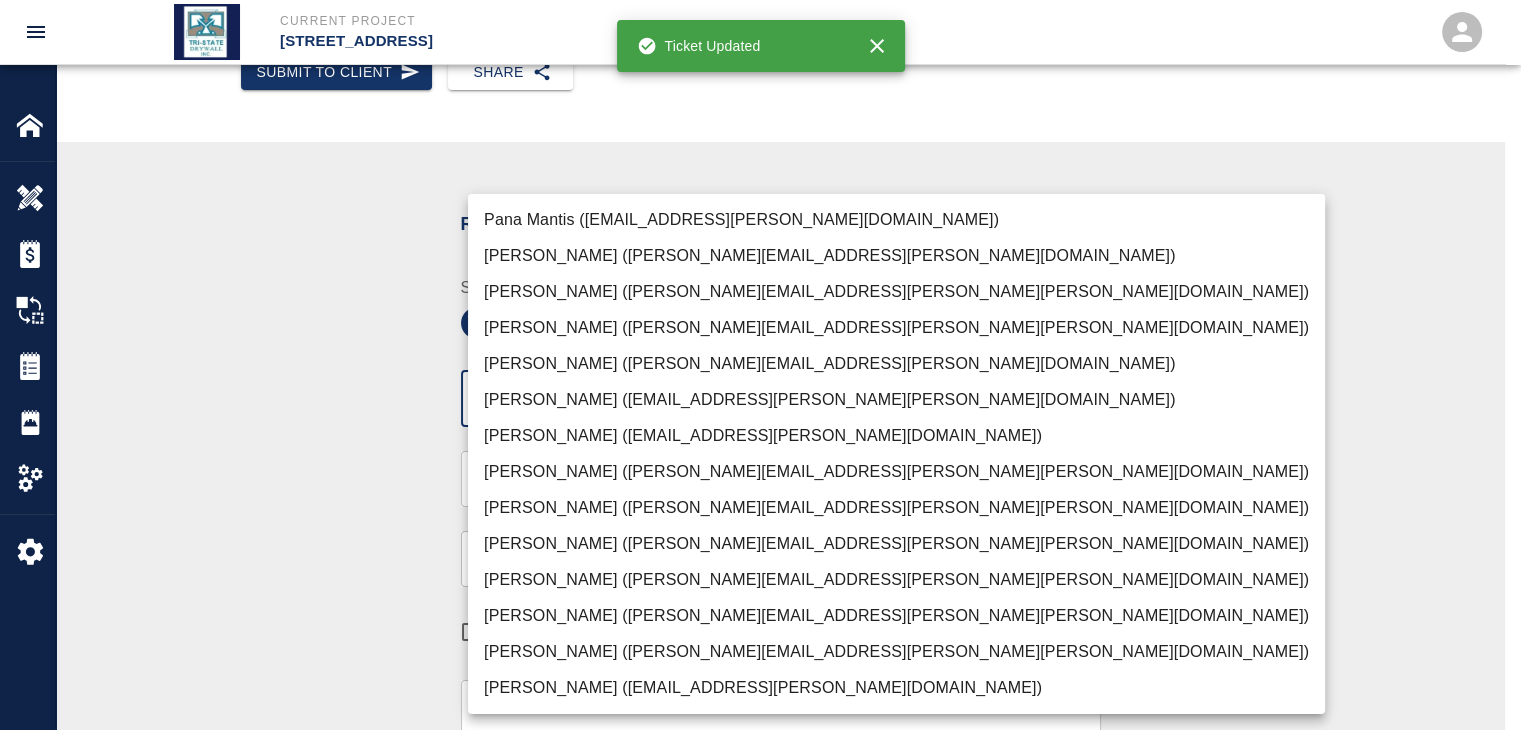 click on "Current Project [STREET_ADDRESS] Home [STREET_ADDRESS] Overview Estimates Change Orders Tickets Daily Reports Project Settings Settings Powered By Terms of Service  |  Privacy Policy Ticket Download Edit Costs Status :   Open Action :   Trade Cost Review Estimate:  + Add to Estimate View History Submit to Client Share Recipients Internal Team ​ Internal Team Notes x Notes Cancel Send Recipients Send to TracFlo User Manager ​ Manager Superintendent ​ Superintendent Review Type Cost cost Review Type Send me a copy Notes x Notes Upload Attachments (10MB limit) Choose file No file chosen Upload Another File Cancel Send Request Time and Material Revision Notes   * x Notes   * Upload Attachments (10MB limit) Choose file No file chosen Upload Another File Cancel Send Time and Materials Reject Notes   * x Notes   * Upload Attachments (10MB limit) Choose file No file chosen Upload Another File Cancel Send Approve Ticket Time and Materials Signature Clear Notes x Notes Choose file Cancel Send" at bounding box center (760, 65) 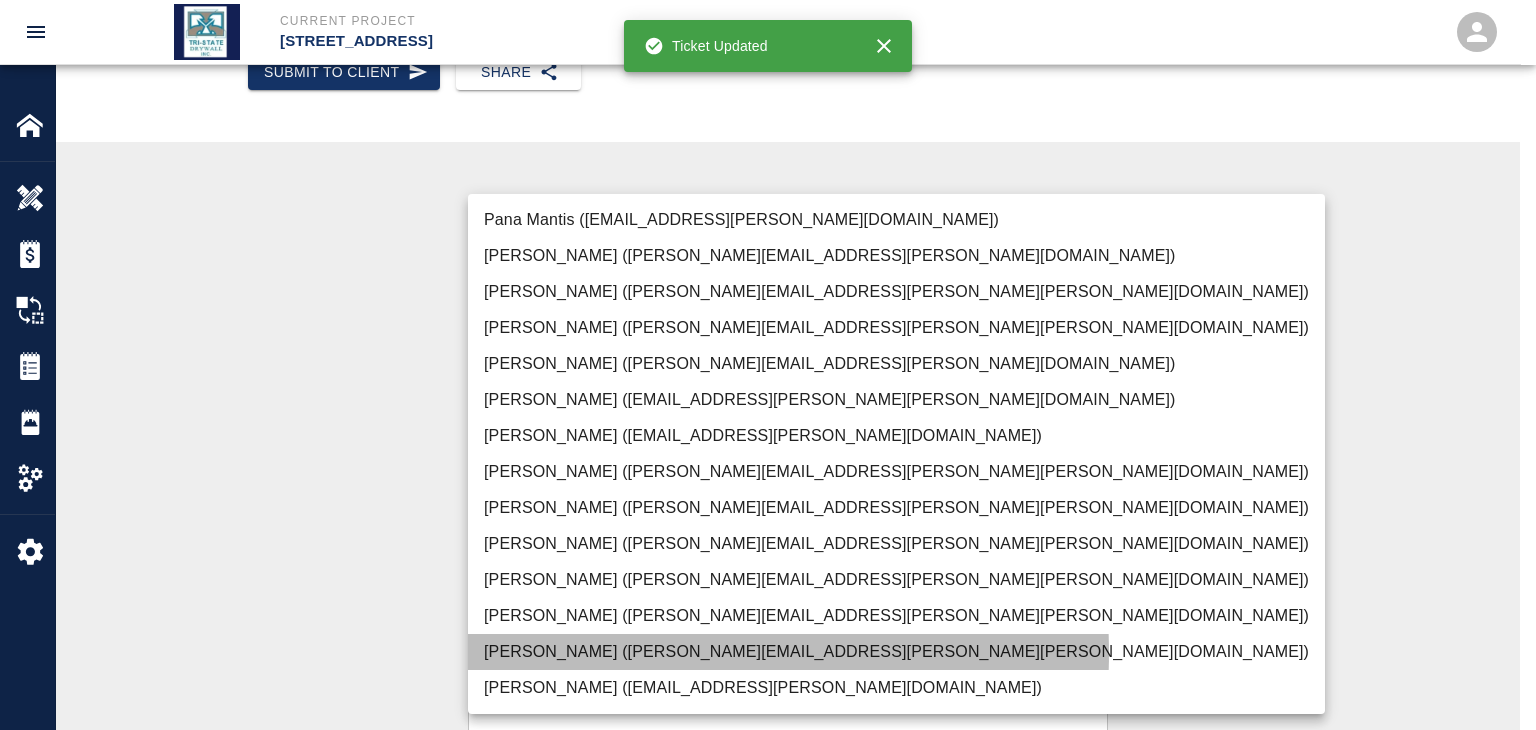 click on "[PERSON_NAME] ([PERSON_NAME][EMAIL_ADDRESS][PERSON_NAME][PERSON_NAME][DOMAIN_NAME])" at bounding box center [896, 652] 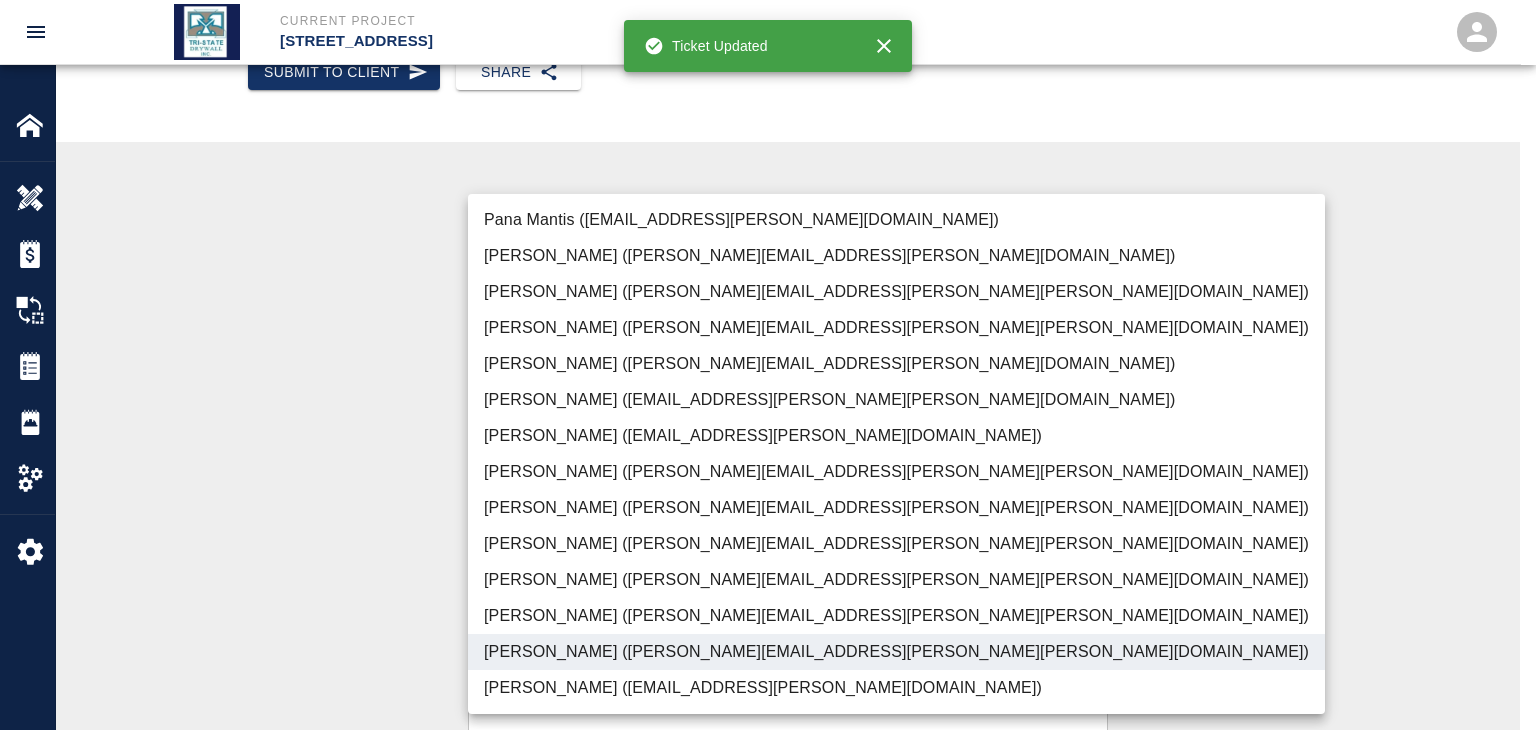 click at bounding box center [768, 365] 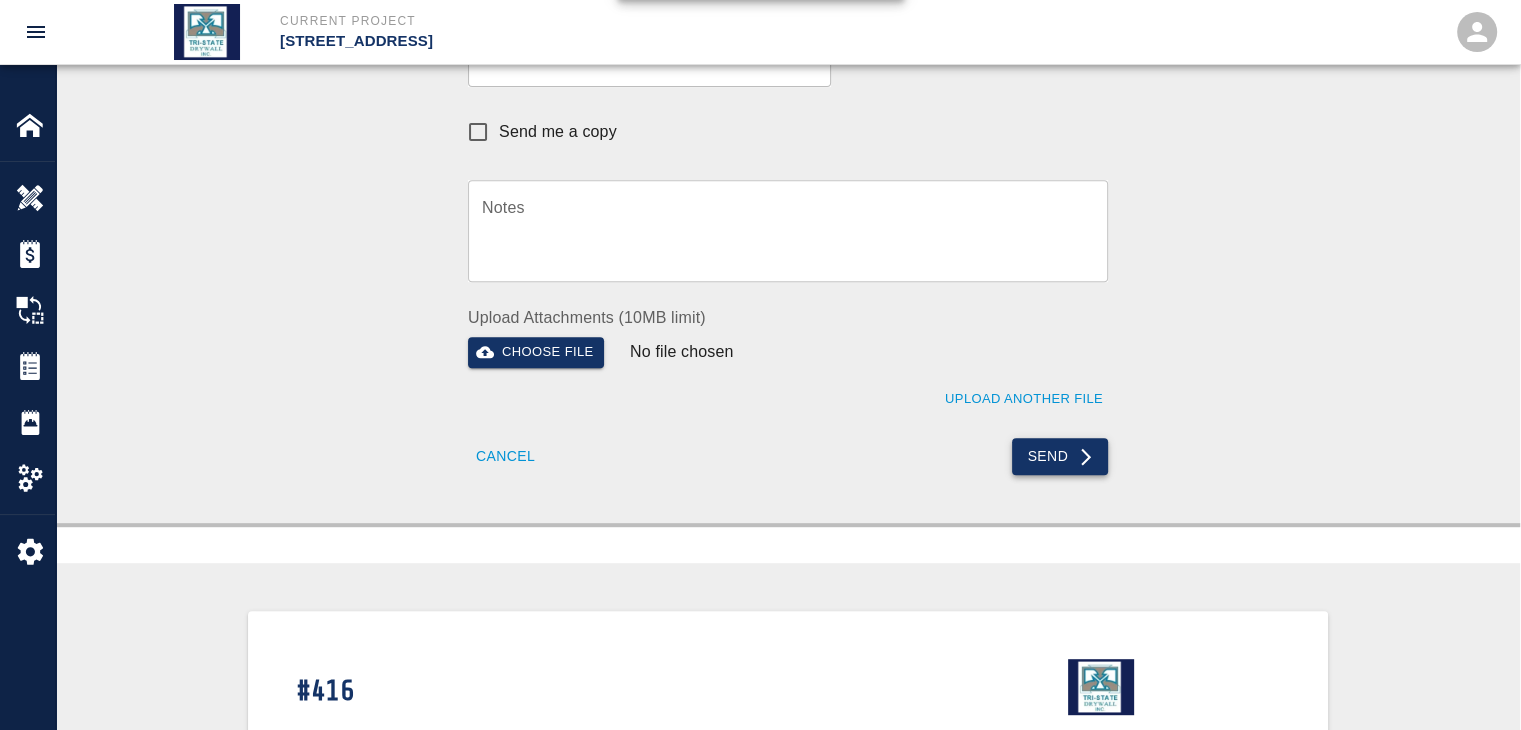 click on "Send" at bounding box center [1060, 456] 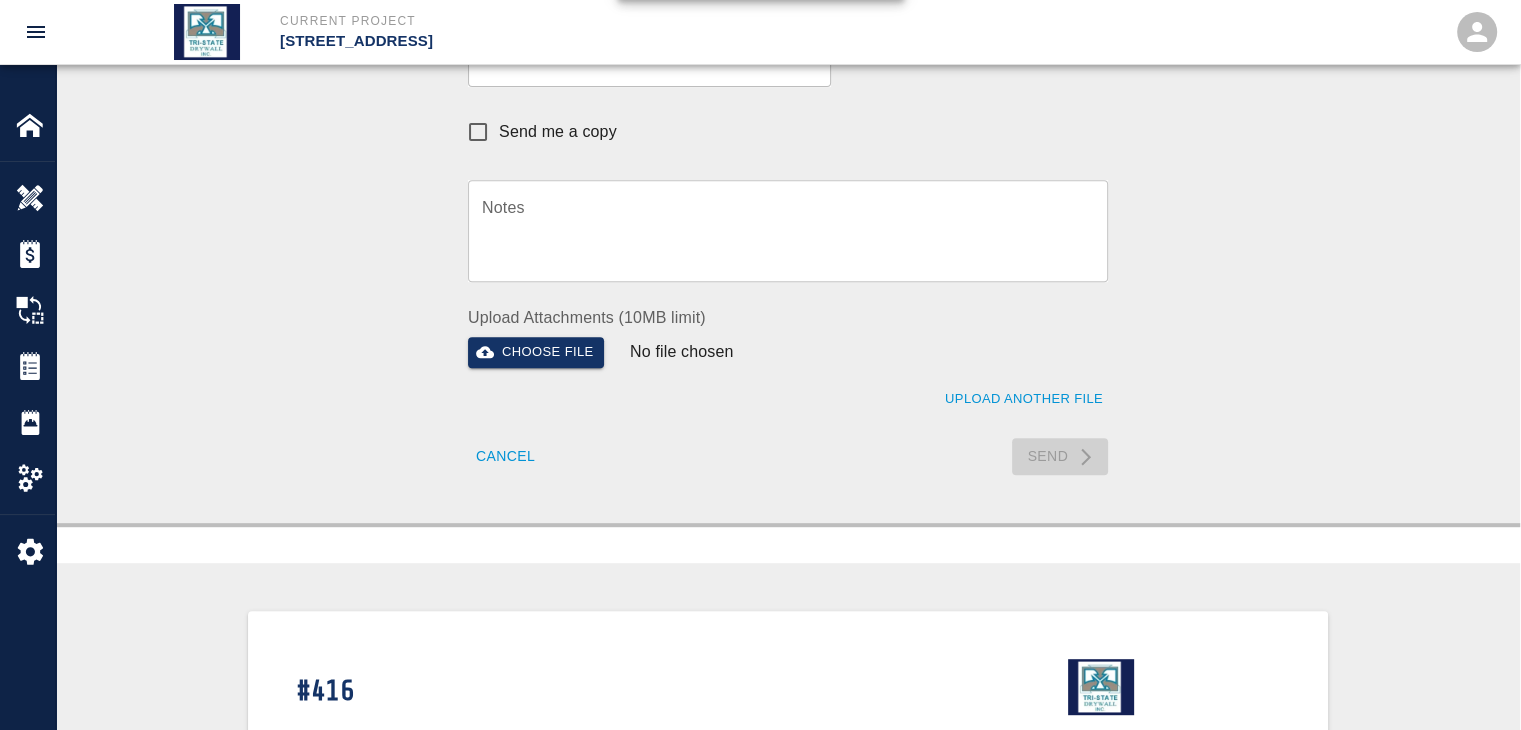 type 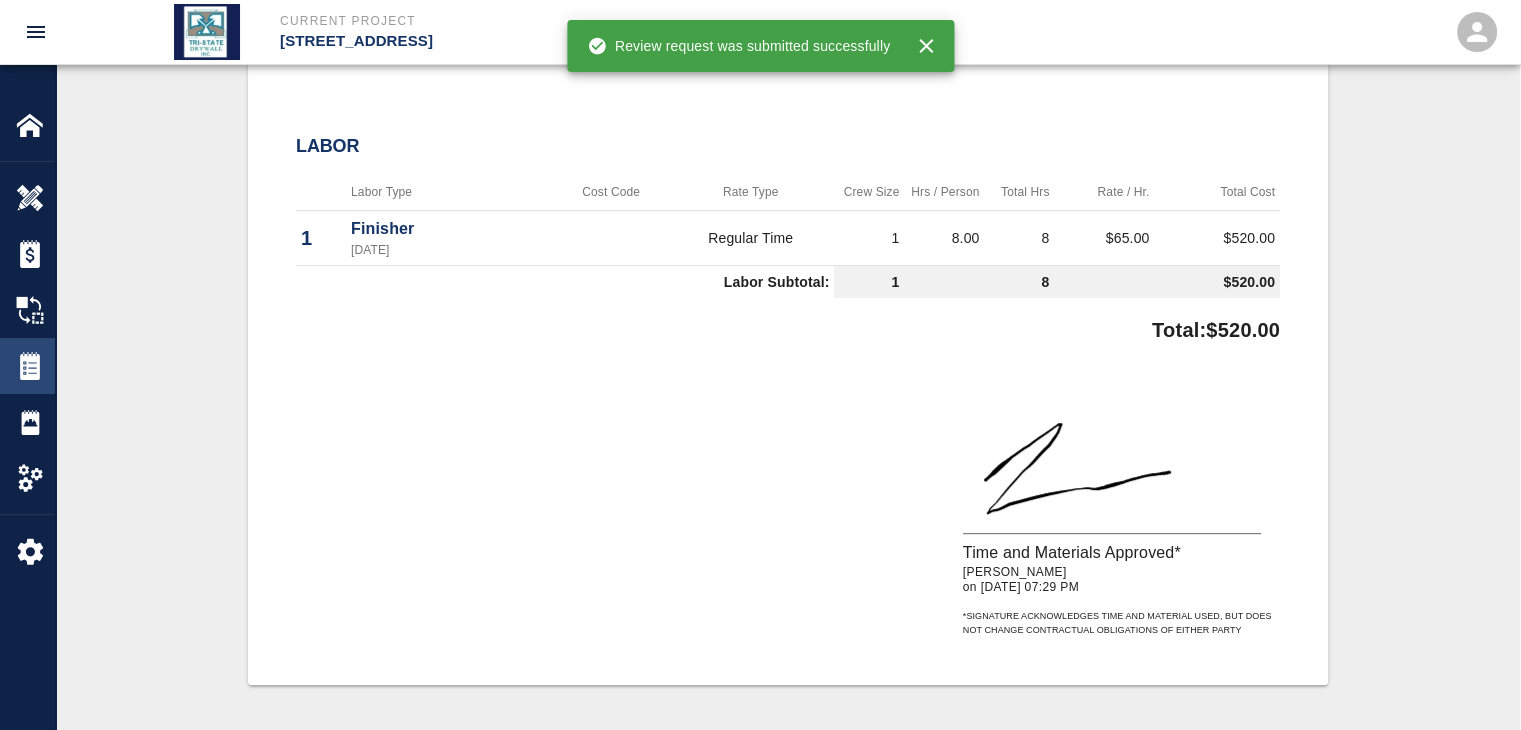 click at bounding box center (30, 366) 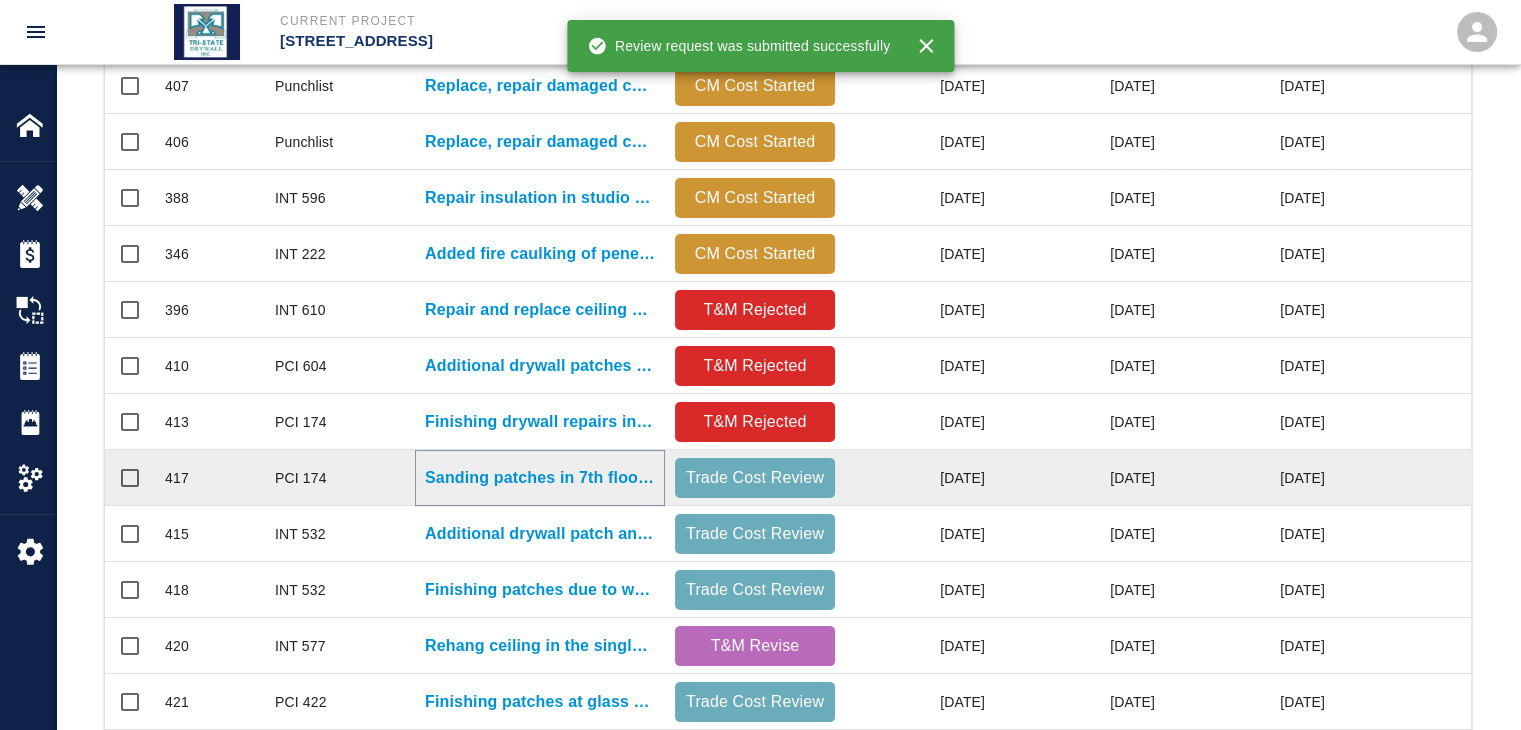 click on "Sanding patches in 7th floor case room bulkheads due to..." at bounding box center (540, 478) 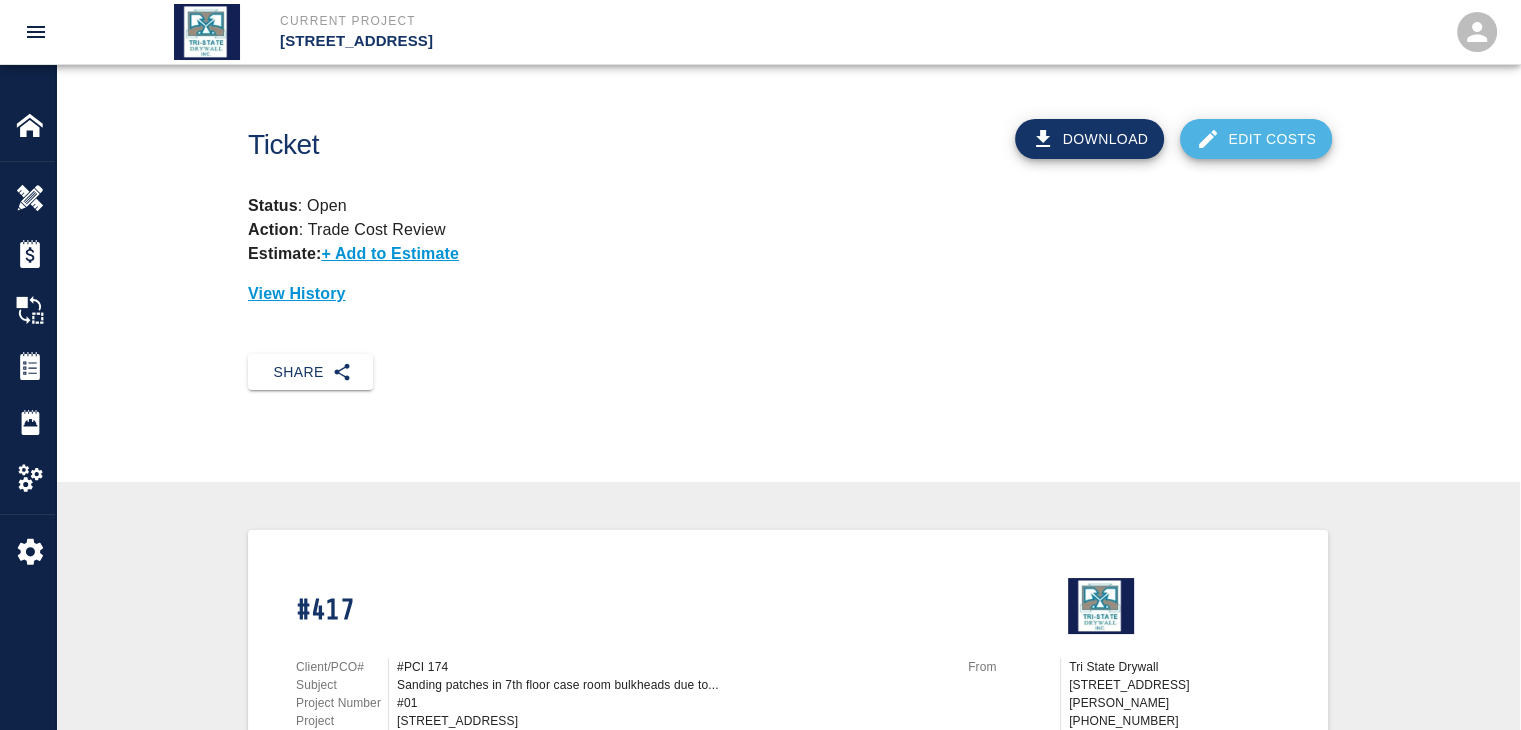 click on "Edit Costs" at bounding box center (1256, 139) 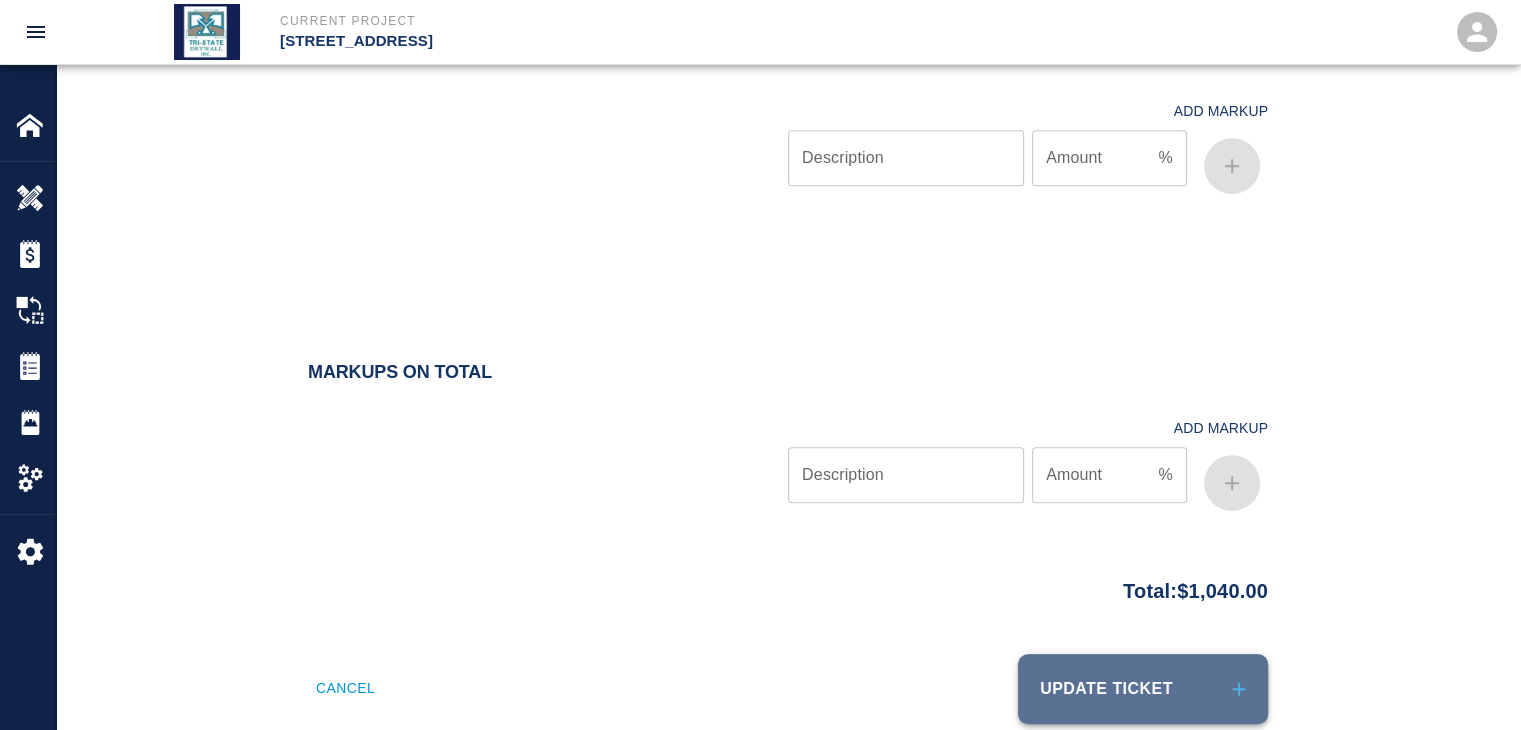 click on "Update Ticket" at bounding box center (1143, 689) 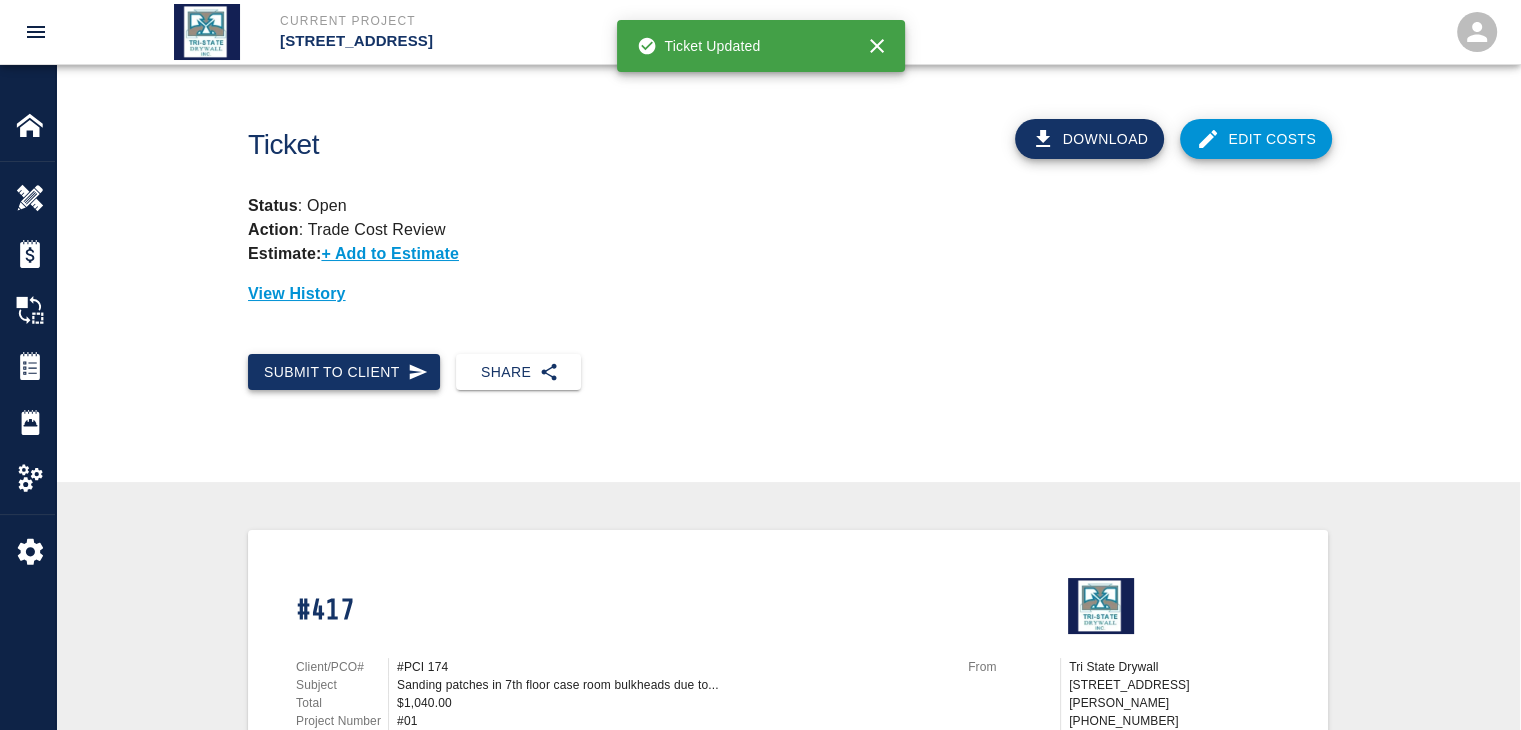click on "Submit to Client" at bounding box center (344, 372) 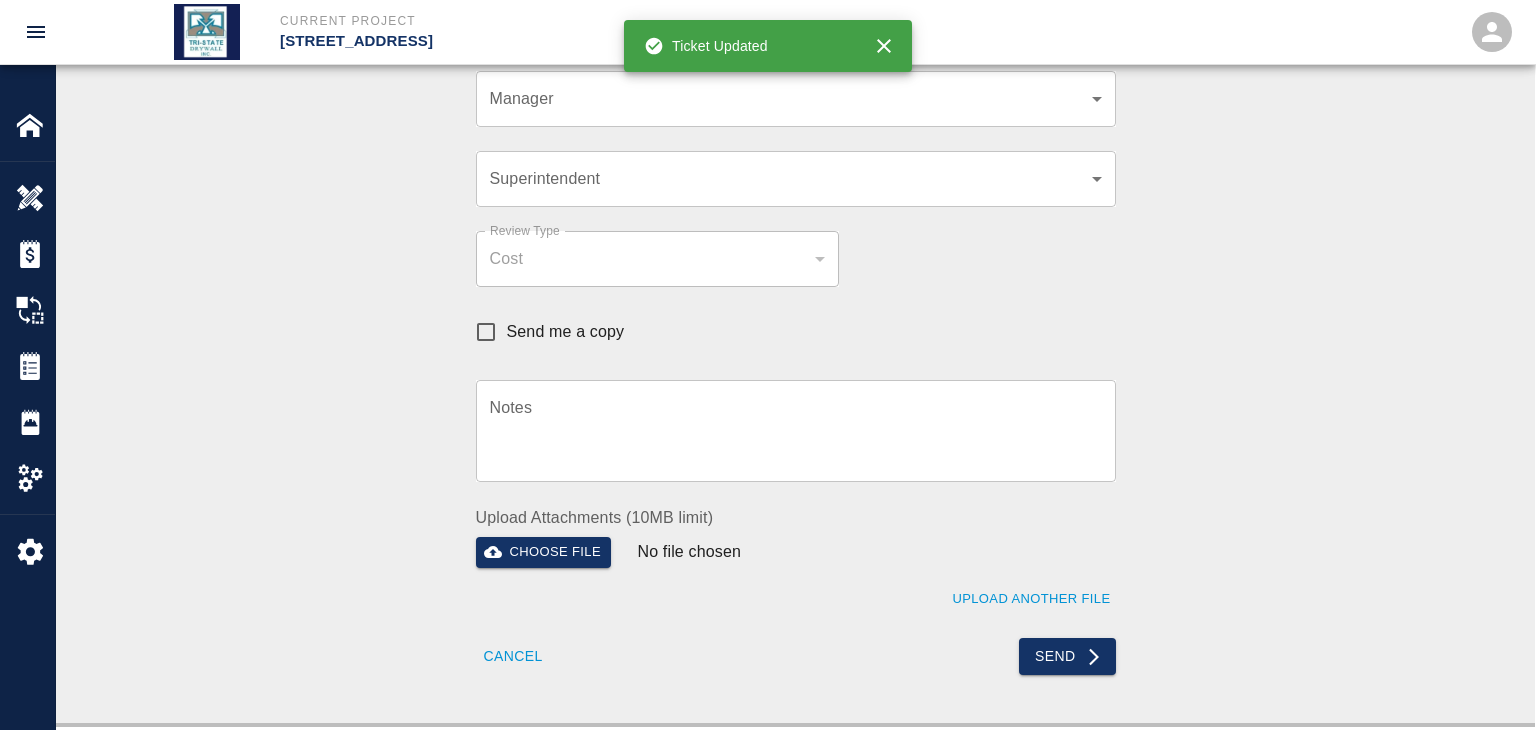 click on "Current Project [STREET_ADDRESS] Home [STREET_ADDRESS] Overview Estimates Change Orders Tickets Daily Reports Project Settings Settings Powered By Terms of Service  |  Privacy Policy Ticket Download Edit Costs Status :   Open Action :   Trade Cost Review Estimate:  + Add to Estimate View History Submit to Client Share Recipients Internal Team ​ Internal Team Notes x Notes Cancel Send Recipients Send to TracFlo User Manager ​ Manager Superintendent ​ Superintendent Review Type Cost cost Review Type Send me a copy Notes x Notes Upload Attachments (10MB limit) Choose file No file chosen Upload Another File Cancel Send Request Time and Material Revision Notes   * x Notes   * Upload Attachments (10MB limit) Choose file No file chosen Upload Another File Cancel Send Time and Materials Reject Notes   * x Notes   * Upload Attachments (10MB limit) Choose file No file chosen Upload Another File Cancel Send Approve Ticket Time and Materials Signature Clear Notes x Notes Choose file Cancel Send" at bounding box center [768, -235] 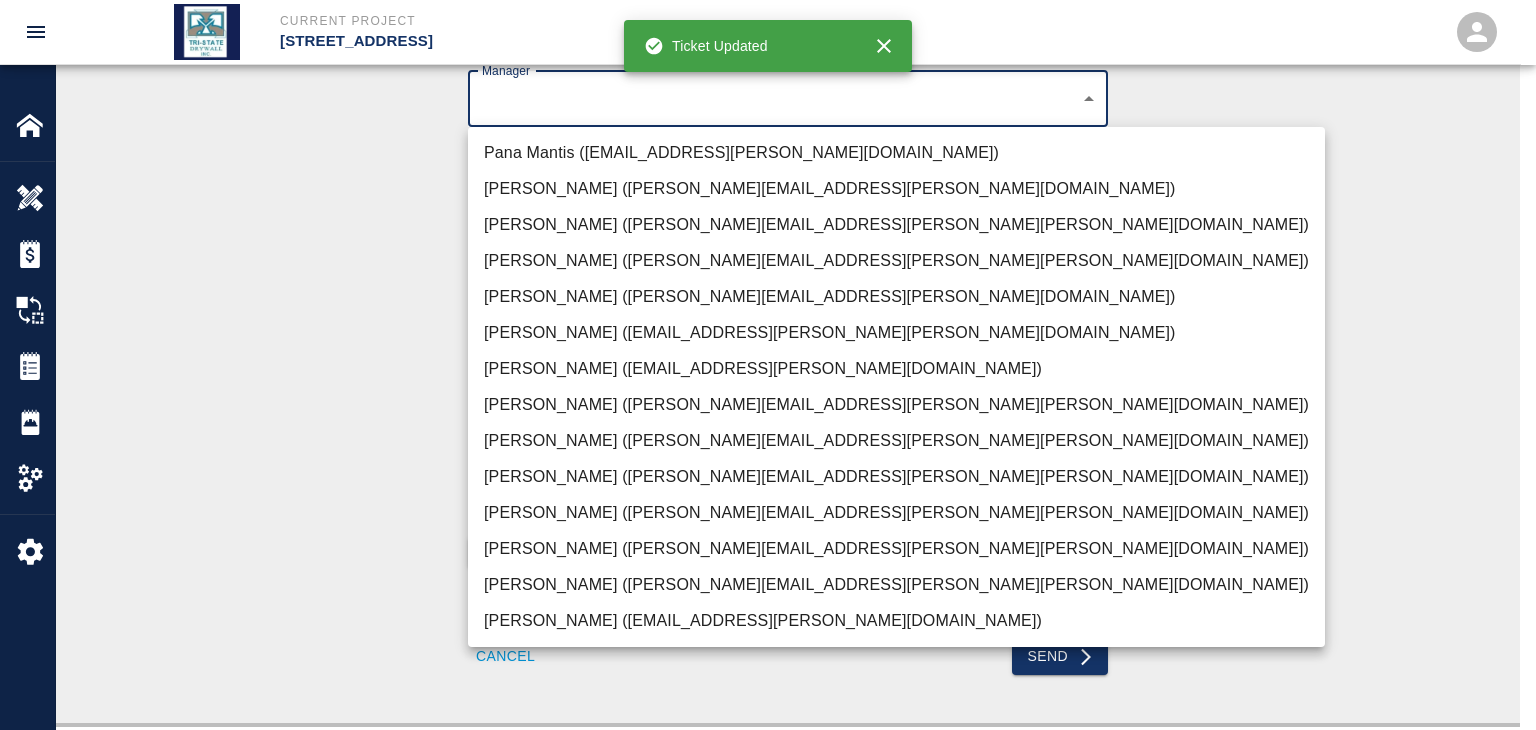 click on "[PERSON_NAME] ([PERSON_NAME][EMAIL_ADDRESS][PERSON_NAME][PERSON_NAME][DOMAIN_NAME])" at bounding box center [896, 585] 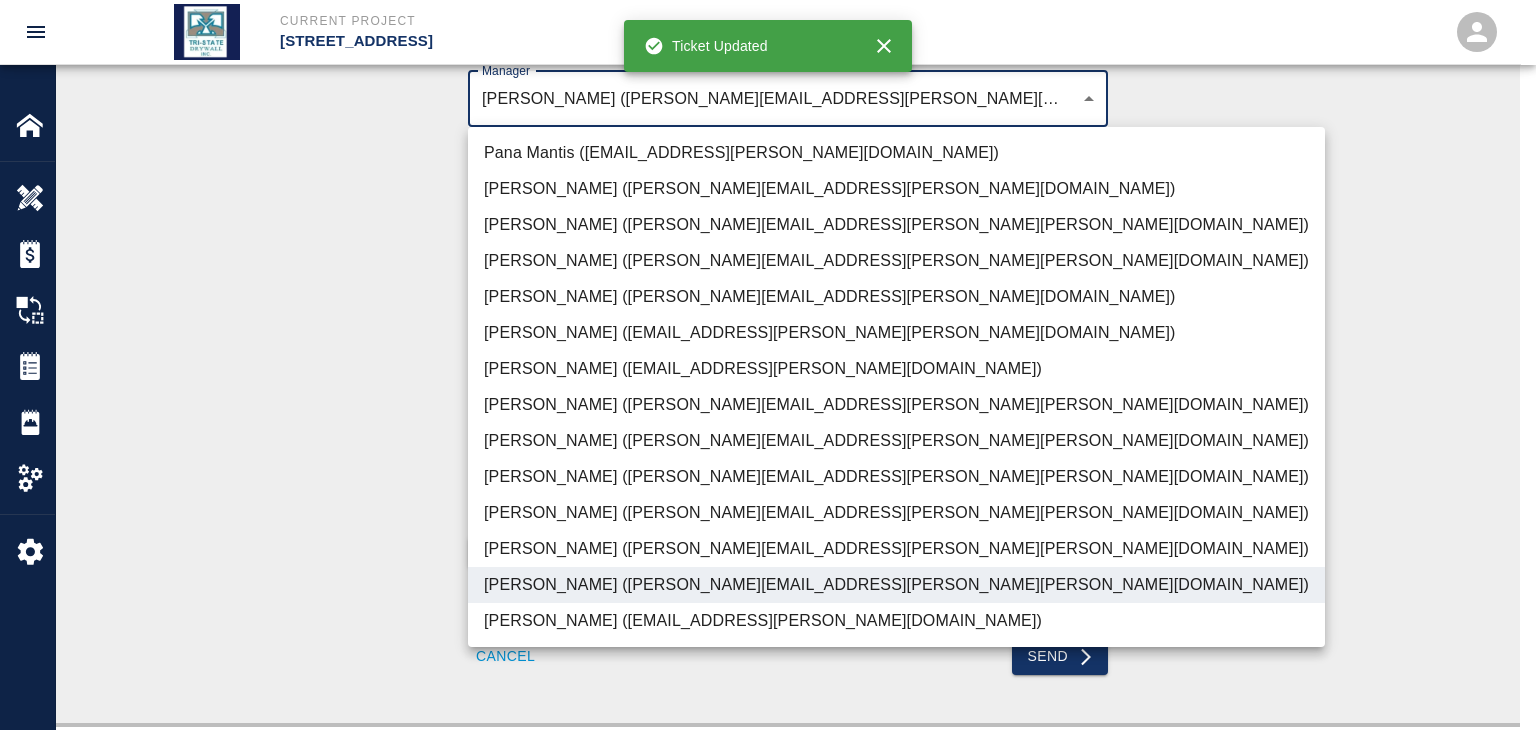 drag, startPoint x: 372, startPoint y: 527, endPoint x: 469, endPoint y: 527, distance: 97 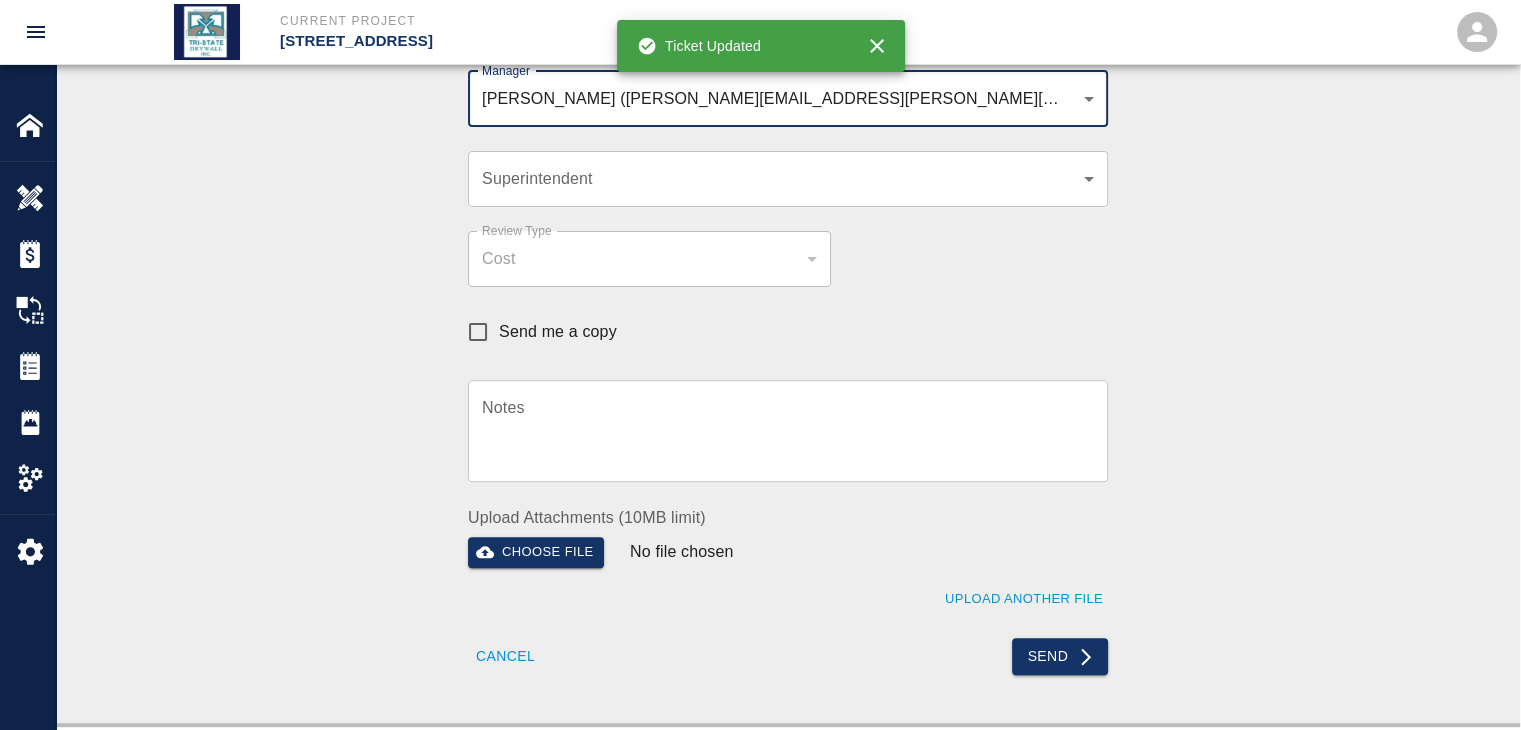 click 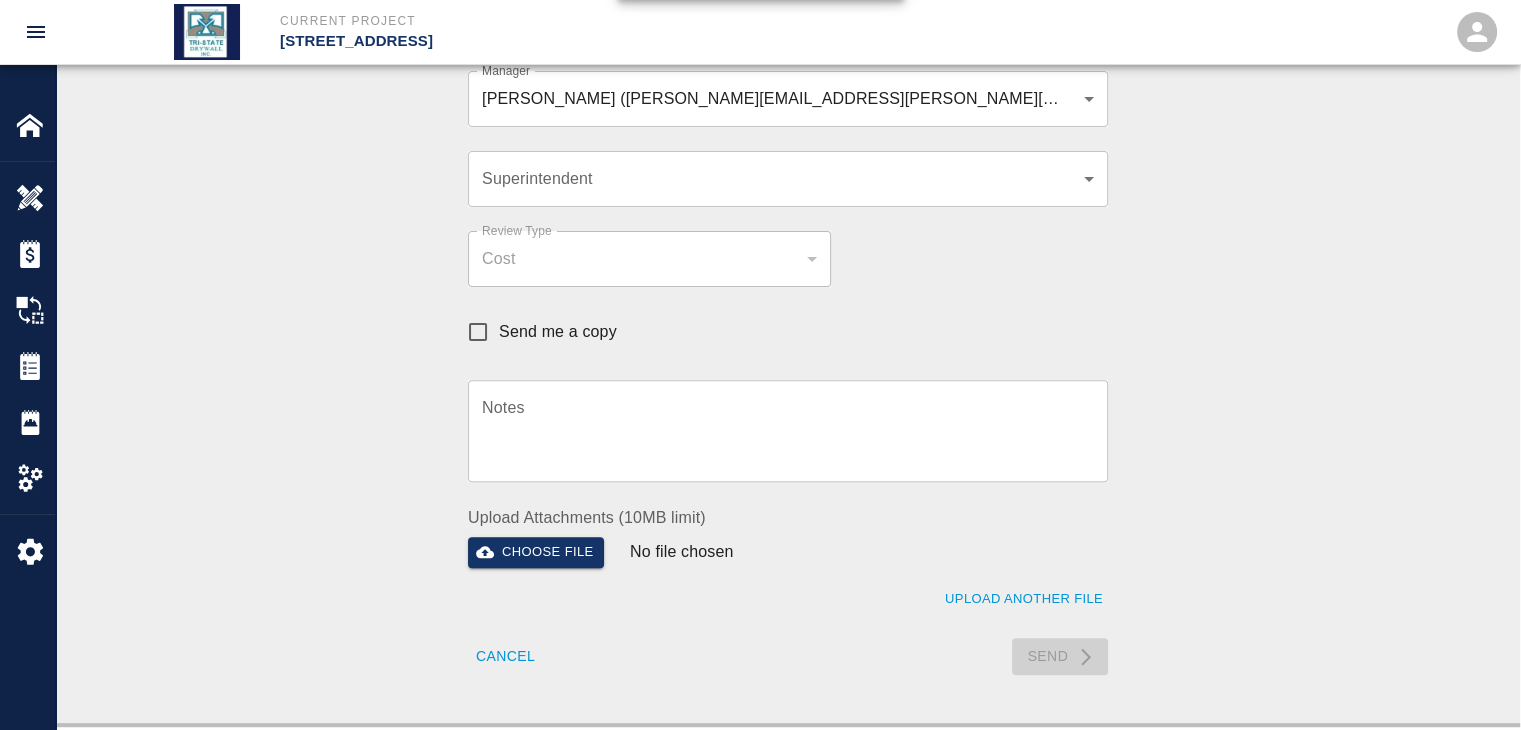 type 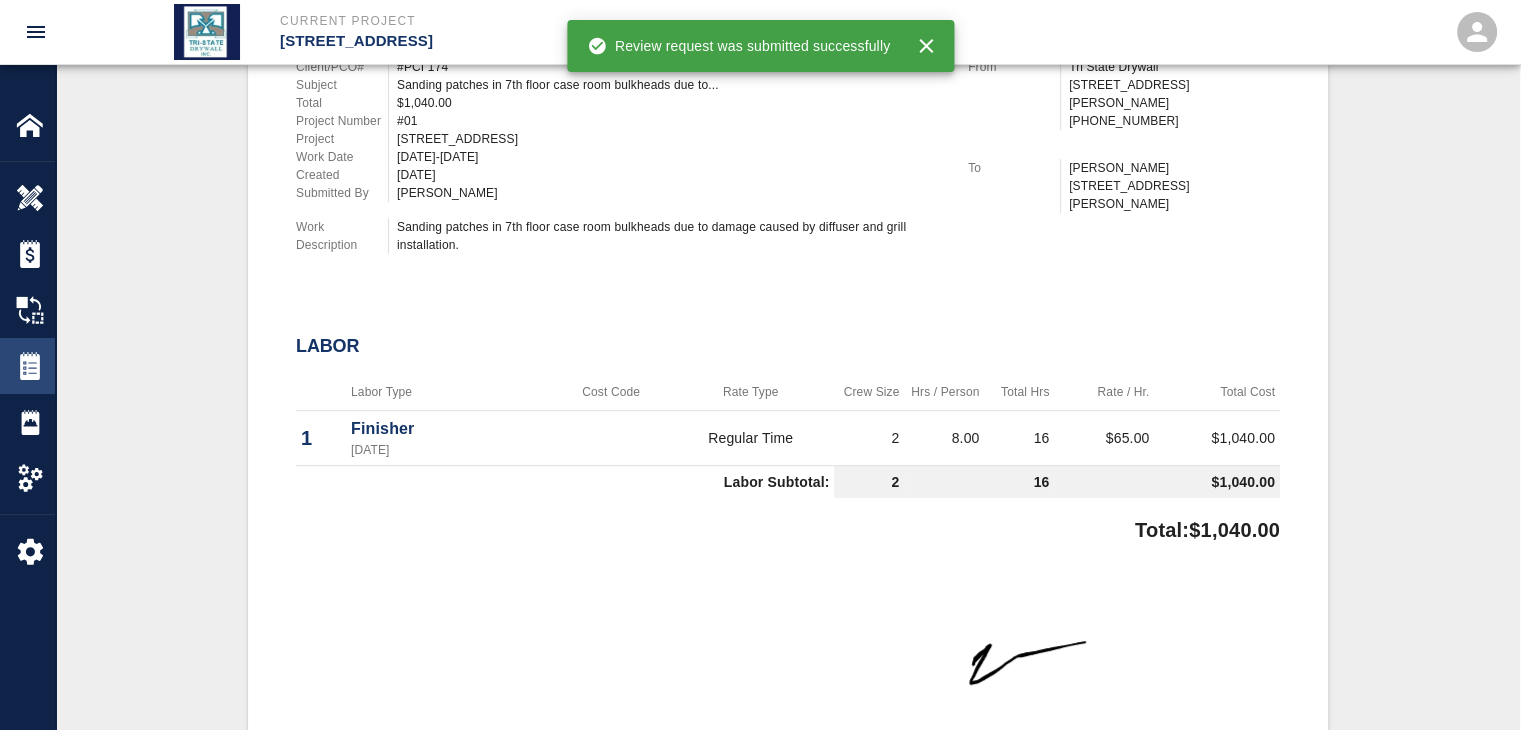 click on "Tickets" at bounding box center [27, 366] 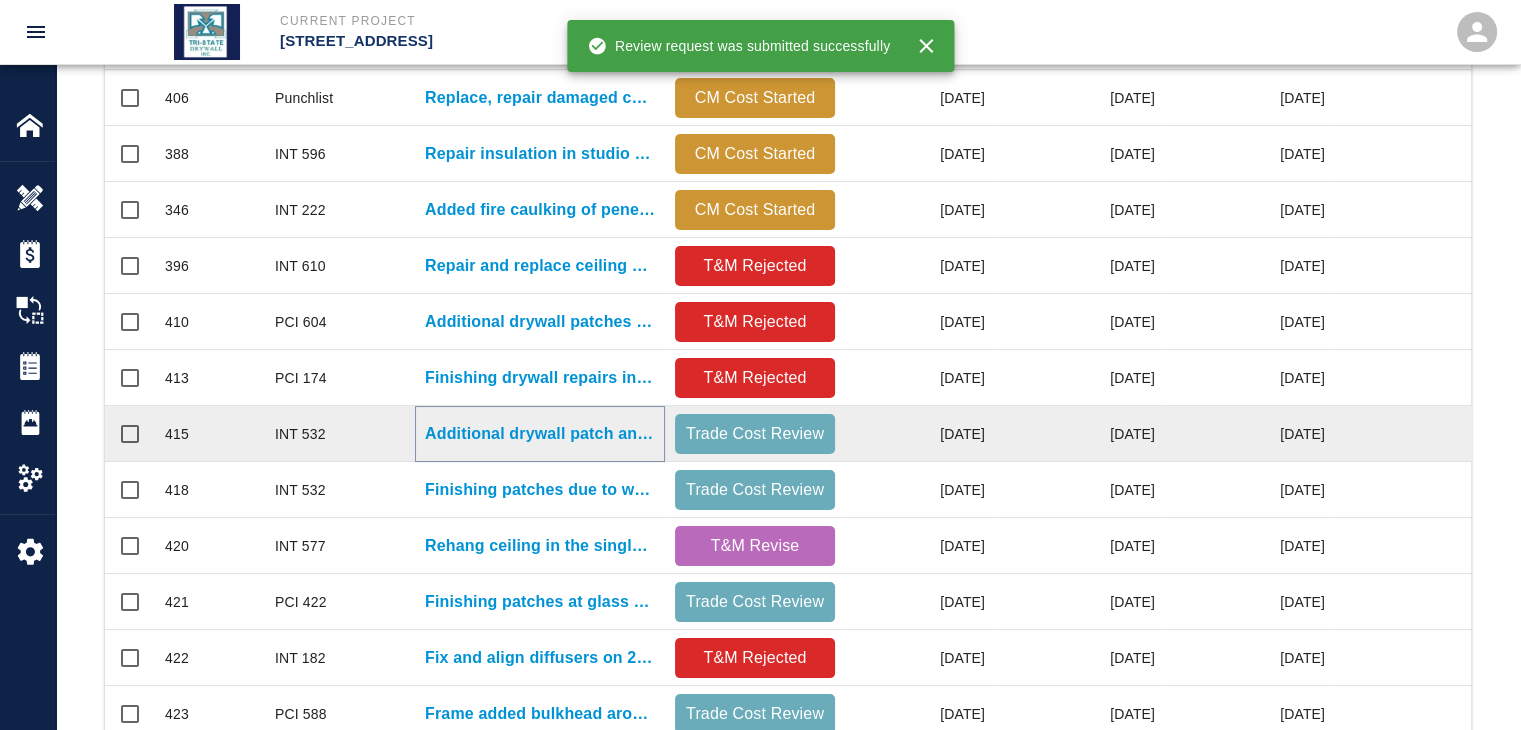 click on "Additional drywall patch and repair on B1." at bounding box center (540, 434) 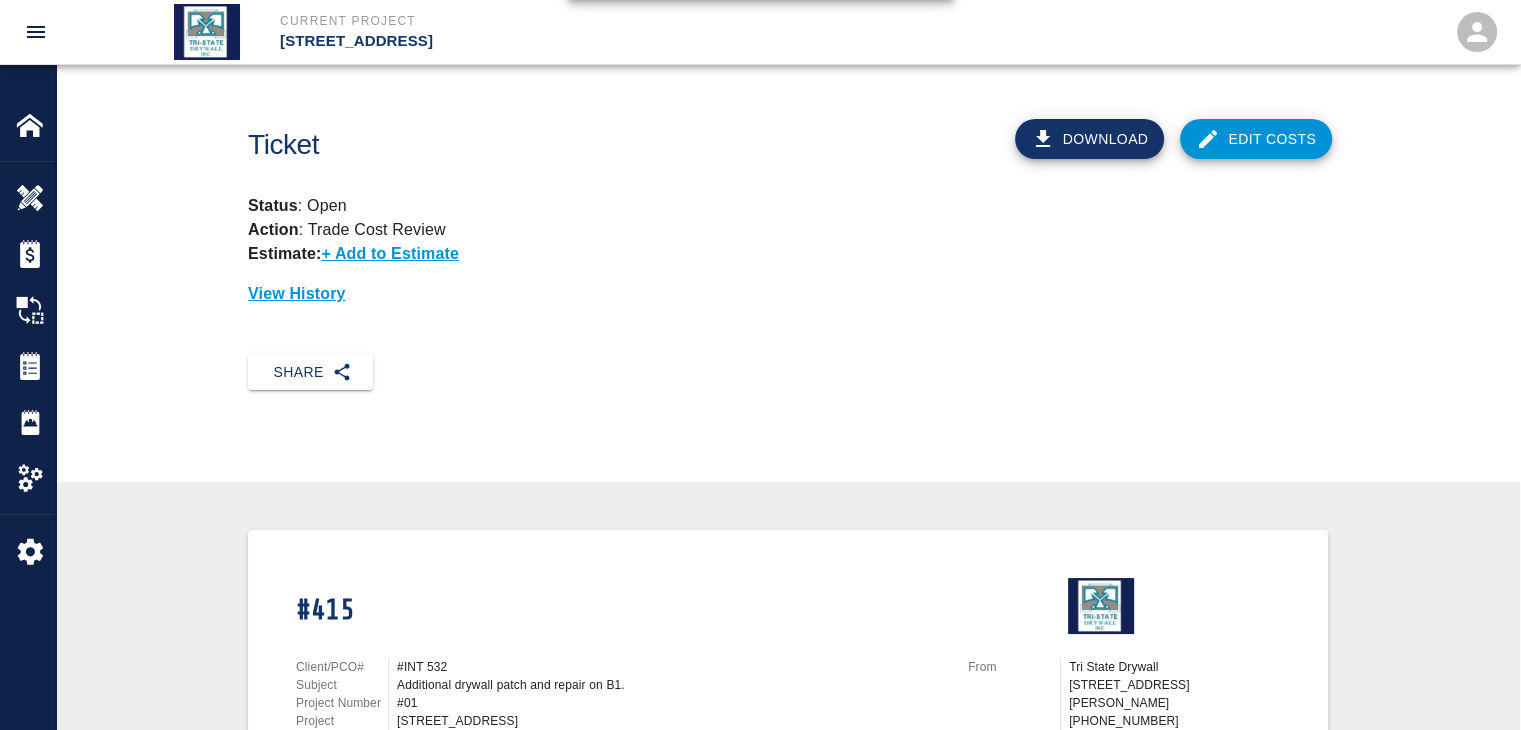 click on "Edit Costs" at bounding box center (1256, 139) 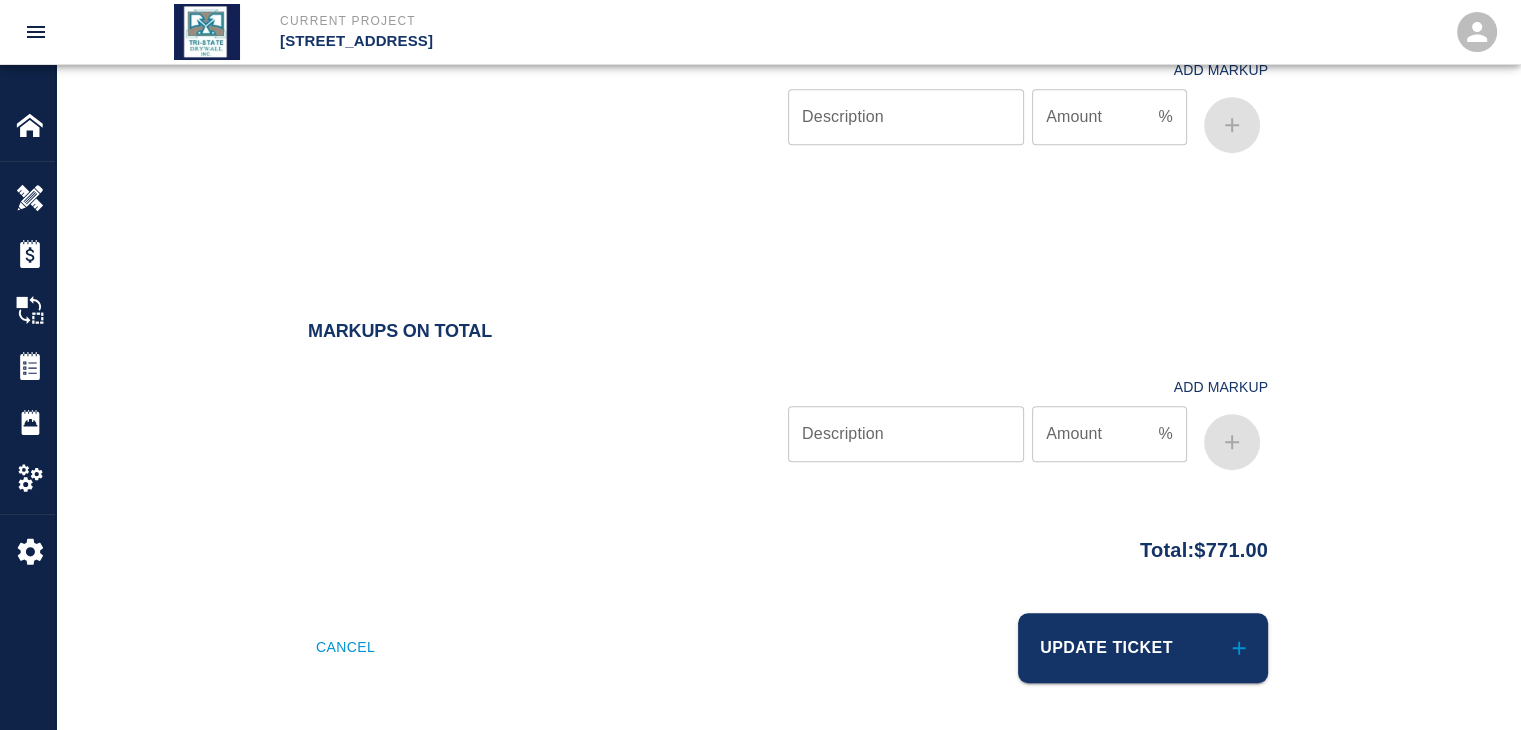 click on "Update Ticket" at bounding box center (1143, 648) 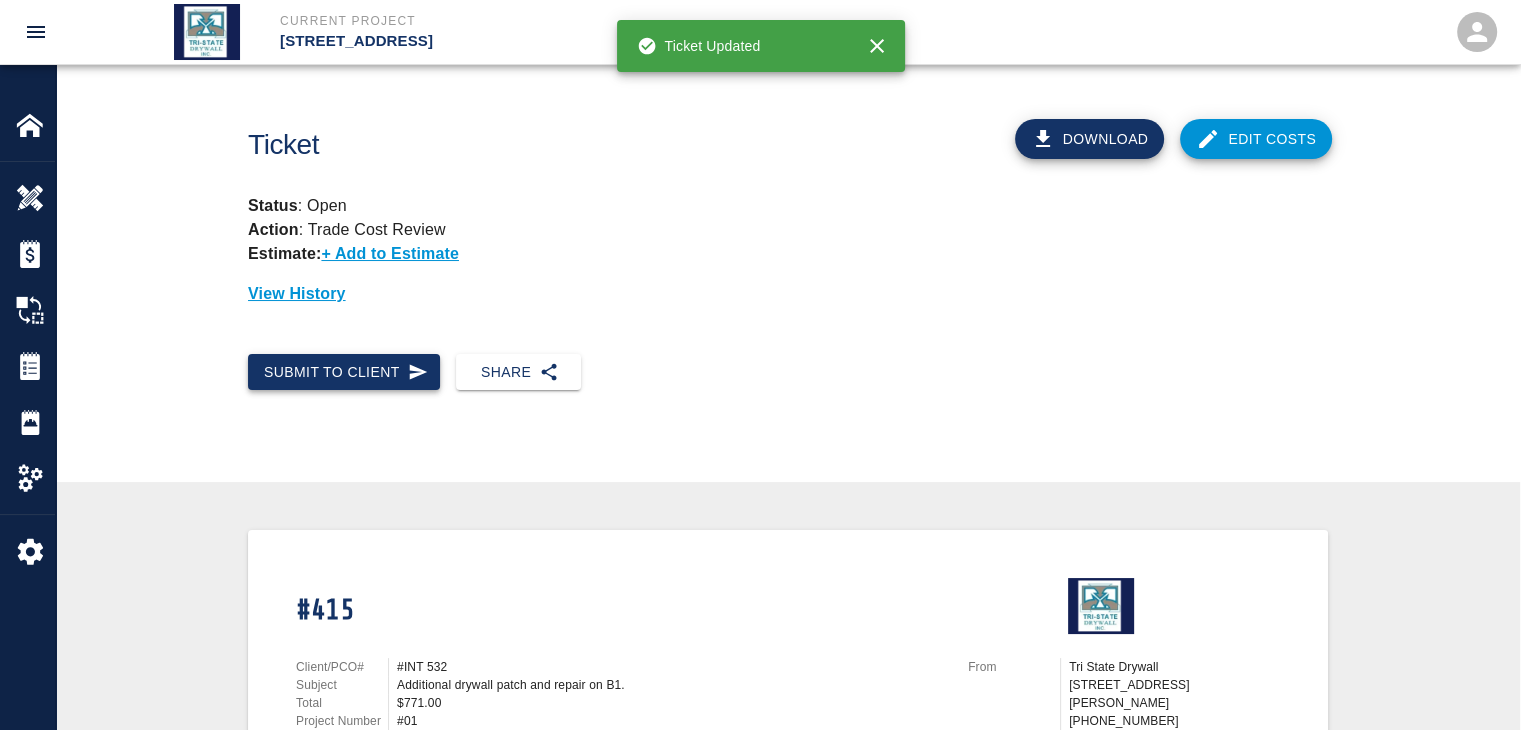 click on "Submit to Client" at bounding box center (344, 372) 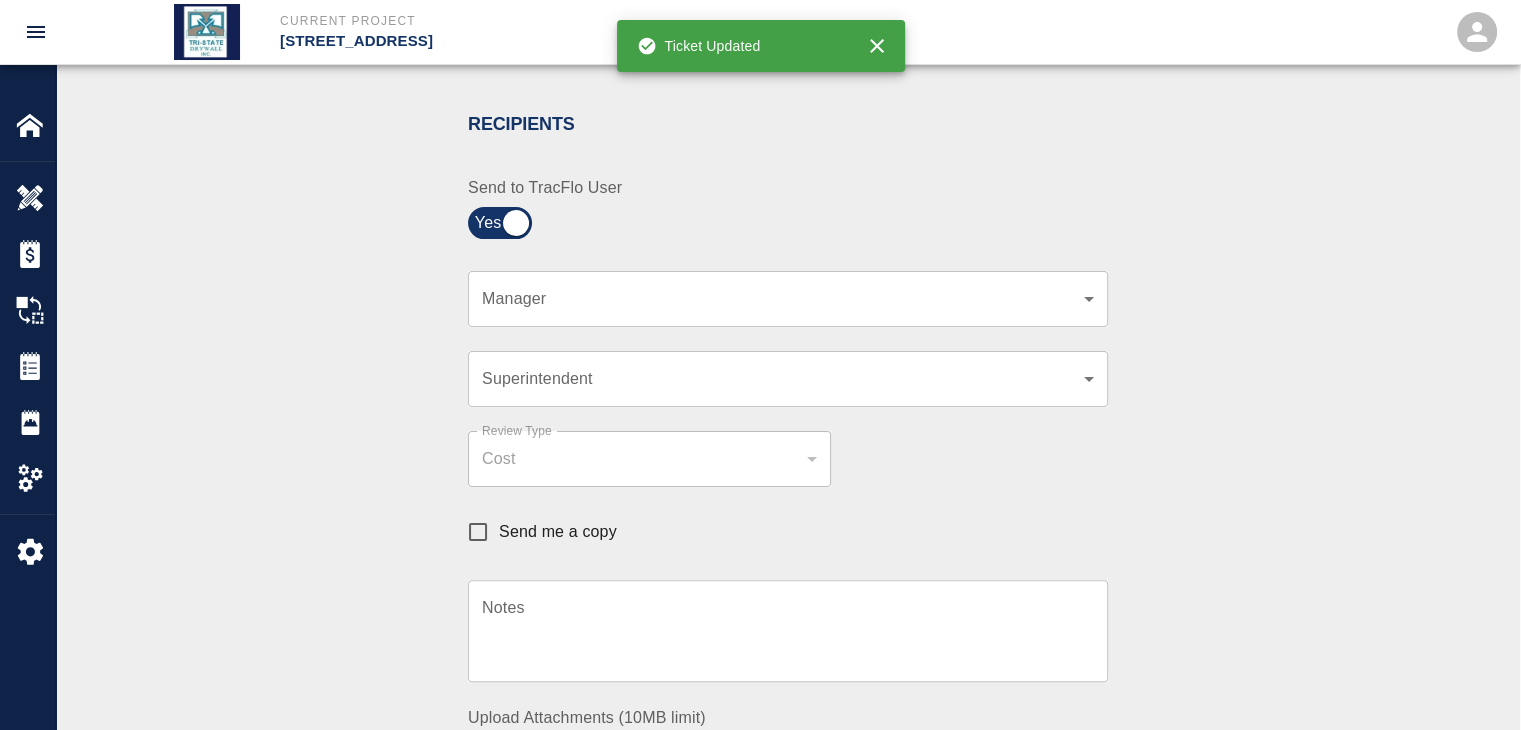 click on "Current Project [STREET_ADDRESS] Home [STREET_ADDRESS] Overview Estimates Change Orders Tickets Daily Reports Project Settings Settings Powered By Terms of Service  |  Privacy Policy Ticket Download Edit Costs Status :   Open Action :   Trade Cost Review Estimate:  + Add to Estimate View History Submit to Client Share Recipients Internal Team ​ Internal Team Notes x Notes Cancel Send Recipients Send to TracFlo User Manager ​ Manager Superintendent ​ Superintendent Review Type Cost cost Review Type Send me a copy Notes x Notes Upload Attachments (10MB limit) Choose file No file chosen Upload Another File Cancel Send Request Time and Material Revision Notes   * x Notes   * Upload Attachments (10MB limit) Choose file No file chosen Upload Another File Cancel Send Time and Materials Reject Notes   * x Notes   * Upload Attachments (10MB limit) Choose file No file chosen Upload Another File Cancel Send Approve Ticket Time and Materials Signature Clear Notes x Notes Choose file Cancel Send" at bounding box center (760, -35) 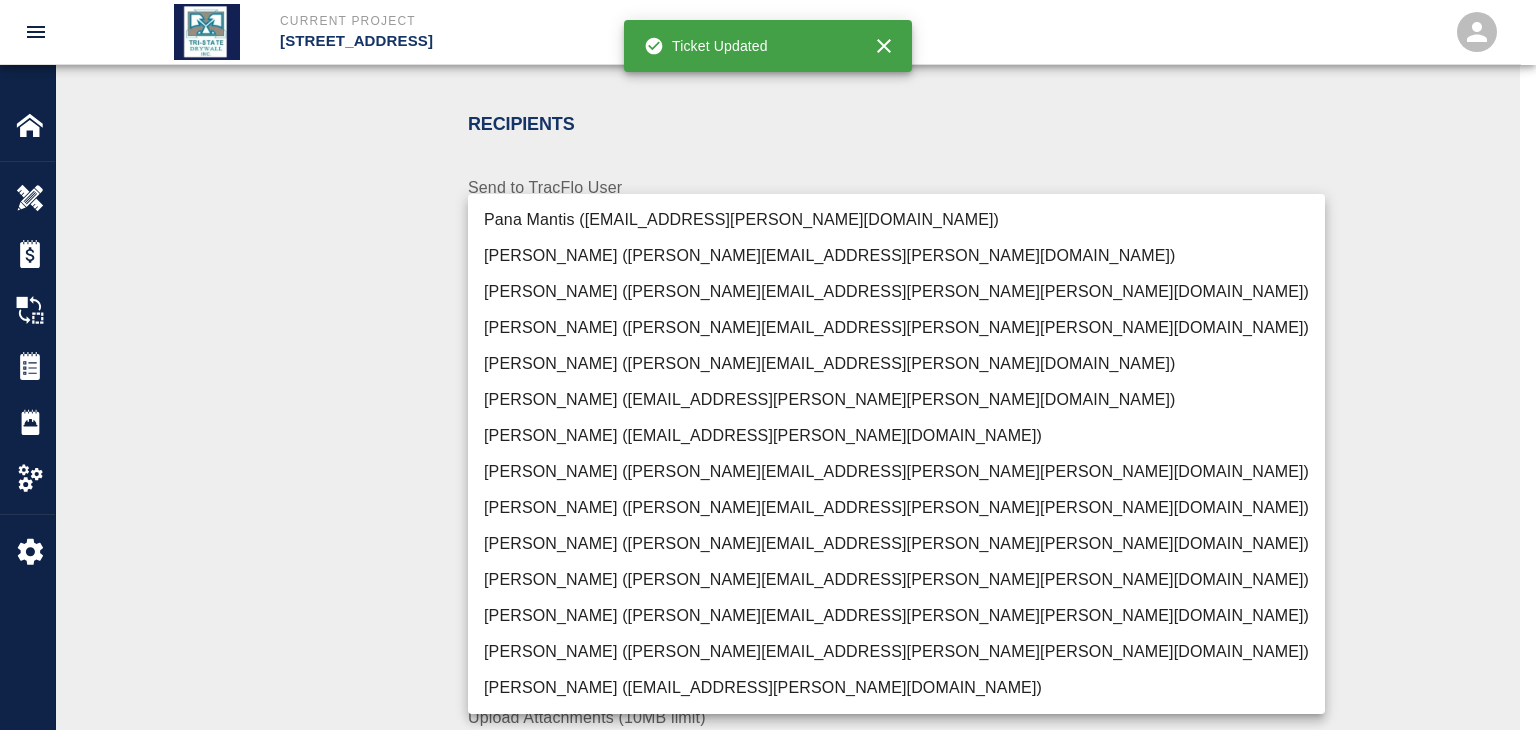 click on "[PERSON_NAME] ([PERSON_NAME][EMAIL_ADDRESS][PERSON_NAME][PERSON_NAME][DOMAIN_NAME])" at bounding box center (896, 652) 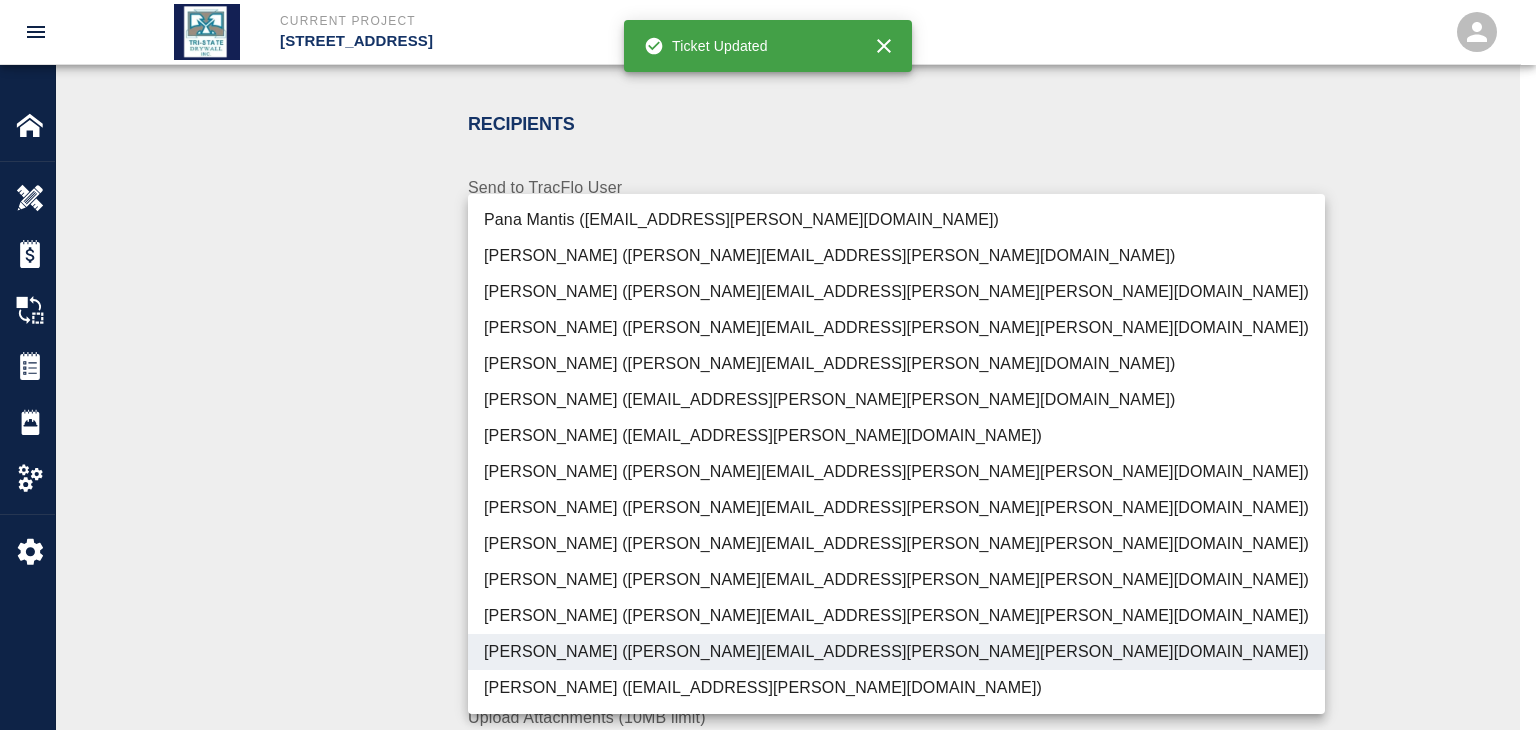 click at bounding box center [768, 365] 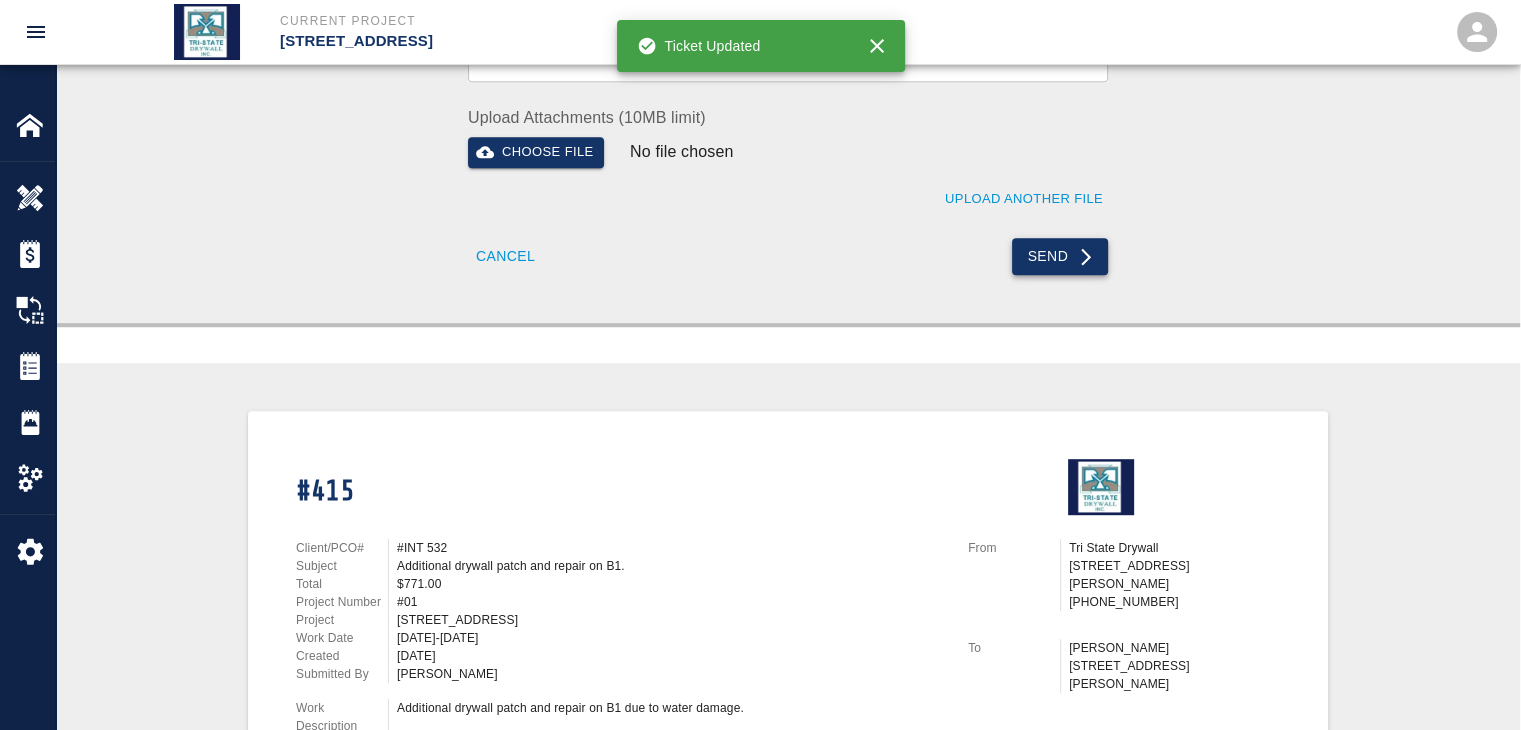 click on "Send" at bounding box center (1060, 256) 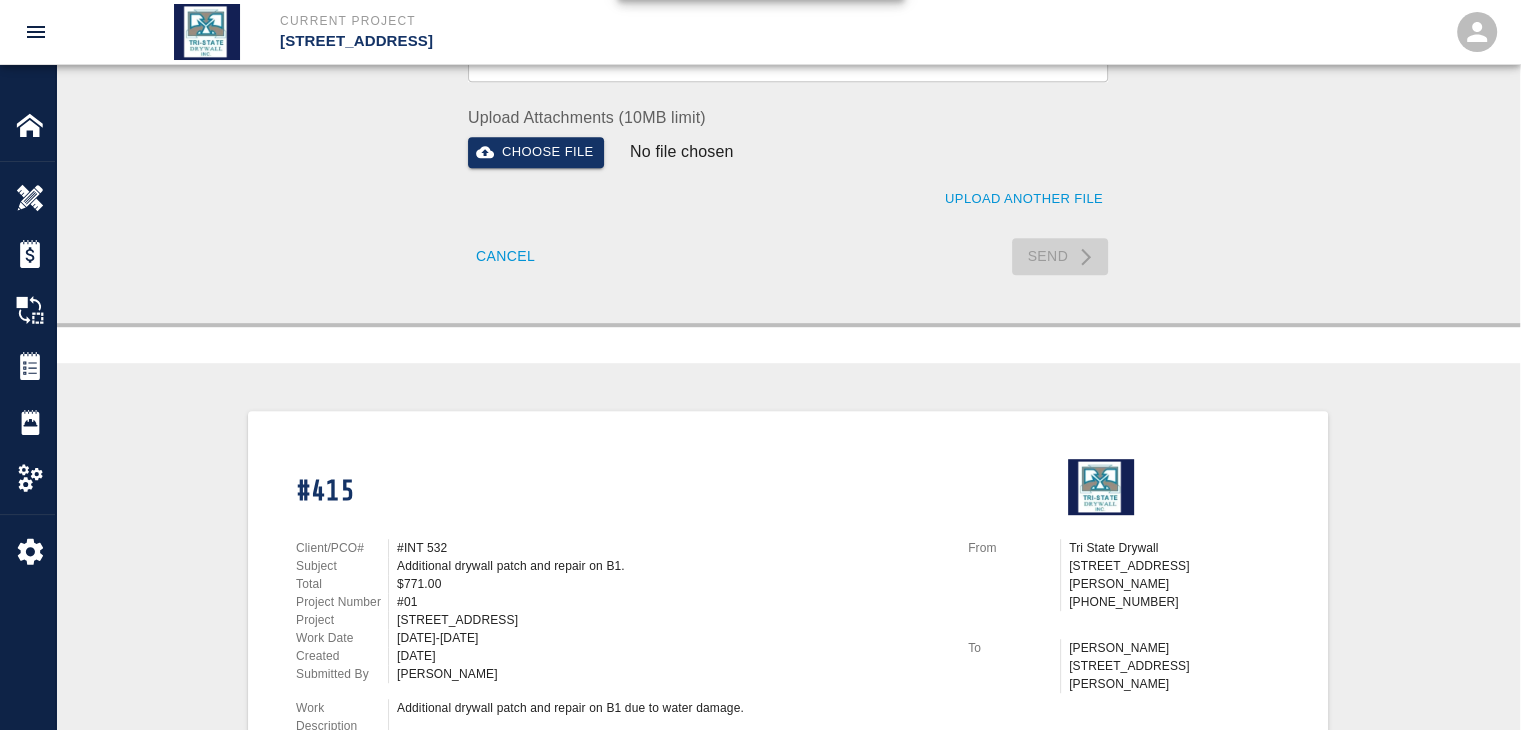 type 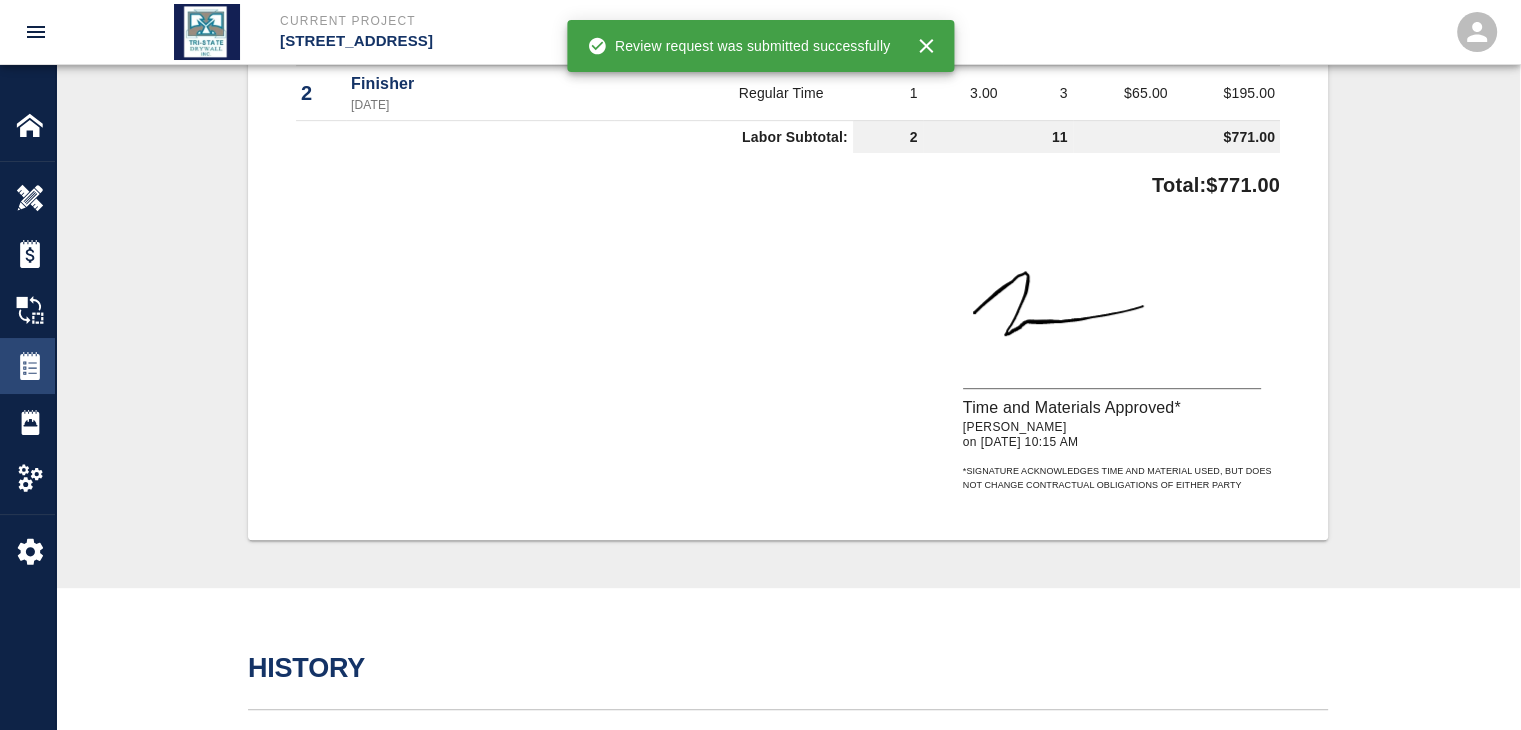 click at bounding box center (30, 366) 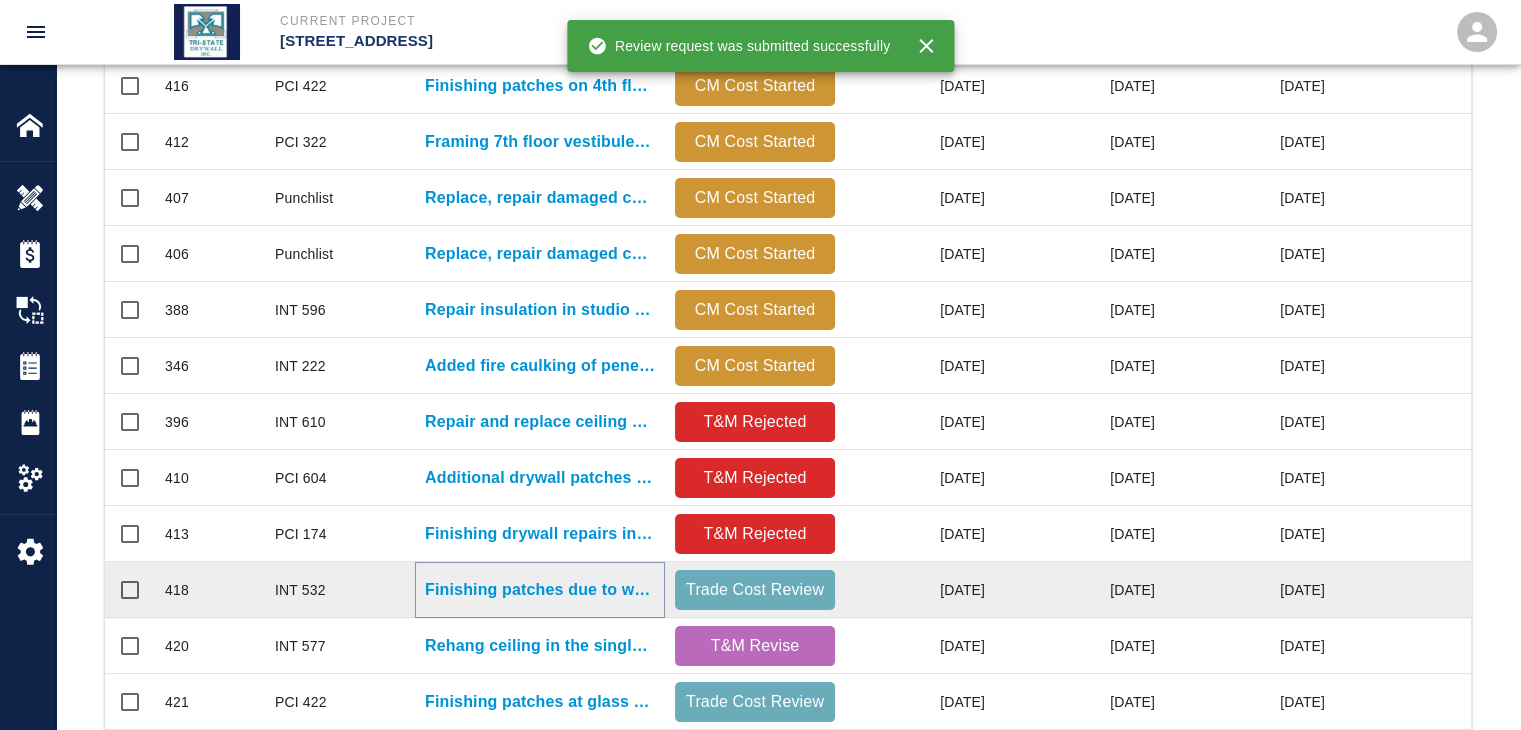 click on "Finishing patches due to water damage B1." at bounding box center [540, 590] 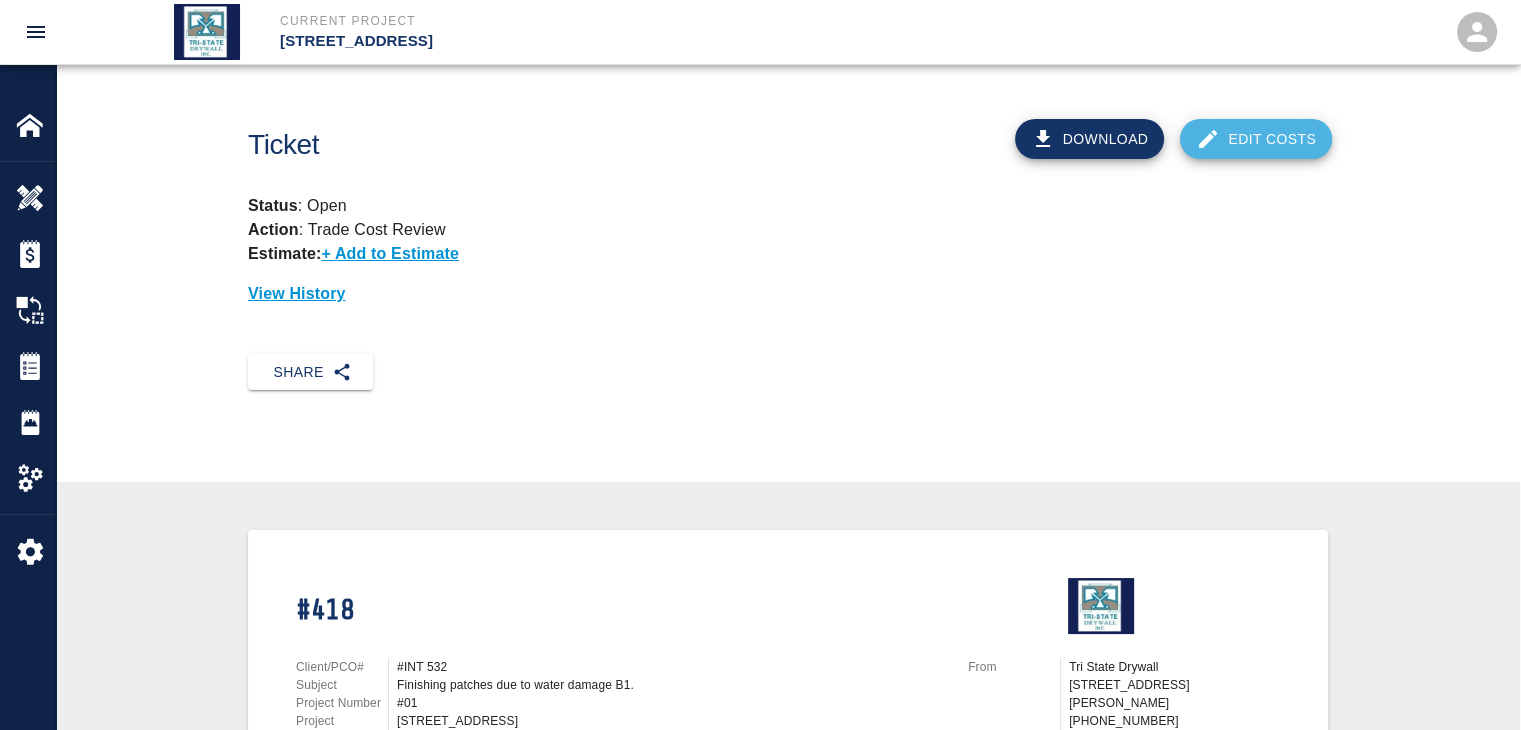 click on "Edit Costs" at bounding box center (1256, 139) 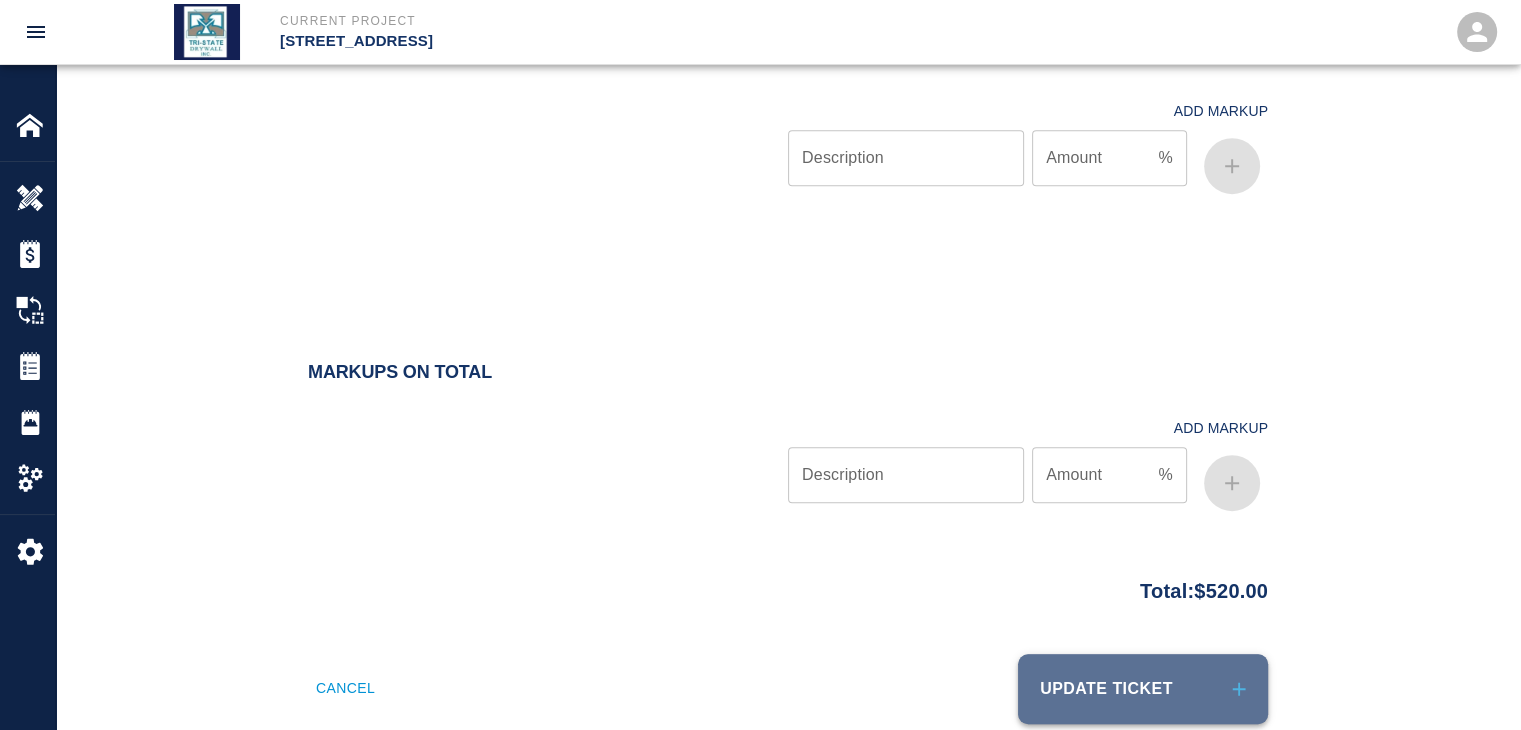 click on "Update Ticket" at bounding box center (1143, 689) 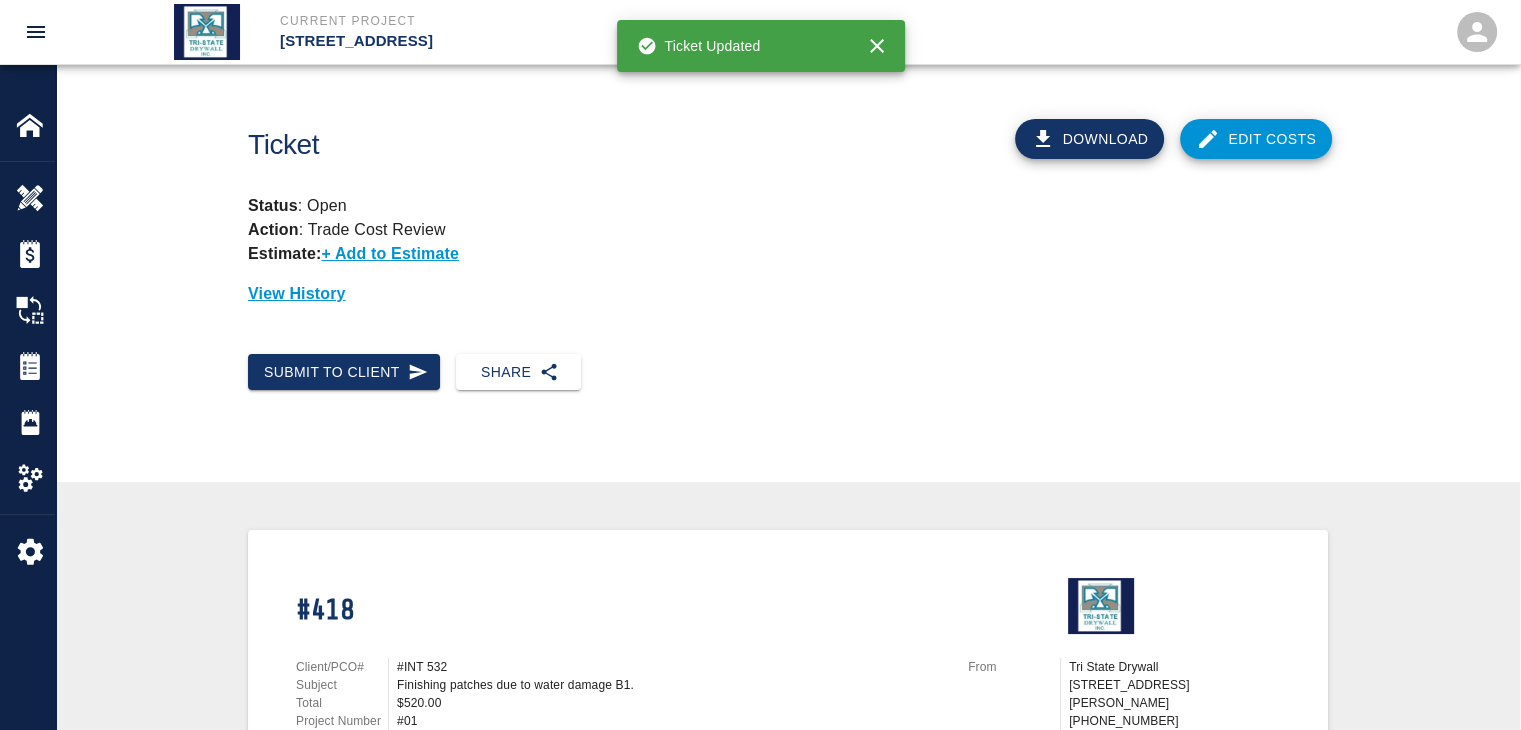 click on "Submit to Client" at bounding box center [336, 364] 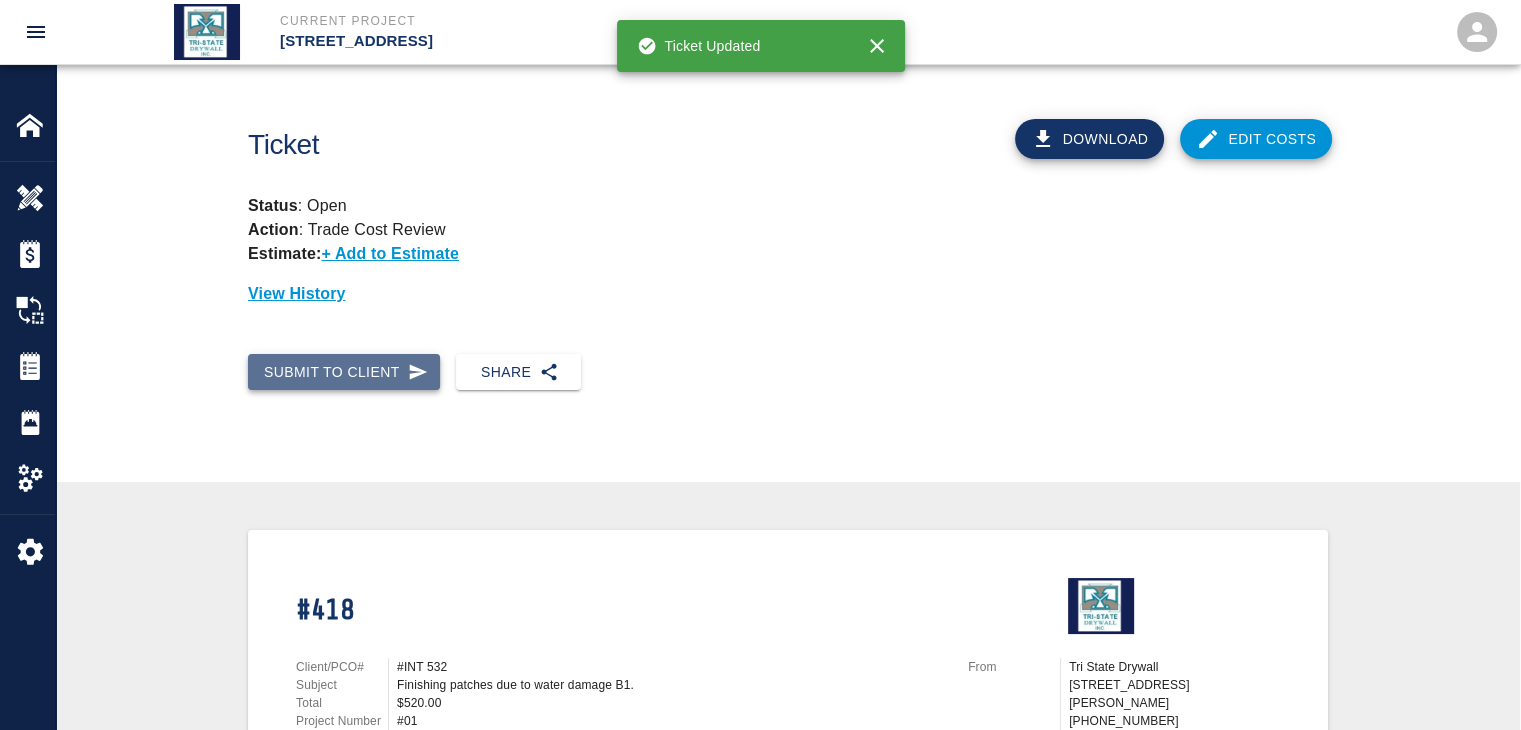 click on "Submit to Client" at bounding box center (344, 372) 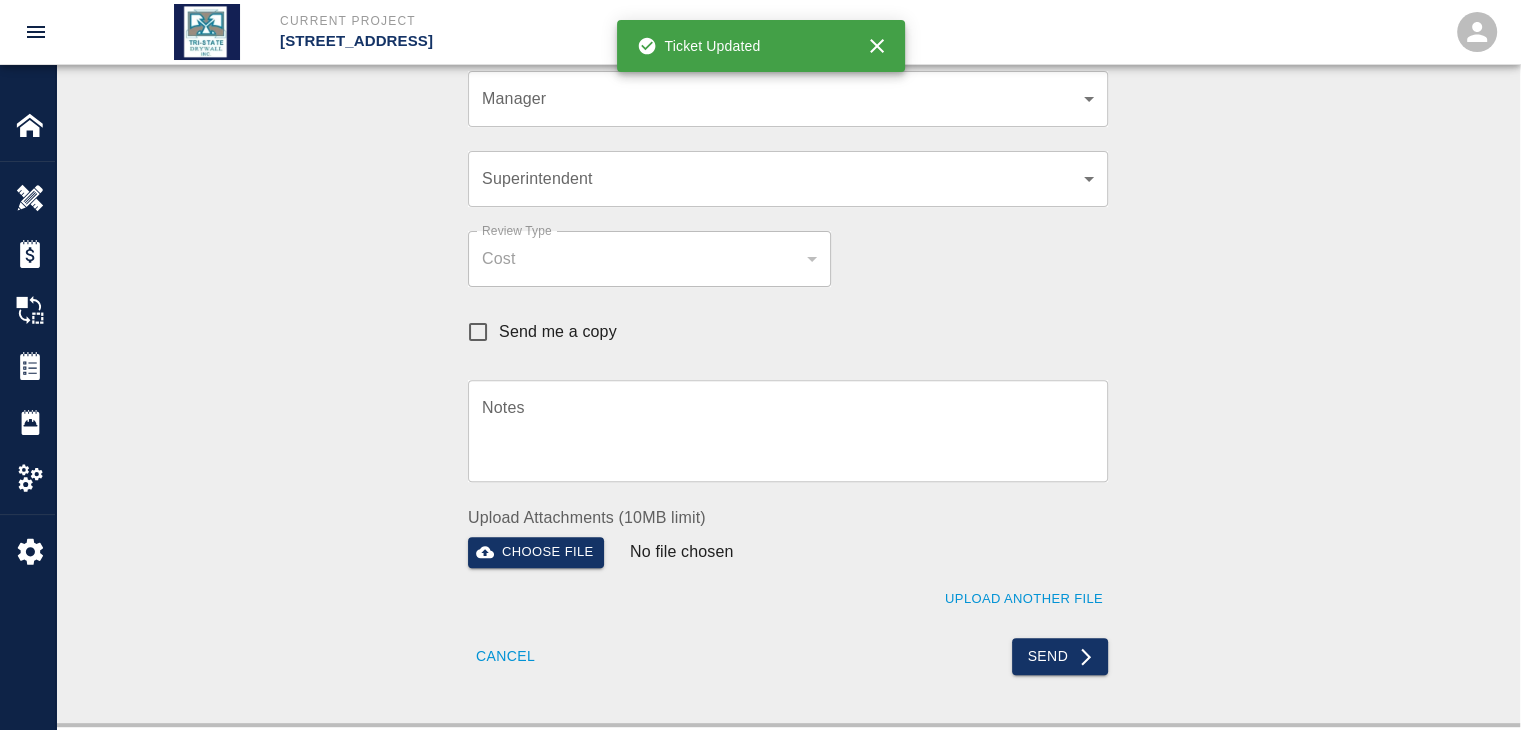 click on "Current Project [STREET_ADDRESS] Home [STREET_ADDRESS] Overview Estimates Change Orders Tickets Daily Reports Project Settings Settings Powered By Terms of Service  |  Privacy Policy Ticket Download Edit Costs Status :   Open Action :   Trade Cost Review Estimate:  + Add to Estimate View History Submit to Client Share Recipients Internal Team ​ Internal Team Notes x Notes Cancel Send Recipients Send to TracFlo User Manager ​ Manager Superintendent ​ Superintendent Review Type Cost cost Review Type Send me a copy Notes x Notes Upload Attachments (10MB limit) Choose file No file chosen Upload Another File Cancel Send Request Time and Material Revision Notes   * x Notes   * Upload Attachments (10MB limit) Choose file No file chosen Upload Another File Cancel Send Time and Materials Reject Notes   * x Notes   * Upload Attachments (10MB limit) Choose file No file chosen Upload Another File Cancel Send Approve Ticket Time and Materials Signature Clear Notes x Notes Choose file Cancel Send" at bounding box center (760, -235) 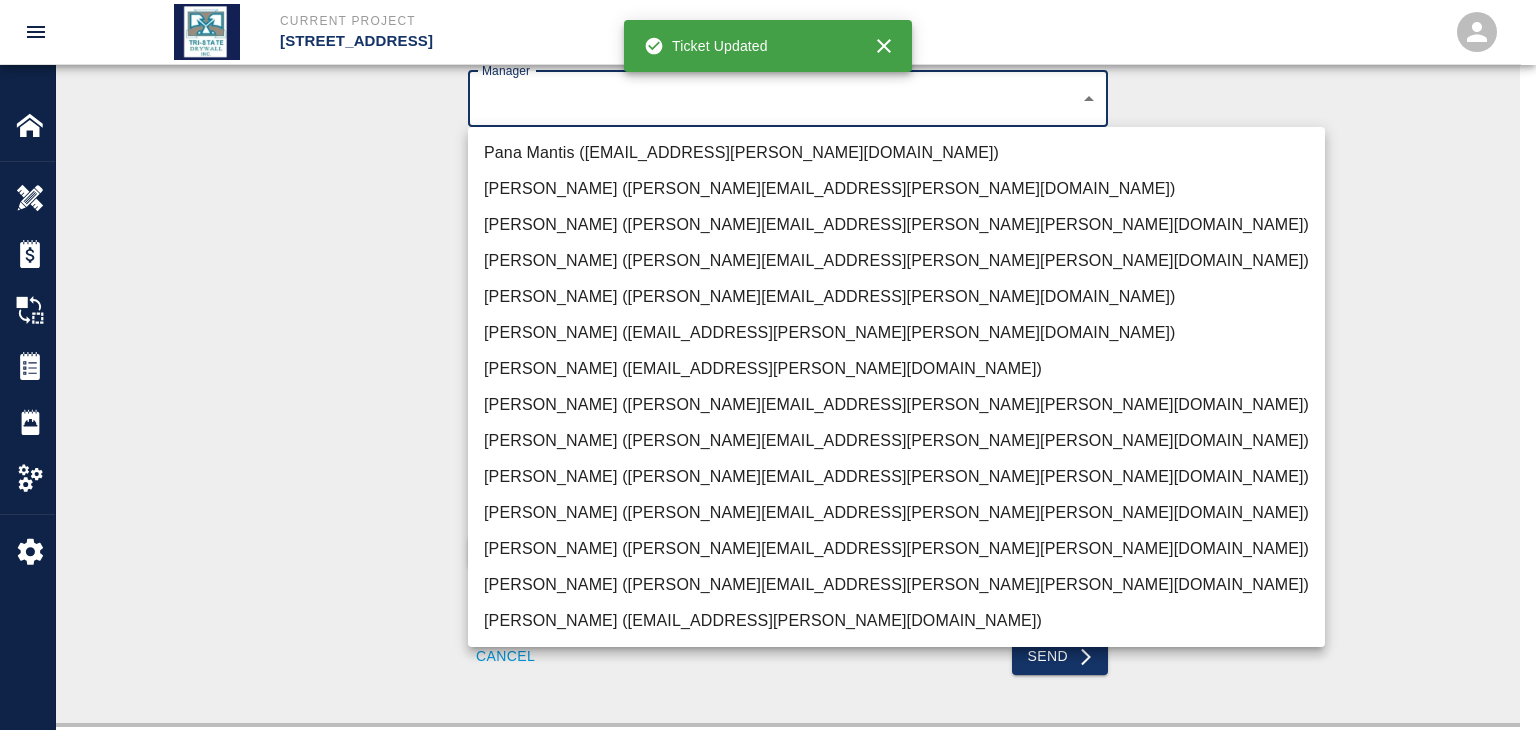 click on "[PERSON_NAME] ([PERSON_NAME][EMAIL_ADDRESS][PERSON_NAME][PERSON_NAME][DOMAIN_NAME])" at bounding box center [896, 585] 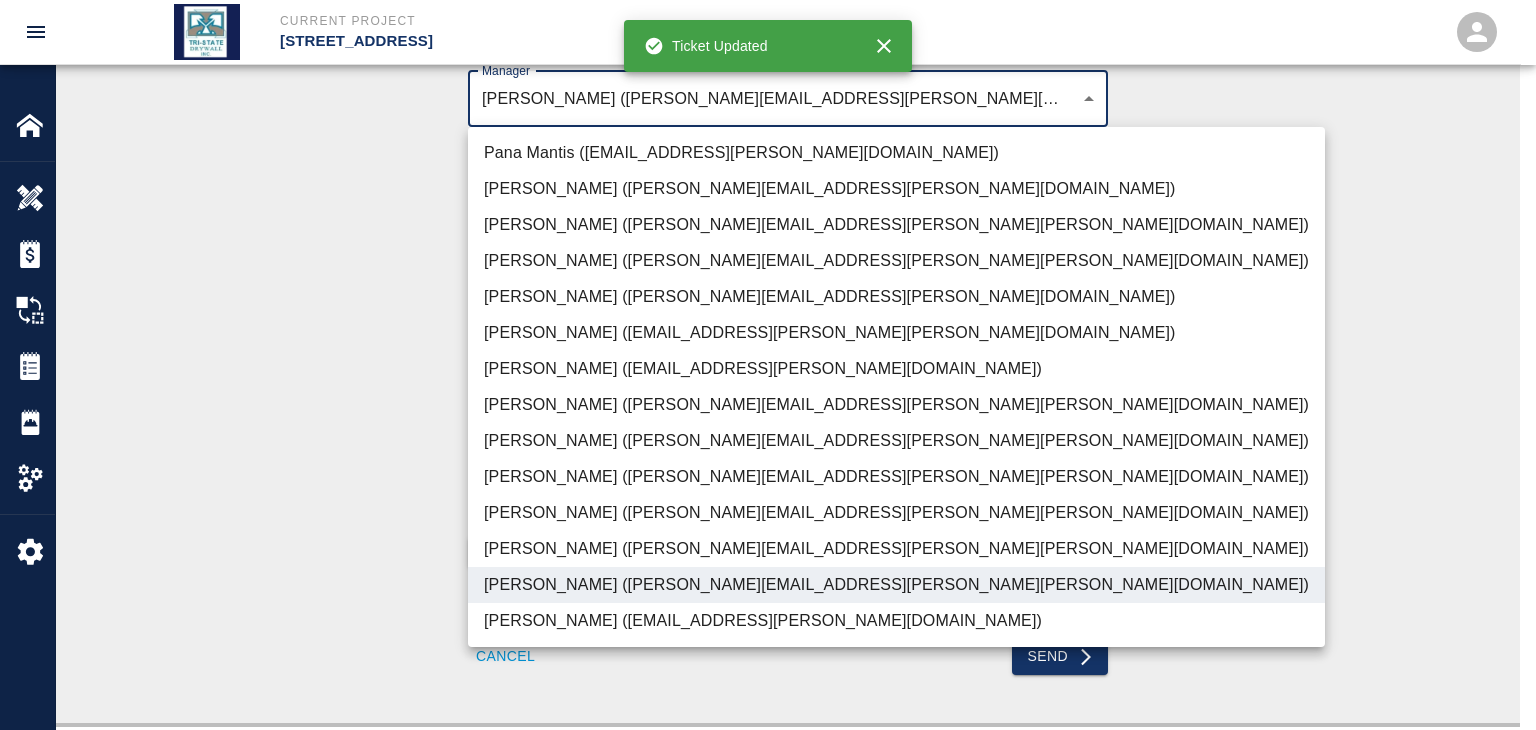 drag, startPoint x: 366, startPoint y: 489, endPoint x: 681, endPoint y: 551, distance: 321.0436 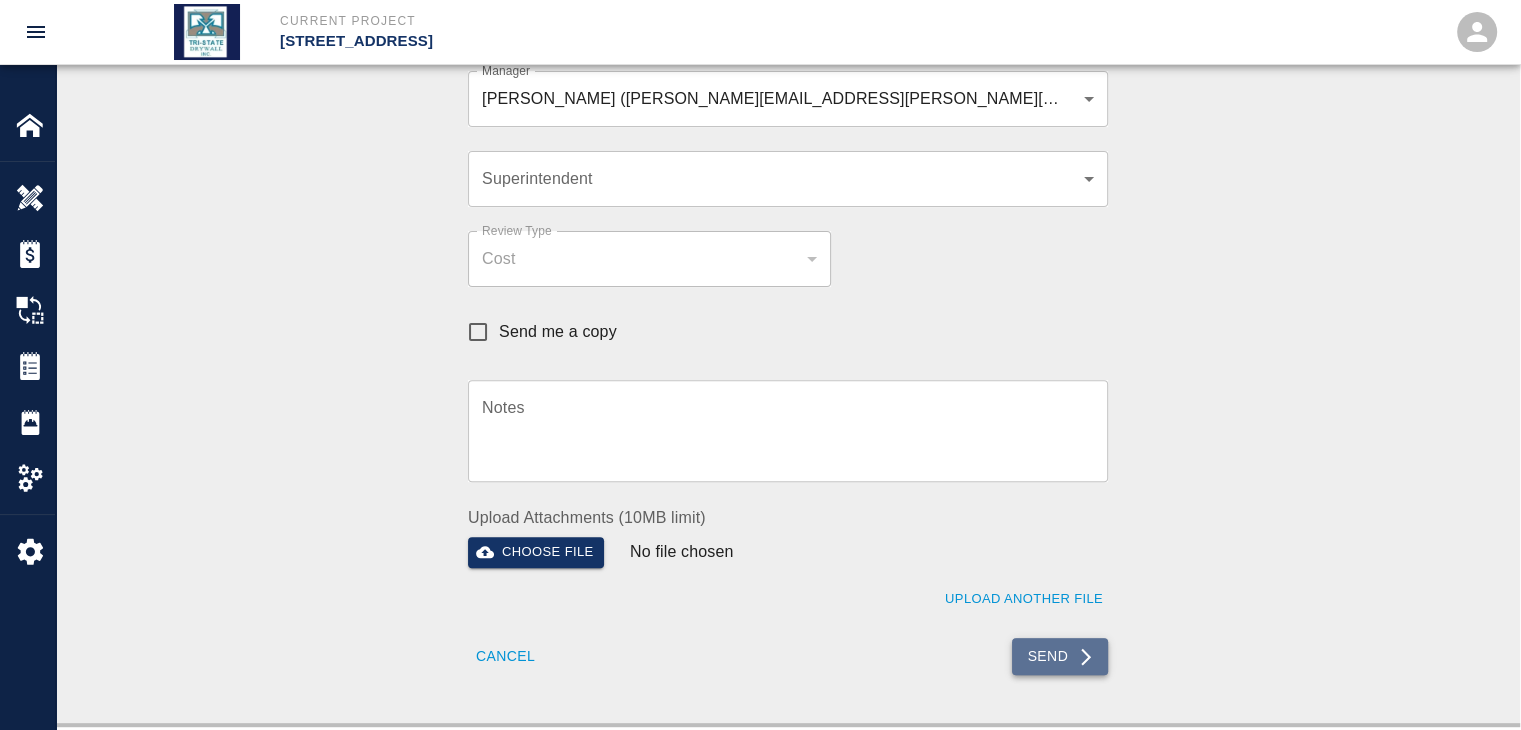 click on "Send" at bounding box center (1060, 656) 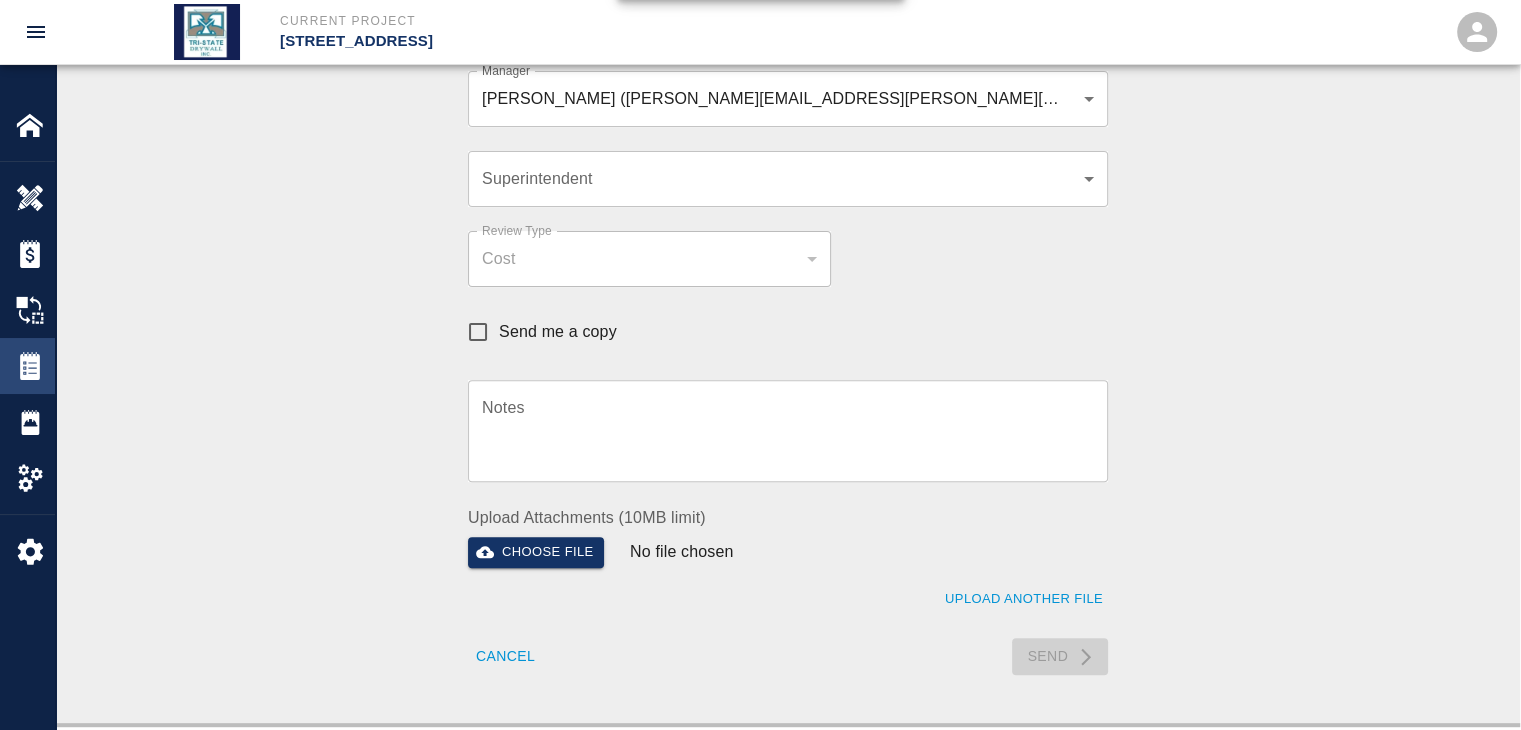 type 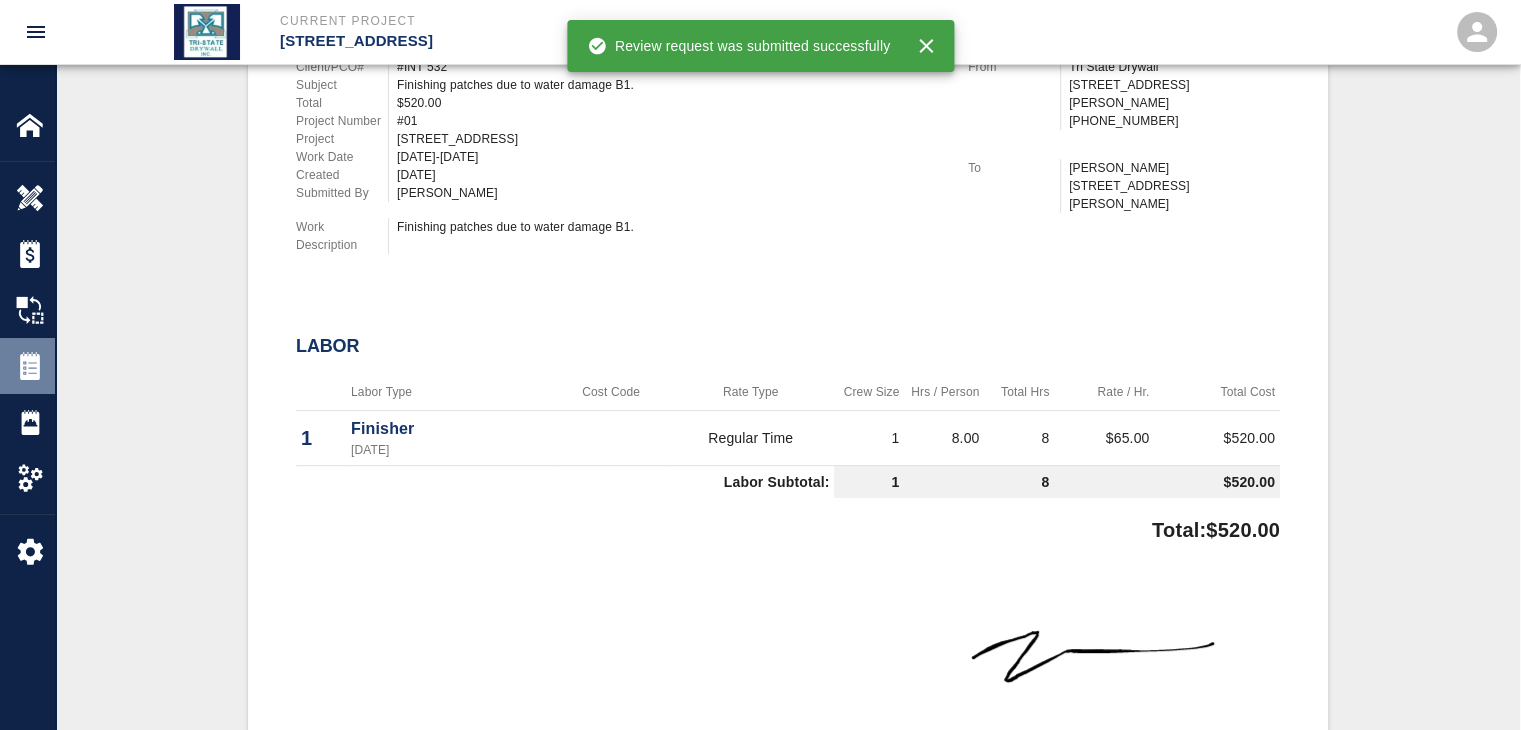 click on "Tickets" at bounding box center (27, 366) 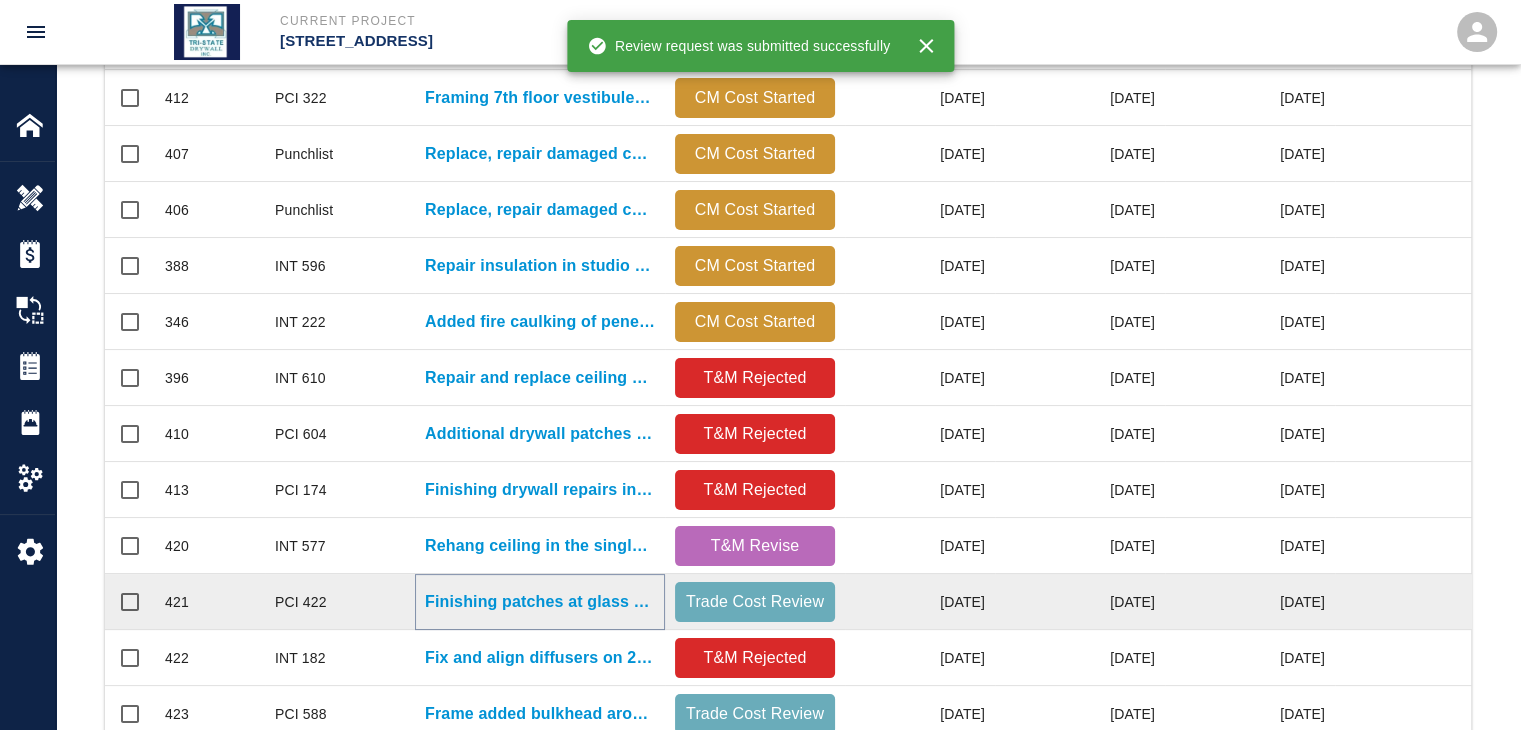 click on "Finishing patches at glass doors for mag lock angles per..." at bounding box center [540, 602] 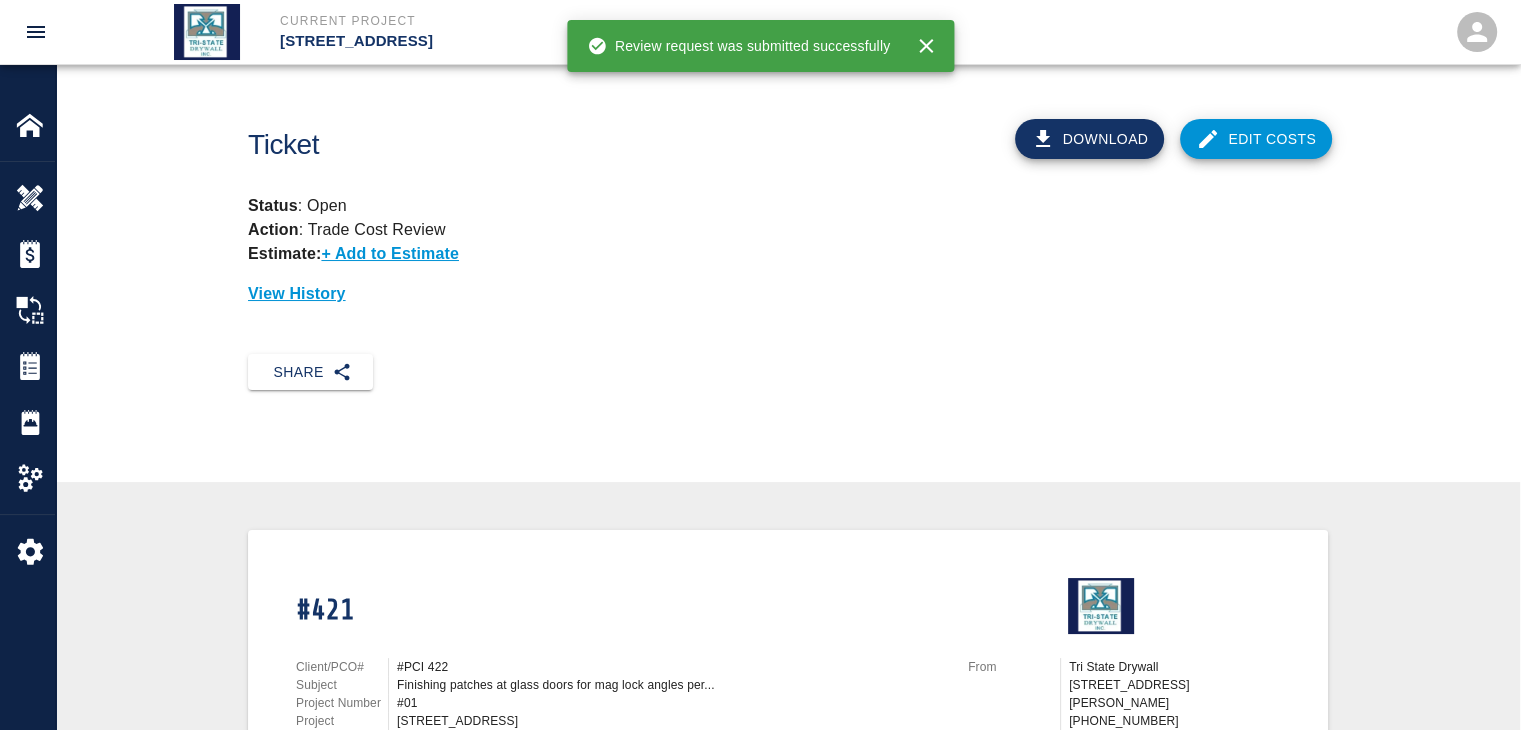 click on "Edit Costs" at bounding box center (1256, 139) 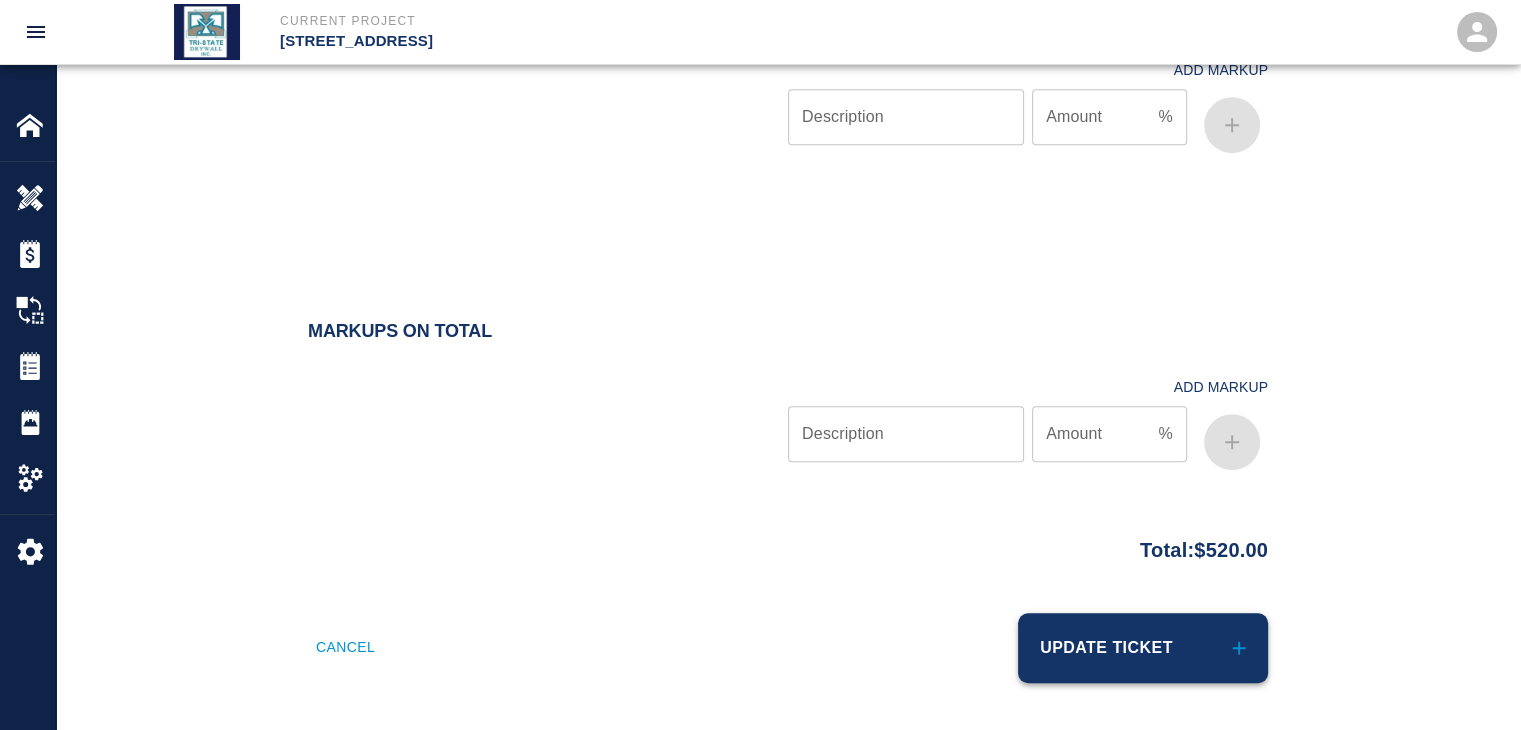 click on "Update Ticket" at bounding box center (1143, 648) 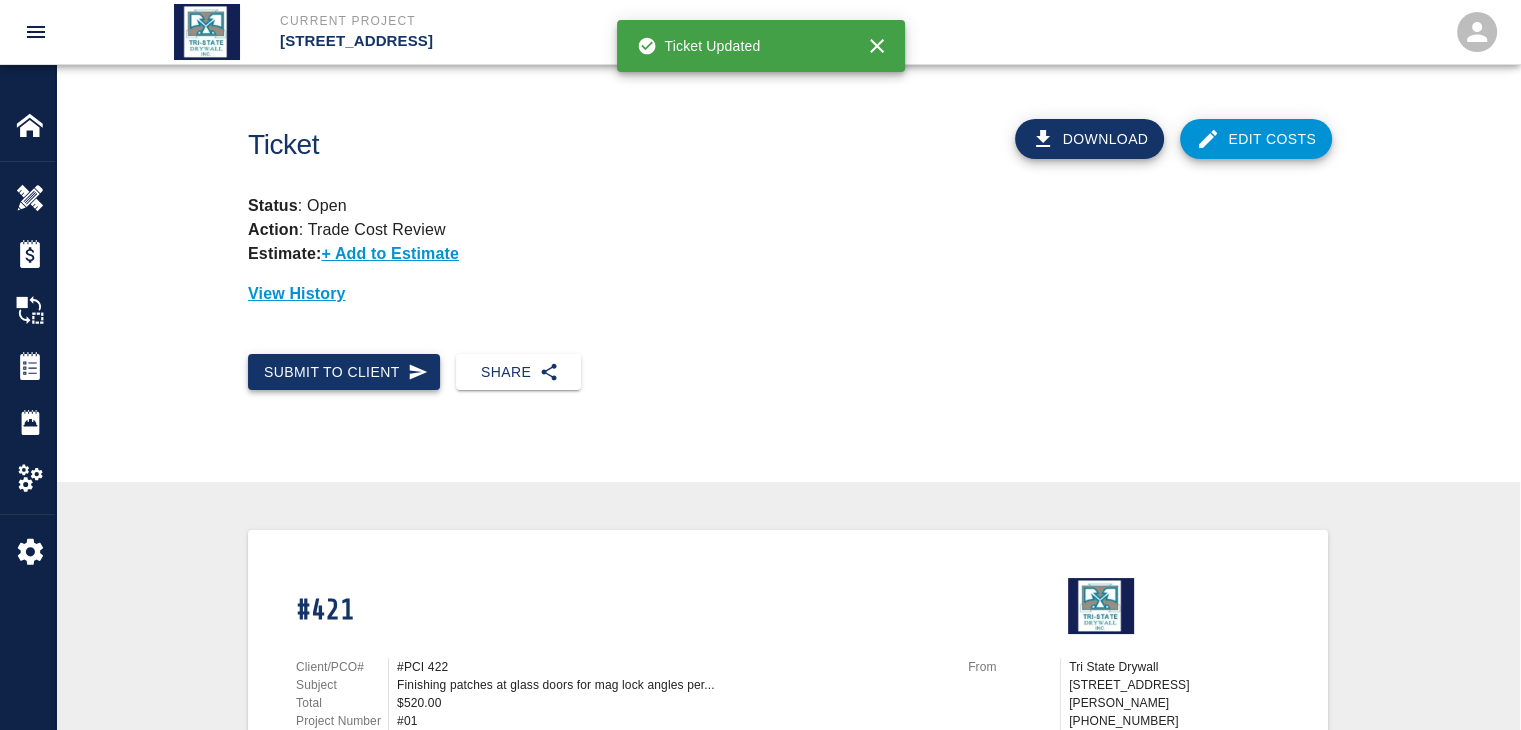 click on "Submit to Client" at bounding box center (344, 372) 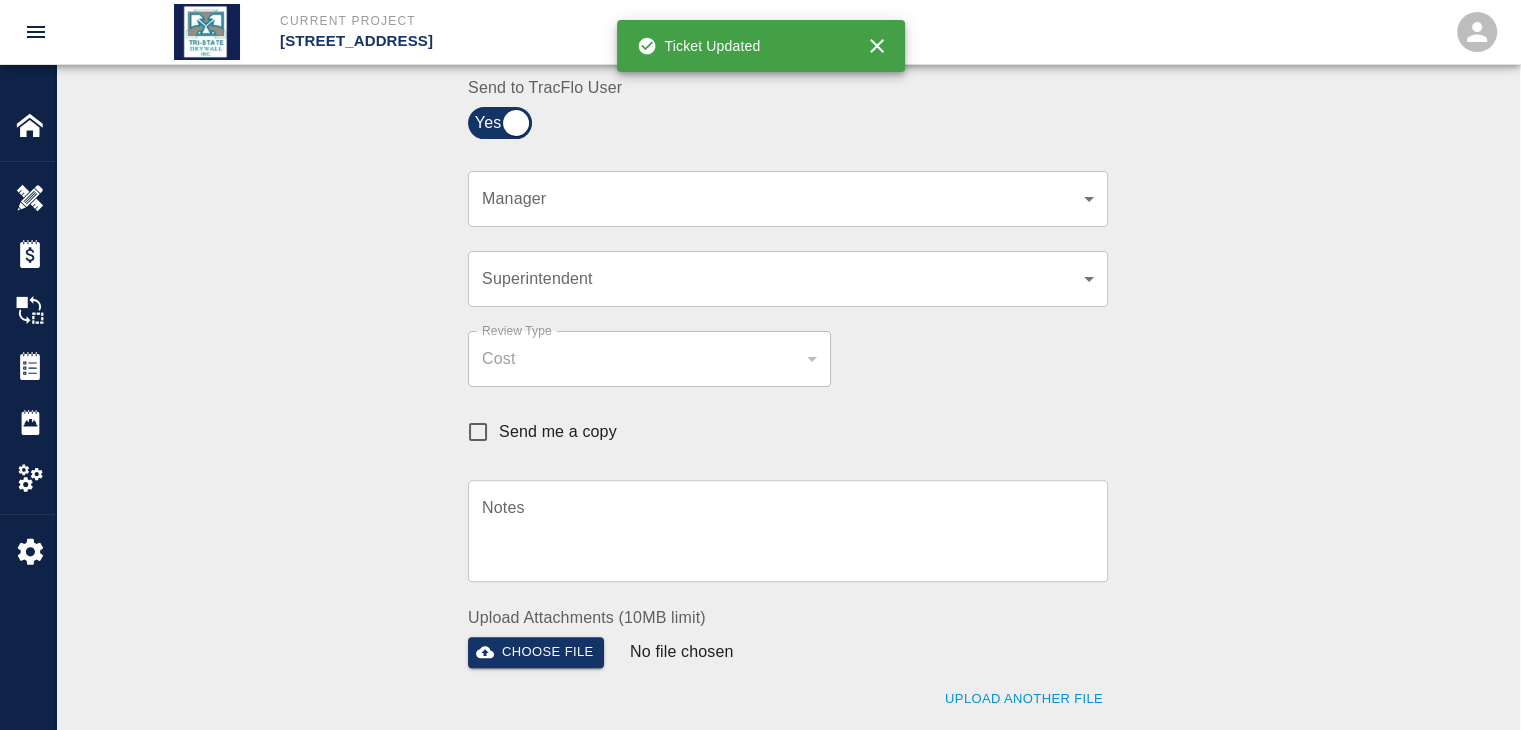 click on "Current Project [STREET_ADDRESS] Home [STREET_ADDRESS] Overview Estimates Change Orders Tickets Daily Reports Project Settings Settings Powered By Terms of Service  |  Privacy Policy Ticket Download Edit Costs Status :   Open Action :   Trade Cost Review Estimate:  + Add to Estimate View History Submit to Client Share Recipients Internal Team ​ Internal Team Notes x Notes Cancel Send Recipients Send to TracFlo User Manager ​ Manager Superintendent ​ Superintendent Review Type Cost cost Review Type Send me a copy Notes x Notes Upload Attachments (10MB limit) Choose file No file chosen Upload Another File Cancel Send Request Time and Material Revision Notes   * x Notes   * Upload Attachments (10MB limit) Choose file No file chosen Upload Another File Cancel Send Time and Materials Reject Notes   * x Notes   * Upload Attachments (10MB limit) Choose file No file chosen Upload Another File Cancel Send Approve Ticket Time and Materials Signature Clear Notes x Notes Choose file Cancel Send" at bounding box center (760, -135) 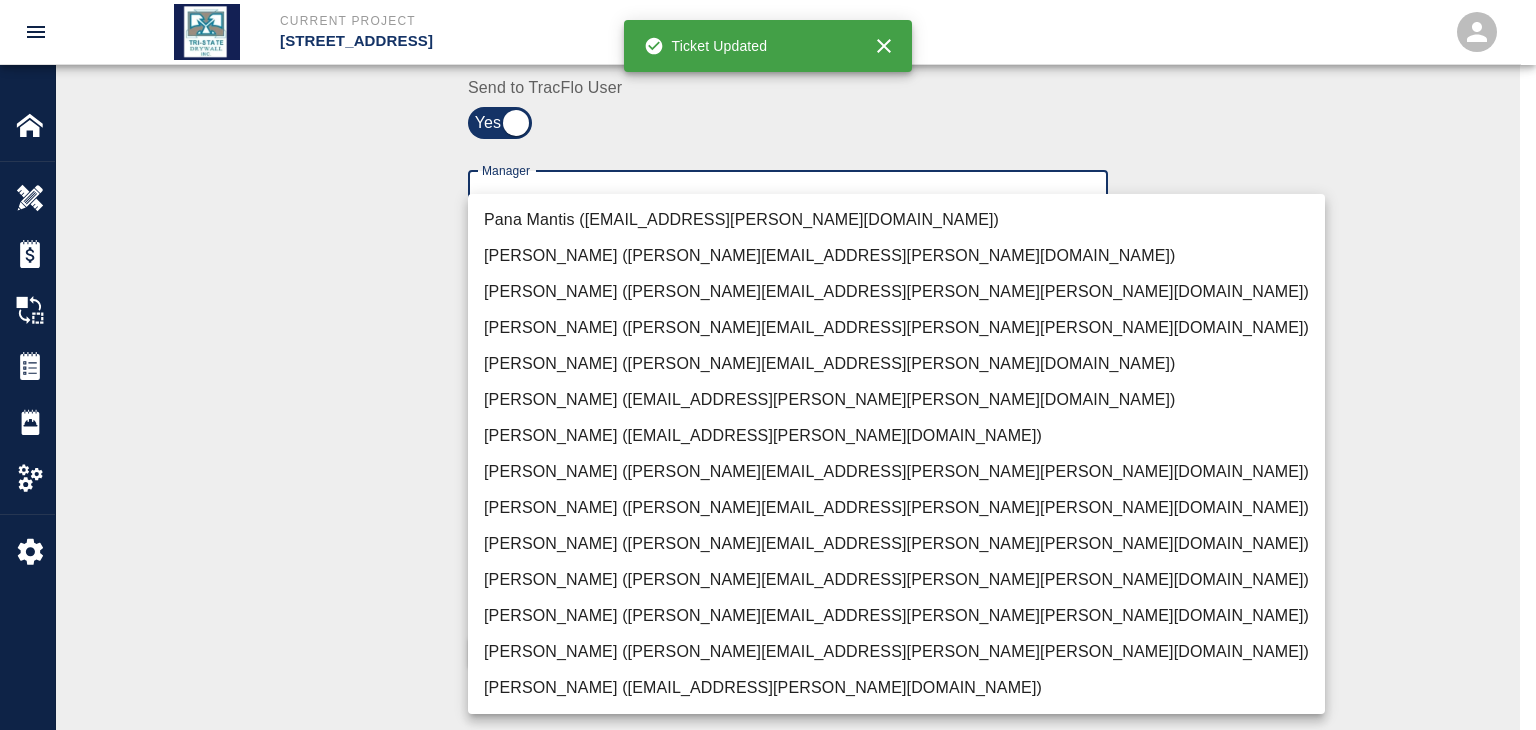click on "[PERSON_NAME] ([PERSON_NAME][EMAIL_ADDRESS][PERSON_NAME][PERSON_NAME][DOMAIN_NAME])" at bounding box center [896, 652] 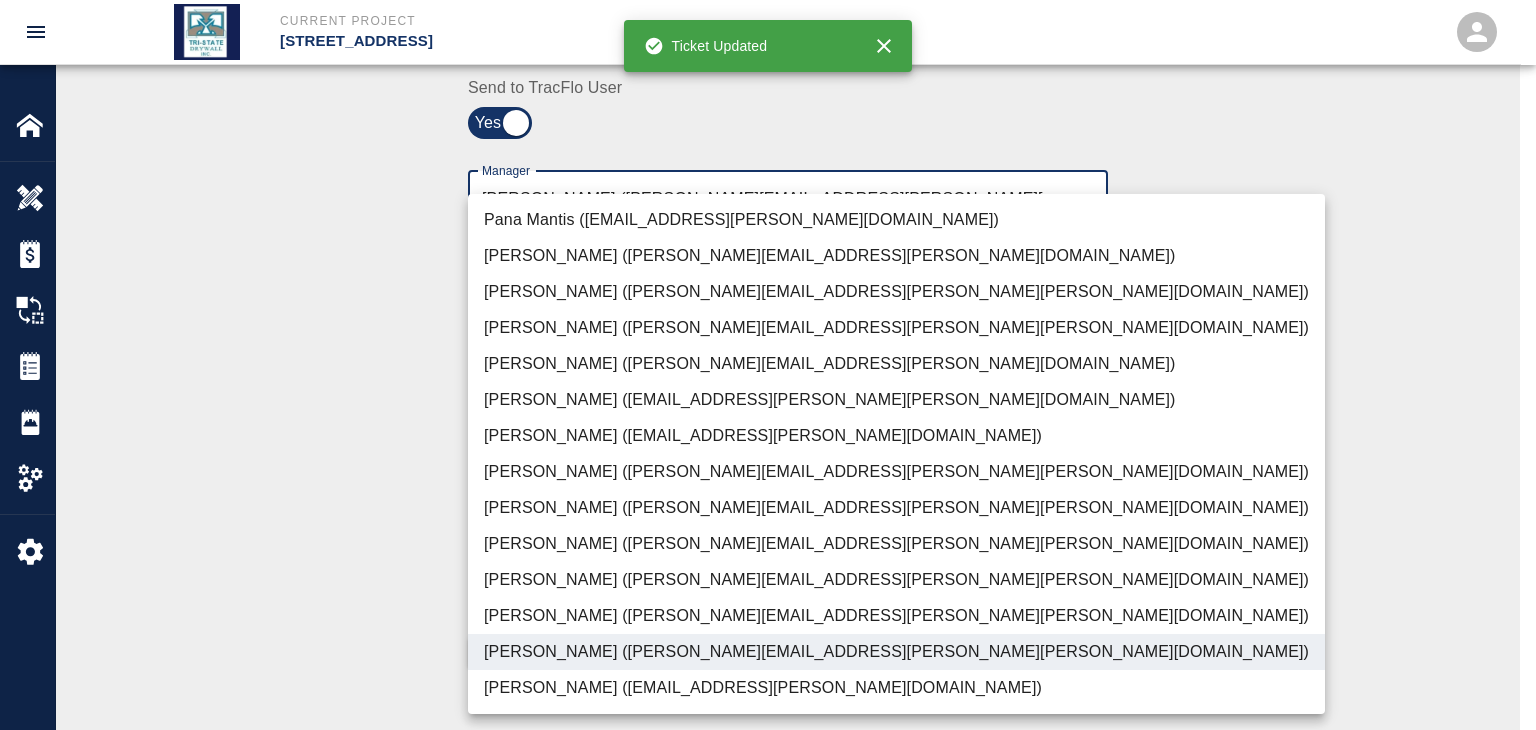 click at bounding box center [768, 365] 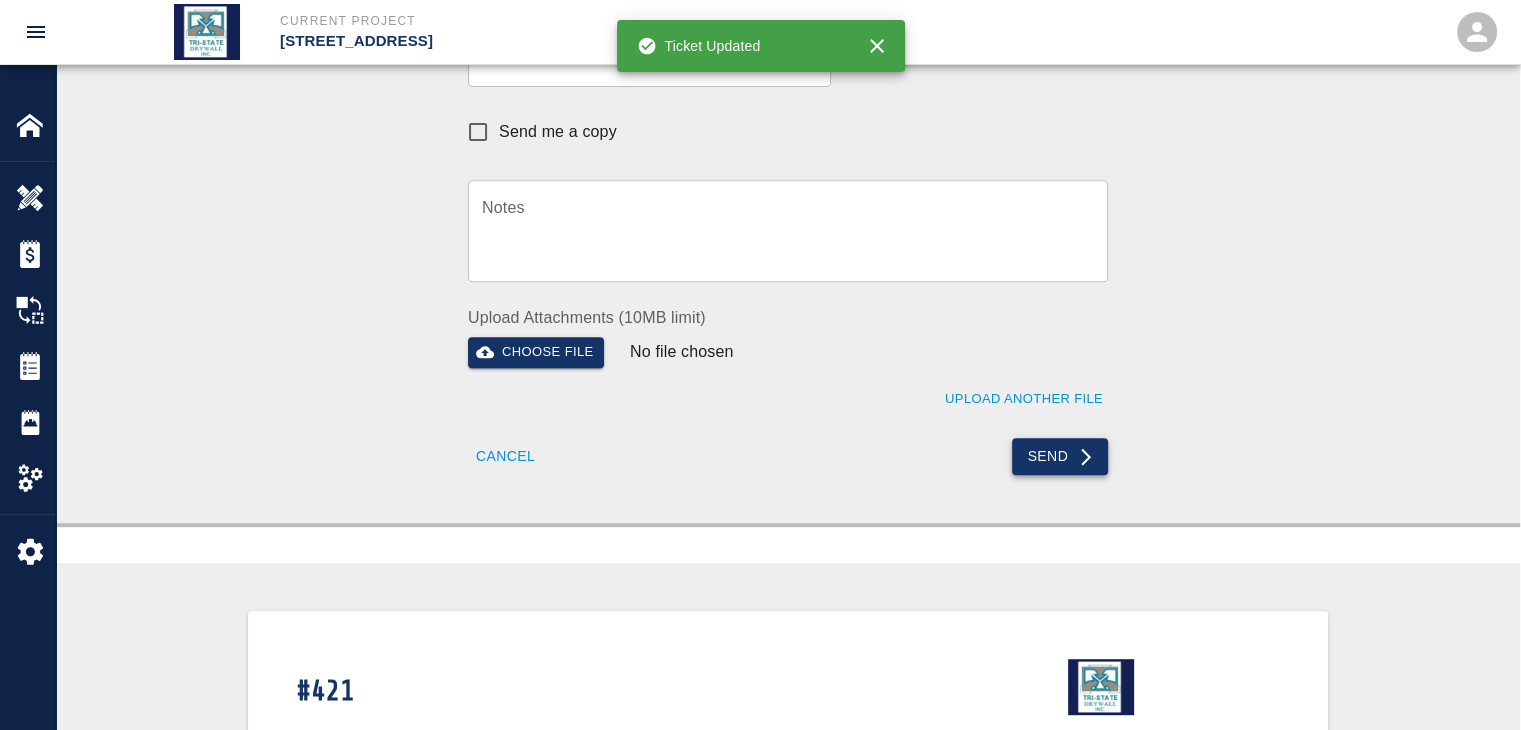 click on "Send" at bounding box center [1060, 456] 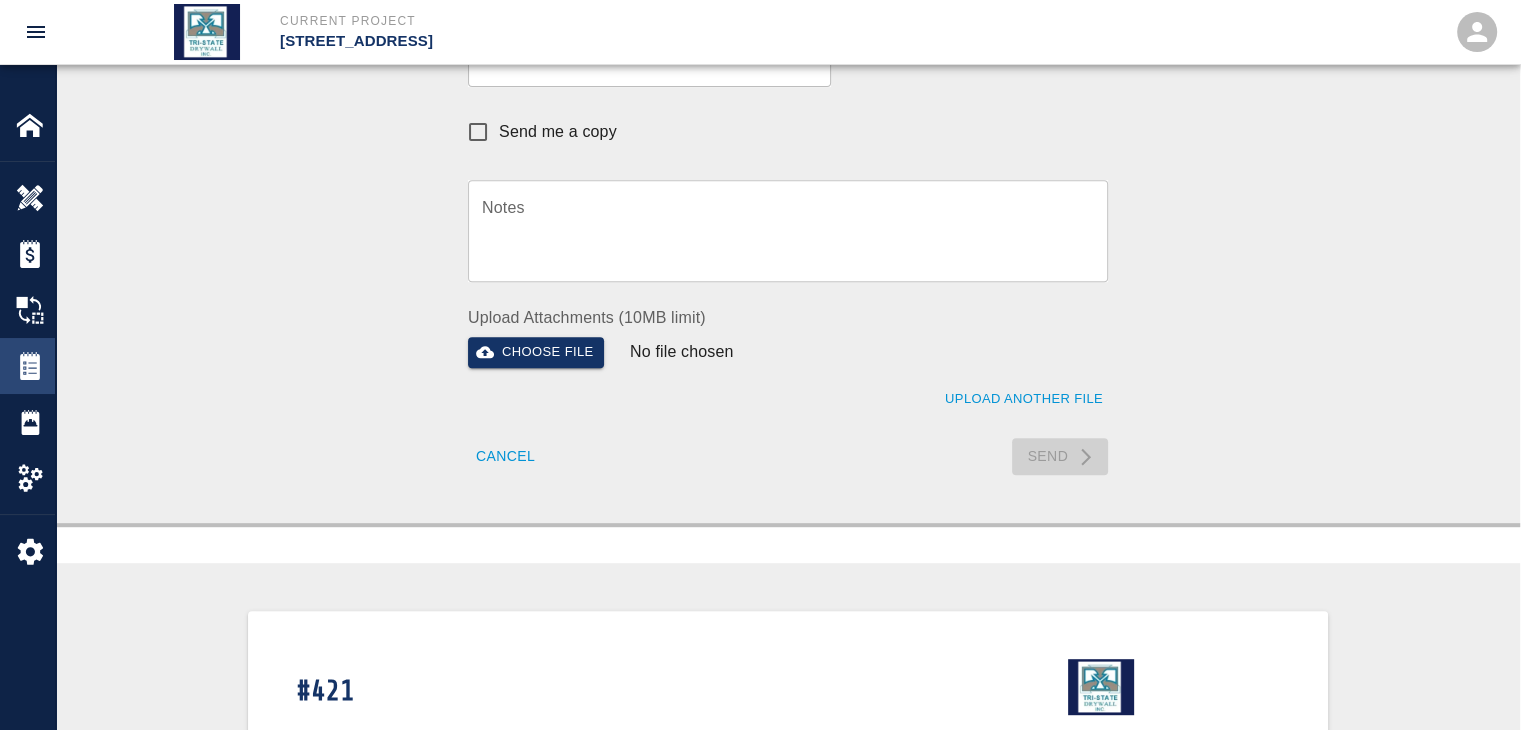 type 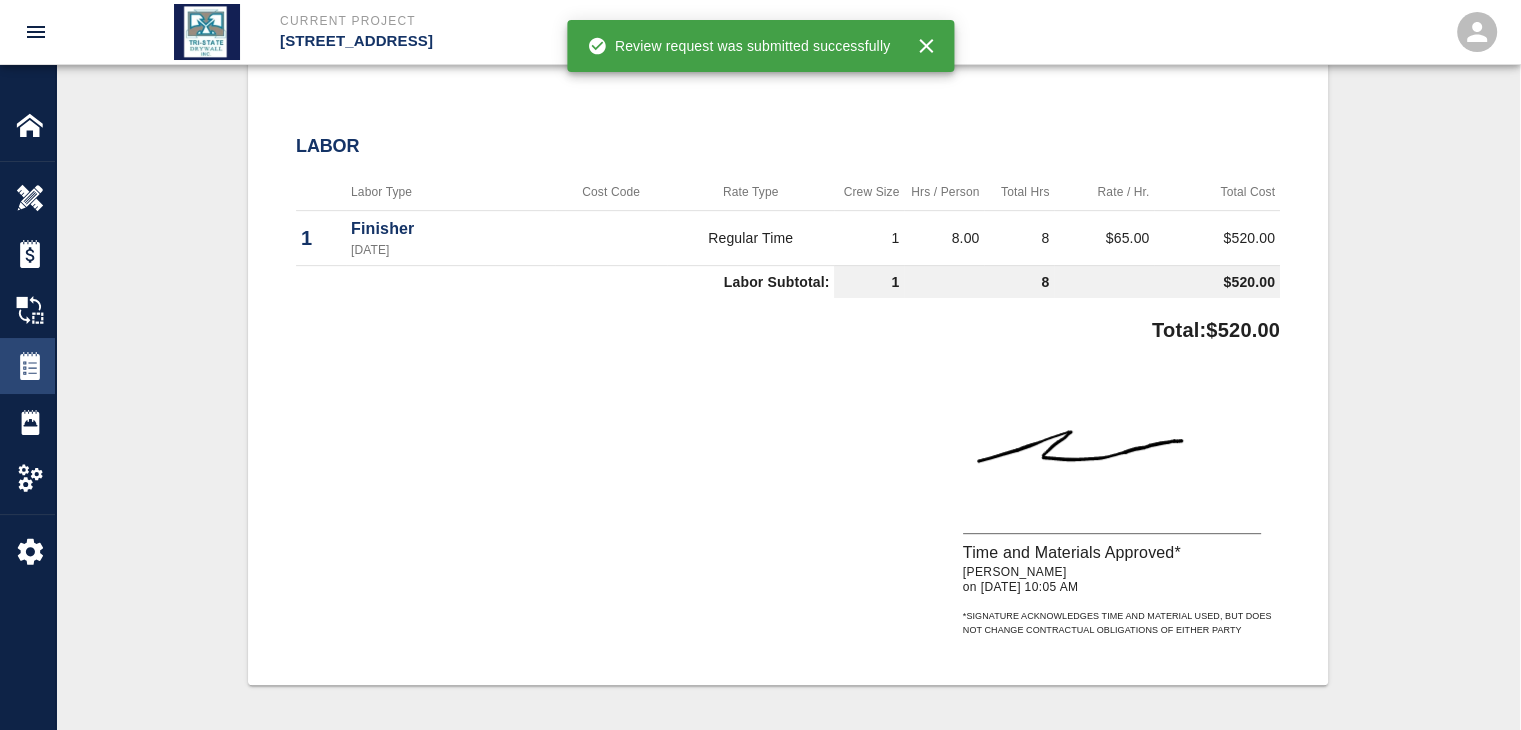 click at bounding box center (30, 366) 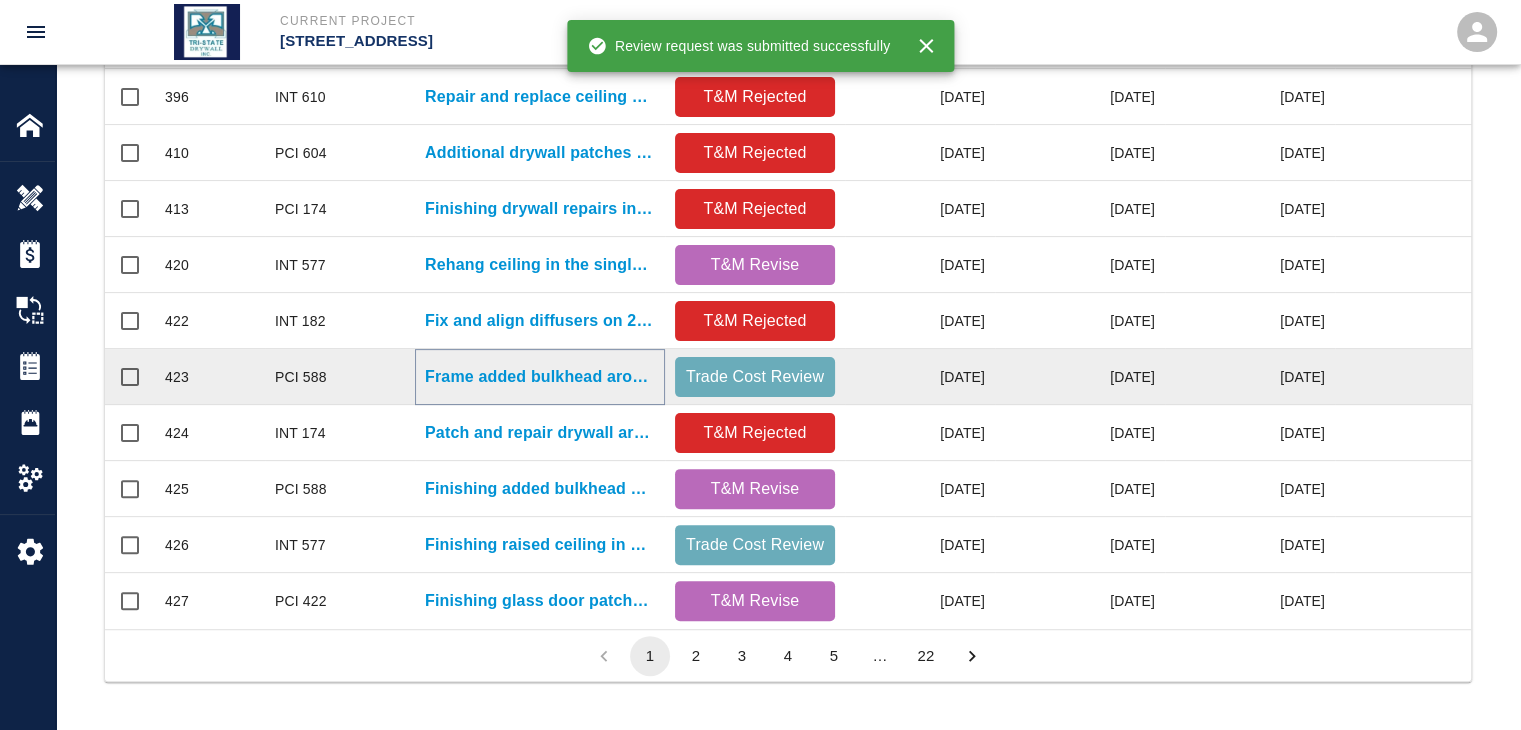 click on "Frame added bulkhead around column drop beam in Computer Lab..." at bounding box center [540, 377] 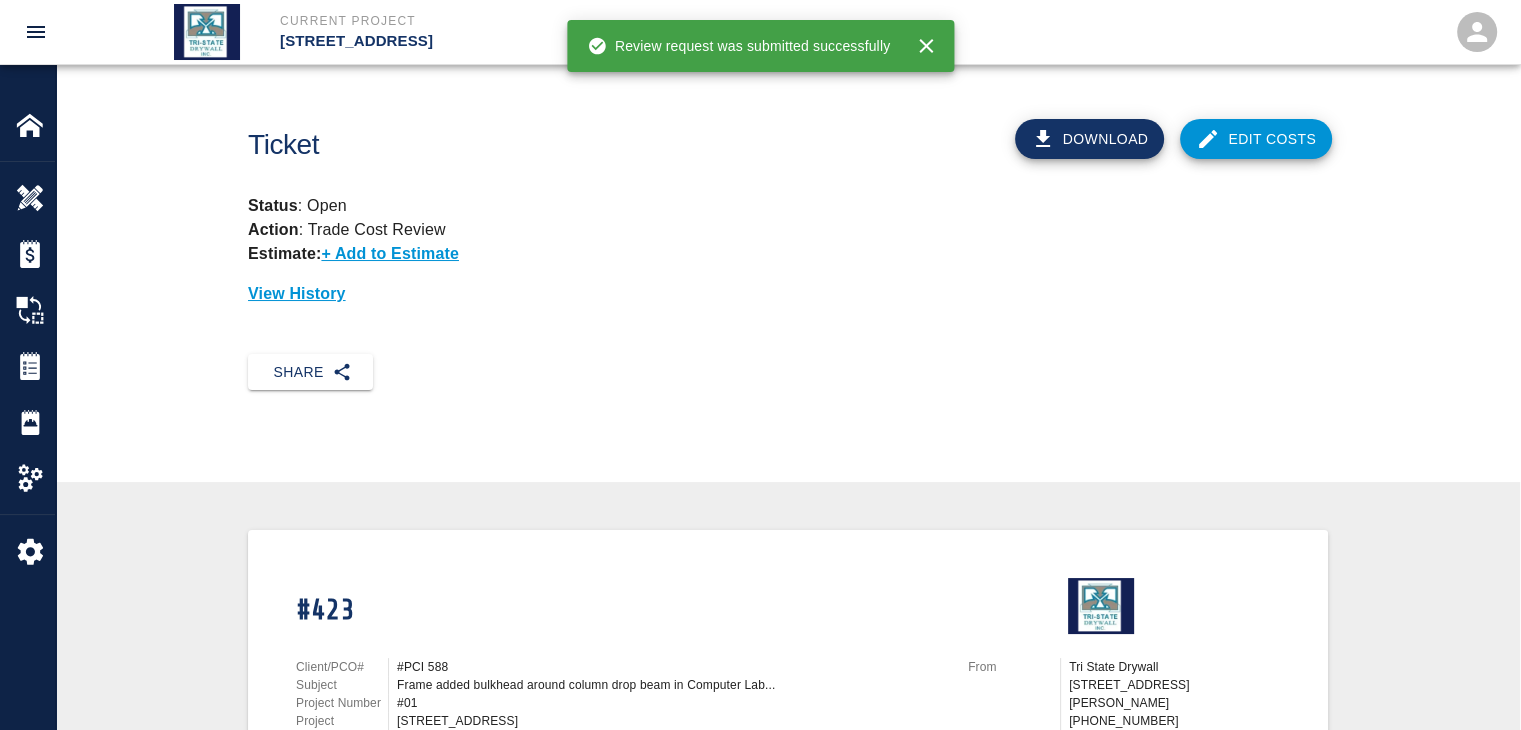 click on "Edit Costs" at bounding box center (1256, 139) 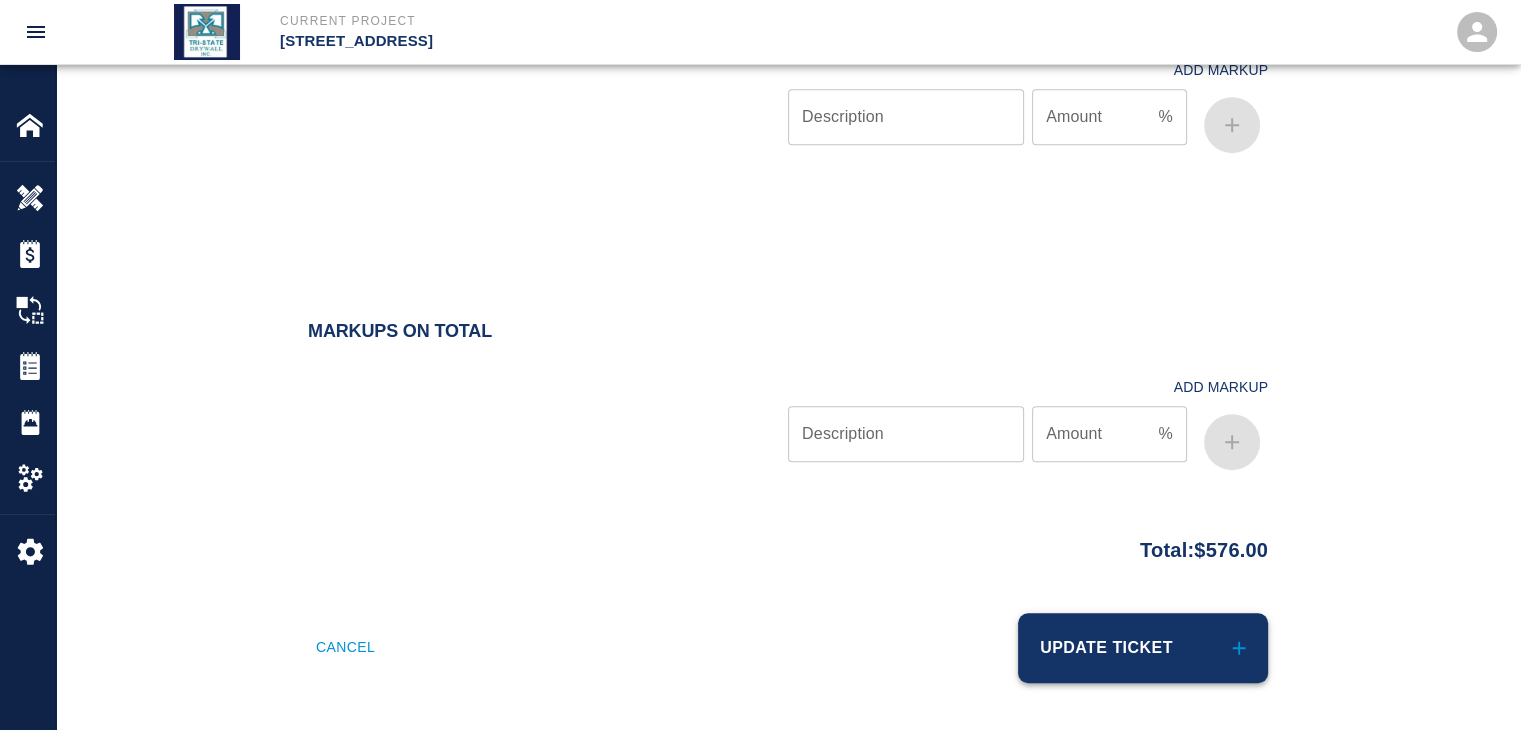 click on "Update Ticket" at bounding box center (1143, 648) 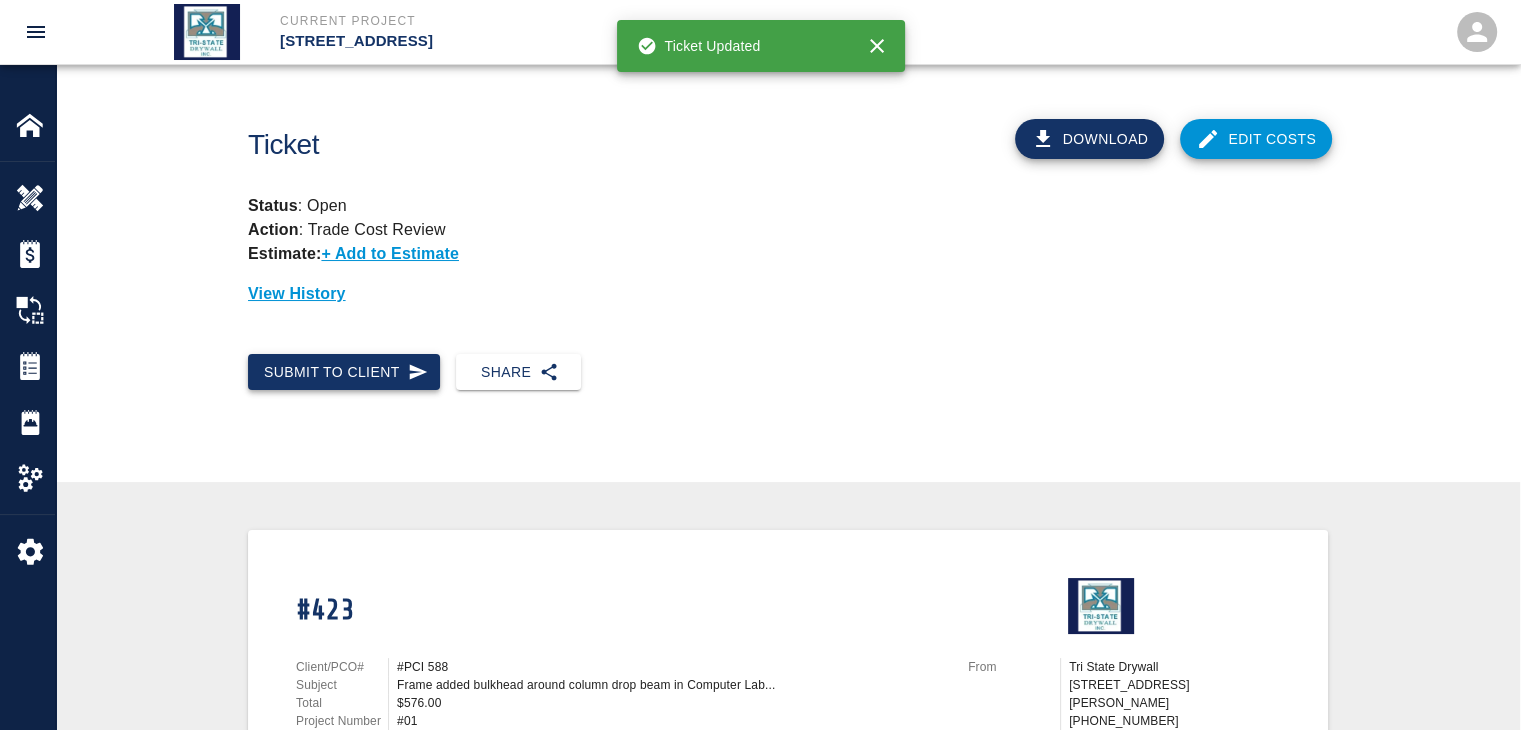drag, startPoint x: 318, startPoint y: 369, endPoint x: 329, endPoint y: 380, distance: 15.556349 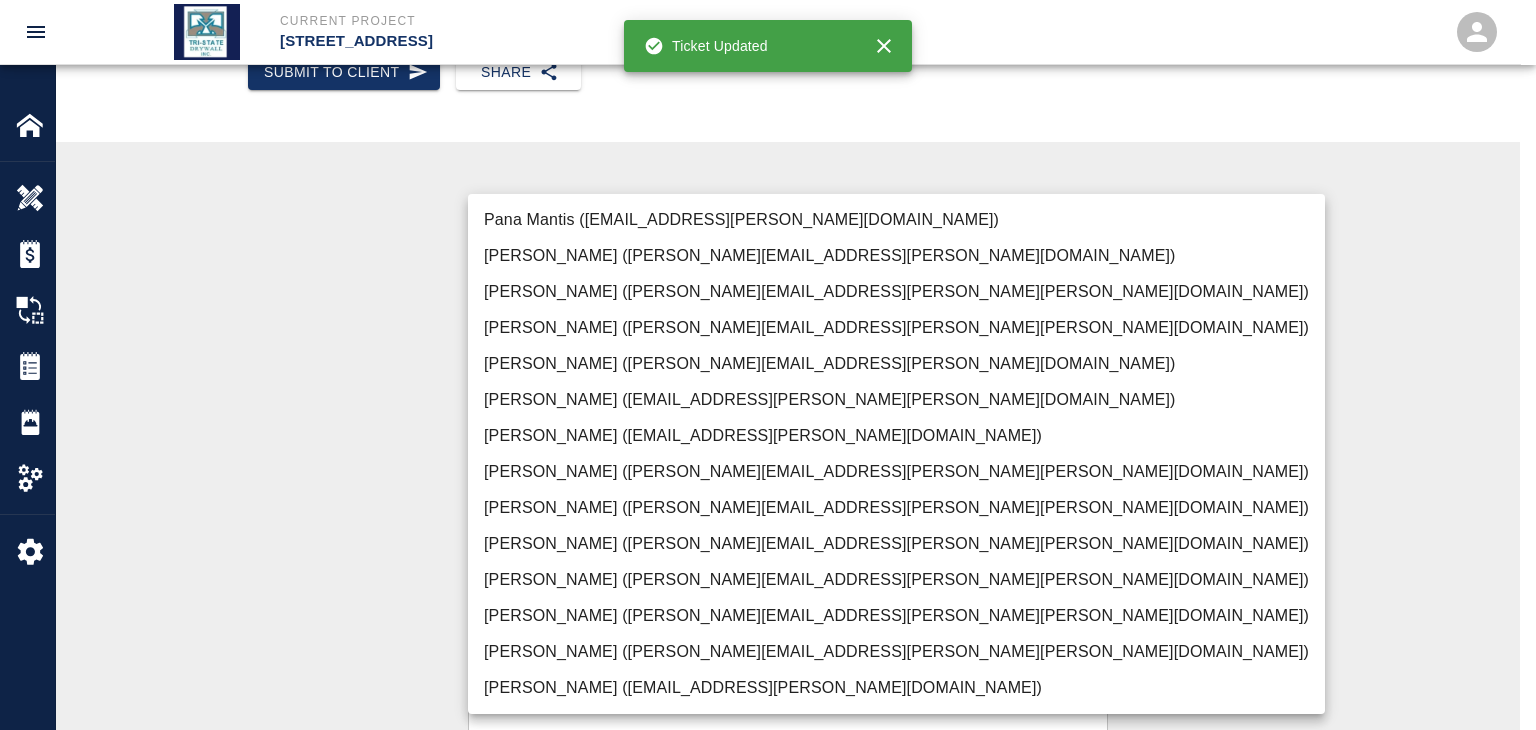 drag, startPoint x: 1085, startPoint y: 399, endPoint x: 1024, endPoint y: 442, distance: 74.63243 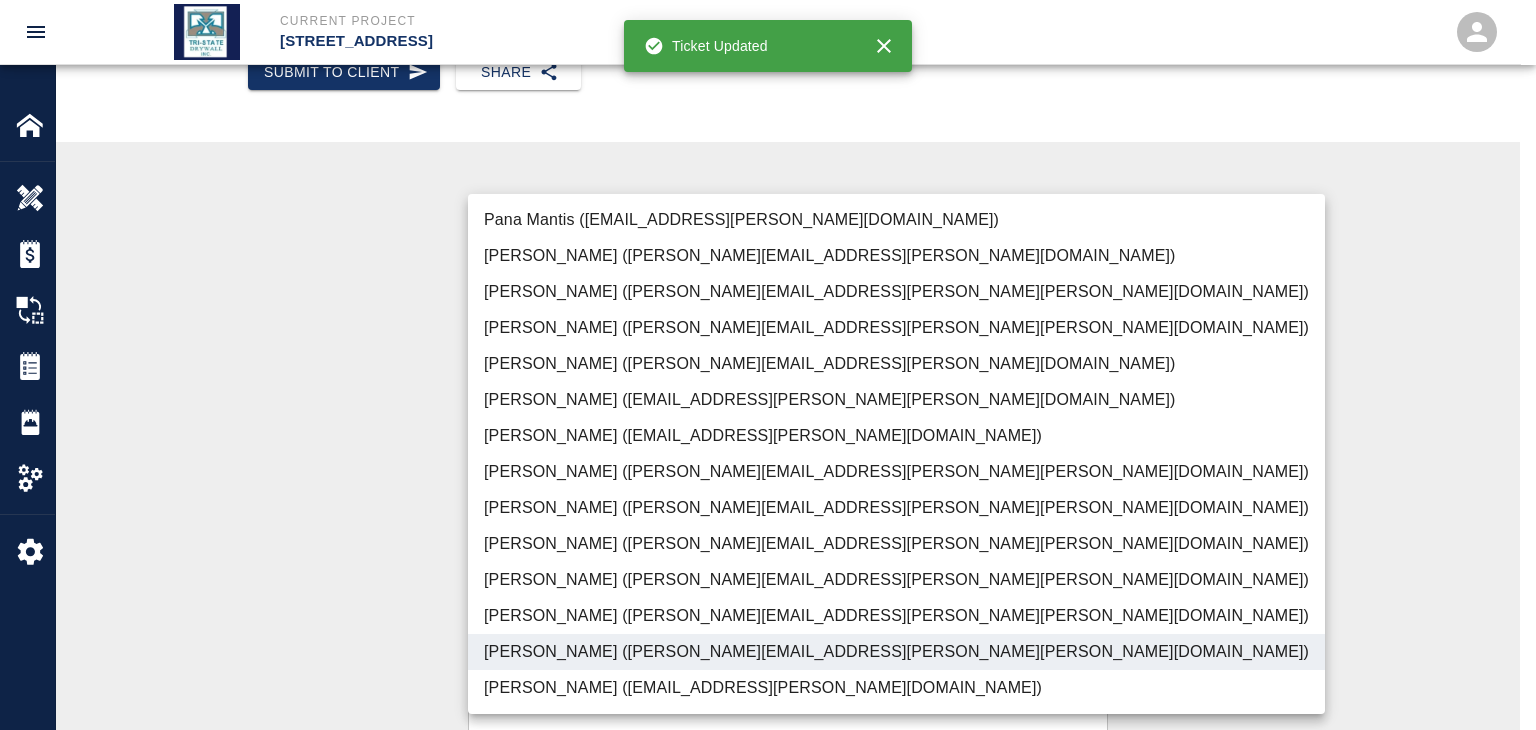drag, startPoint x: 323, startPoint y: 507, endPoint x: 459, endPoint y: 500, distance: 136.18002 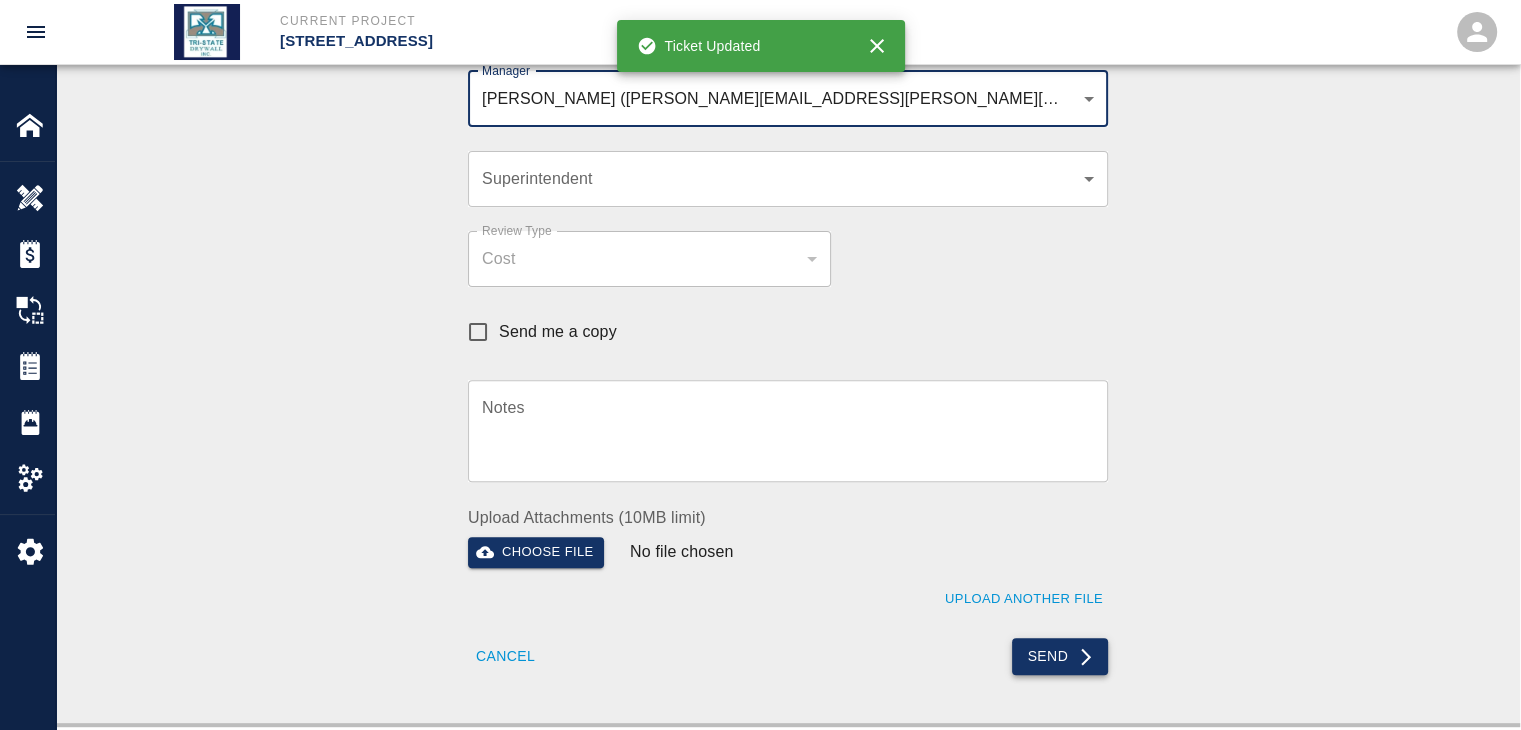 click on "Send" at bounding box center [1060, 656] 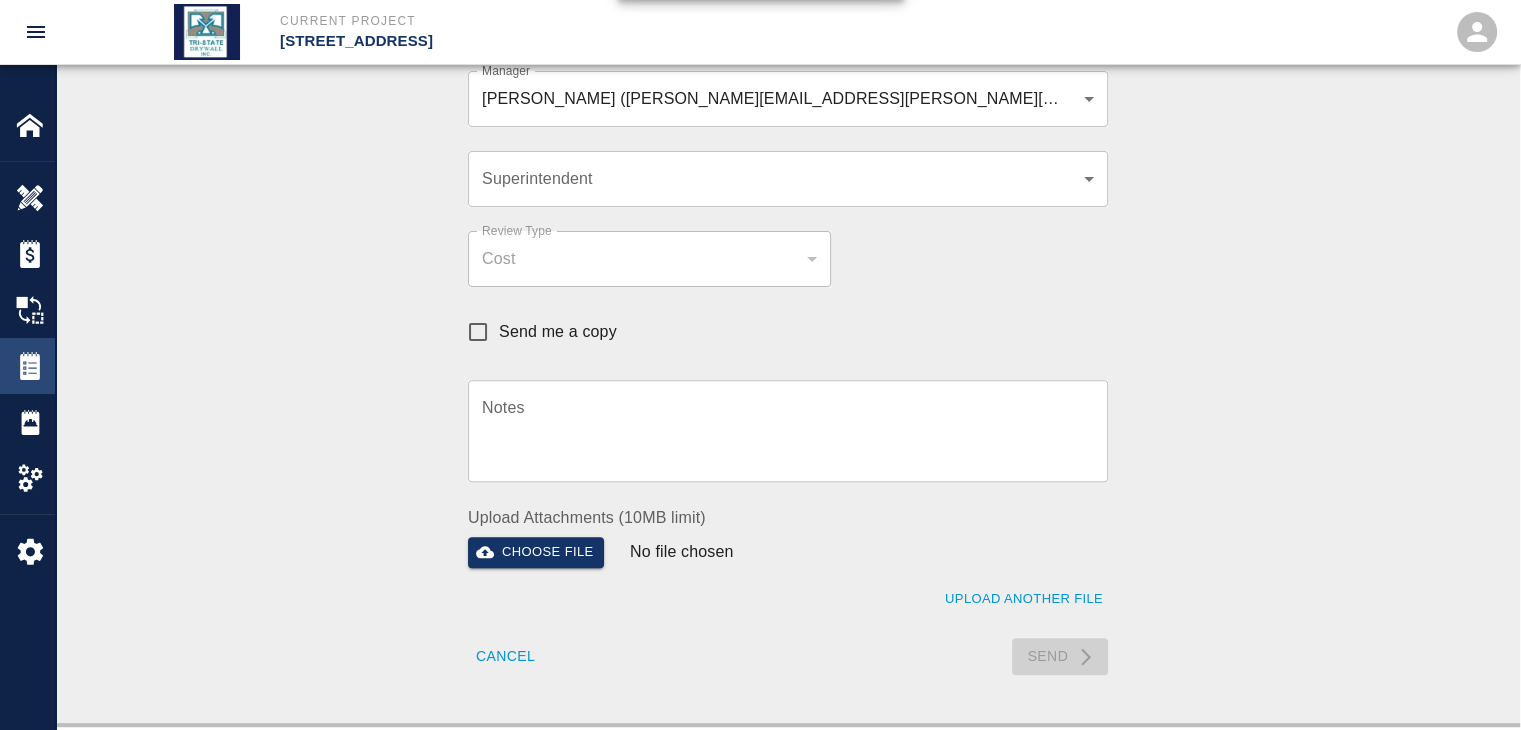 type 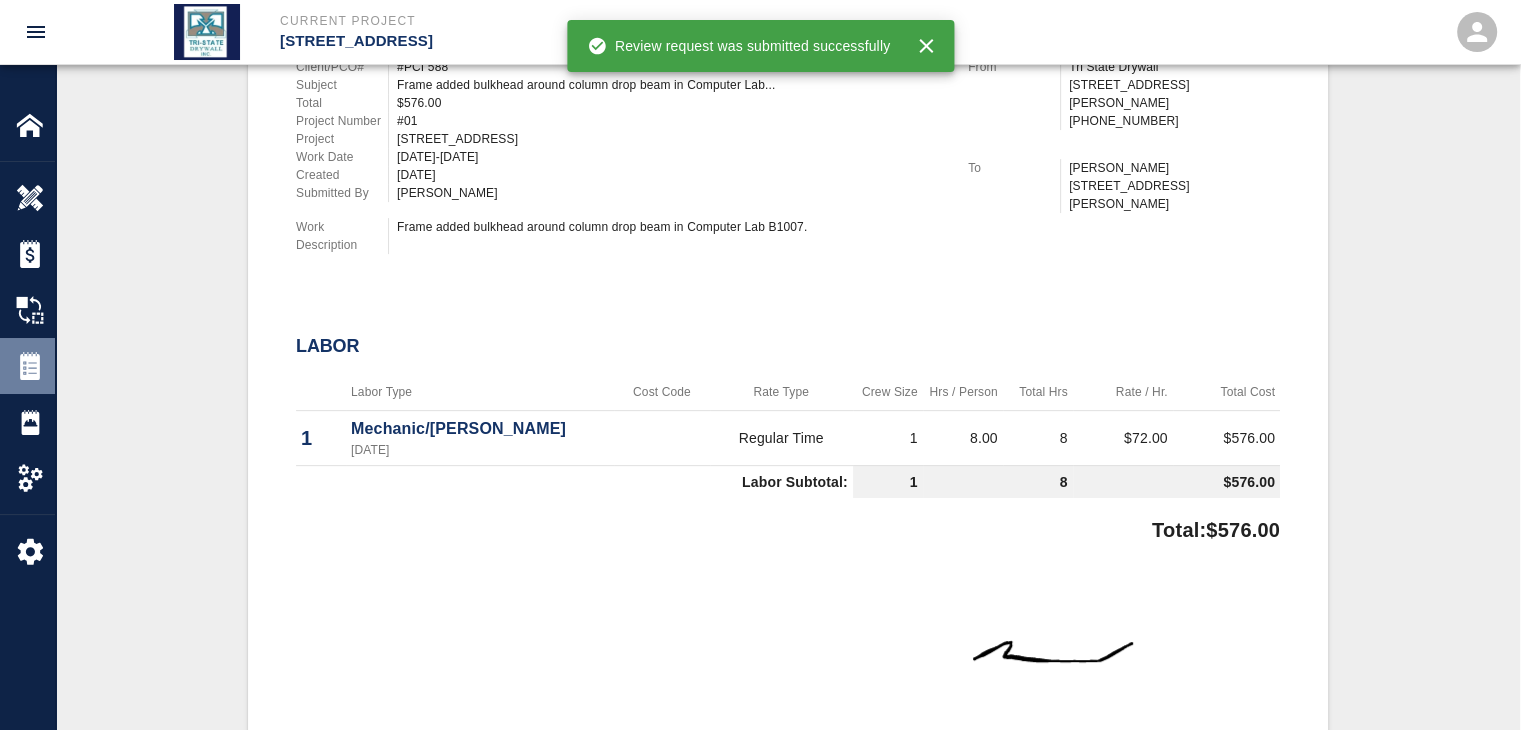 click at bounding box center (30, 366) 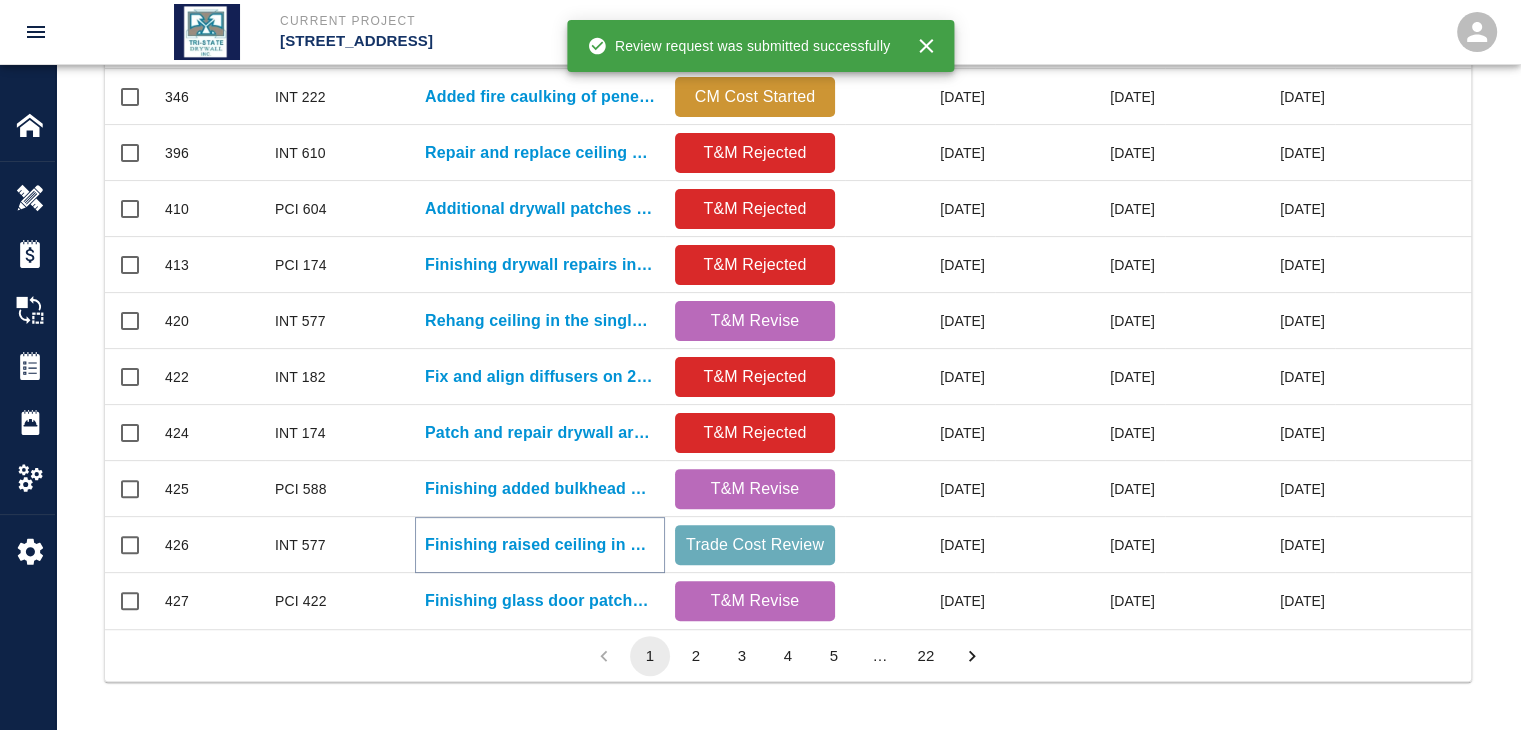 click on "Finishing raised ceiling in B1Bathroom B112 per WT direction." at bounding box center [540, 545] 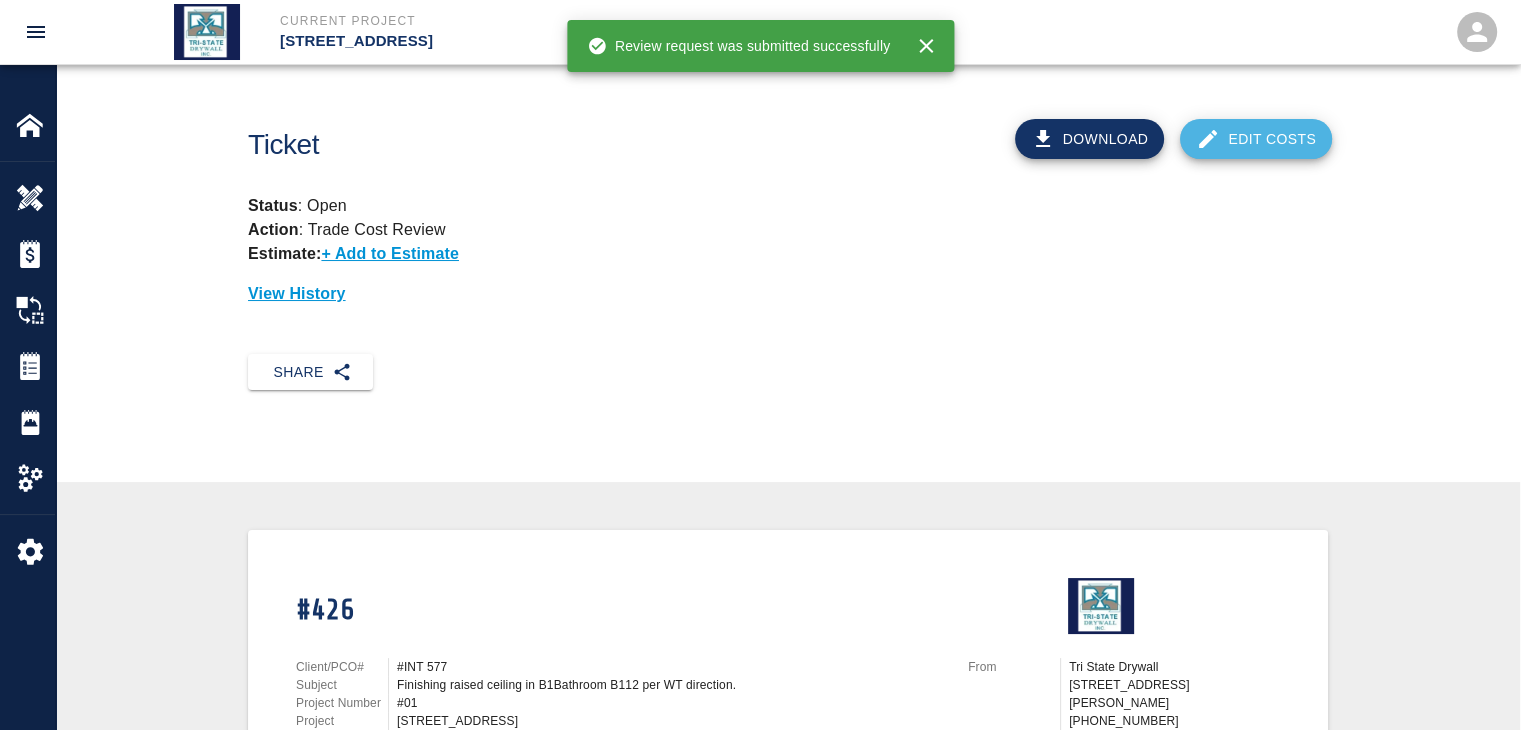 click on "Edit Costs" at bounding box center (1256, 139) 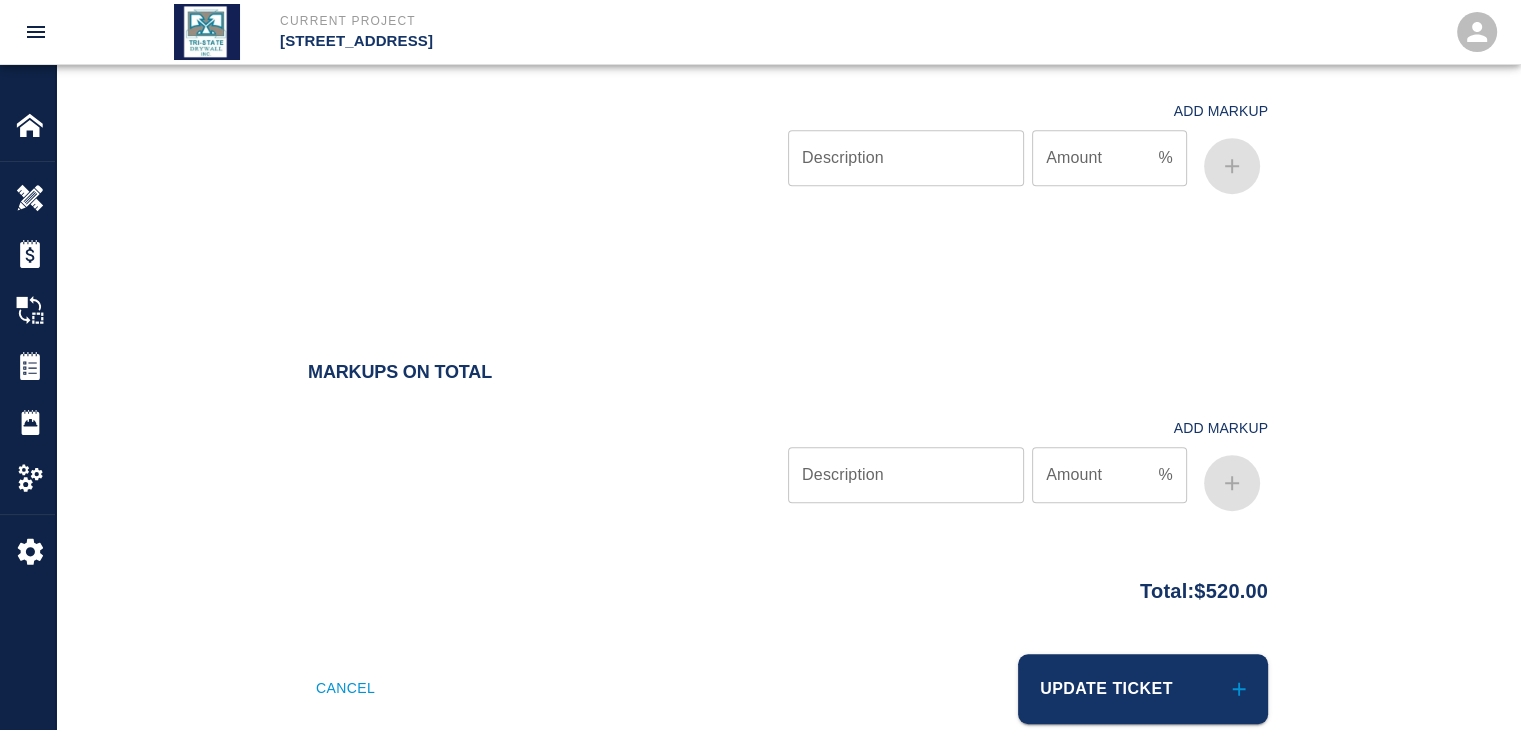 click on "Update Ticket" at bounding box center (1143, 689) 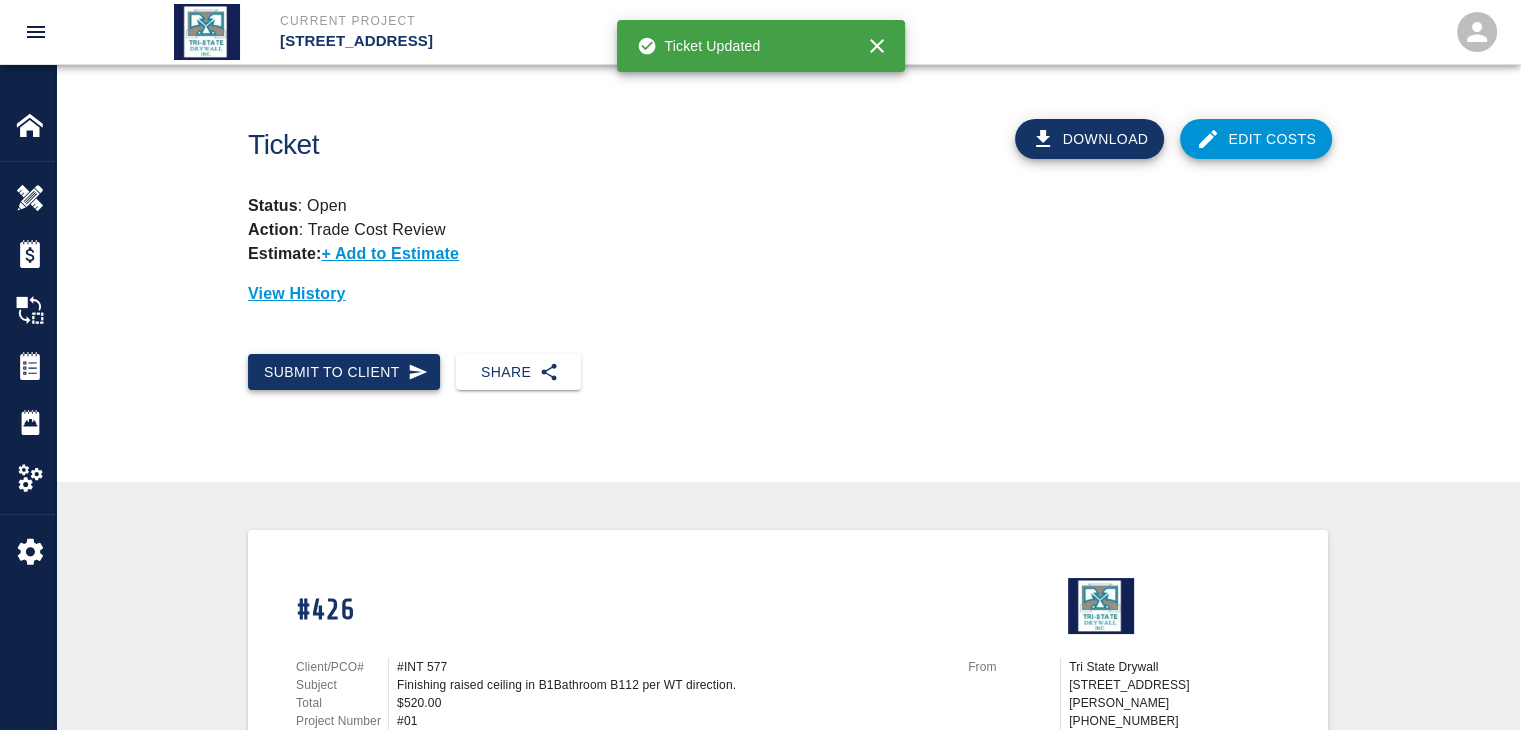click on "Submit to Client" at bounding box center (344, 372) 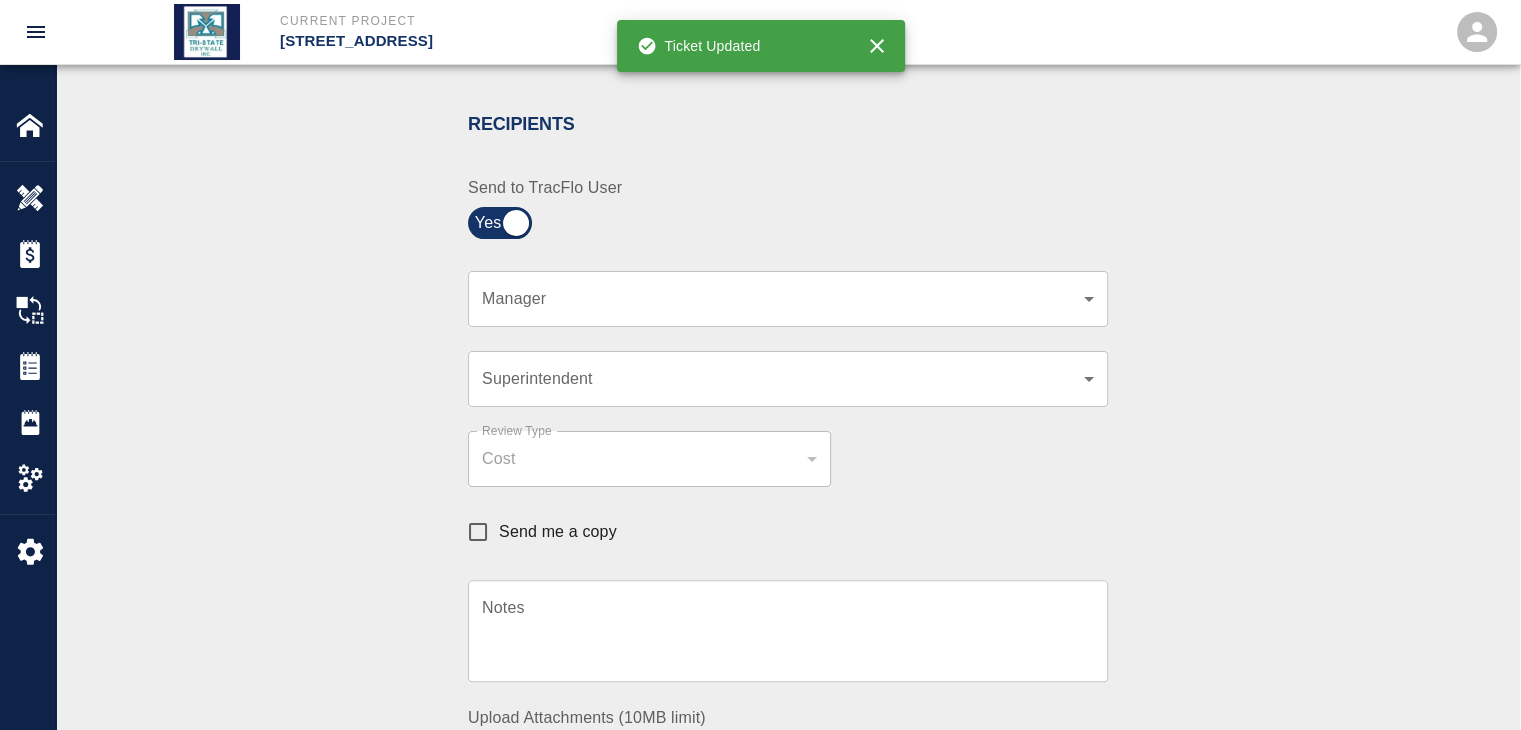 click on "​ Manager" at bounding box center (788, 299) 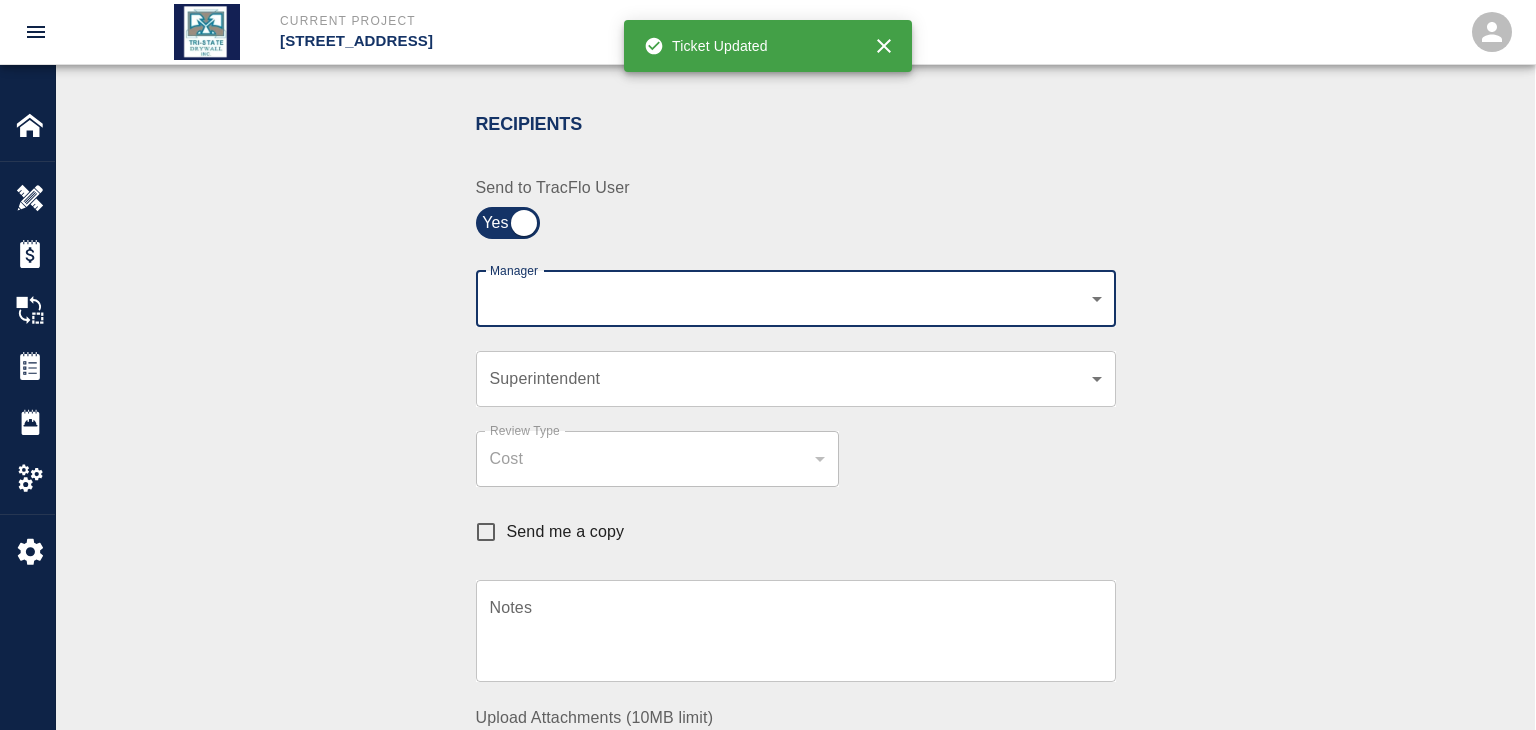 click on "Current Project [STREET_ADDRESS] Home [STREET_ADDRESS] Overview Estimates Change Orders Tickets Daily Reports Project Settings Settings Powered By Terms of Service  |  Privacy Policy Ticket Download Edit Costs Status :   Open Action :   Trade Cost Review Estimate:  + Add to Estimate View History Submit to Client Share Recipients Internal Team ​ Internal Team Notes x Notes Cancel Send Recipients Send to TracFlo User Manager ​ Manager Superintendent ​ Superintendent Review Type Cost cost Review Type Send me a copy Notes x Notes Upload Attachments (10MB limit) Choose file No file chosen Upload Another File Cancel Send Request Time and Material Revision Notes   * x Notes   * Upload Attachments (10MB limit) Choose file No file chosen Upload Another File Cancel Send Time and Materials Reject Notes   * x Notes   * Upload Attachments (10MB limit) Choose file No file chosen Upload Another File Cancel Send Approve Ticket Time and Materials Signature Clear Notes x Notes Choose file Cancel Send" at bounding box center [768, -35] 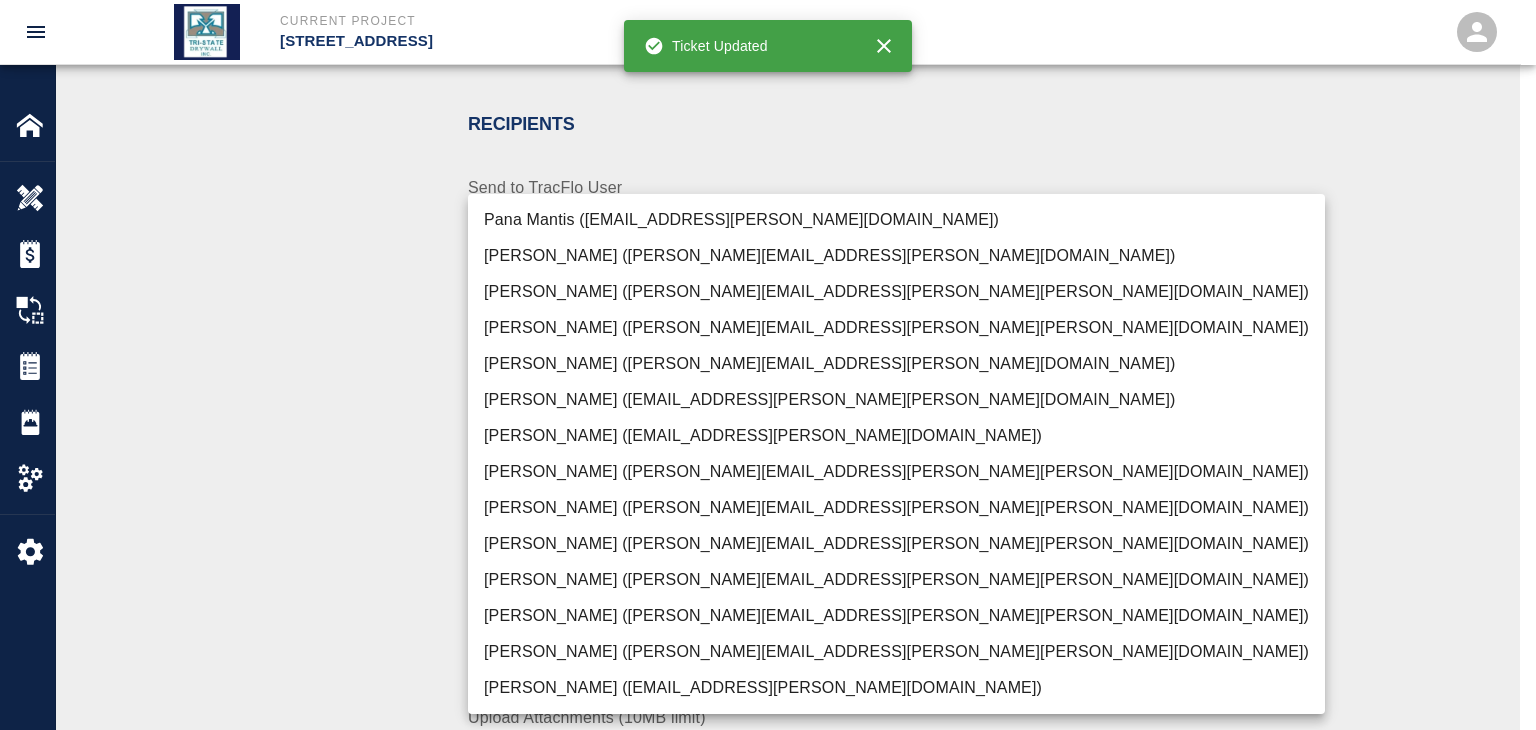drag, startPoint x: 712, startPoint y: 654, endPoint x: 538, endPoint y: 568, distance: 194.09276 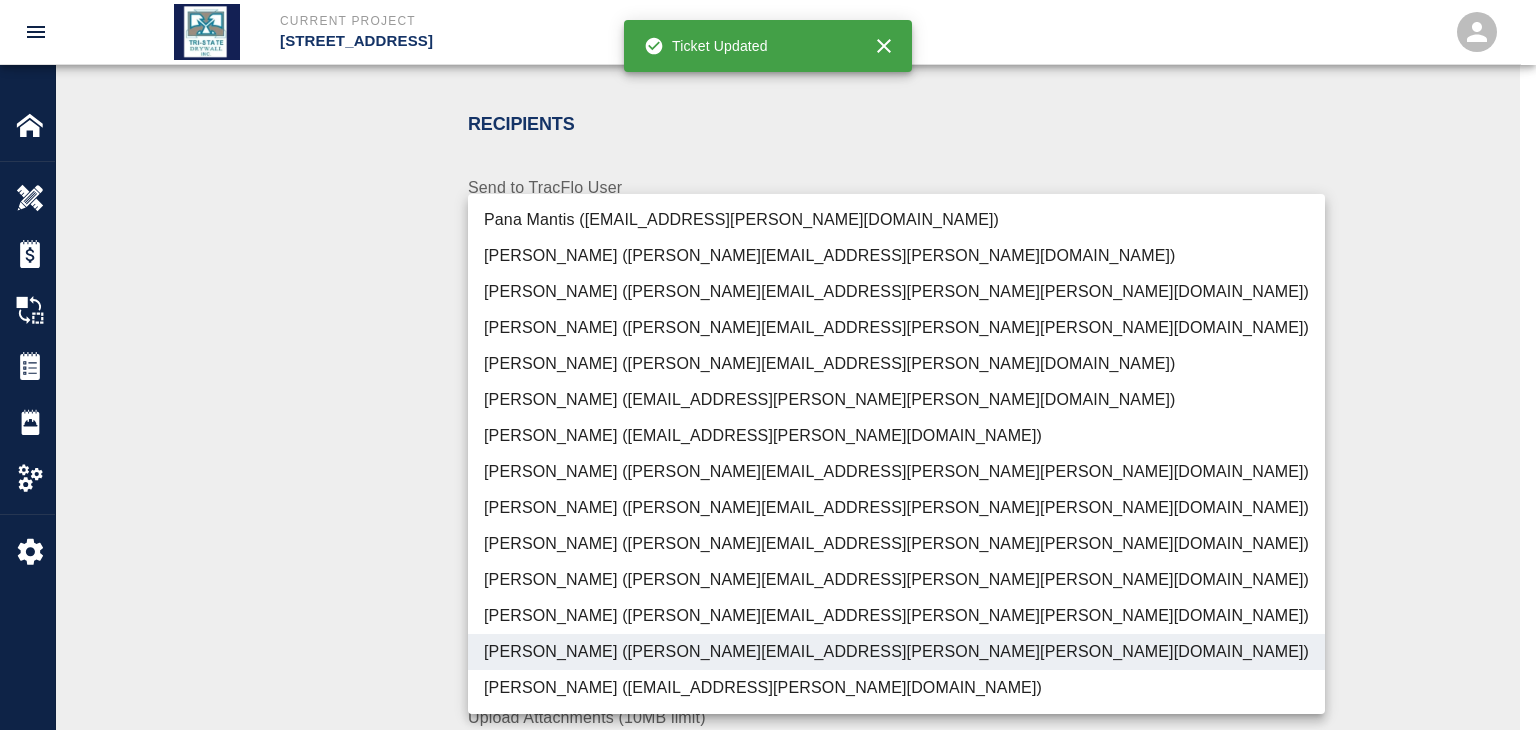 drag, startPoint x: 334, startPoint y: 460, endPoint x: 374, endPoint y: 455, distance: 40.311287 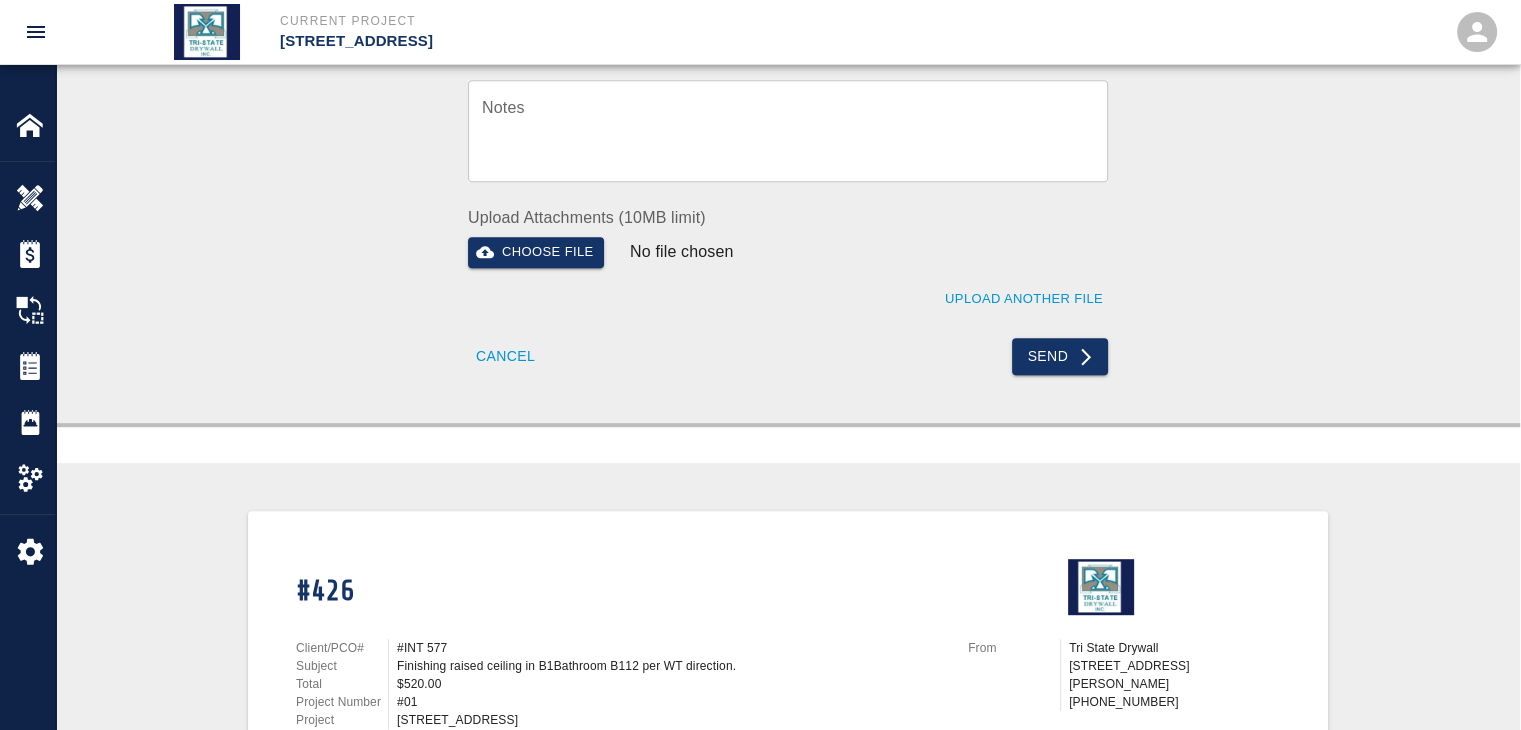 click on "Send" at bounding box center (942, 344) 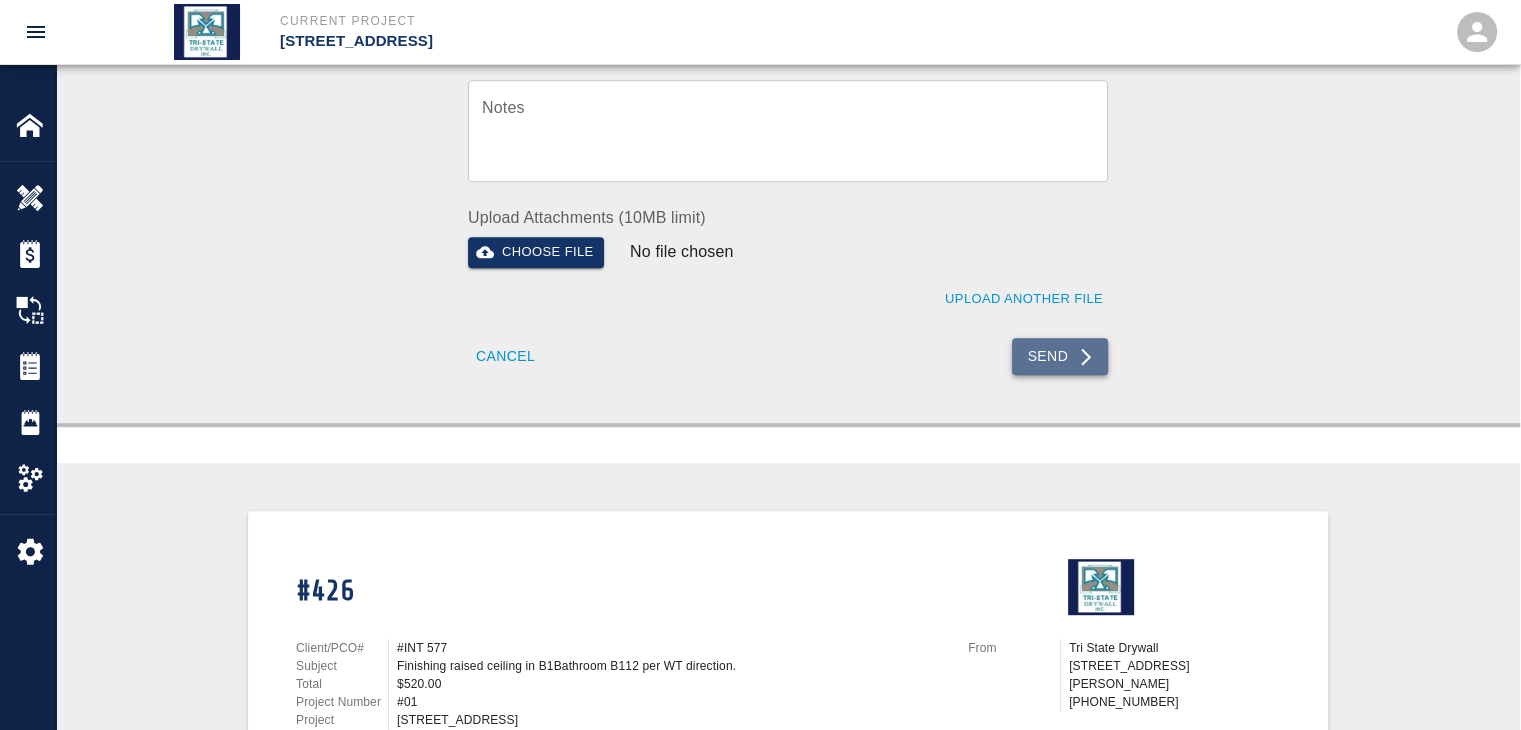 drag, startPoint x: 1044, startPoint y: 347, endPoint x: 1014, endPoint y: 341, distance: 30.594116 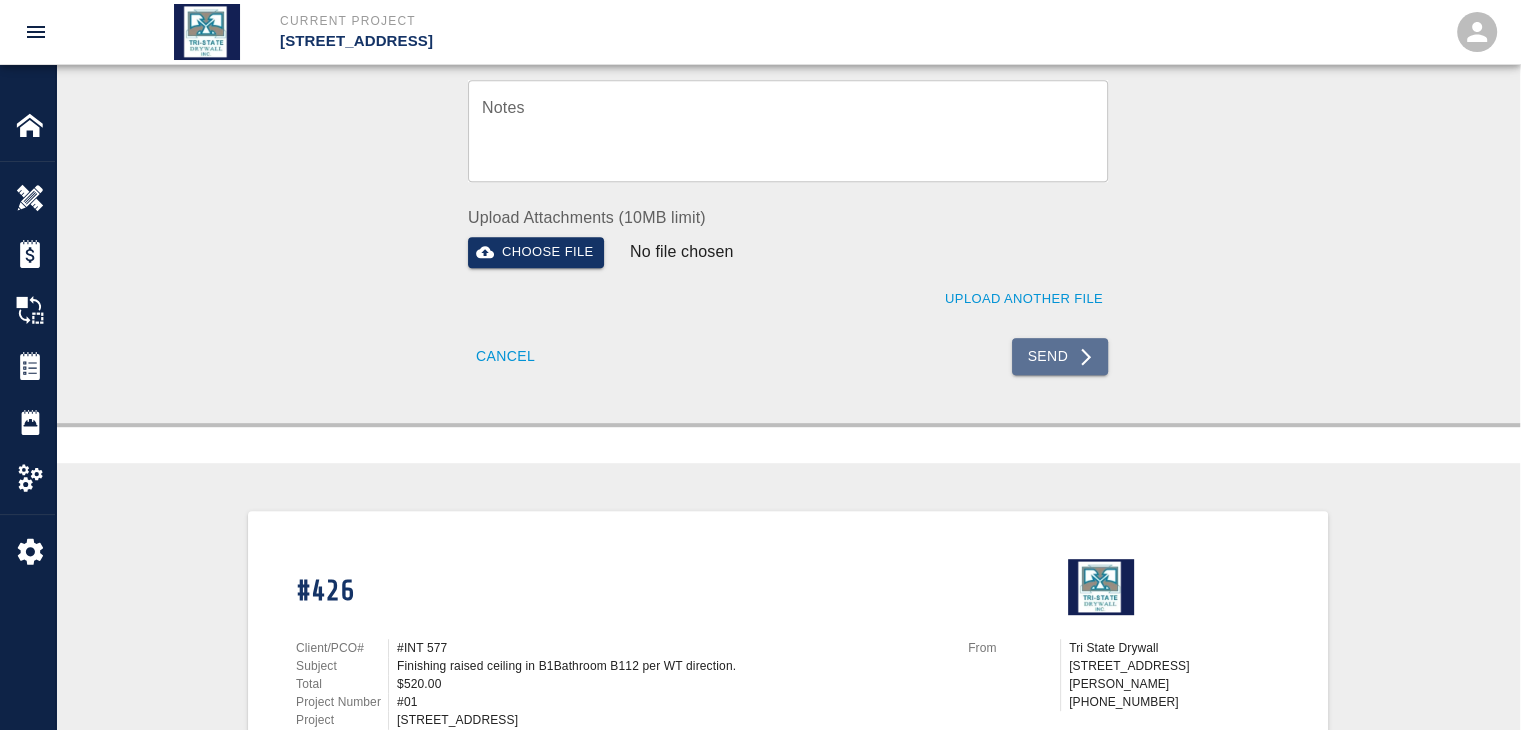click on "Send" at bounding box center (1060, 356) 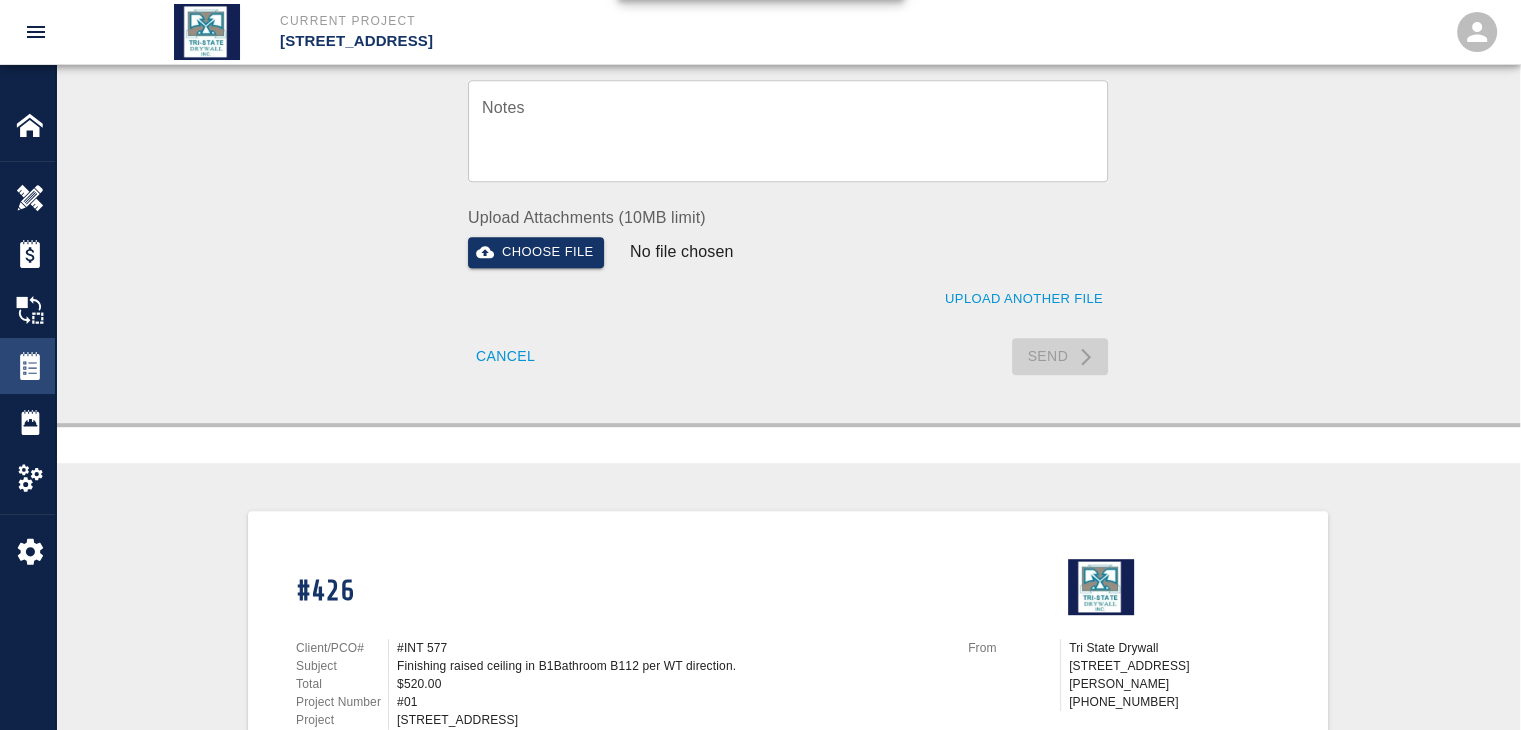 type 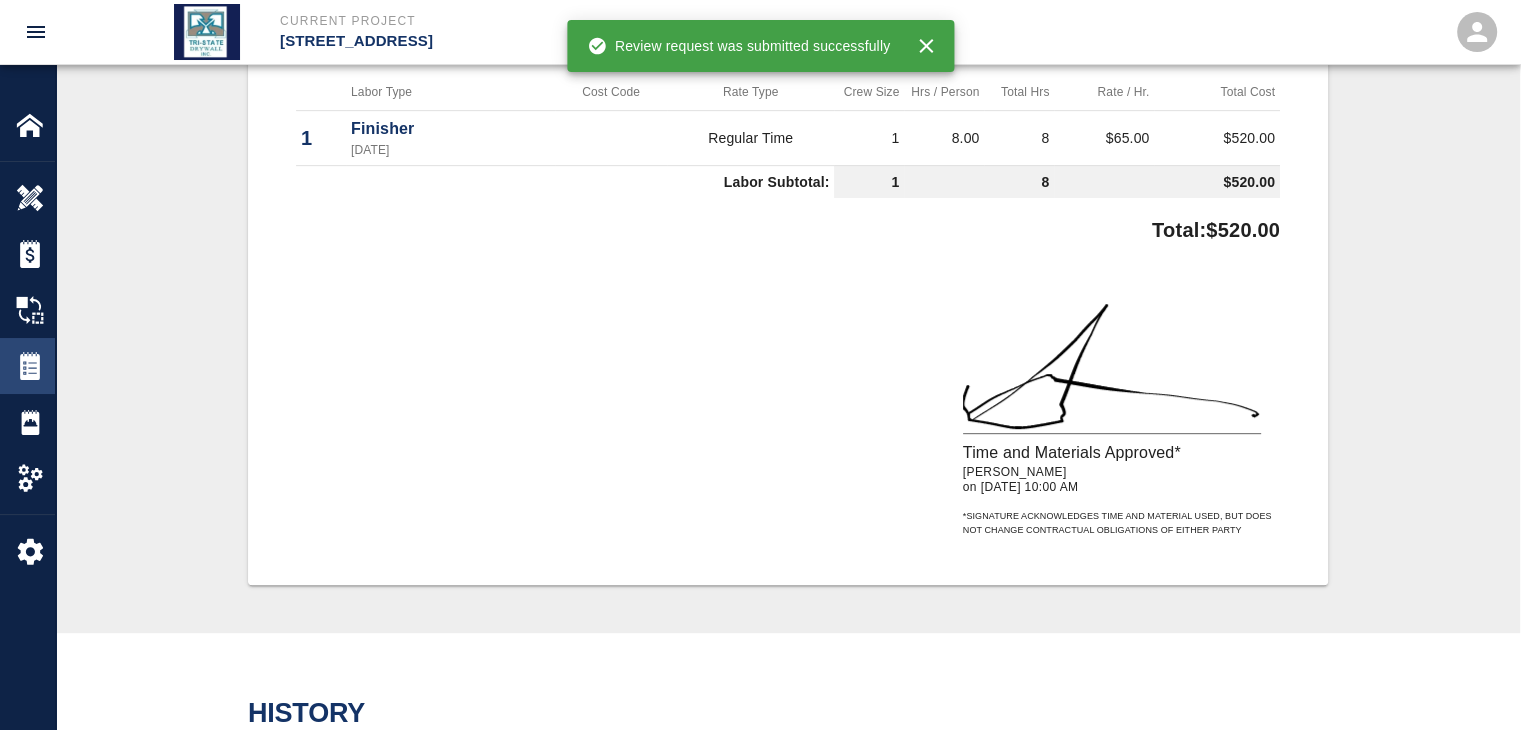 click at bounding box center [30, 366] 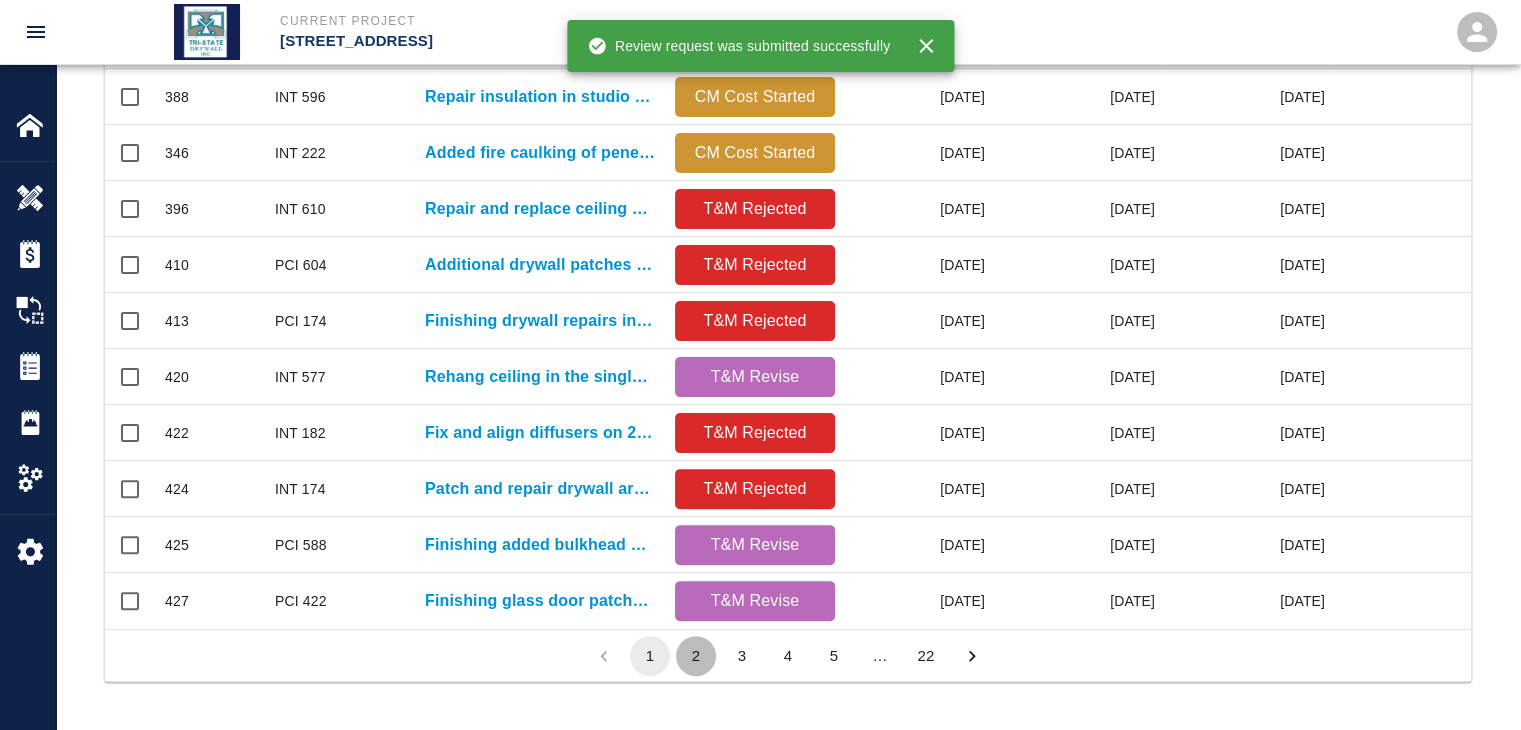 click on "2" at bounding box center (696, 656) 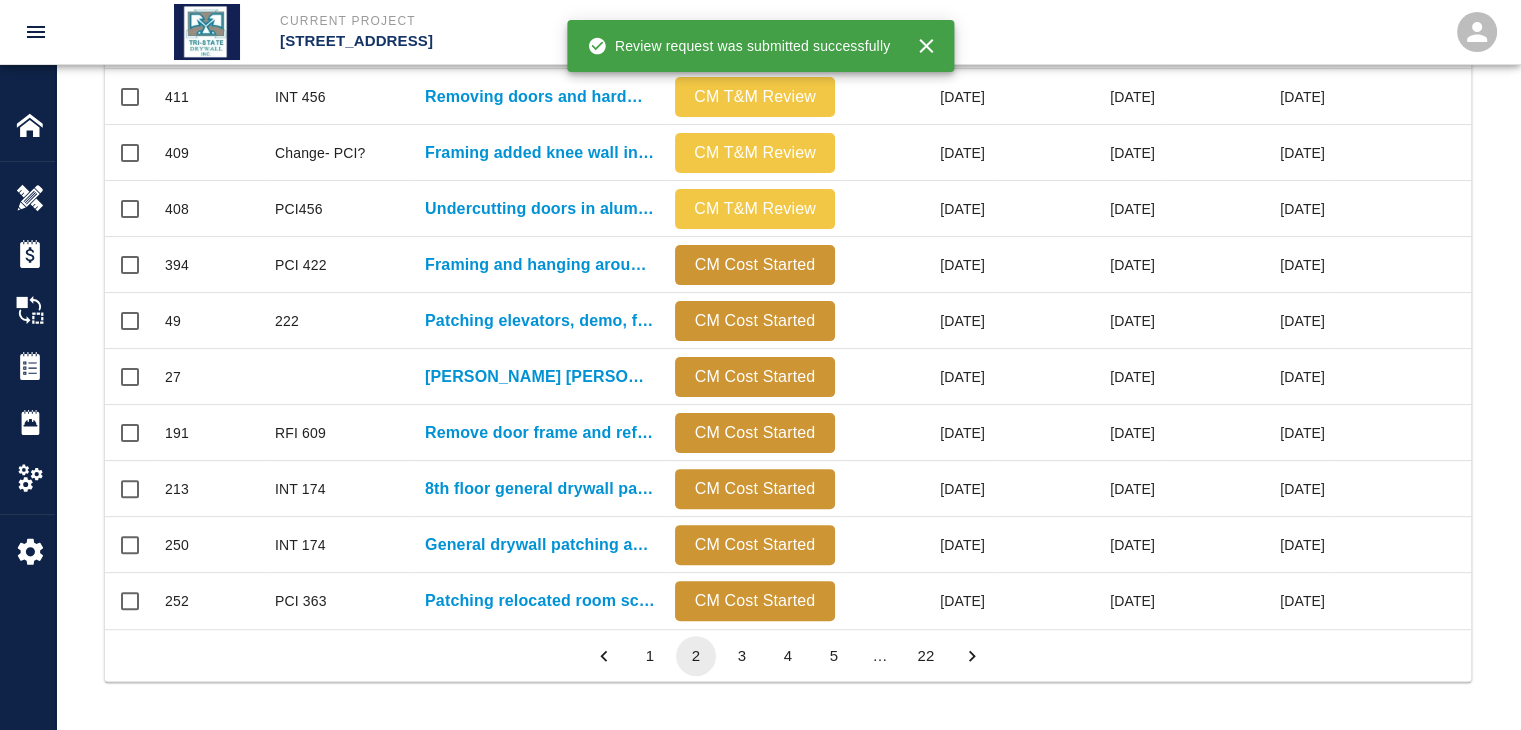 click on "3" at bounding box center [742, 656] 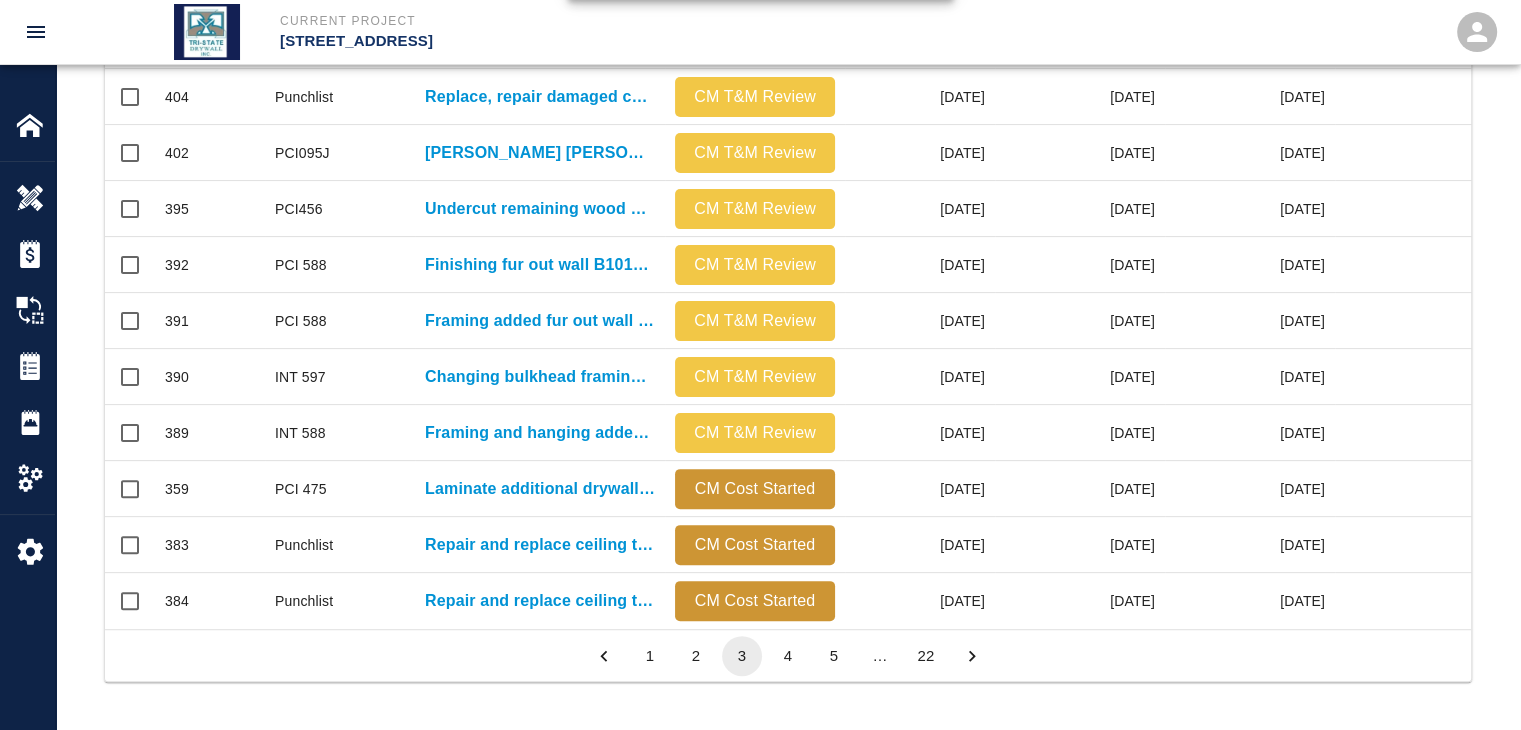 click on "4" at bounding box center [788, 656] 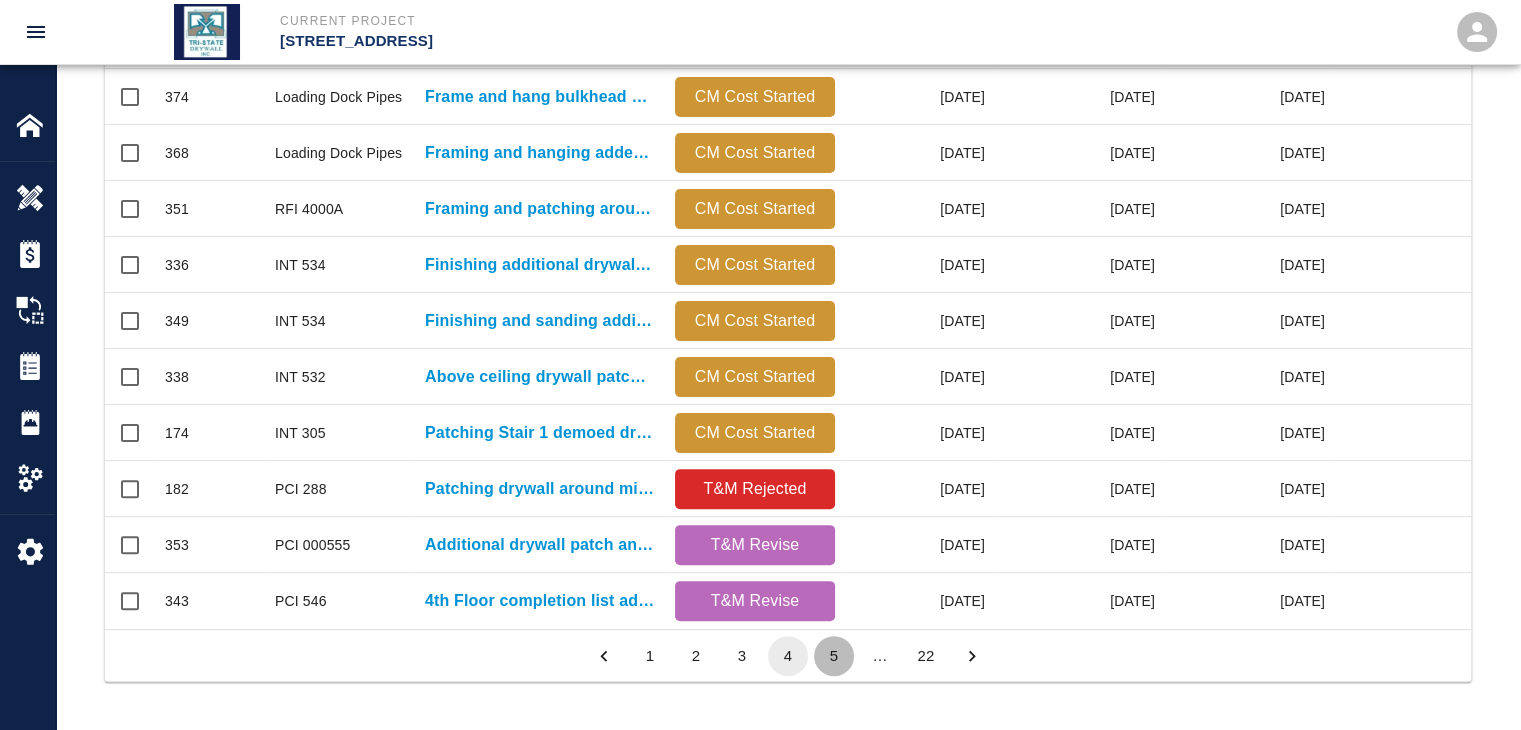 click on "5" at bounding box center (834, 656) 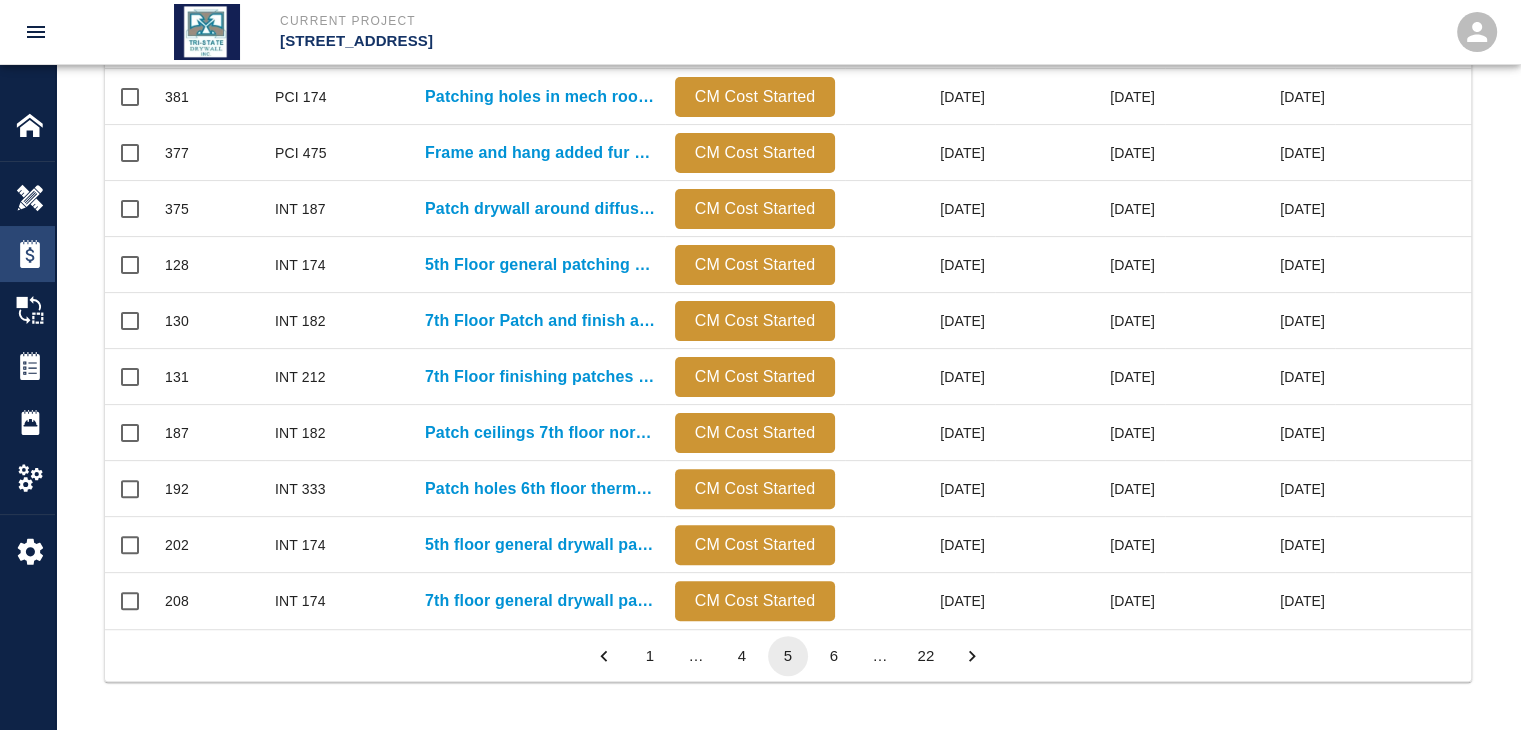 click at bounding box center [30, 254] 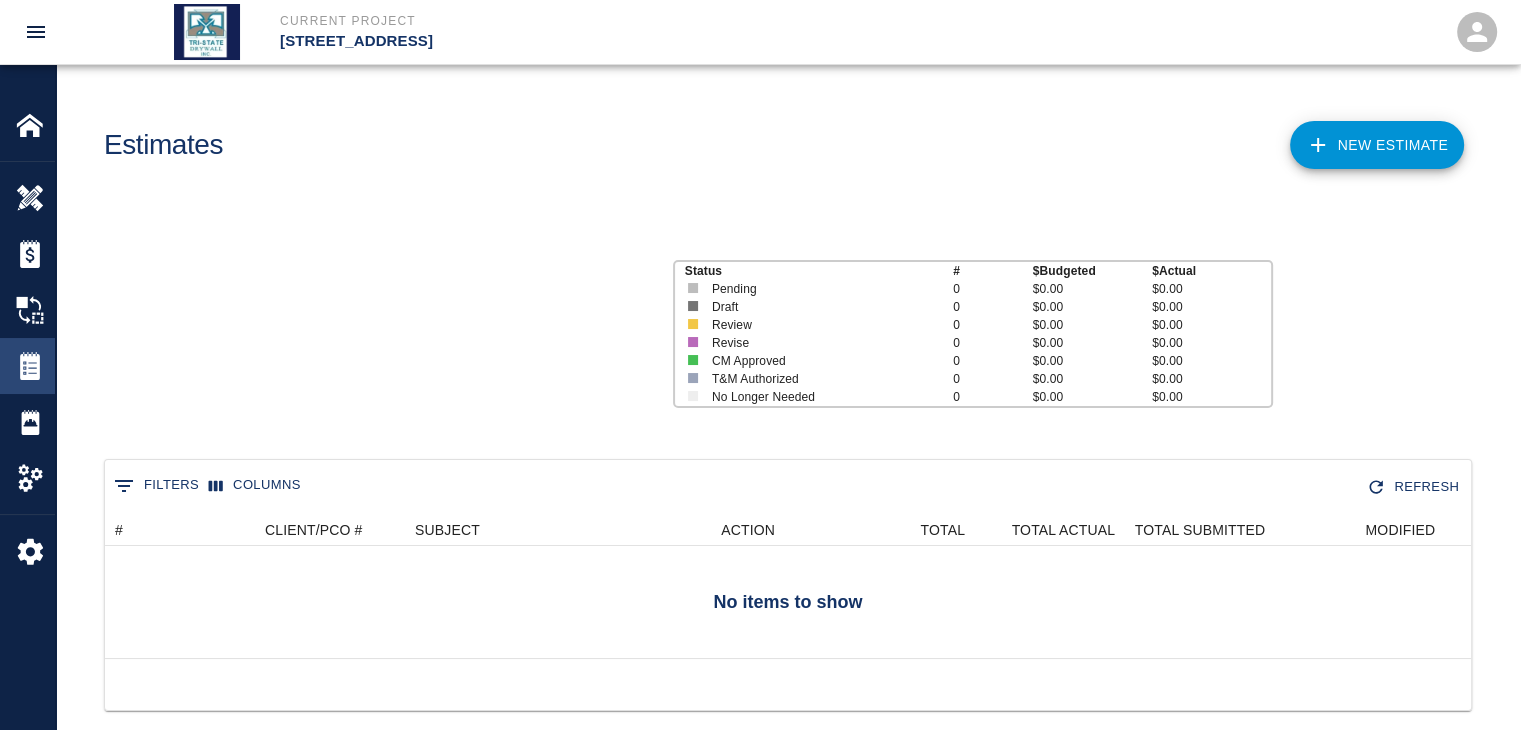 click at bounding box center (30, 366) 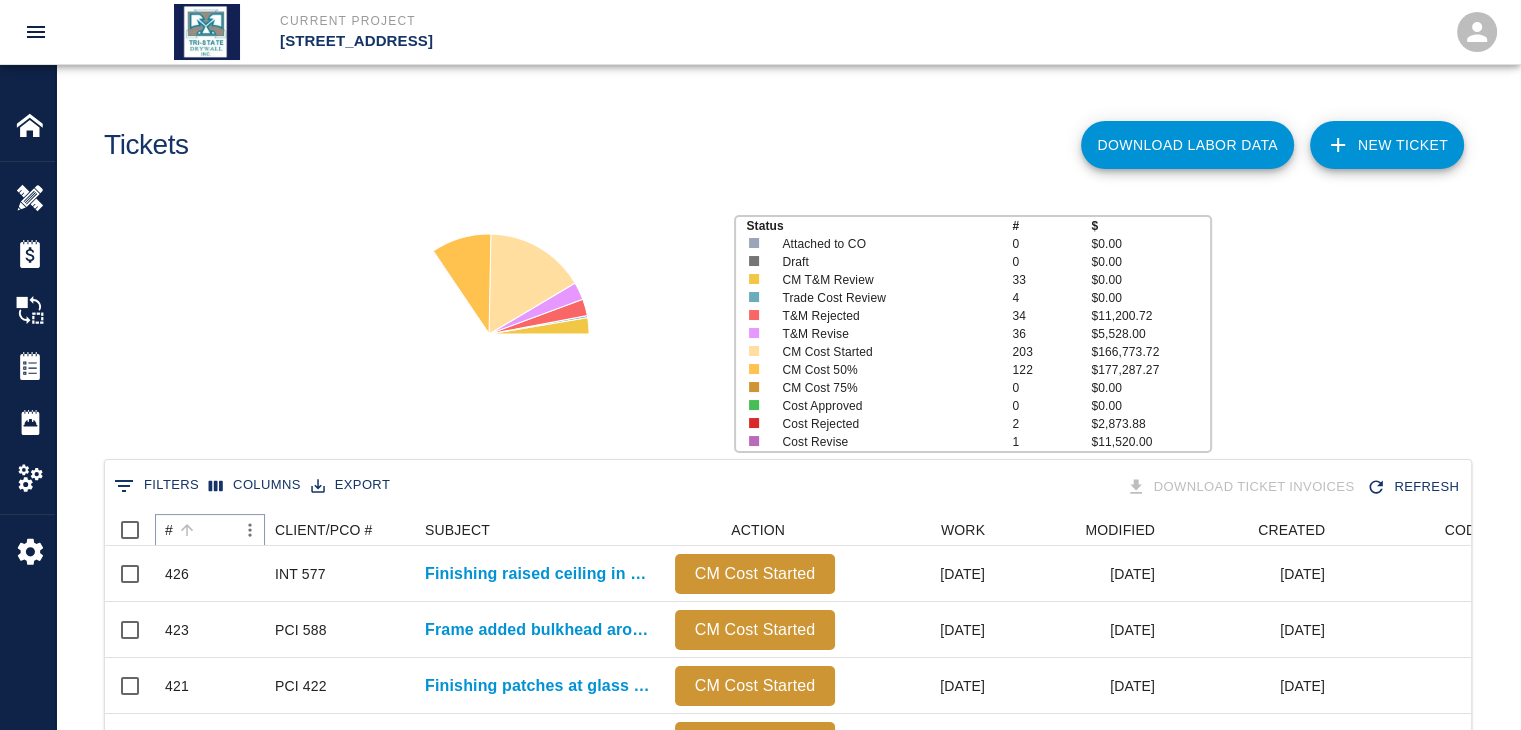 click 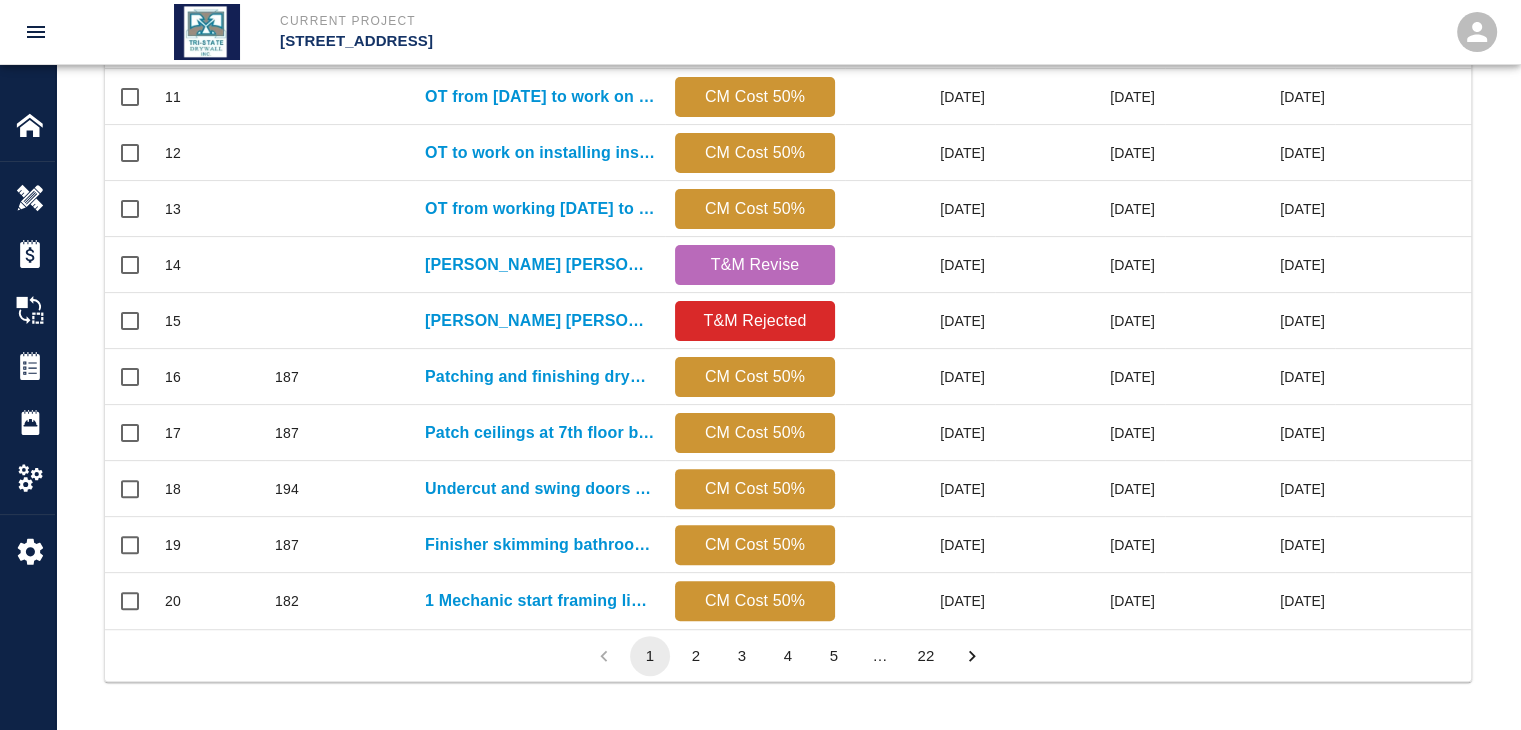 click on "22" at bounding box center (926, 656) 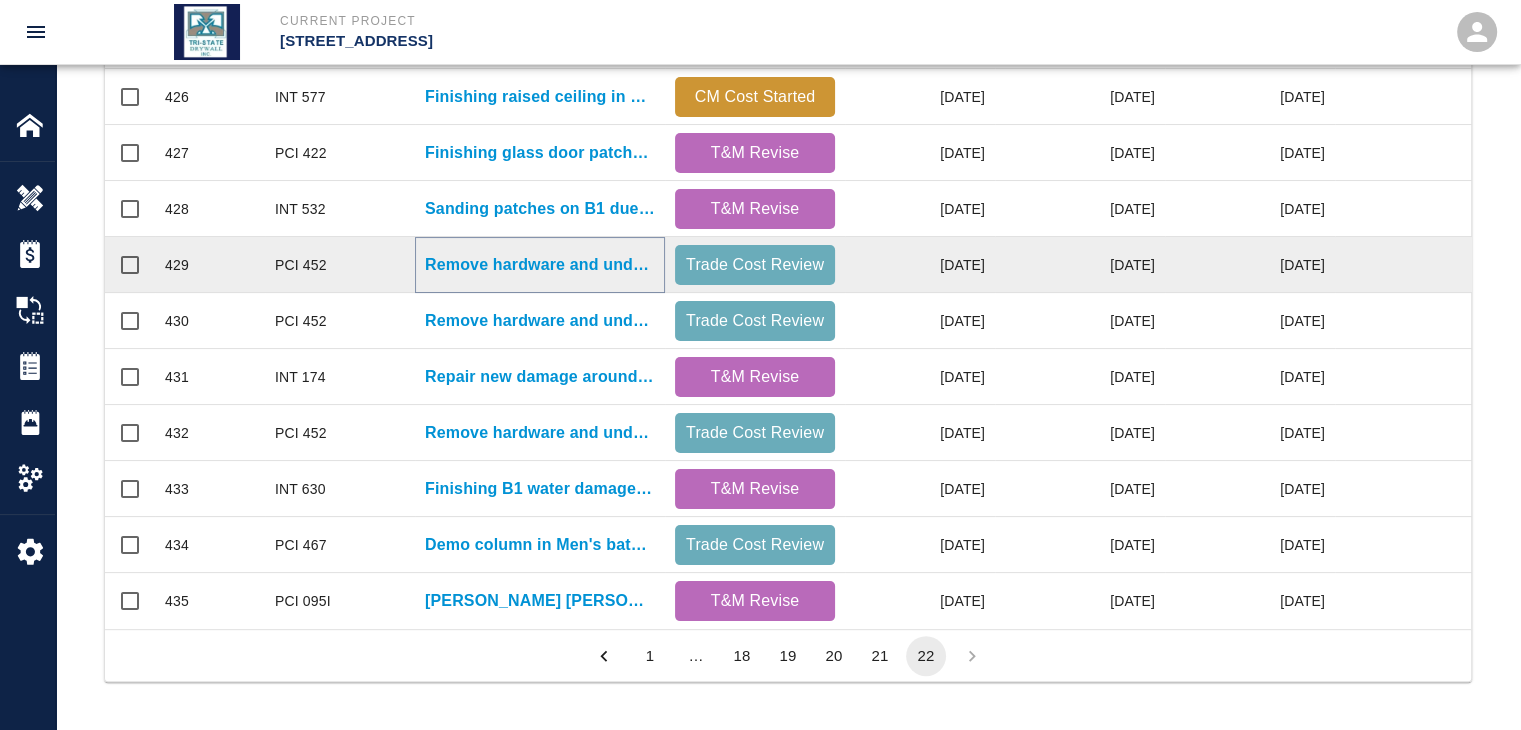 click on "Remove hardware and undercut doors at case rooms 7th floor." at bounding box center (540, 265) 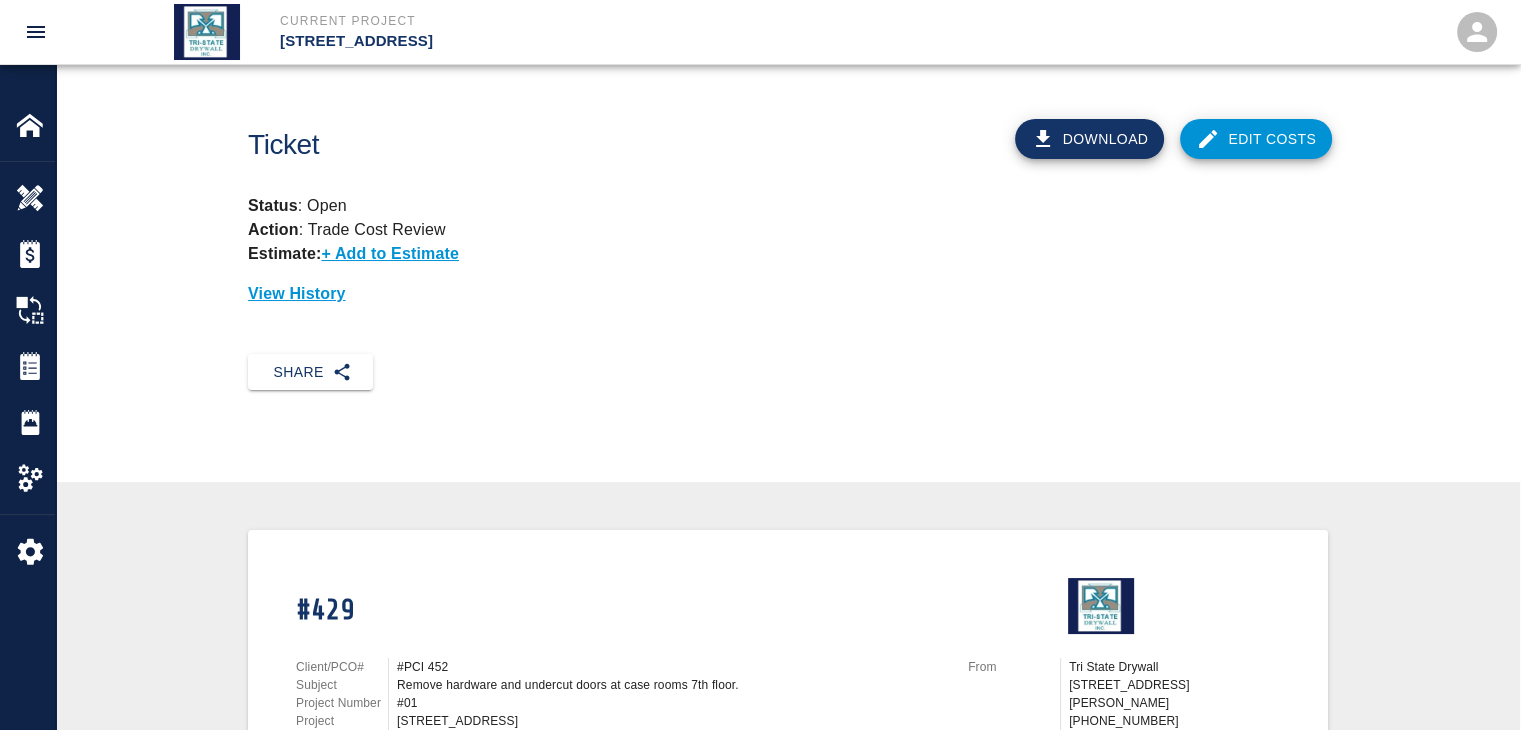 click on "Edit Costs" at bounding box center [1256, 139] 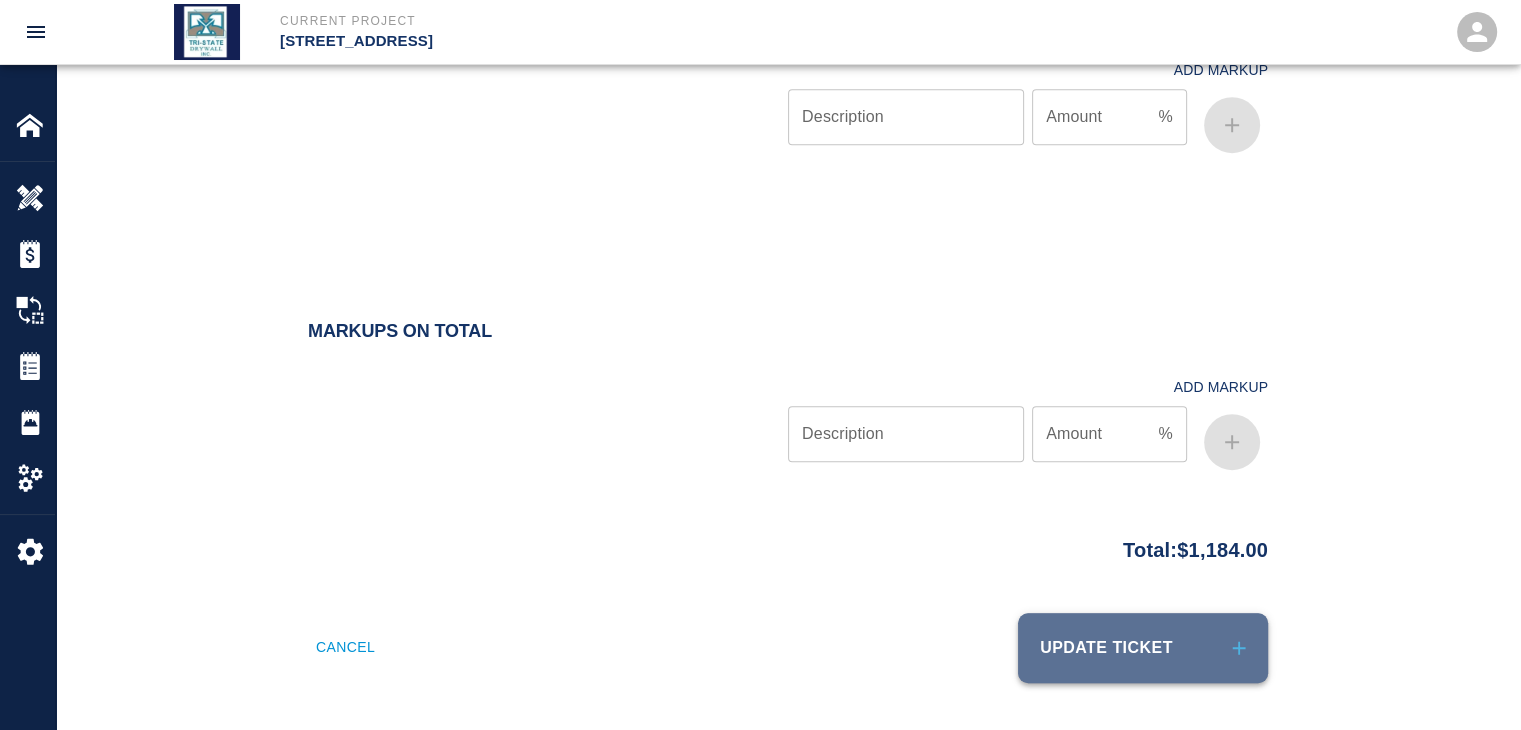 click on "Update Ticket" at bounding box center (1143, 648) 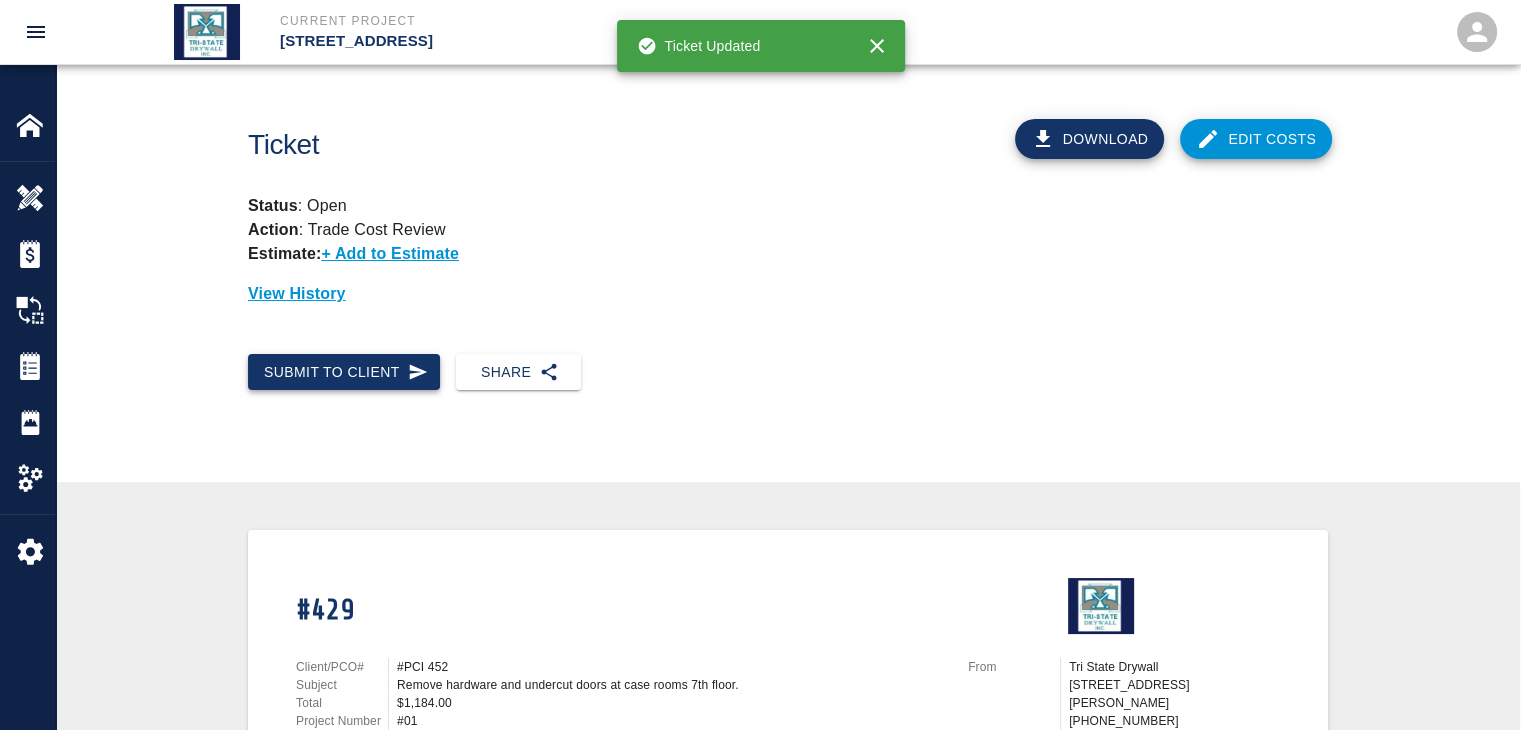 click on "Submit to Client" at bounding box center [344, 372] 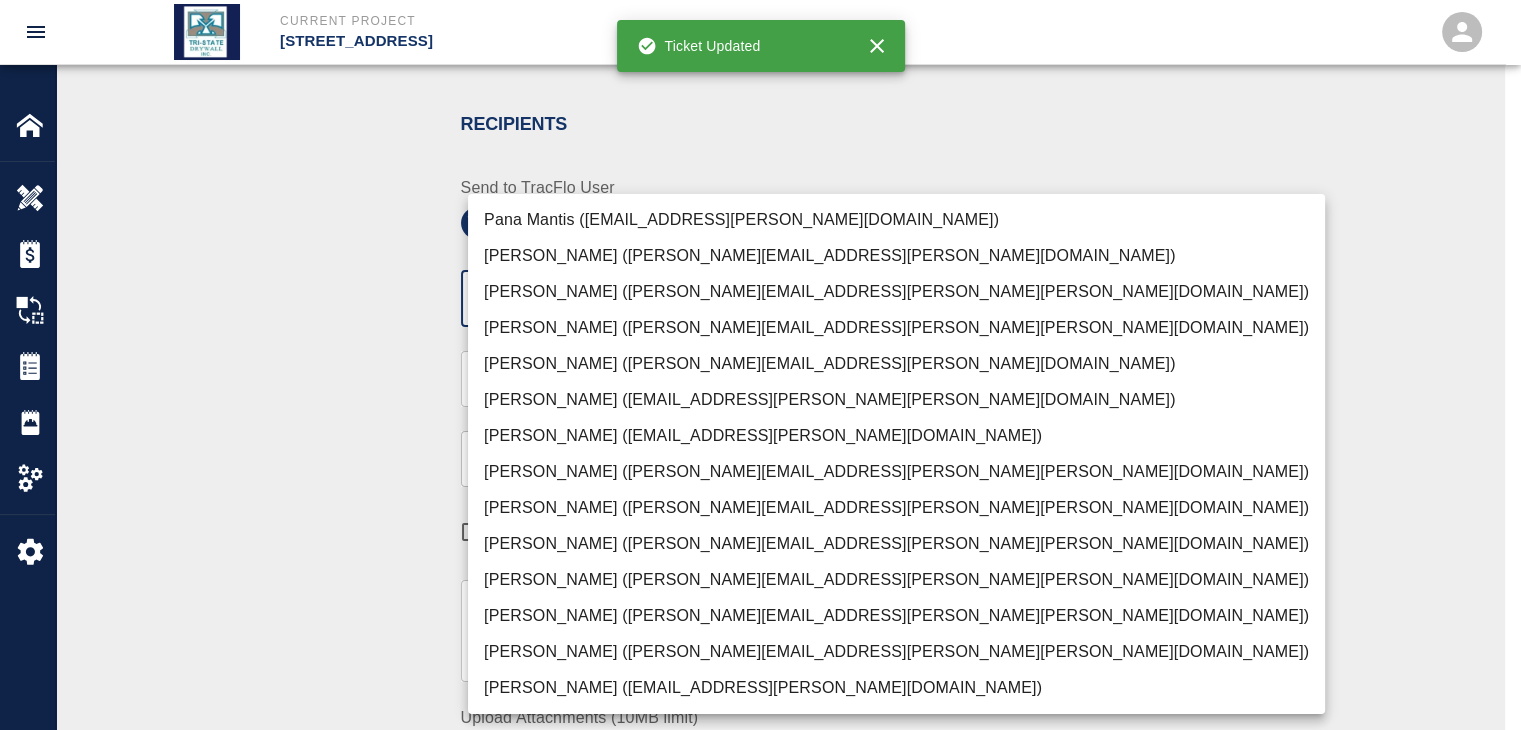 click on "Current Project [STREET_ADDRESS] Home [STREET_ADDRESS] Overview Estimates Change Orders Tickets Daily Reports Project Settings Settings Powered By Terms of Service  |  Privacy Policy Ticket Download Edit Costs Status :   Open Action :   Trade Cost Review Estimate:  + Add to Estimate View History Submit to Client Share Recipients Internal Team ​ Internal Team Notes x Notes Cancel Send Recipients Send to TracFlo User Manager ​ Manager Superintendent ​ Superintendent Review Type Cost cost Review Type Send me a copy Notes x Notes Upload Attachments (10MB limit) Choose file No file chosen Upload Another File Cancel Send Request Time and Material Revision Notes   * x Notes   * Upload Attachments (10MB limit) Choose file No file chosen Upload Another File Cancel Send Time and Materials Reject Notes   * x Notes   * Upload Attachments (10MB limit) Choose file No file chosen Upload Another File Cancel Send Approve Ticket Time and Materials Signature Clear Notes x Notes Choose file Cancel Send" at bounding box center (760, -35) 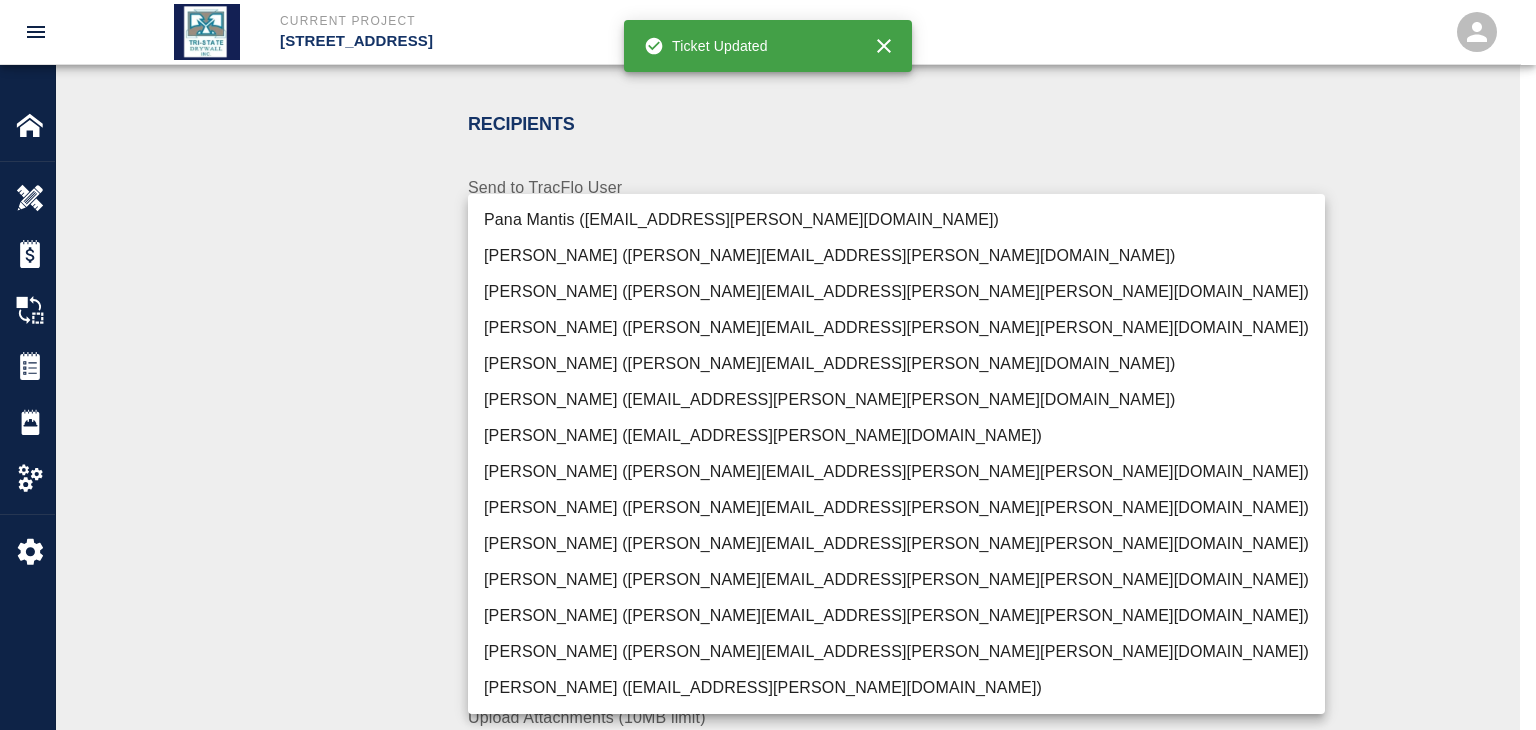 click on "[PERSON_NAME] ([PERSON_NAME][EMAIL_ADDRESS][PERSON_NAME][PERSON_NAME][DOMAIN_NAME])" at bounding box center (896, 652) 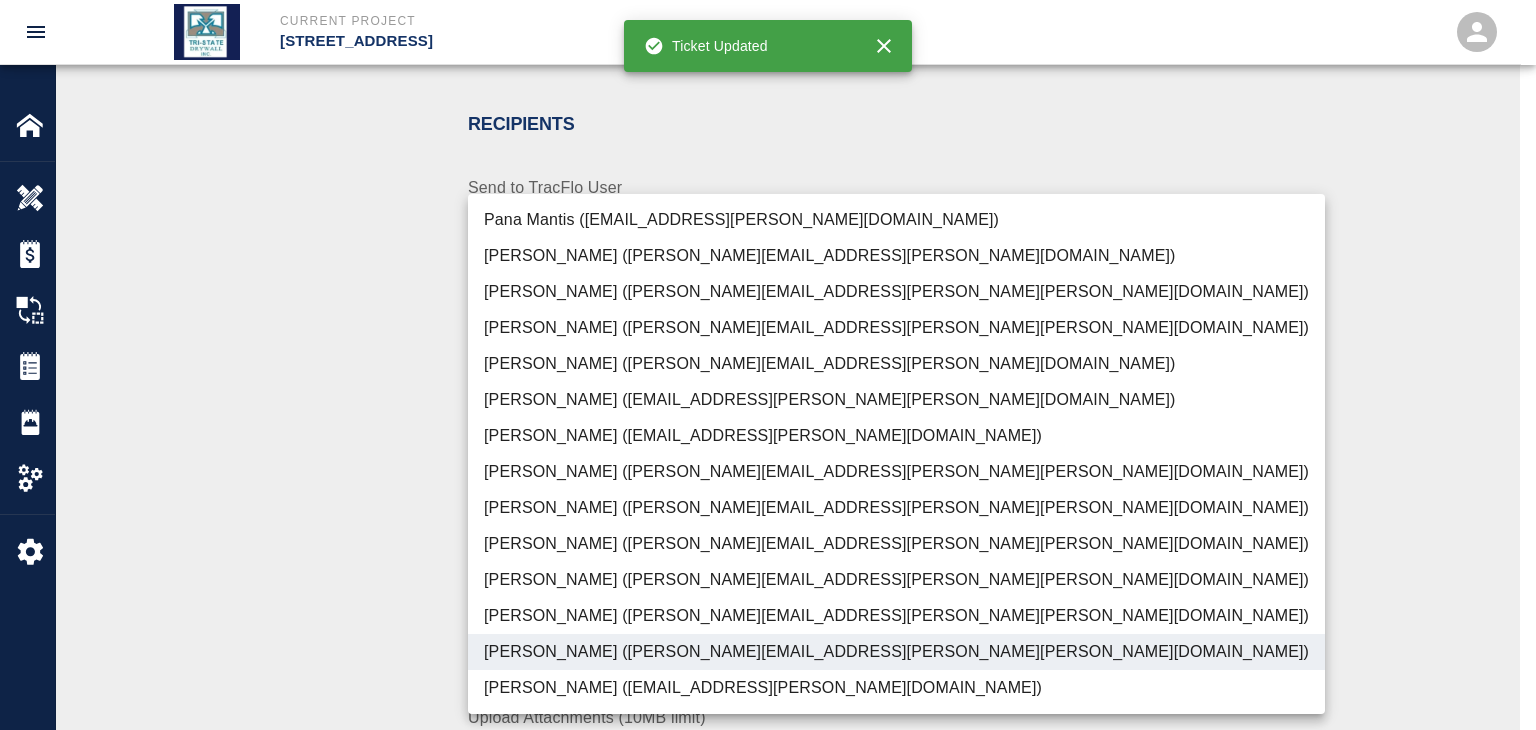 click at bounding box center [768, 365] 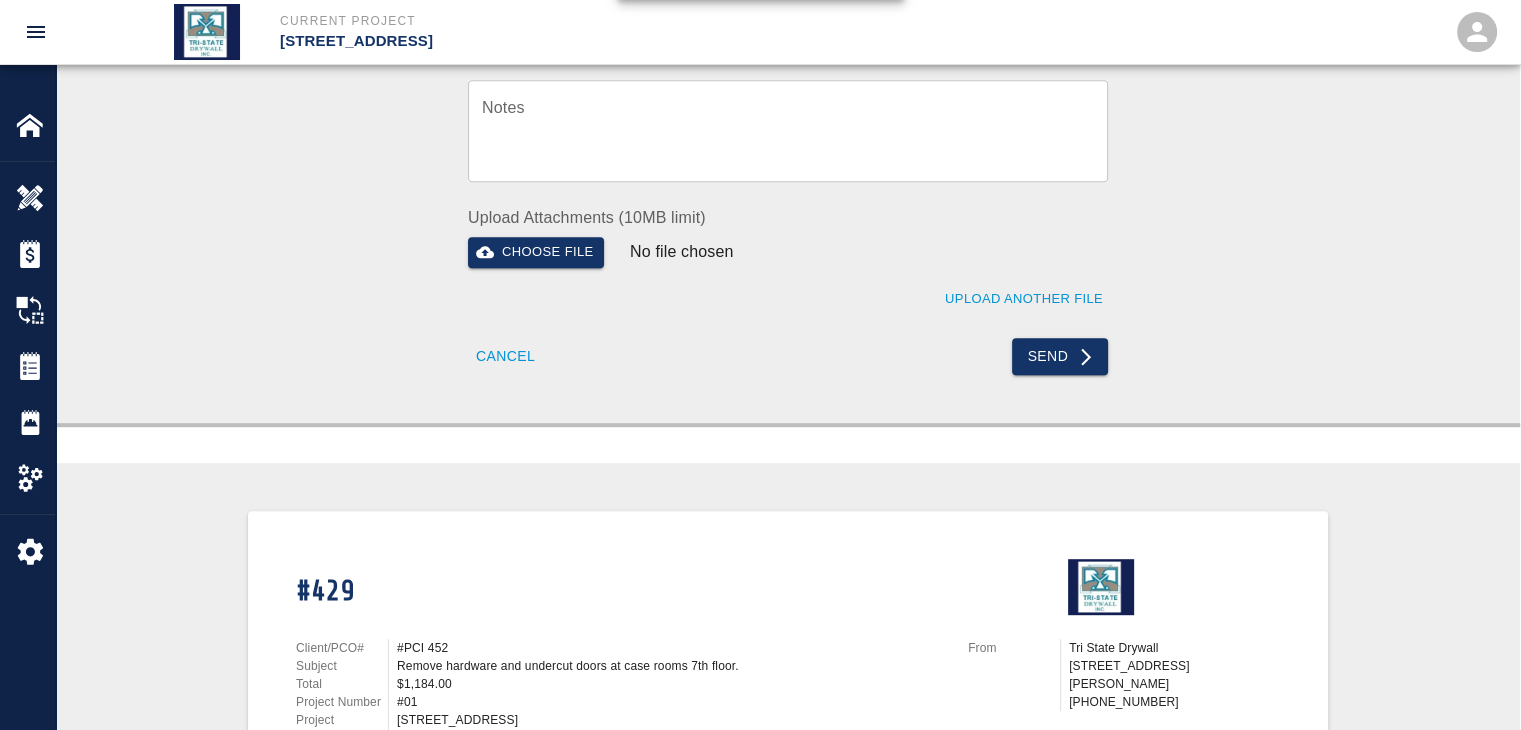 click on "Recipients Send to TracFlo User Manager [PERSON_NAME] ([PERSON_NAME][EMAIL_ADDRESS][PERSON_NAME][PERSON_NAME][DOMAIN_NAME]) f2151df9-a33d-4239-98b3-85d2c5195f79 Manager Superintendent ​ Superintendent Review Type Cost cost Review Type Send me a copy Notes x Notes Upload Attachments (10MB limit) Choose file No file chosen Upload Another File Cancel Send" at bounding box center (788, -18) 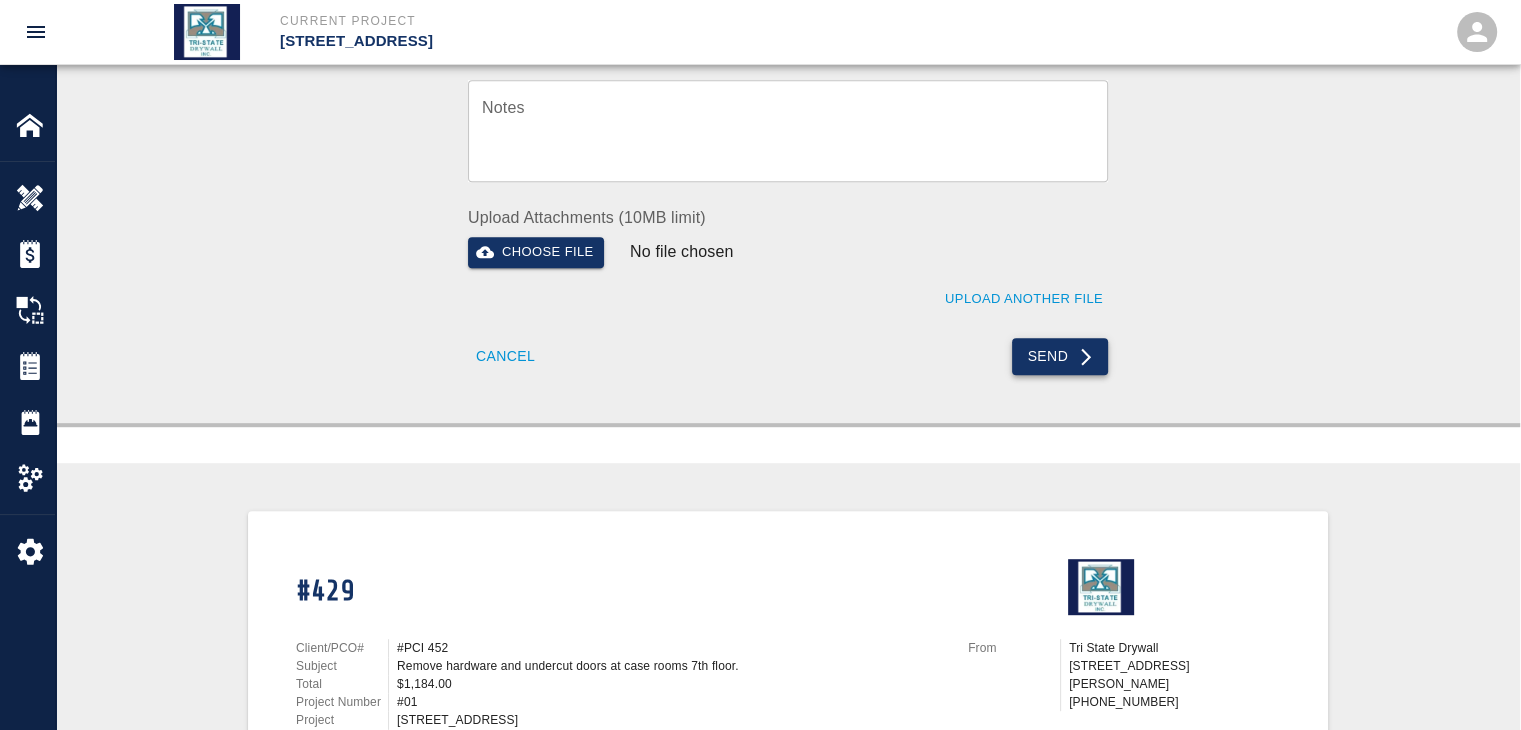 click on "Send" at bounding box center (1060, 356) 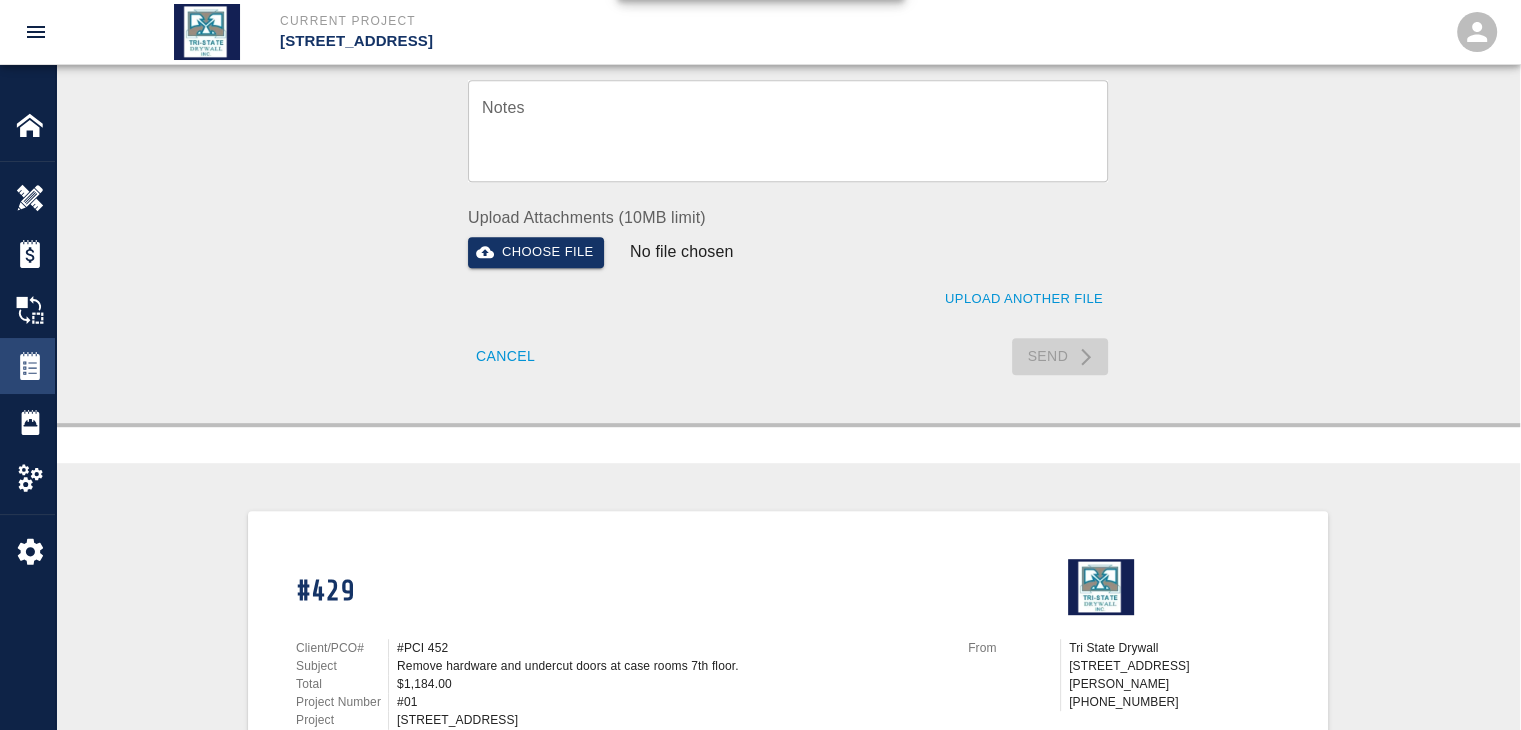 type 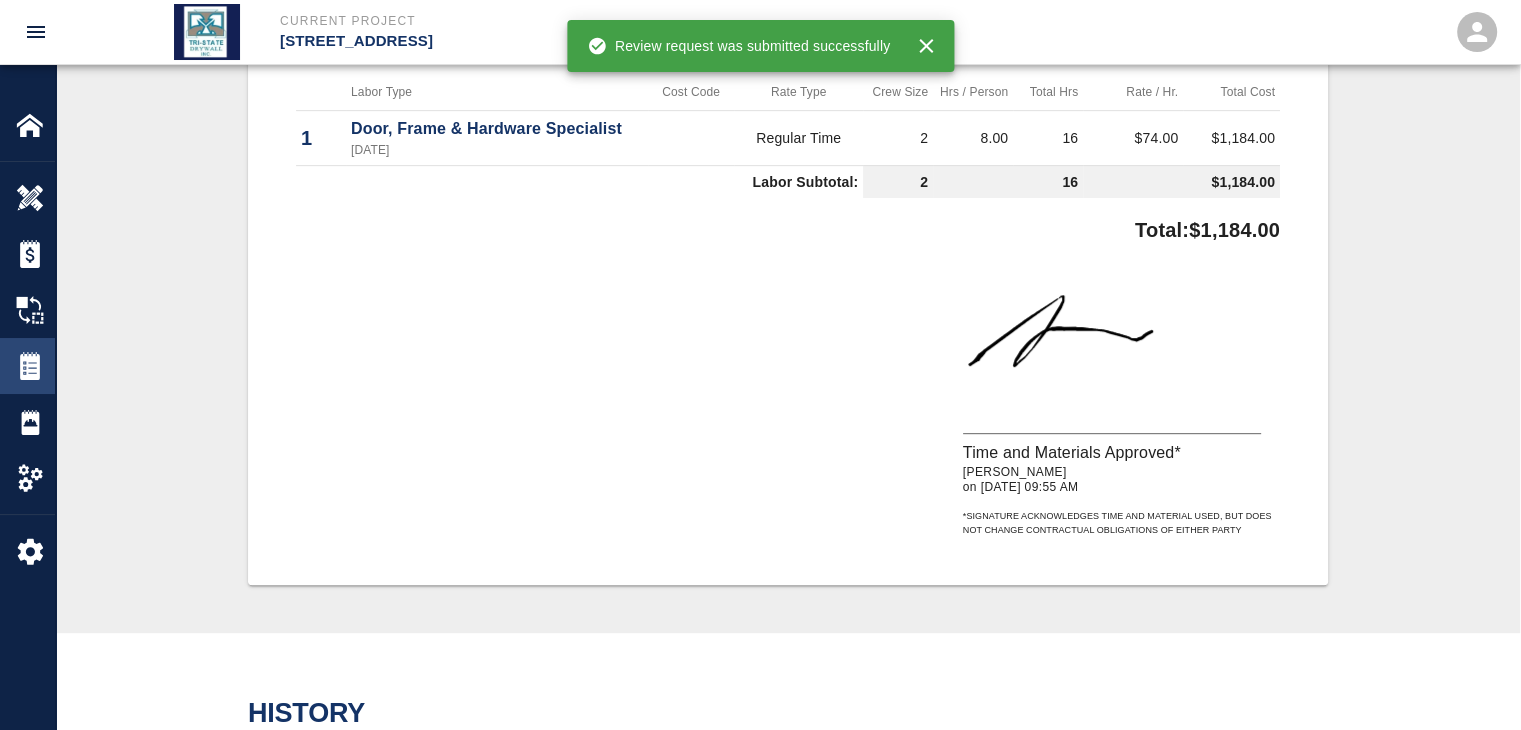 click at bounding box center [30, 366] 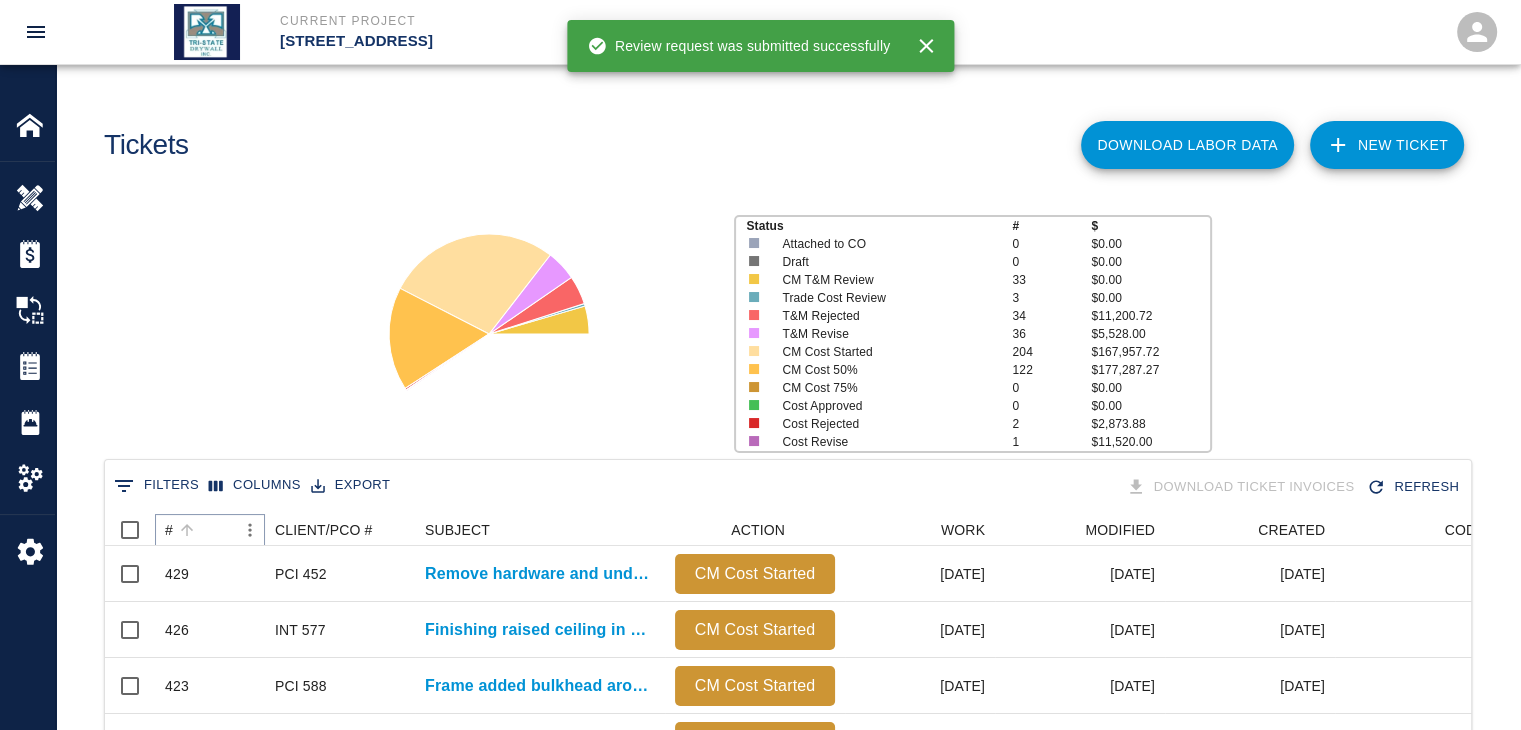 click 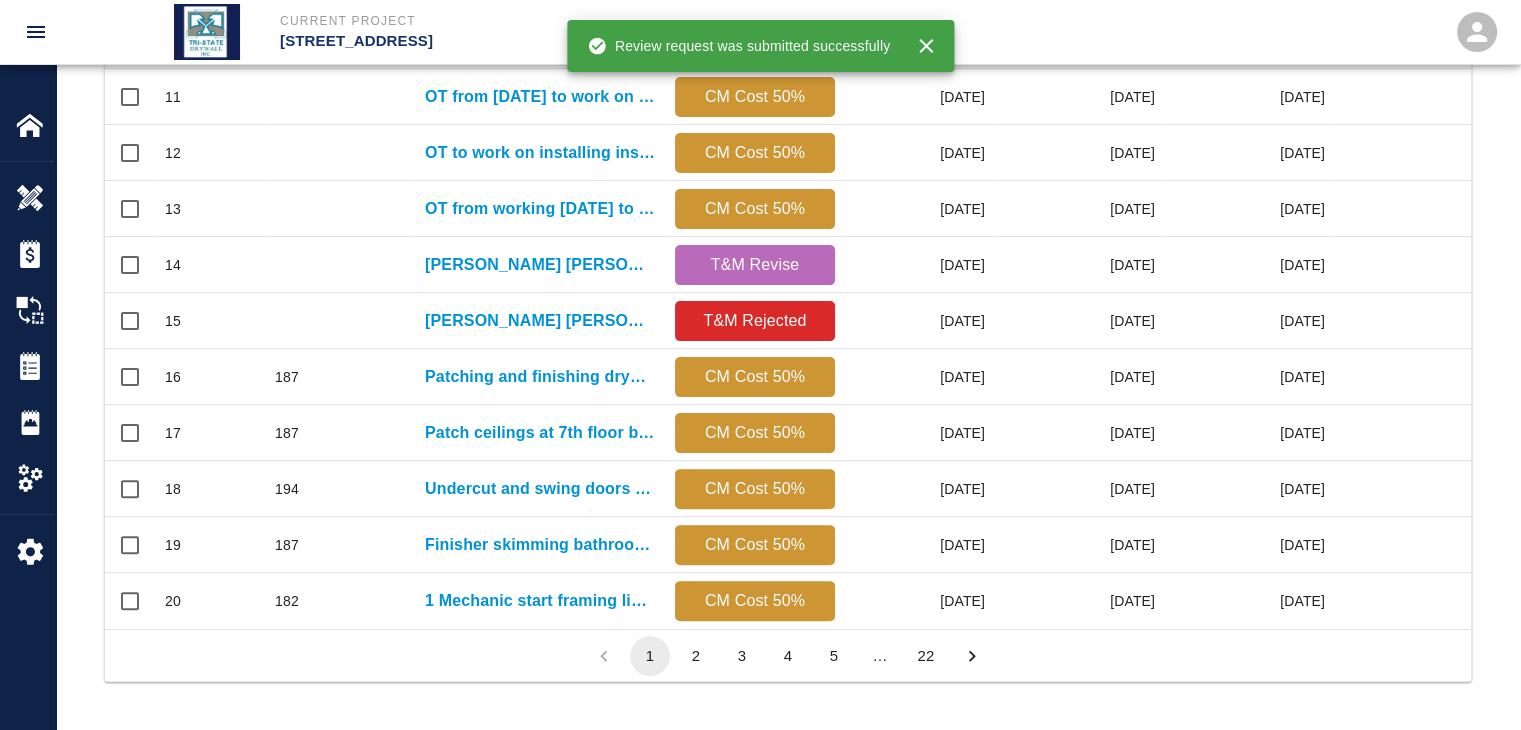 click on "22" at bounding box center [926, 656] 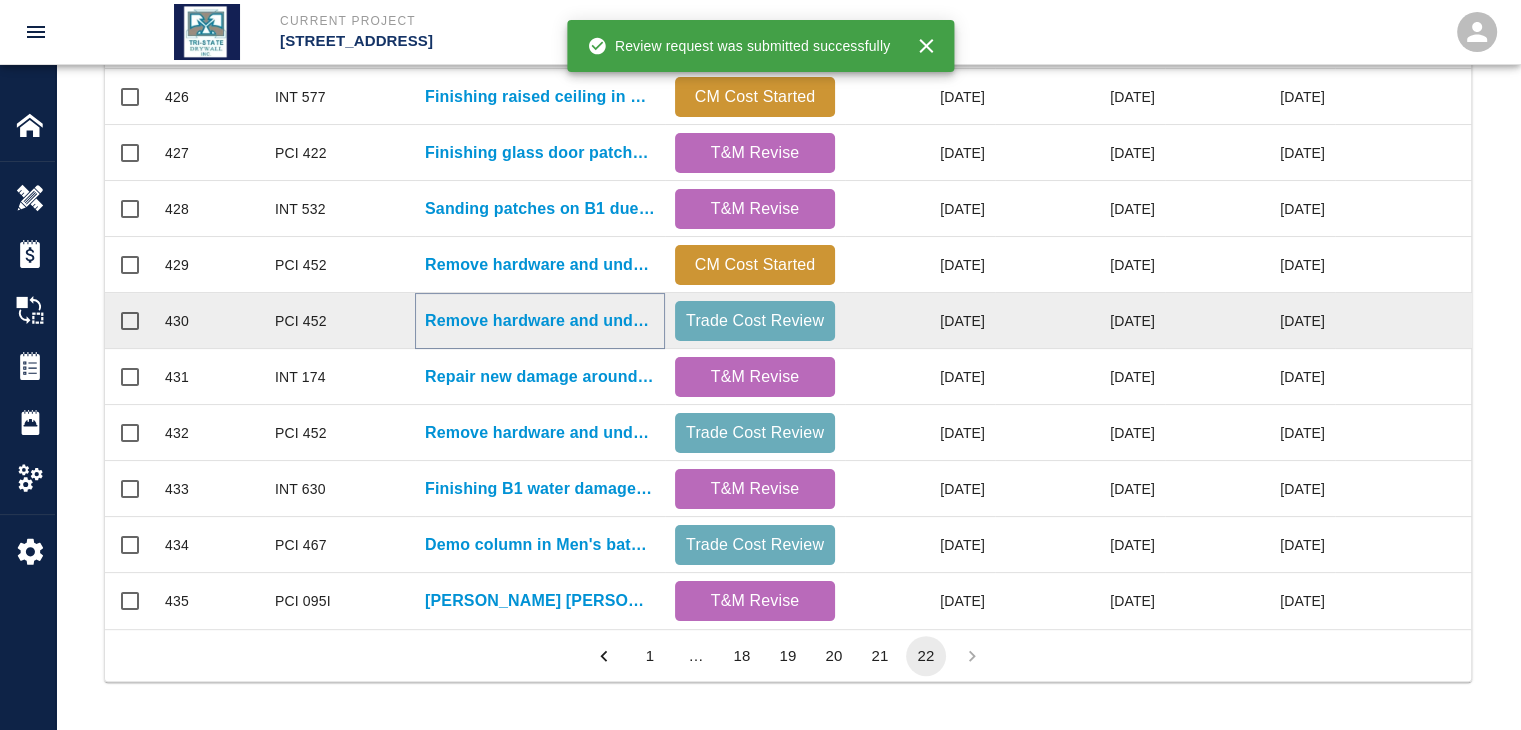 click on "Remove hardware and undercut doors on B1." at bounding box center [540, 321] 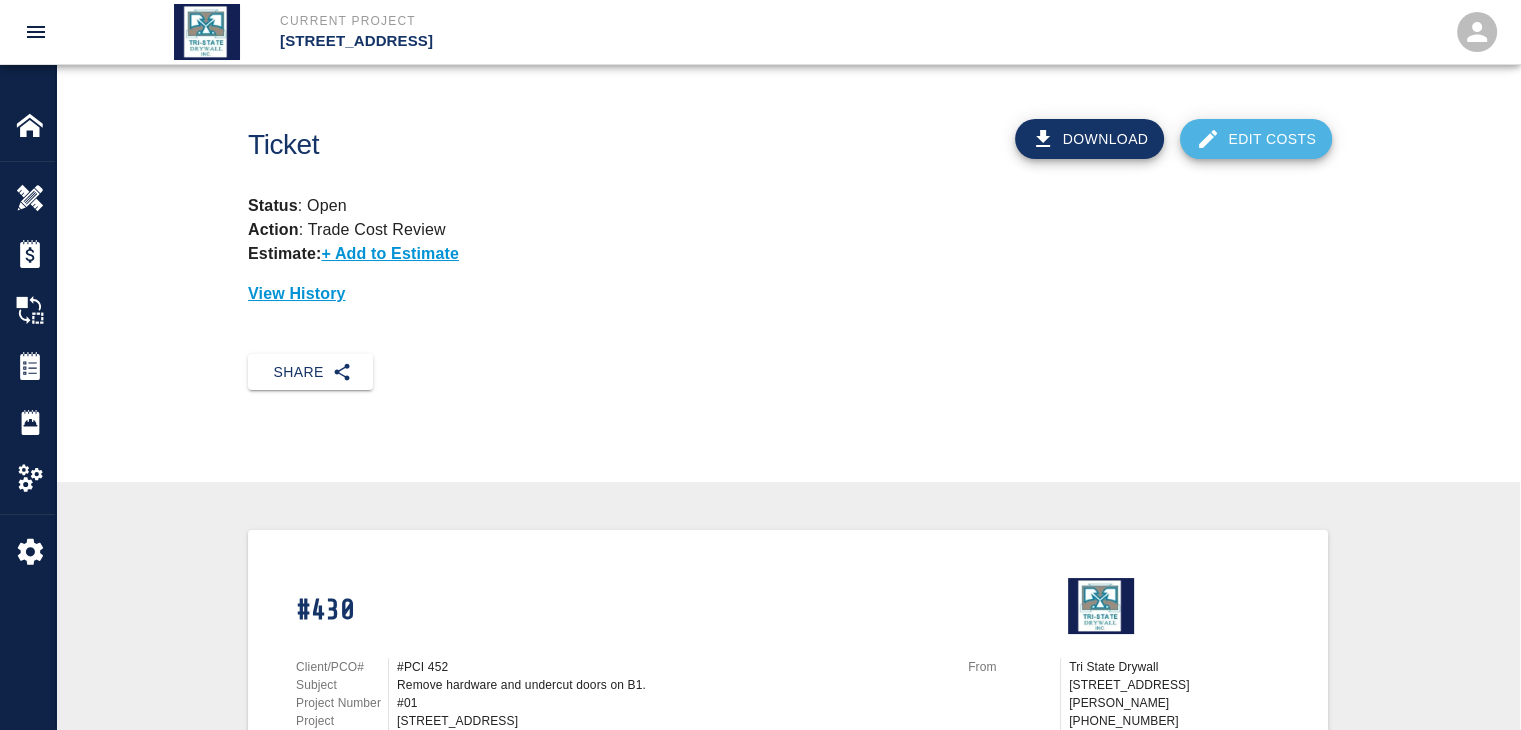 click on "Edit Costs" at bounding box center (1256, 139) 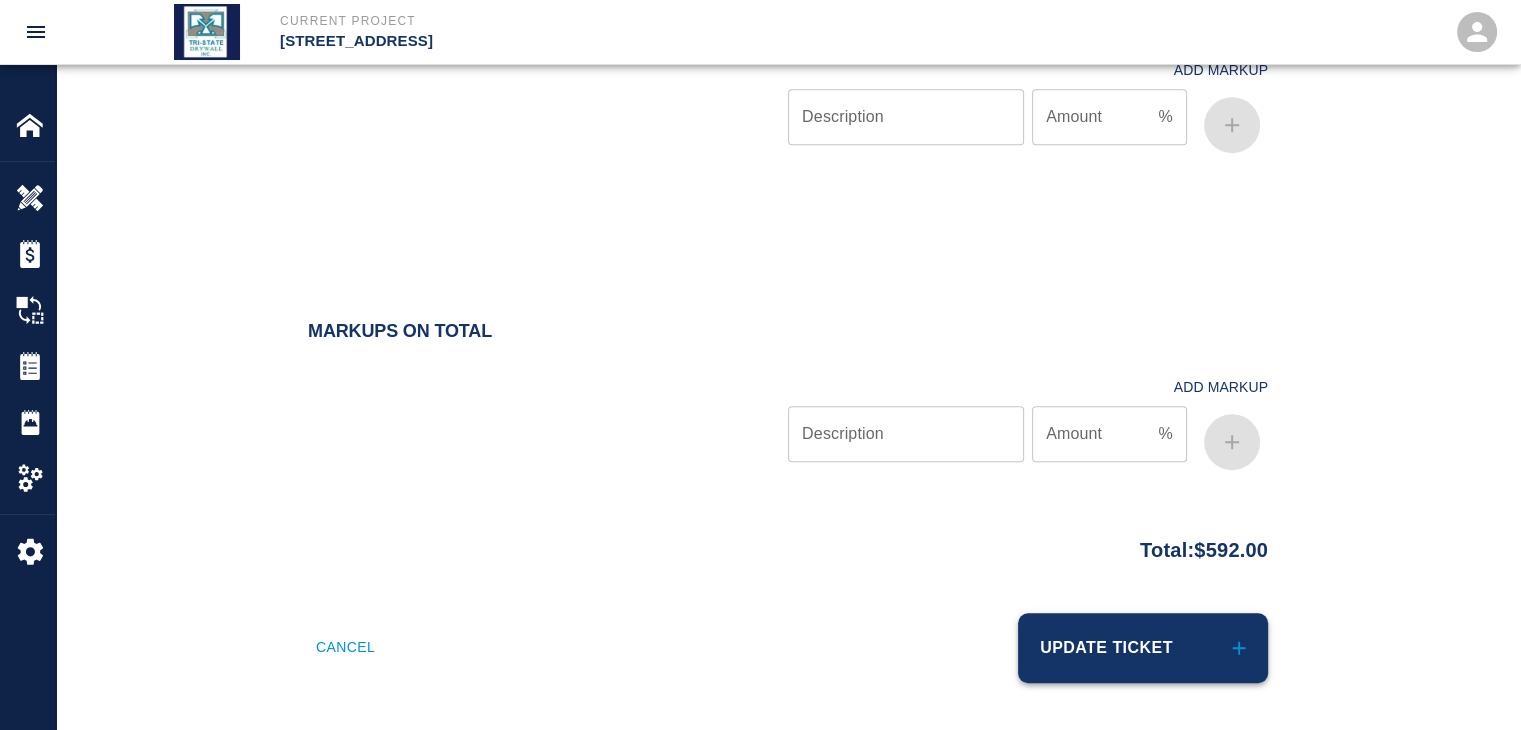 click on "Update Ticket" at bounding box center (1143, 648) 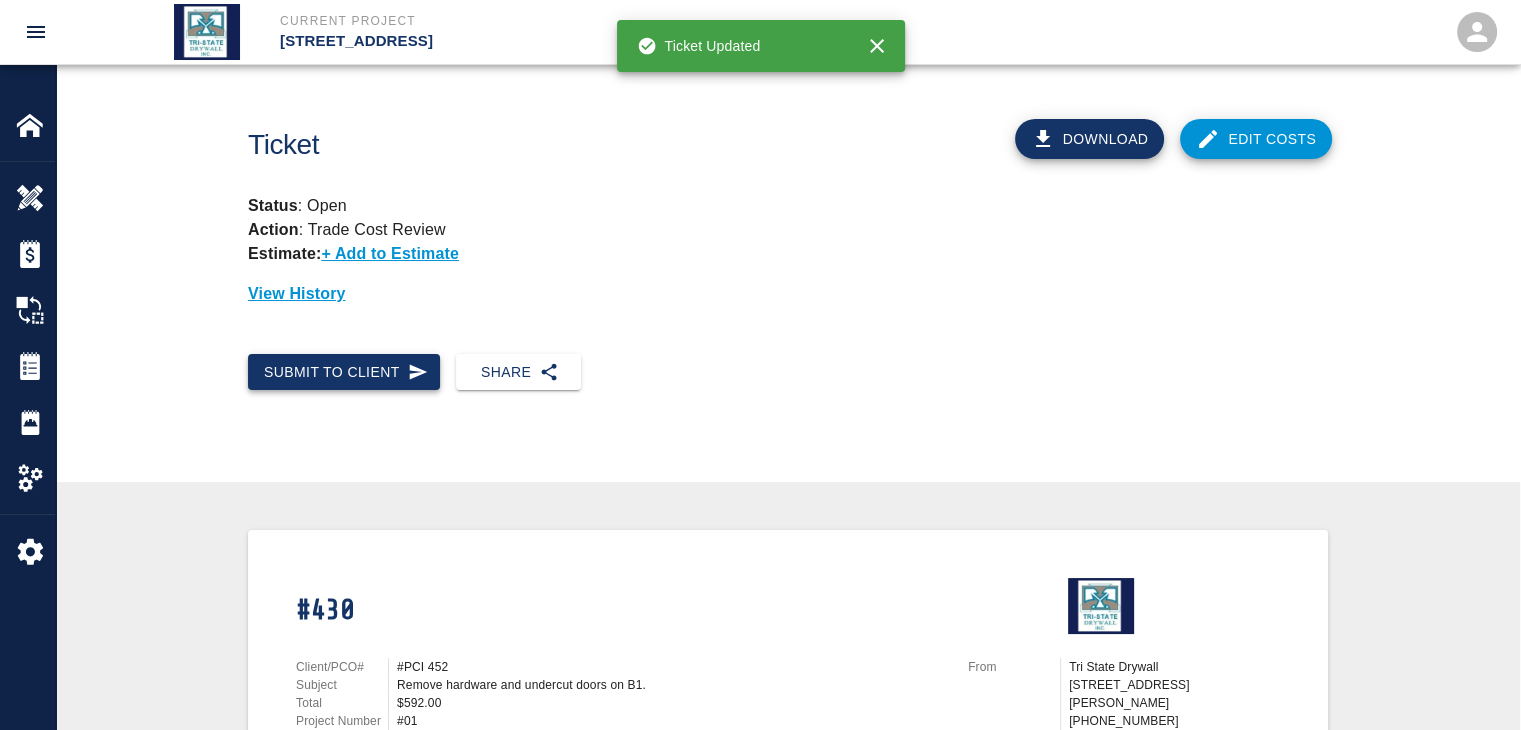 click on "Submit to Client" at bounding box center (344, 372) 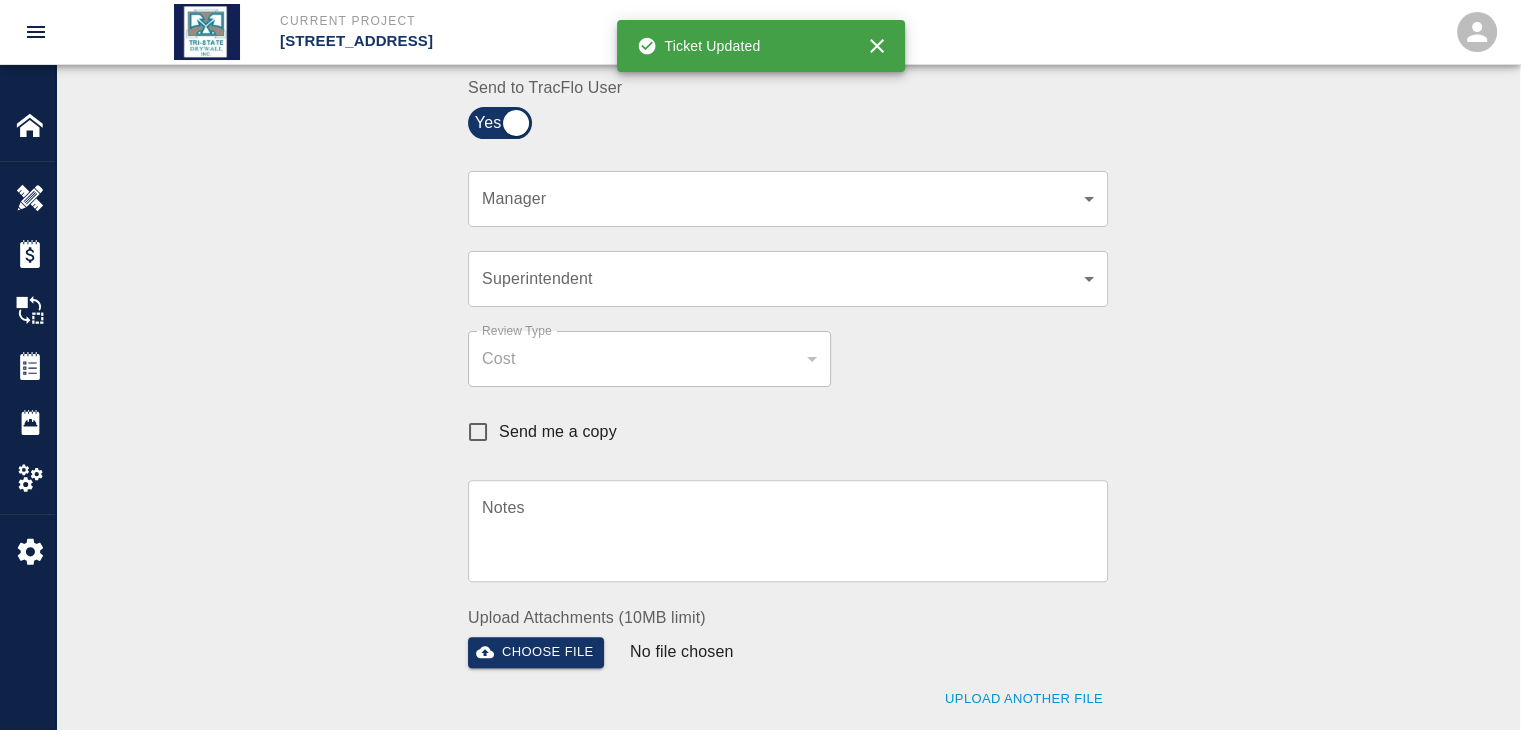 click on "Current Project [STREET_ADDRESS] Home [STREET_ADDRESS] Overview Estimates Change Orders Tickets Daily Reports Project Settings Settings Powered By Terms of Service  |  Privacy Policy Ticket Download Edit Costs Status :   Open Action :   Trade Cost Review Estimate:  + Add to Estimate View History Submit to Client Share Recipients Internal Team ​ Internal Team Notes x Notes Cancel Send Recipients Send to TracFlo User Manager ​ Manager Superintendent ​ Superintendent Review Type Cost cost Review Type Send me a copy Notes x Notes Upload Attachments (10MB limit) Choose file No file chosen Upload Another File Cancel Send Request Time and Material Revision Notes   * x Notes   * Upload Attachments (10MB limit) Choose file No file chosen Upload Another File Cancel Send Time and Materials Reject Notes   * x Notes   * Upload Attachments (10MB limit) Choose file No file chosen Upload Another File Cancel Send Approve Ticket Time and Materials Signature Clear Notes x Notes Choose file Cancel Send" at bounding box center (760, -135) 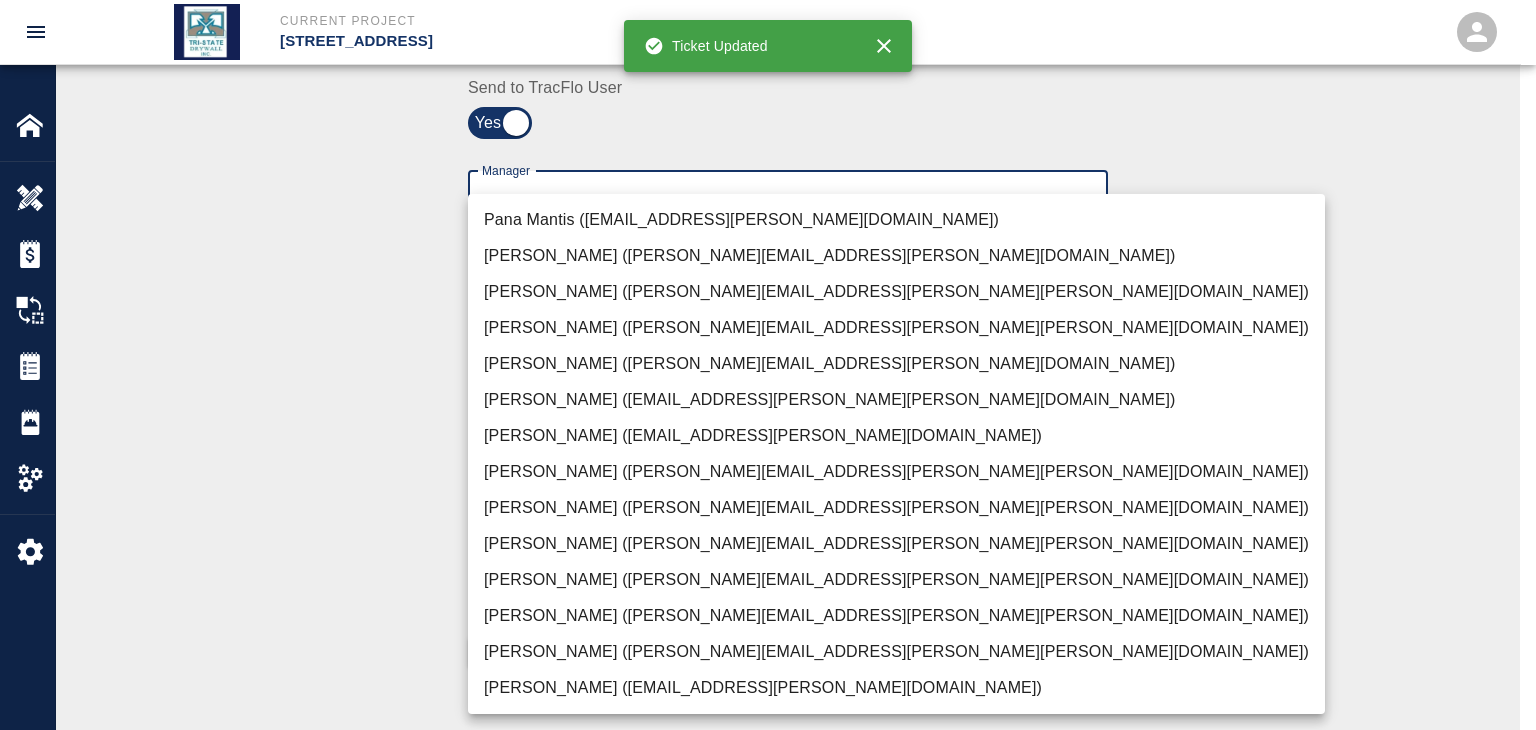 click on "[PERSON_NAME] ([PERSON_NAME][EMAIL_ADDRESS][PERSON_NAME][PERSON_NAME][DOMAIN_NAME])" at bounding box center (896, 652) 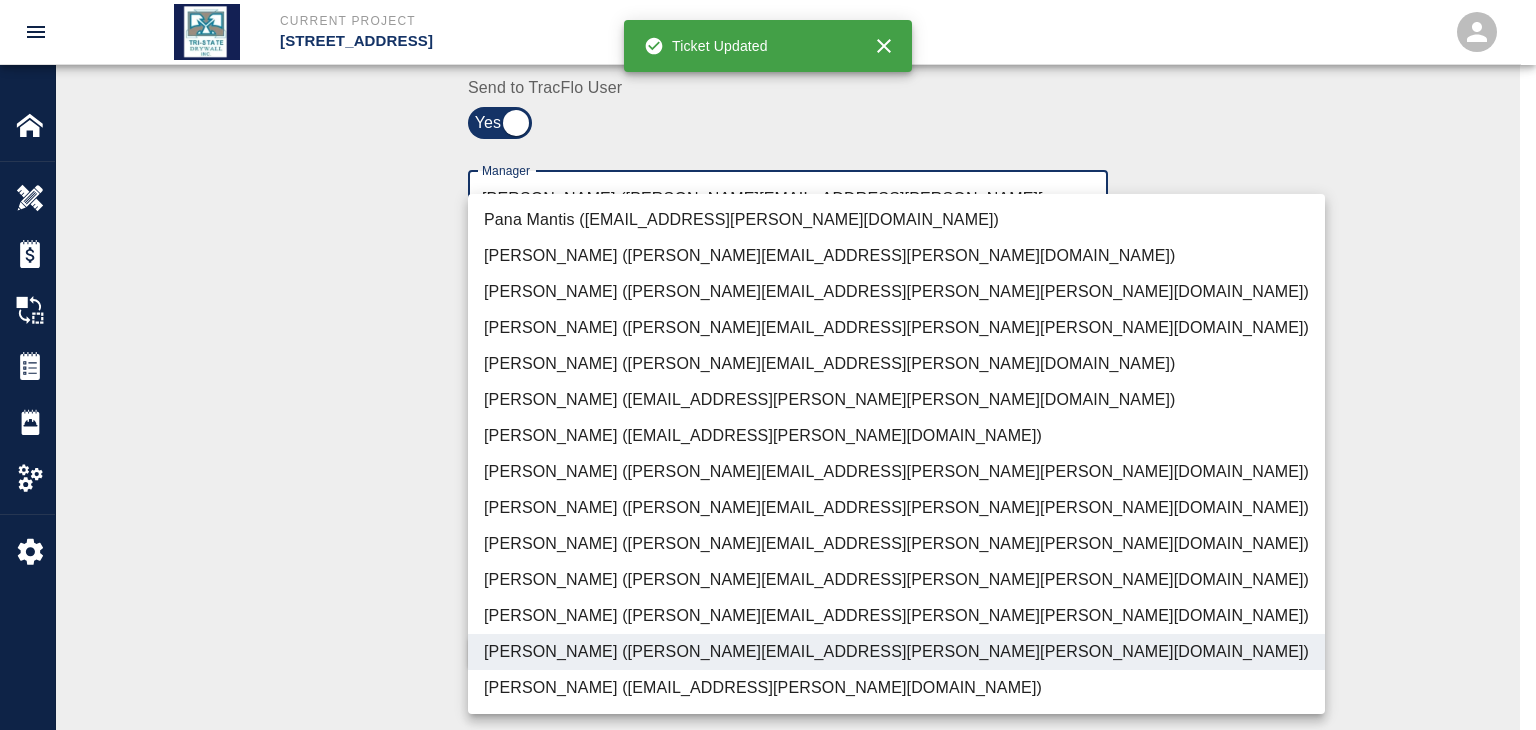 click at bounding box center [768, 365] 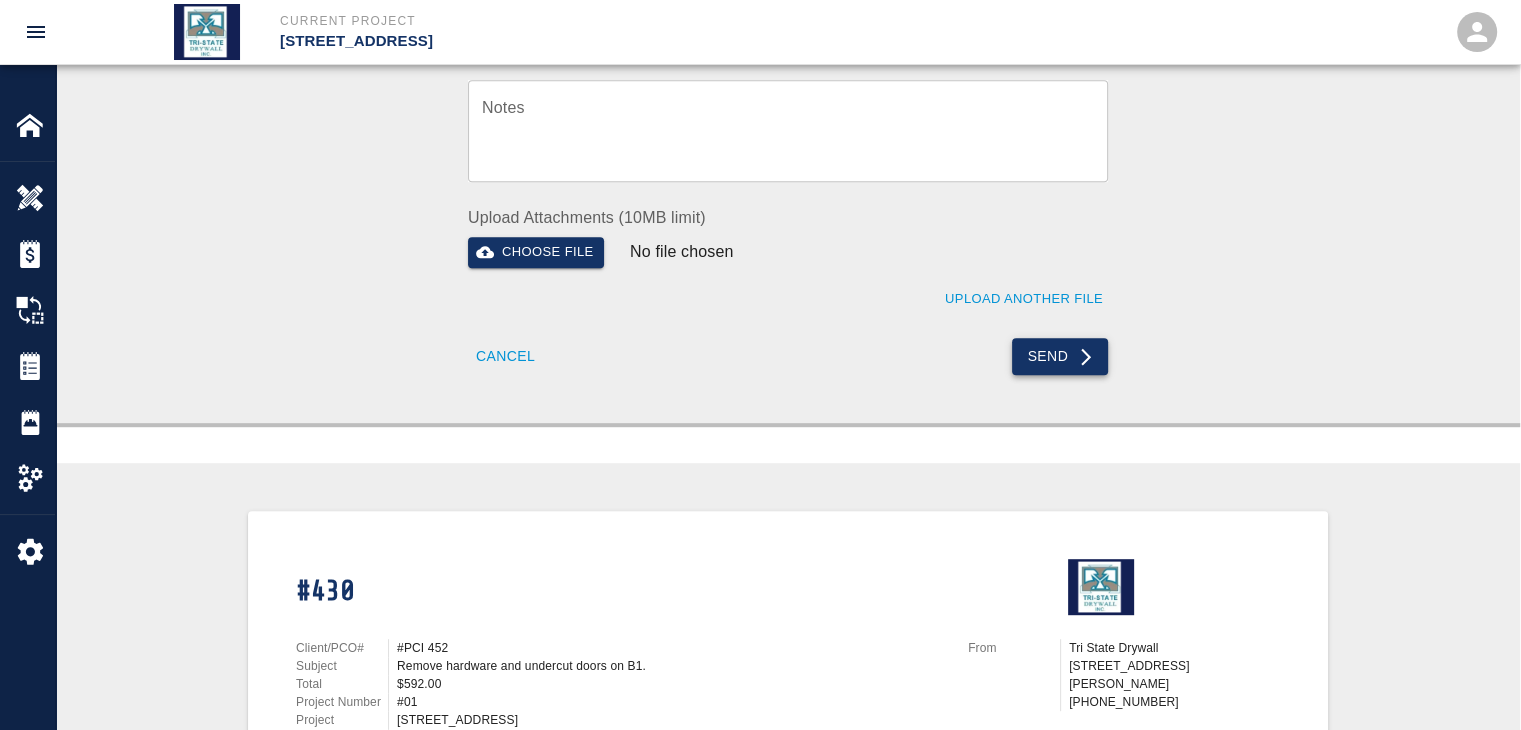 click on "Send" at bounding box center [1060, 356] 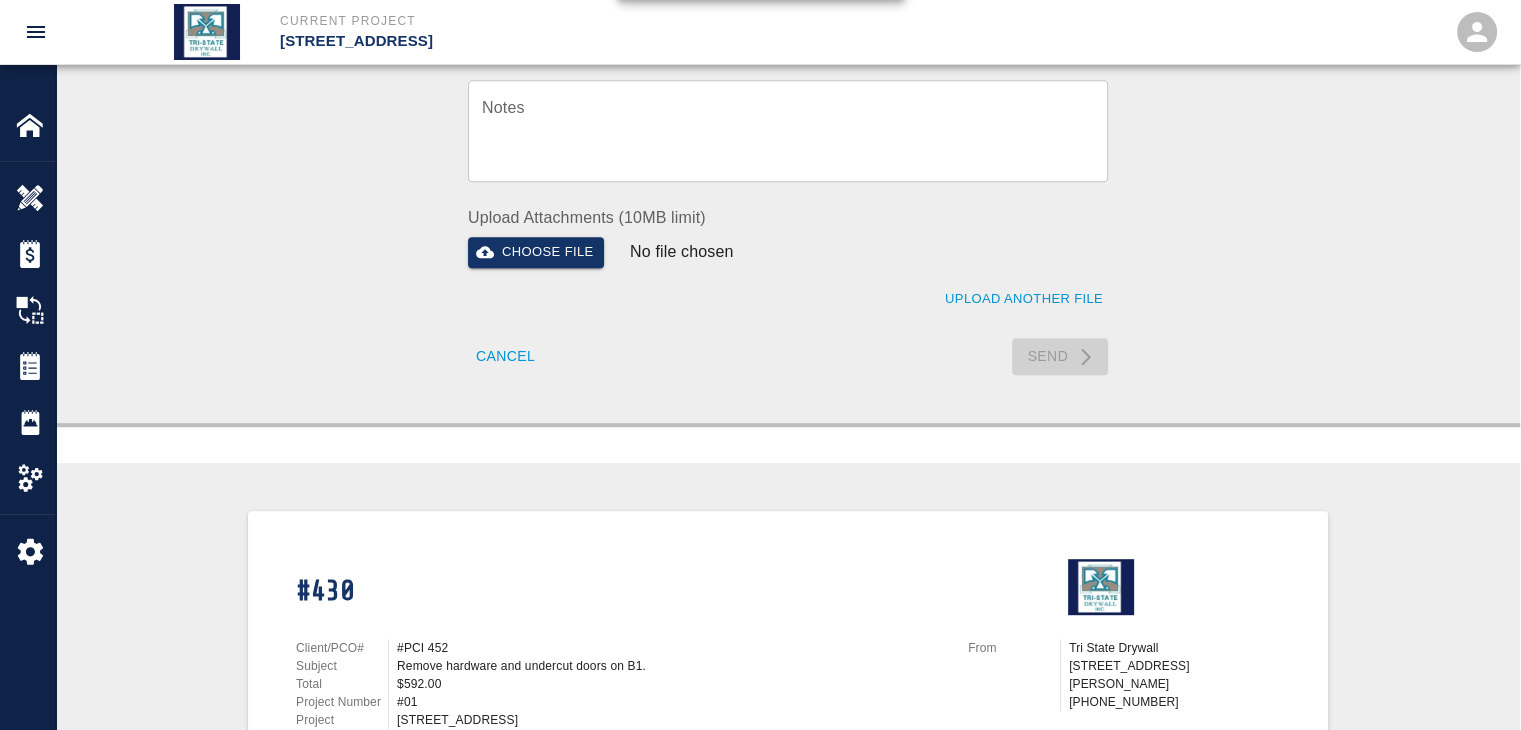 type 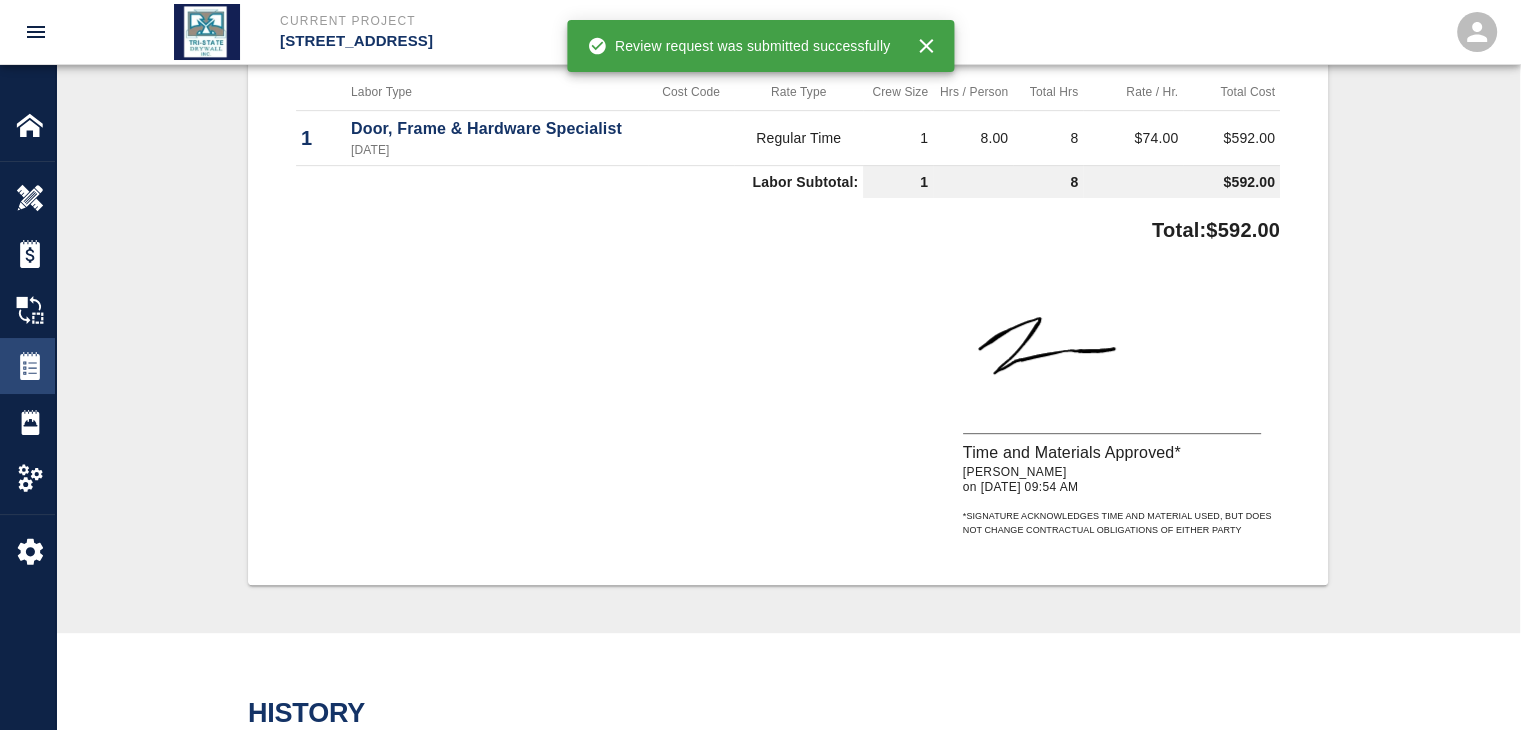 click at bounding box center [30, 366] 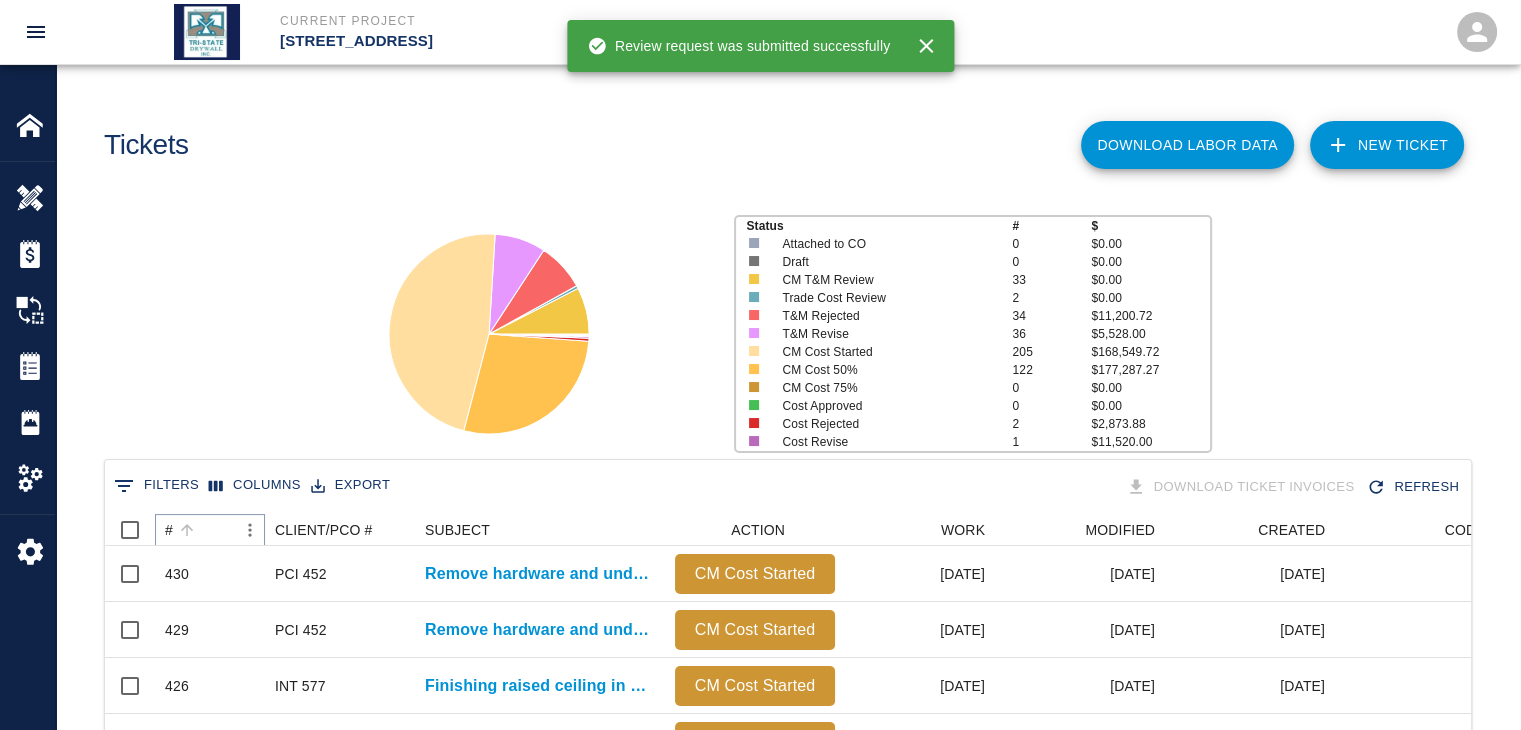 click 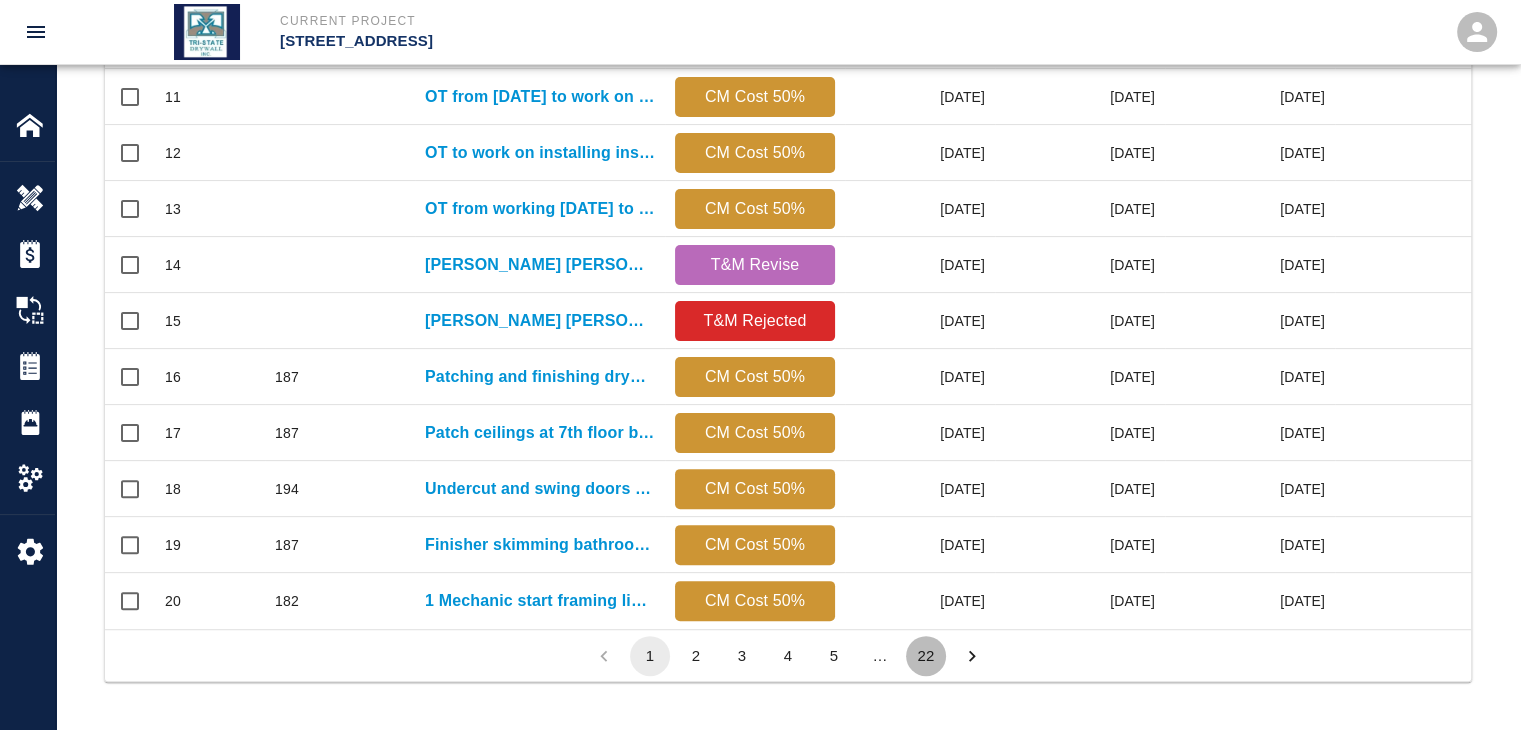 click on "22" at bounding box center (926, 656) 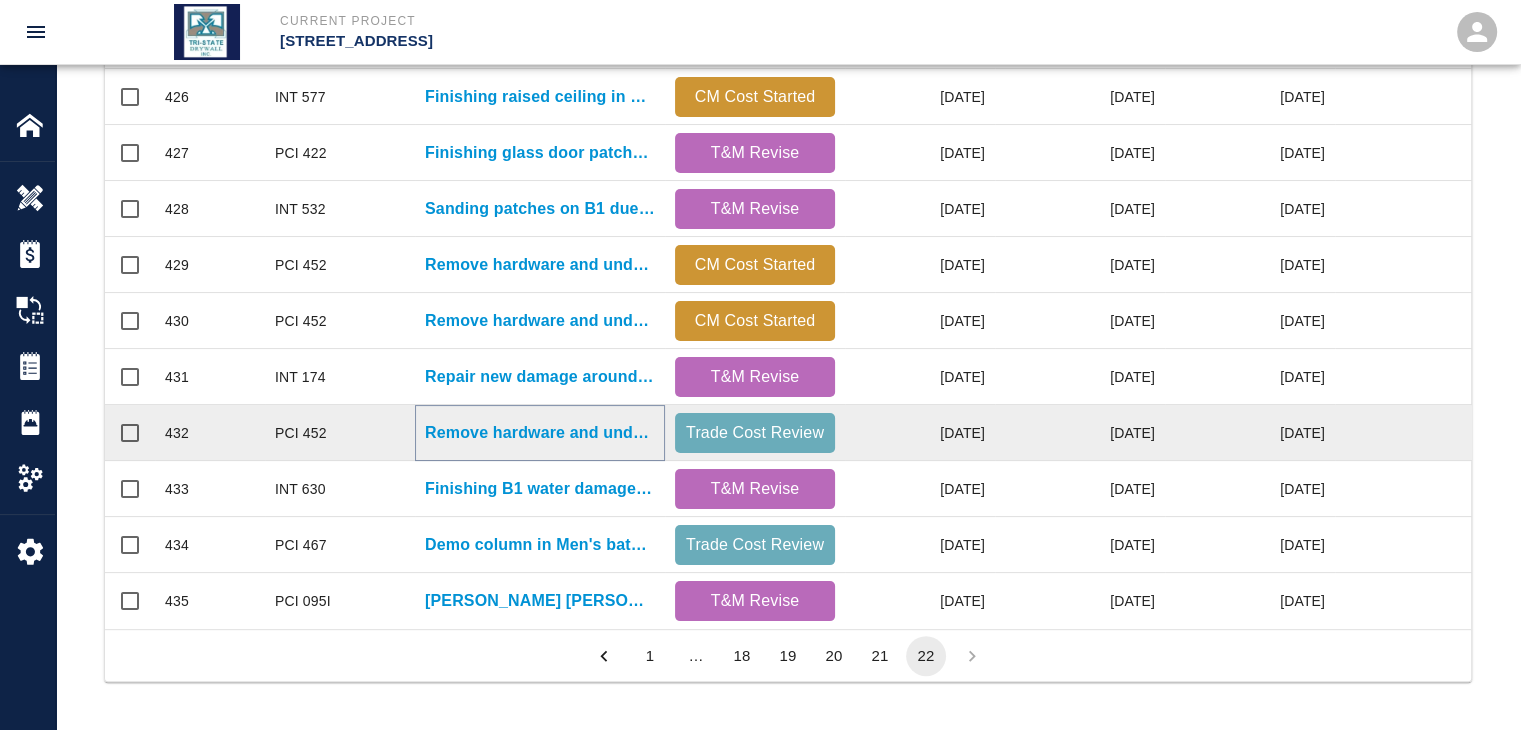 click on "Remove hardware and undercut doors on B1." at bounding box center (540, 433) 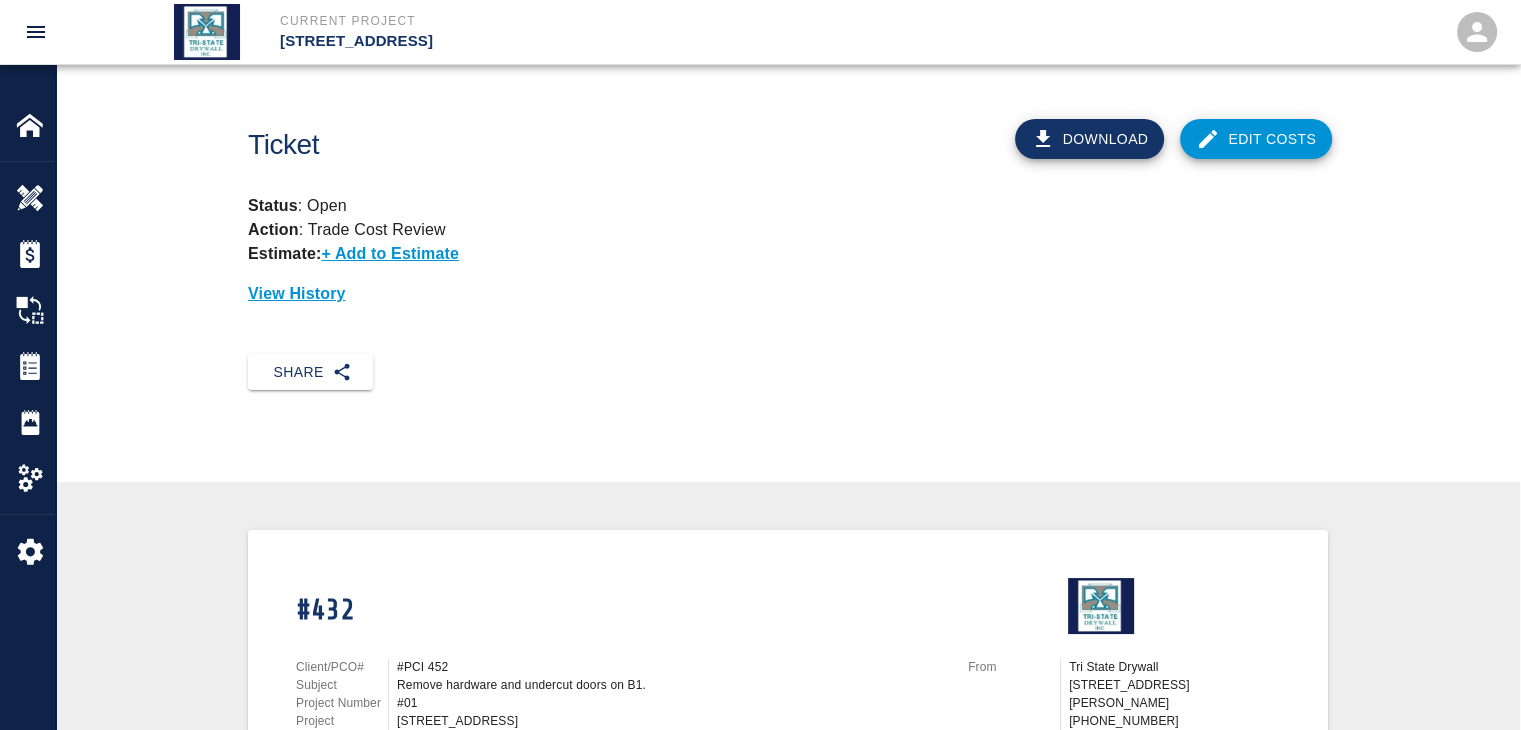 click on "Edit Costs" at bounding box center (1256, 139) 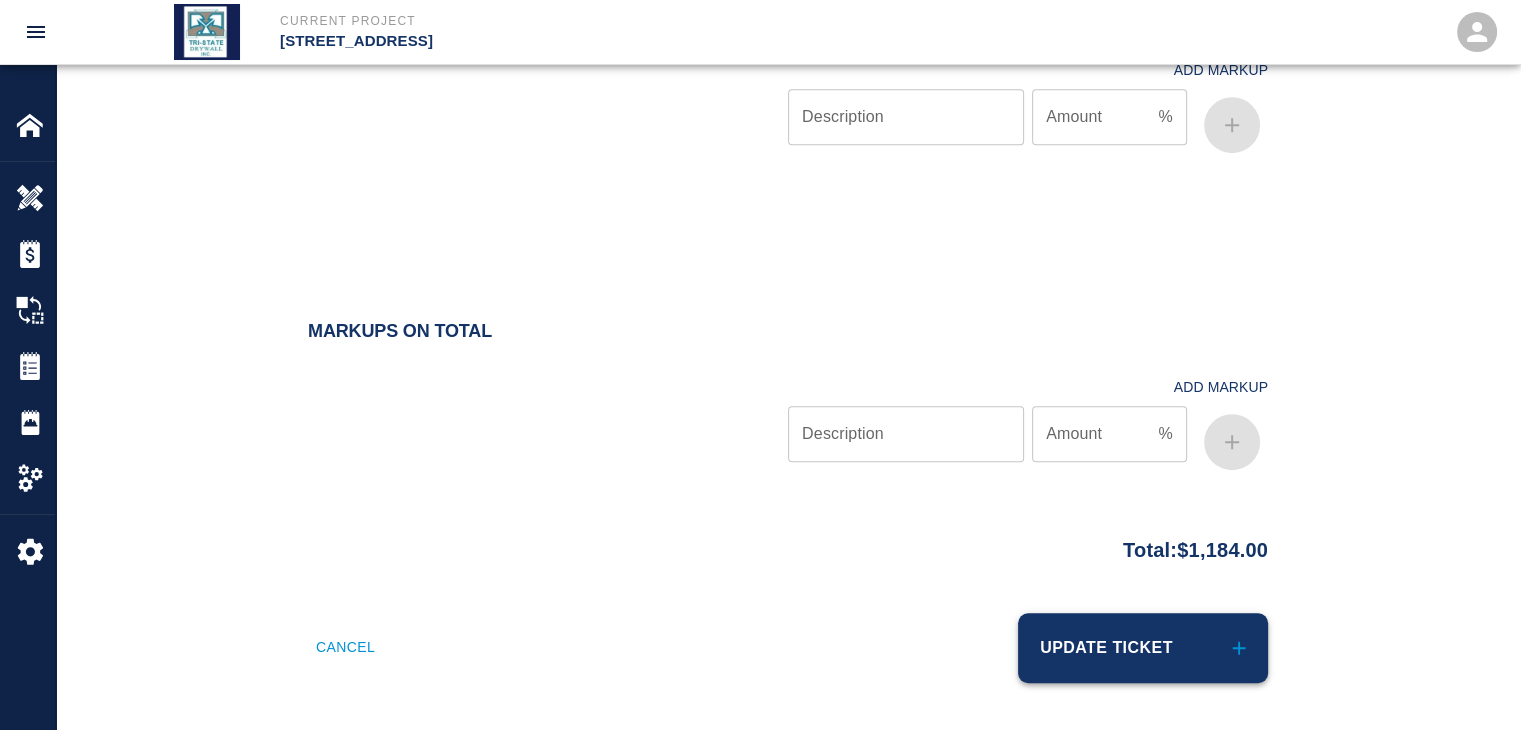 click on "Update Ticket" at bounding box center (1143, 648) 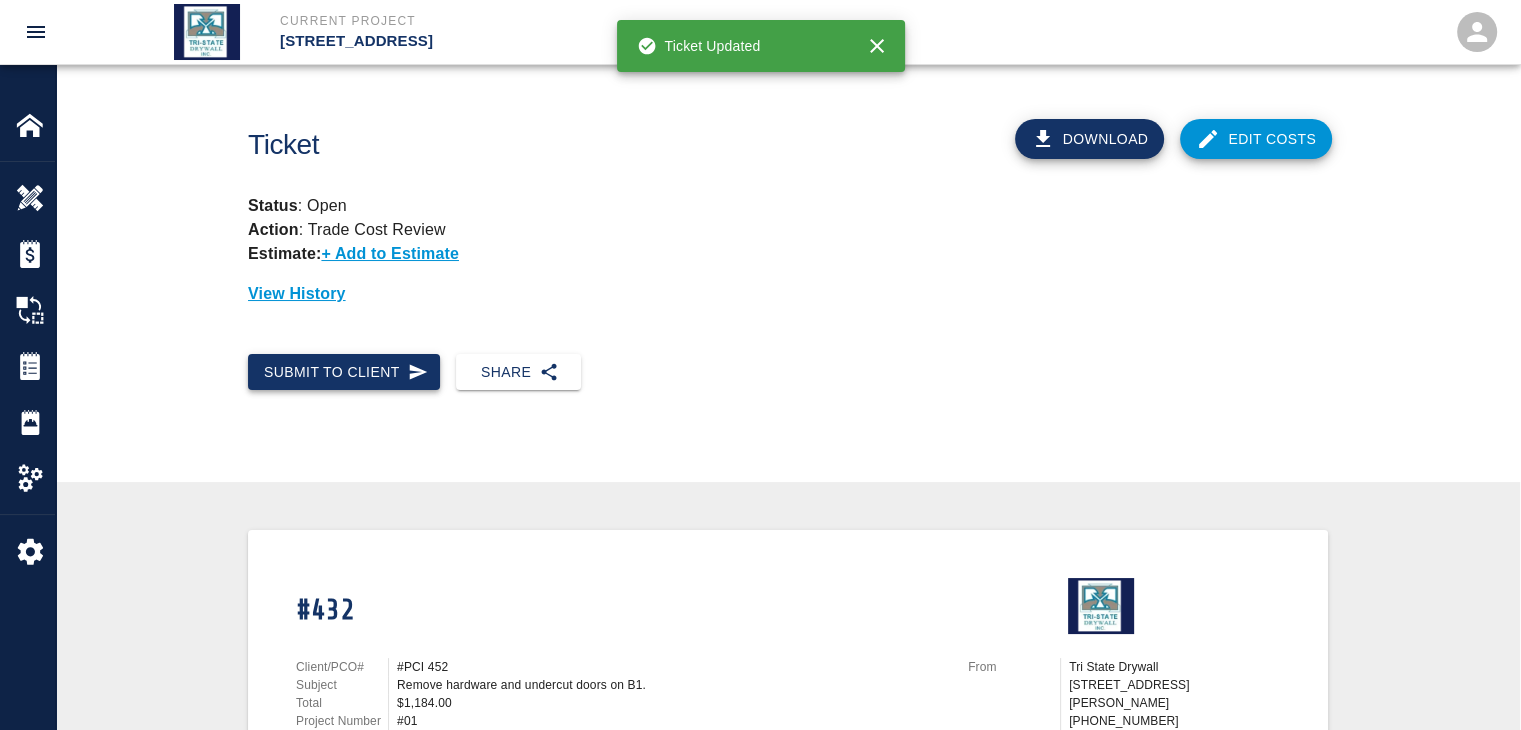 click on "Submit to Client" at bounding box center [344, 372] 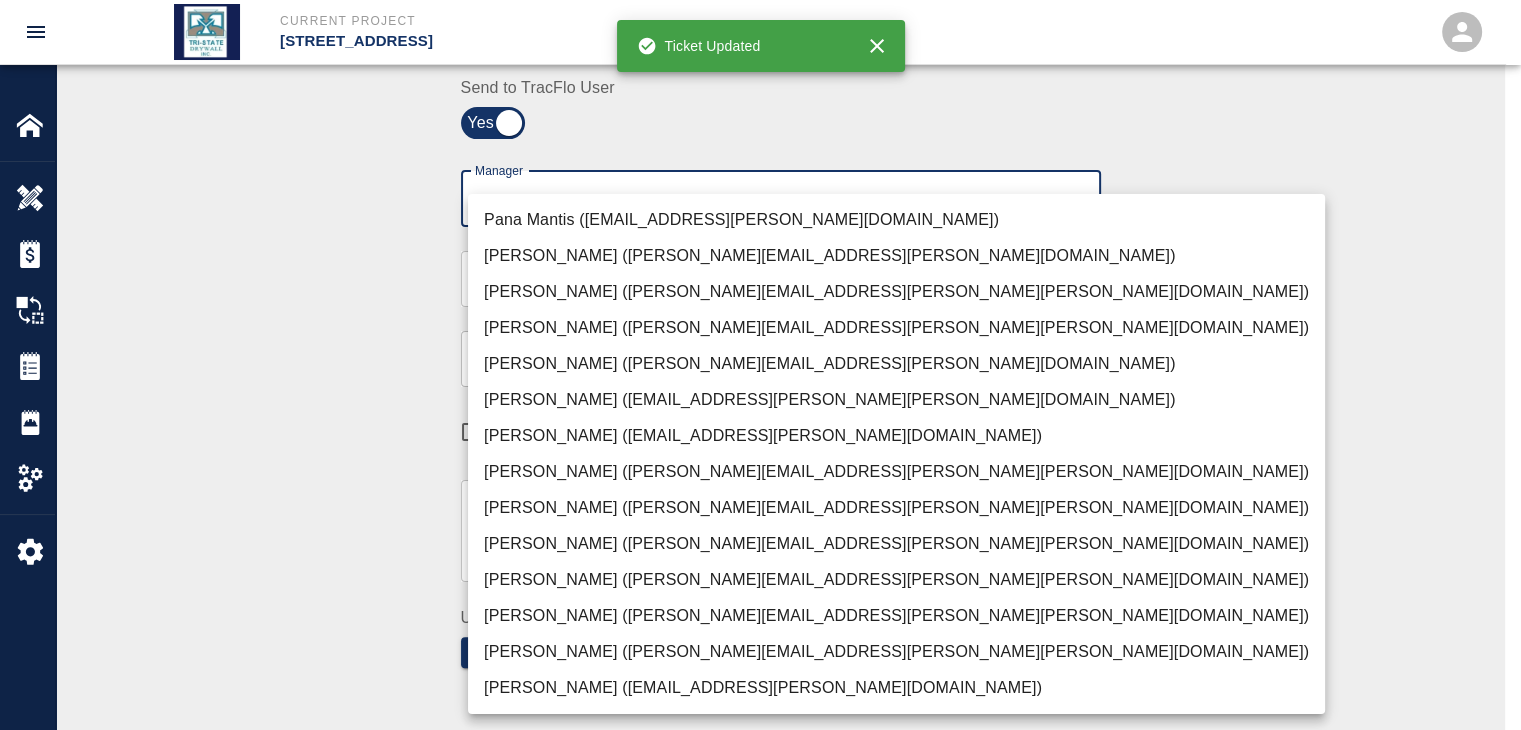 click on "Current Project [STREET_ADDRESS] Home [STREET_ADDRESS] Overview Estimates Change Orders Tickets Daily Reports Project Settings Settings Powered By Terms of Service  |  Privacy Policy Ticket Download Edit Costs Status :   Open Action :   Trade Cost Review Estimate:  + Add to Estimate View History Submit to Client Share Recipients Internal Team ​ Internal Team Notes x Notes Cancel Send Recipients Send to TracFlo User Manager ​ Manager Superintendent ​ Superintendent Review Type Cost cost Review Type Send me a copy Notes x Notes Upload Attachments (10MB limit) Choose file No file chosen Upload Another File Cancel Send Request Time and Material Revision Notes   * x Notes   * Upload Attachments (10MB limit) Choose file No file chosen Upload Another File Cancel Send Time and Materials Reject Notes   * x Notes   * Upload Attachments (10MB limit) Choose file No file chosen Upload Another File Cancel Send Approve Ticket Time and Materials Signature Clear Notes x Notes Choose file Cancel Send" at bounding box center [760, -135] 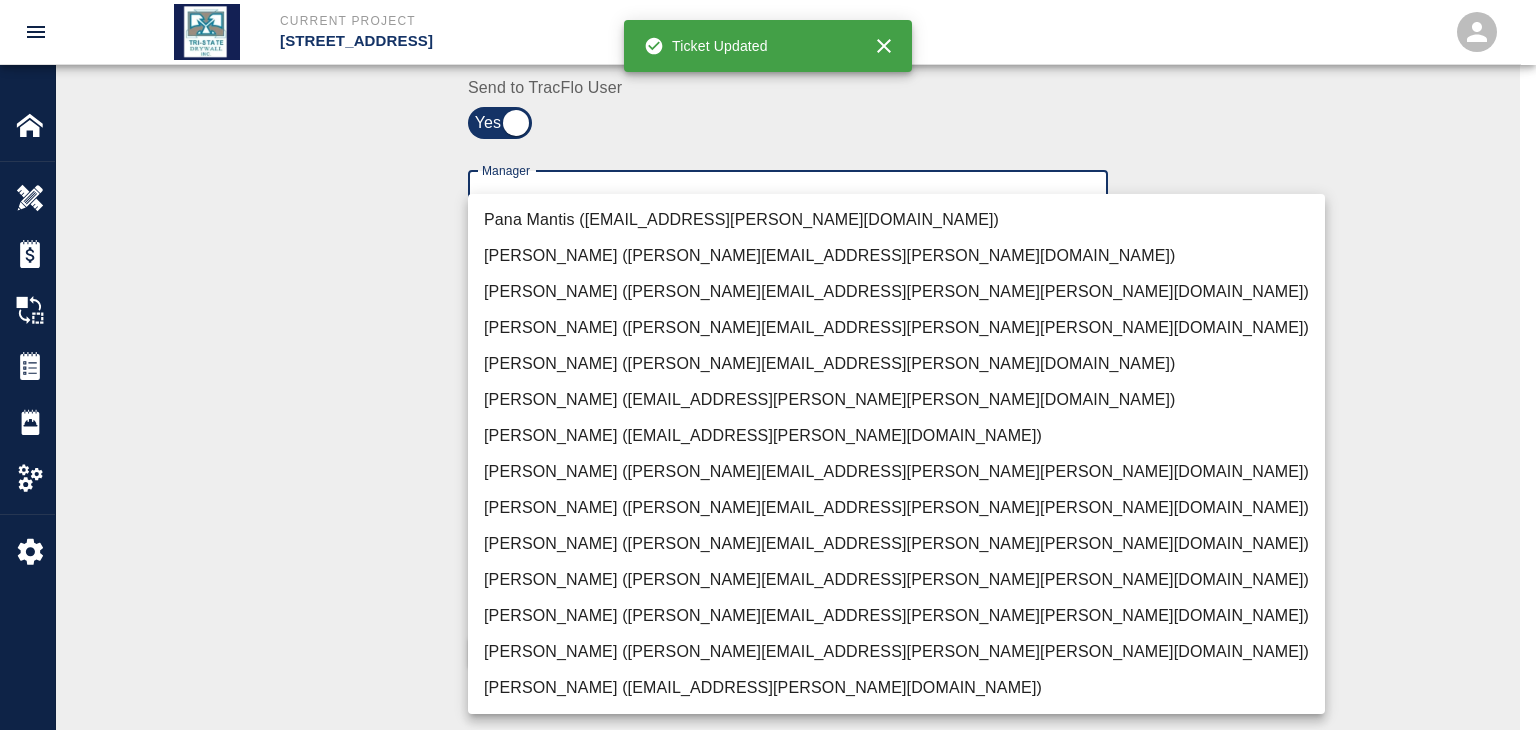click on "[PERSON_NAME] ([PERSON_NAME][EMAIL_ADDRESS][PERSON_NAME][PERSON_NAME][DOMAIN_NAME])" at bounding box center [896, 652] 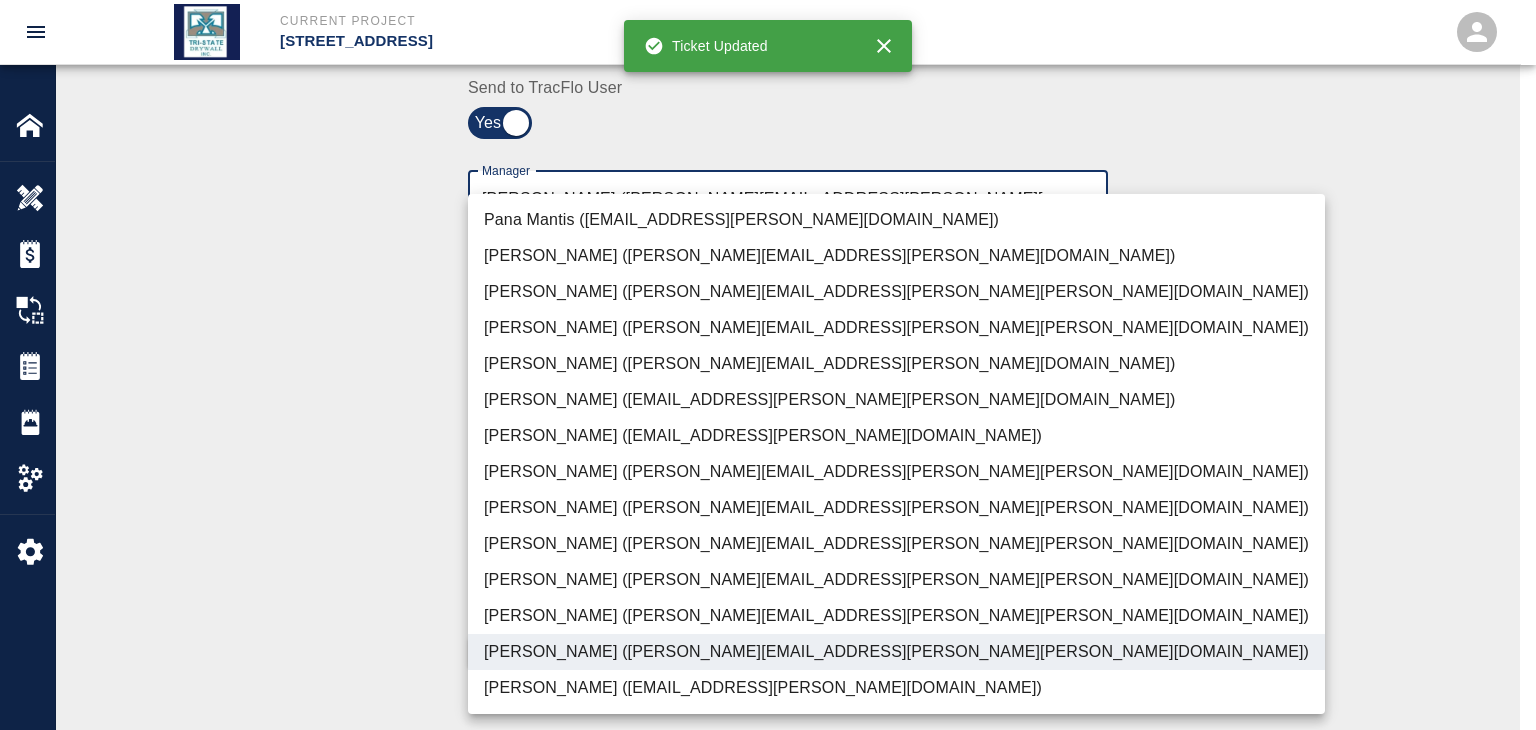 click at bounding box center [768, 365] 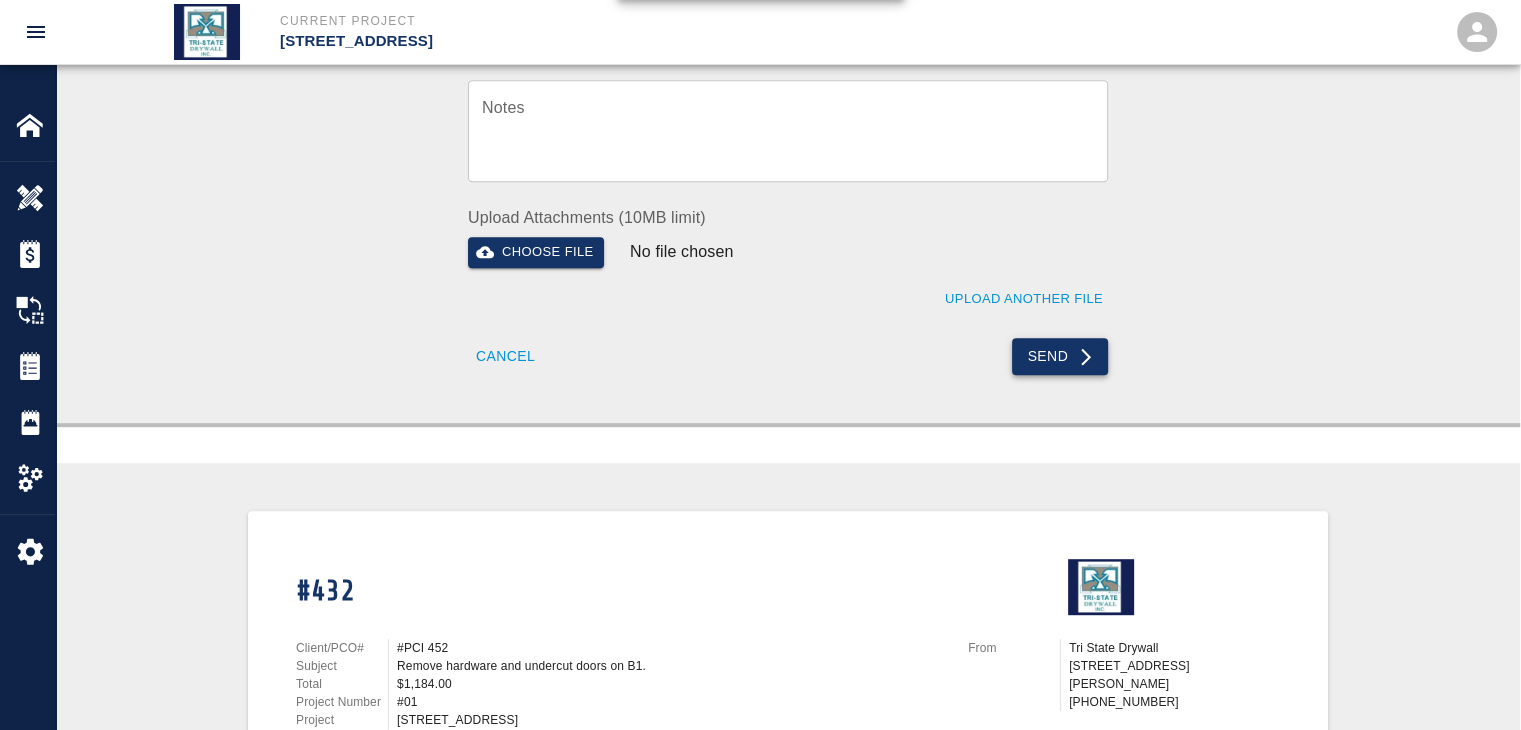 click on "Send" at bounding box center [1060, 356] 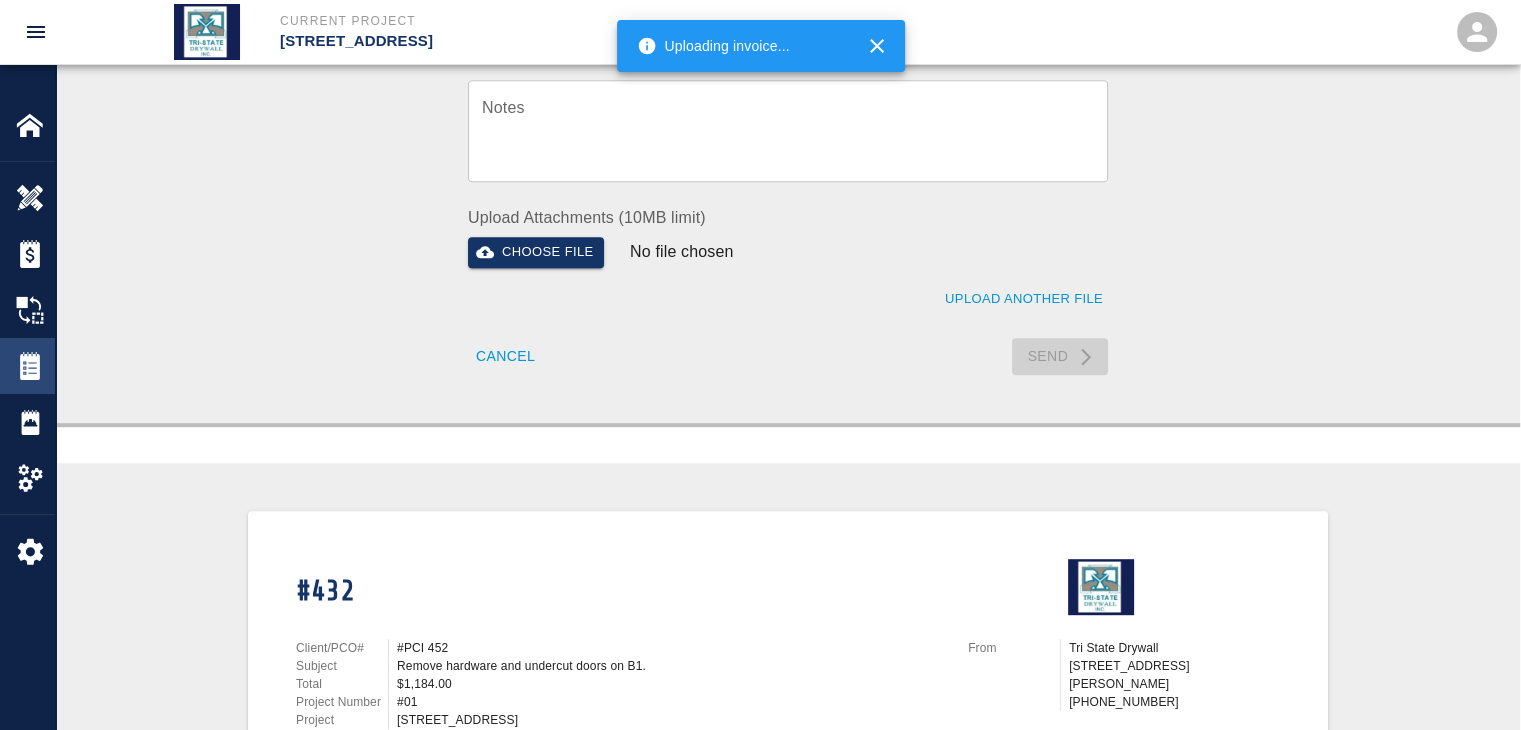 type 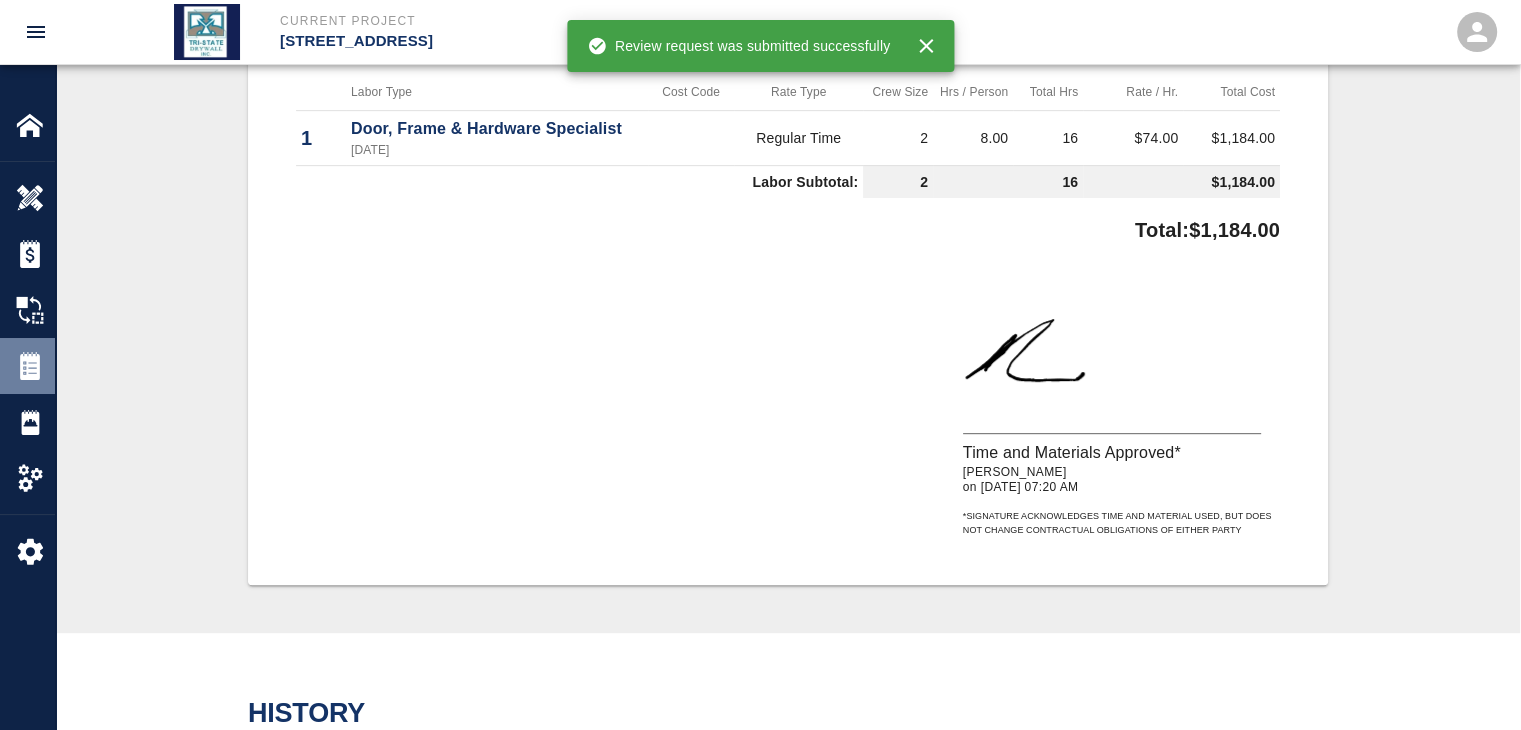 click at bounding box center [30, 366] 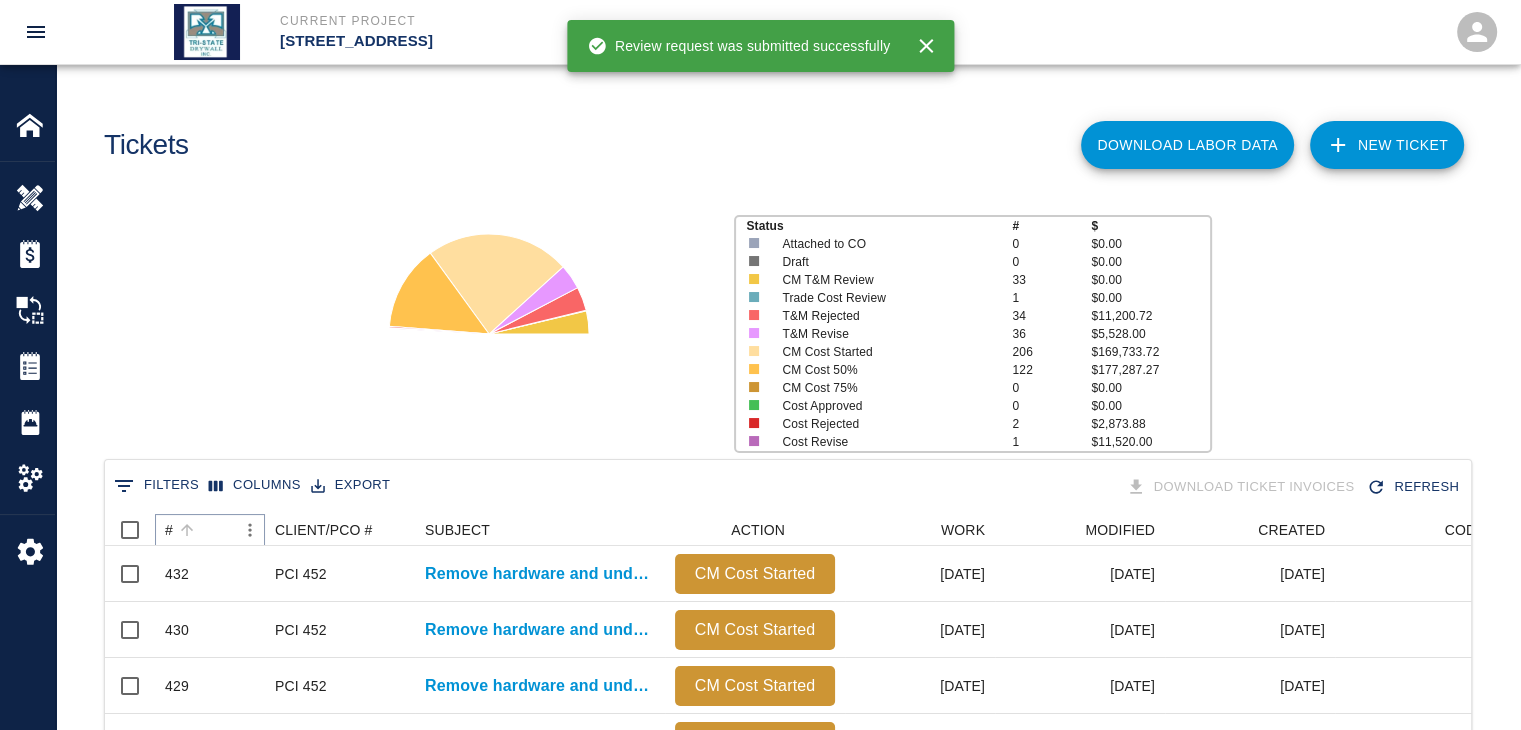 click at bounding box center (187, 530) 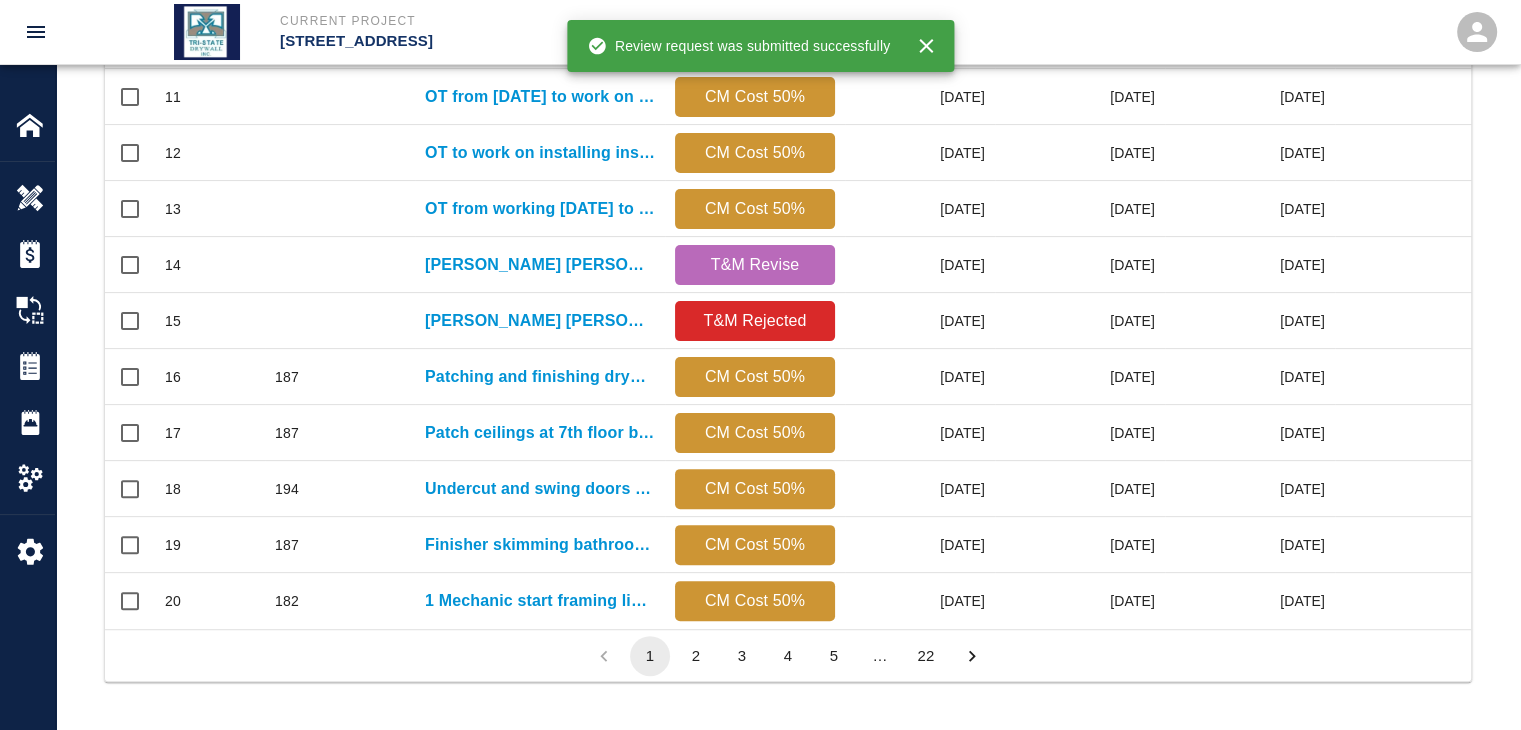 click on "22" at bounding box center [926, 656] 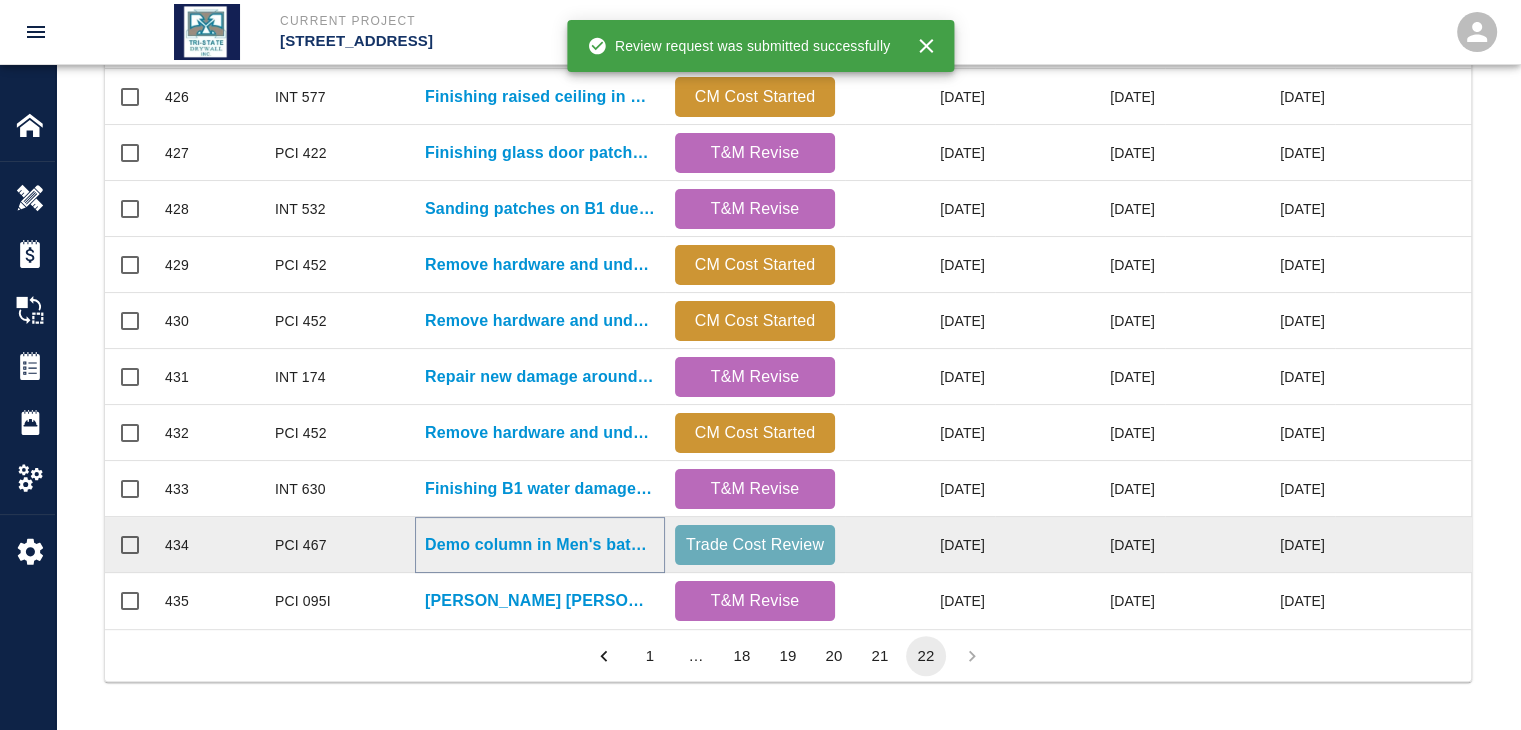 click on "Demo column in Men's bathroom B106 on B1 and replace..." at bounding box center (540, 545) 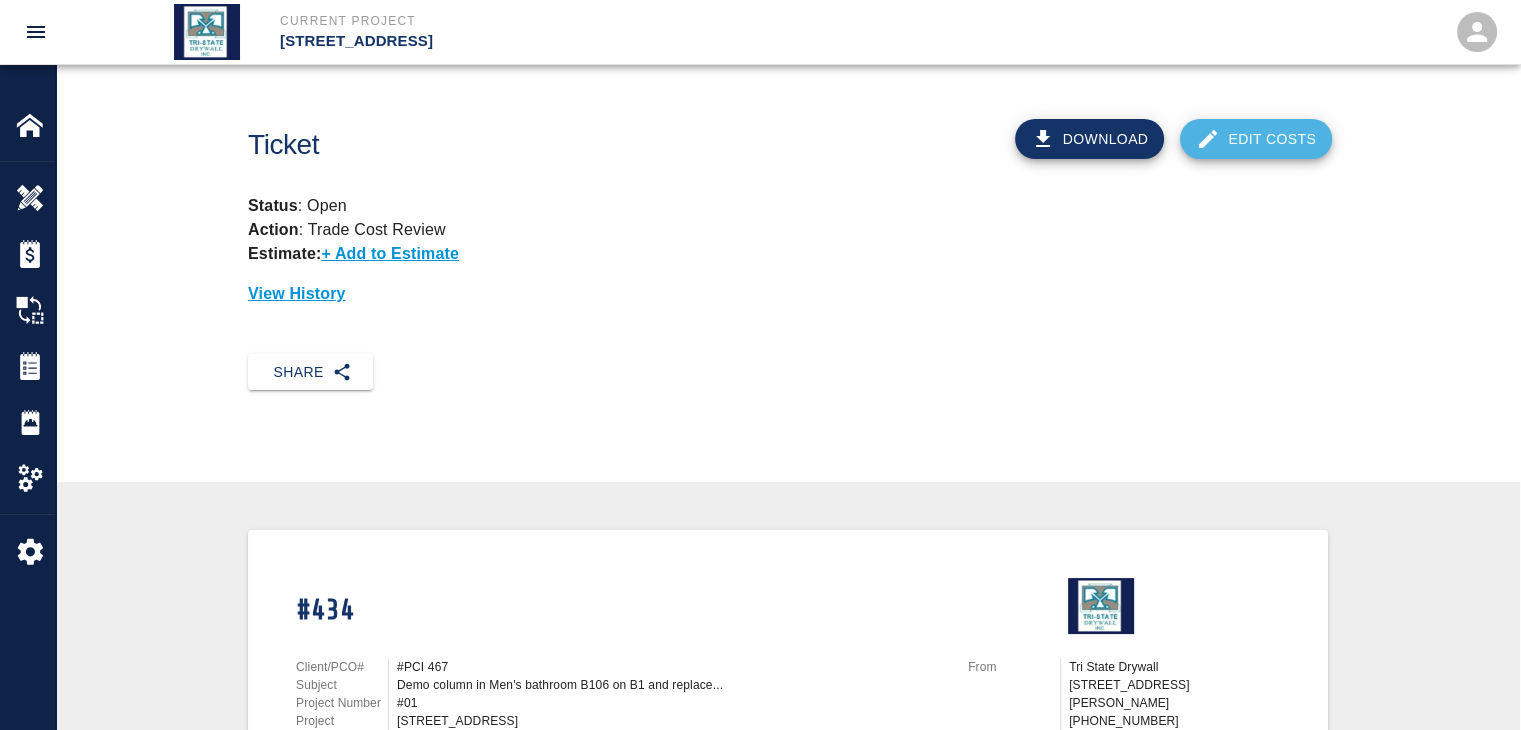 click 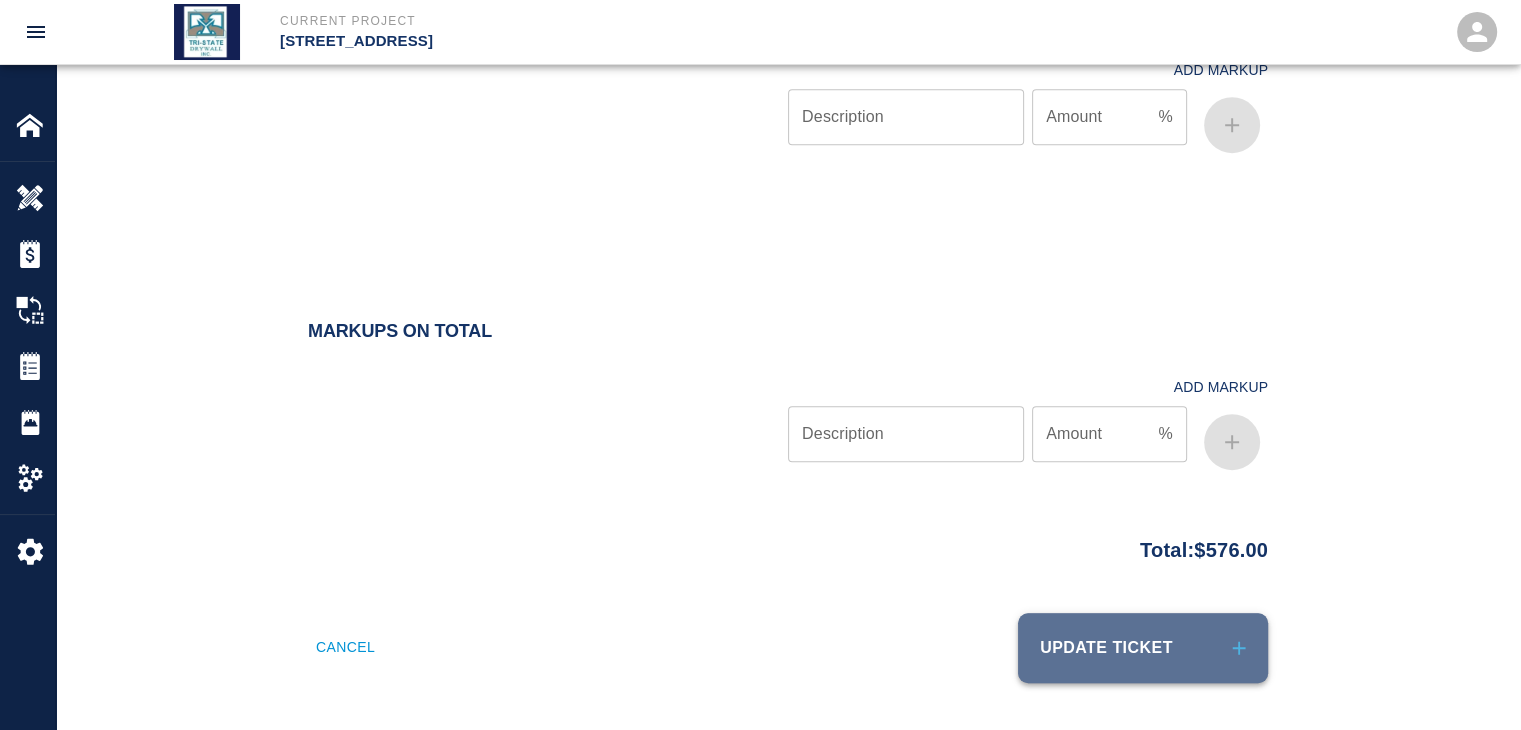 click on "Update Ticket" at bounding box center (1143, 648) 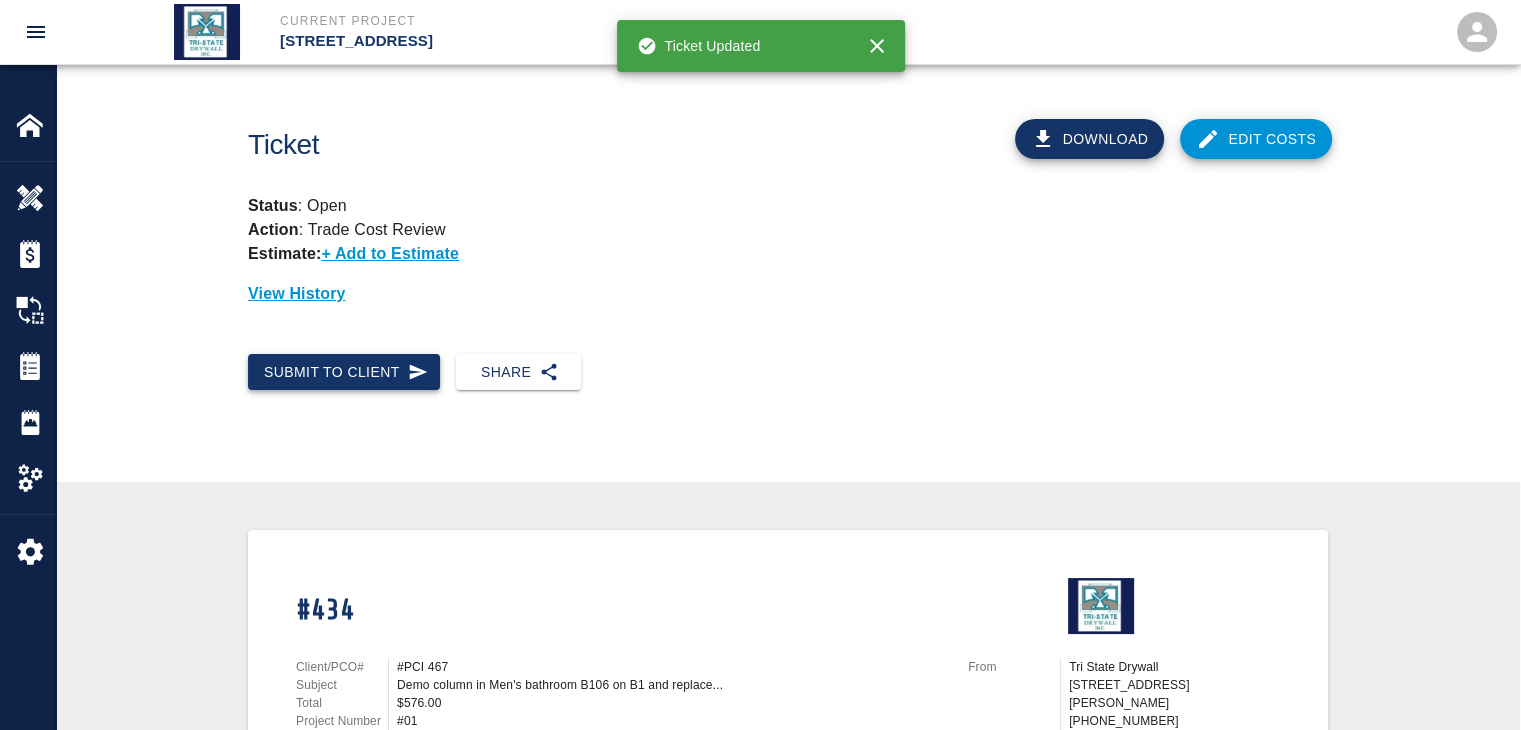 click 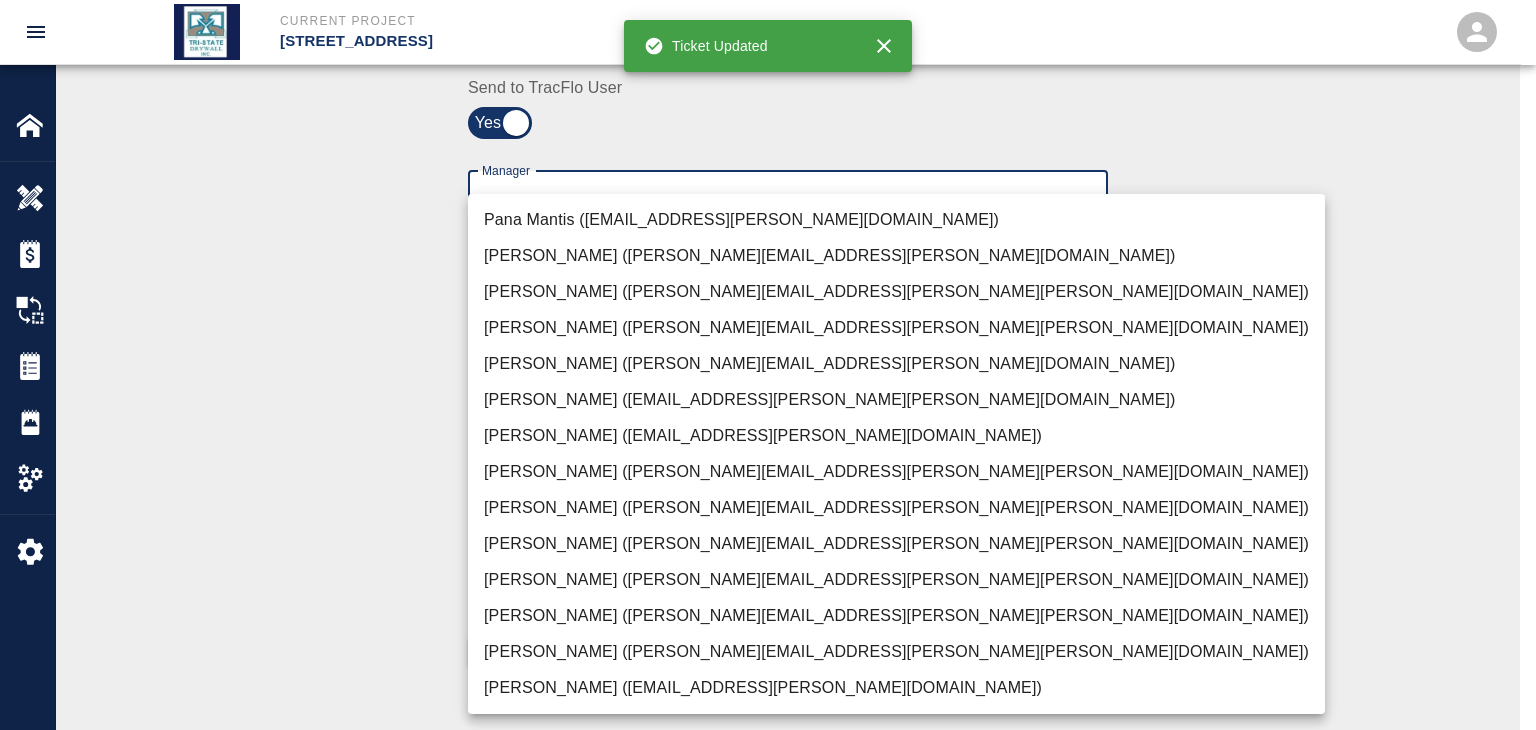 click on "Current Project [STREET_ADDRESS] Home [STREET_ADDRESS] Overview Estimates Change Orders Tickets Daily Reports Project Settings Settings Powered By Terms of Service  |  Privacy Policy Ticket Download Edit Costs Status :   Open Action :   Trade Cost Review Estimate:  + Add to Estimate View History Submit to Client Share Recipients Internal Team ​ Internal Team Notes x Notes Cancel Send Recipients Send to TracFlo User Manager ​ Manager Superintendent ​ Superintendent Review Type Cost cost Review Type Send me a copy Notes x Notes Upload Attachments (10MB limit) Choose file No file chosen Upload Another File Cancel Send Request Time and Material Revision Notes   * x Notes   * Upload Attachments (10MB limit) Choose file No file chosen Upload Another File Cancel Send Time and Materials Reject Notes   * x Notes   * Upload Attachments (10MB limit) Choose file No file chosen Upload Another File Cancel Send Approve Ticket Time and Materials Signature Clear Notes x Notes Choose file Cancel Send" at bounding box center (768, -135) 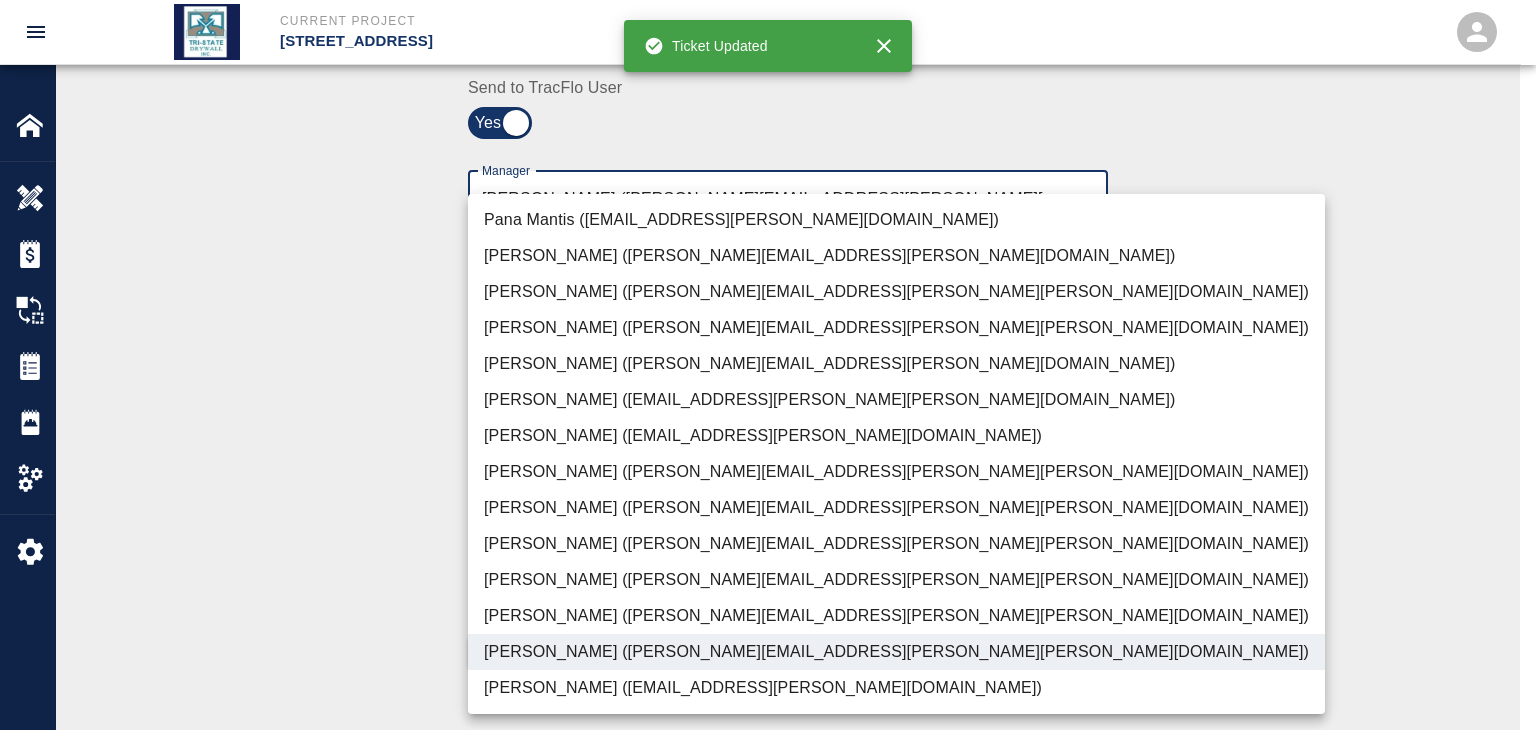 drag, startPoint x: 384, startPoint y: 572, endPoint x: 467, endPoint y: 562, distance: 83.60024 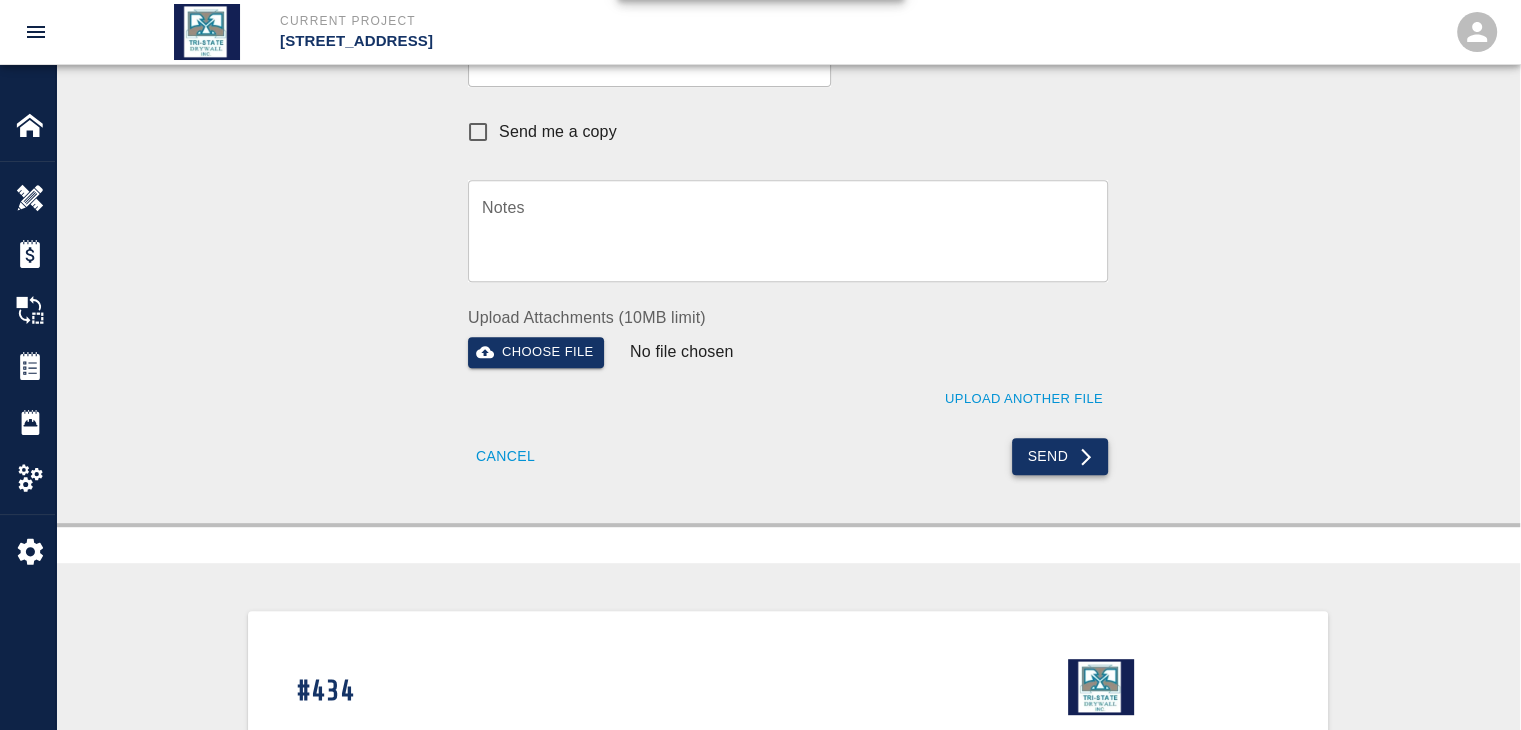 click on "Send" at bounding box center (1060, 456) 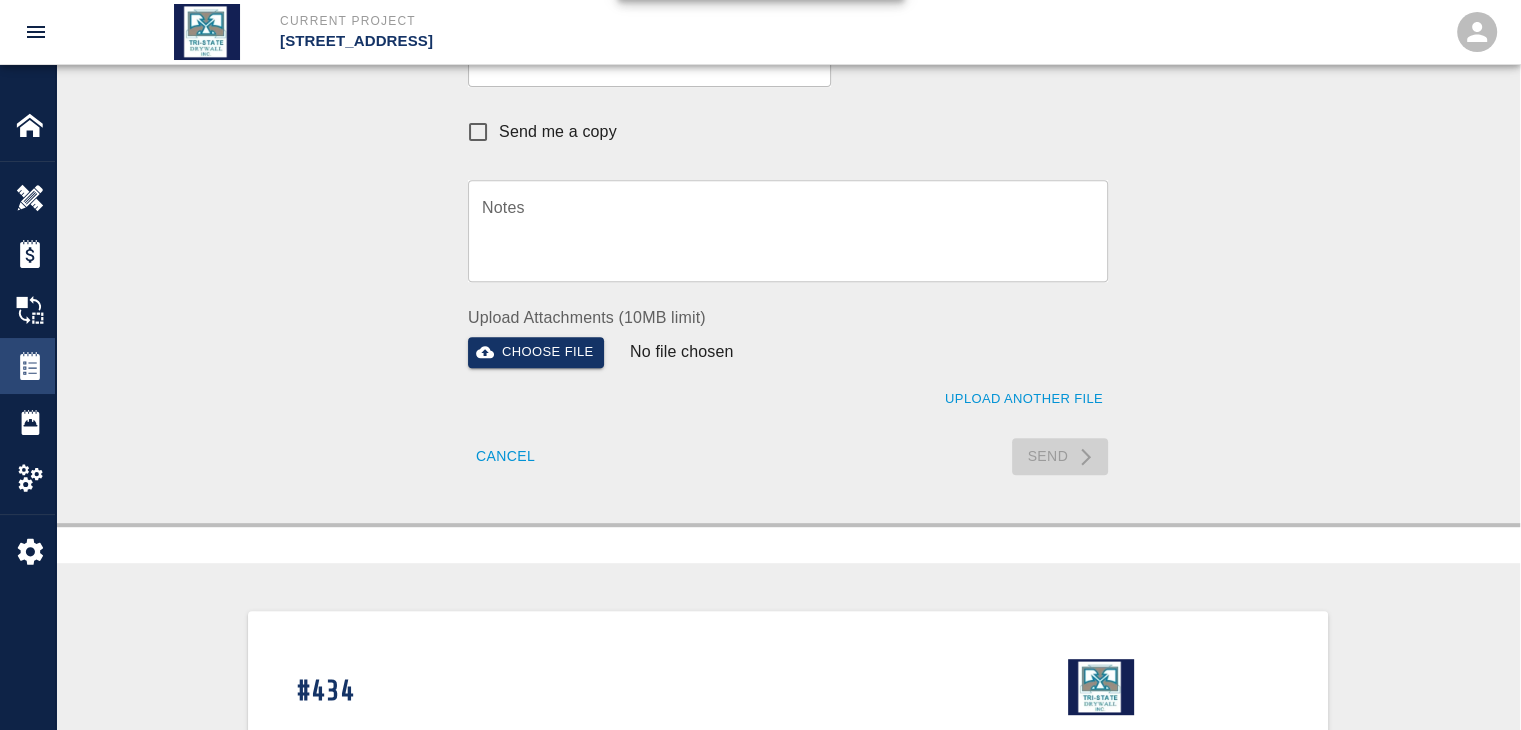 type 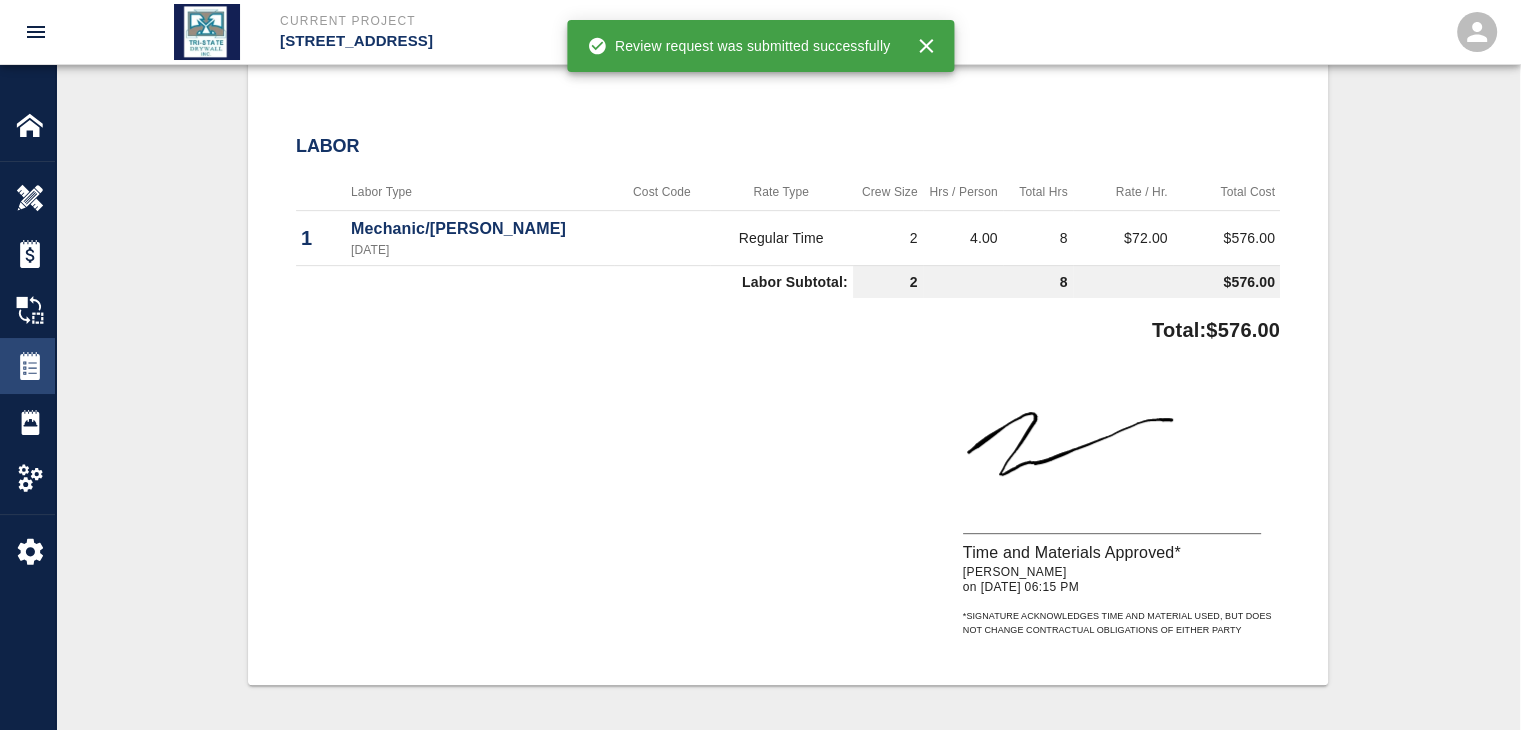 click on "Tickets" at bounding box center [27, 366] 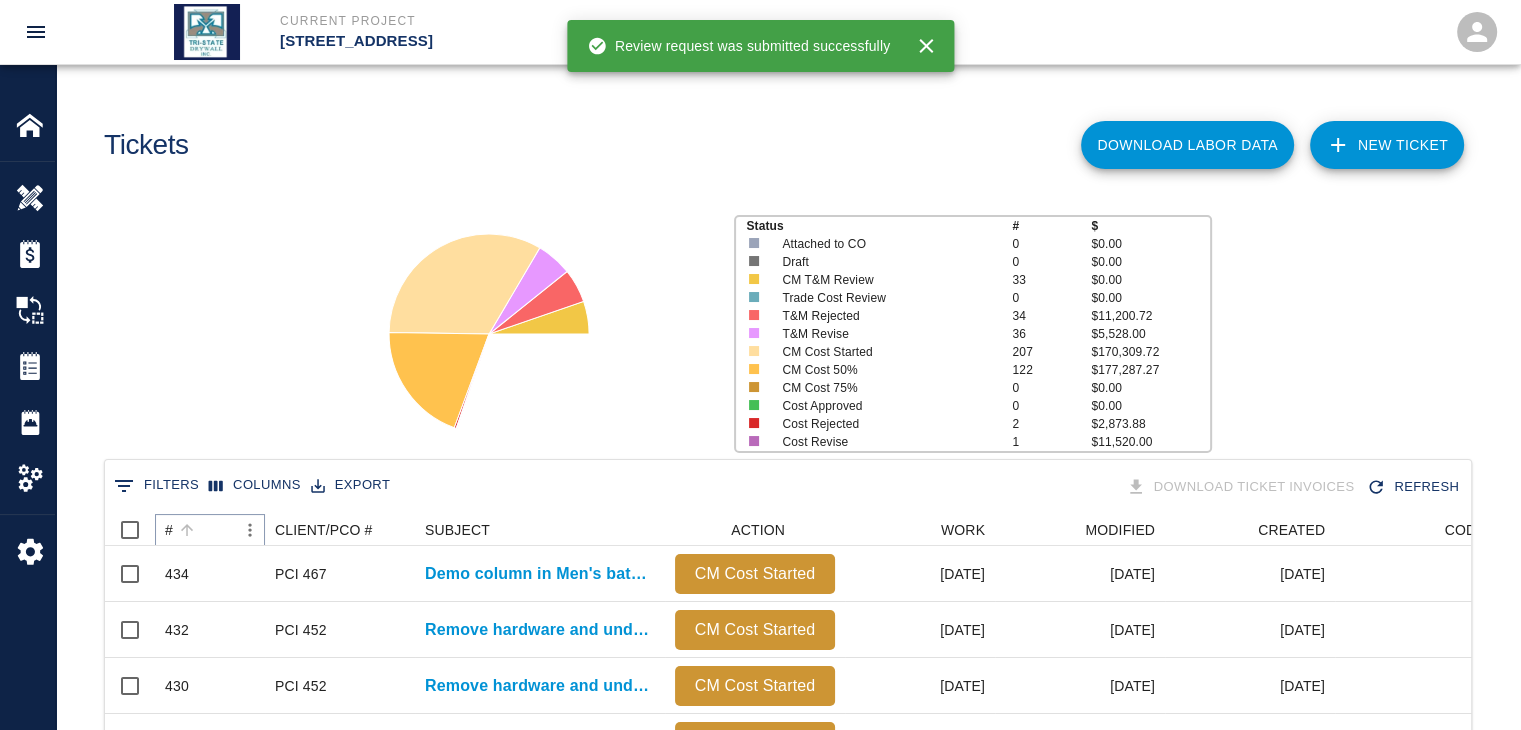 click 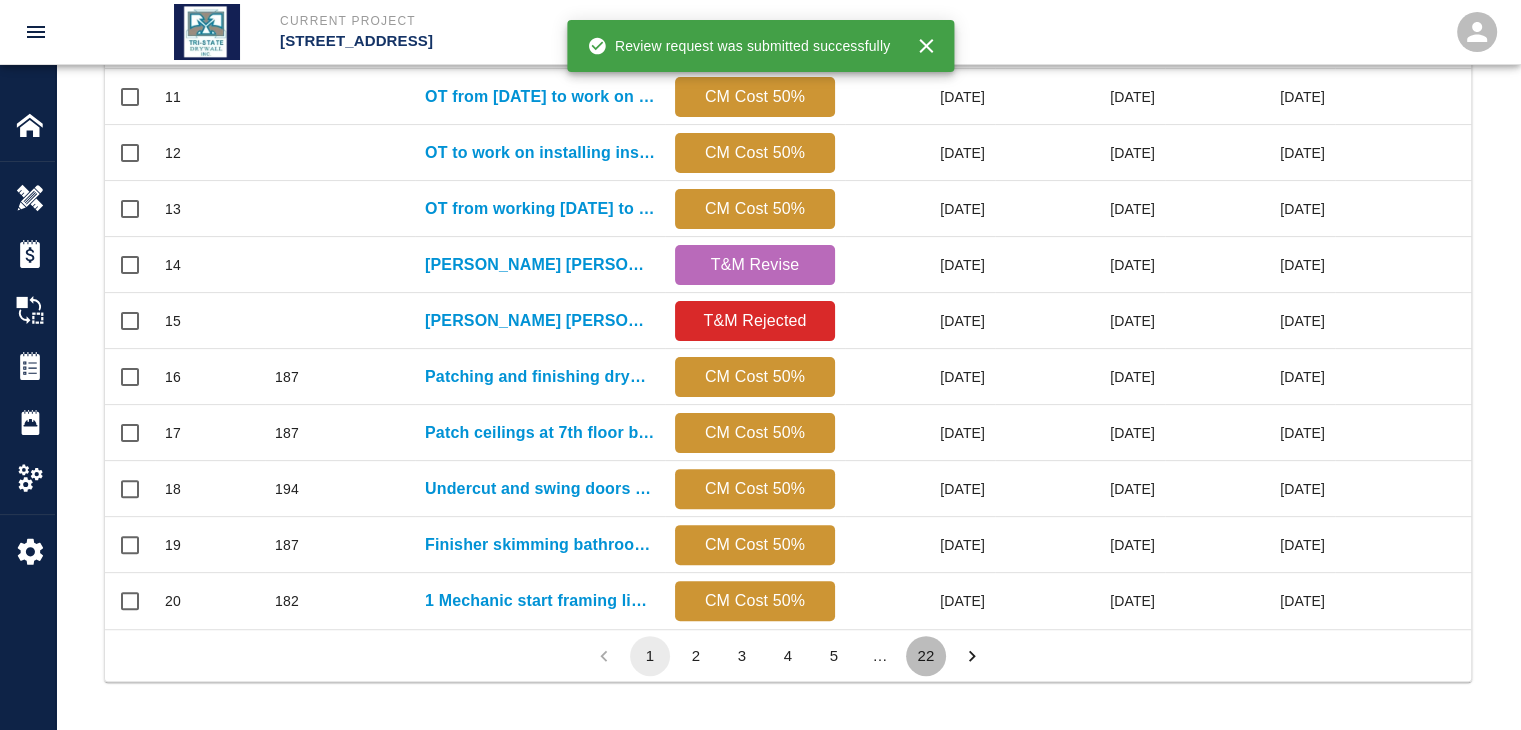 click on "22" at bounding box center [926, 656] 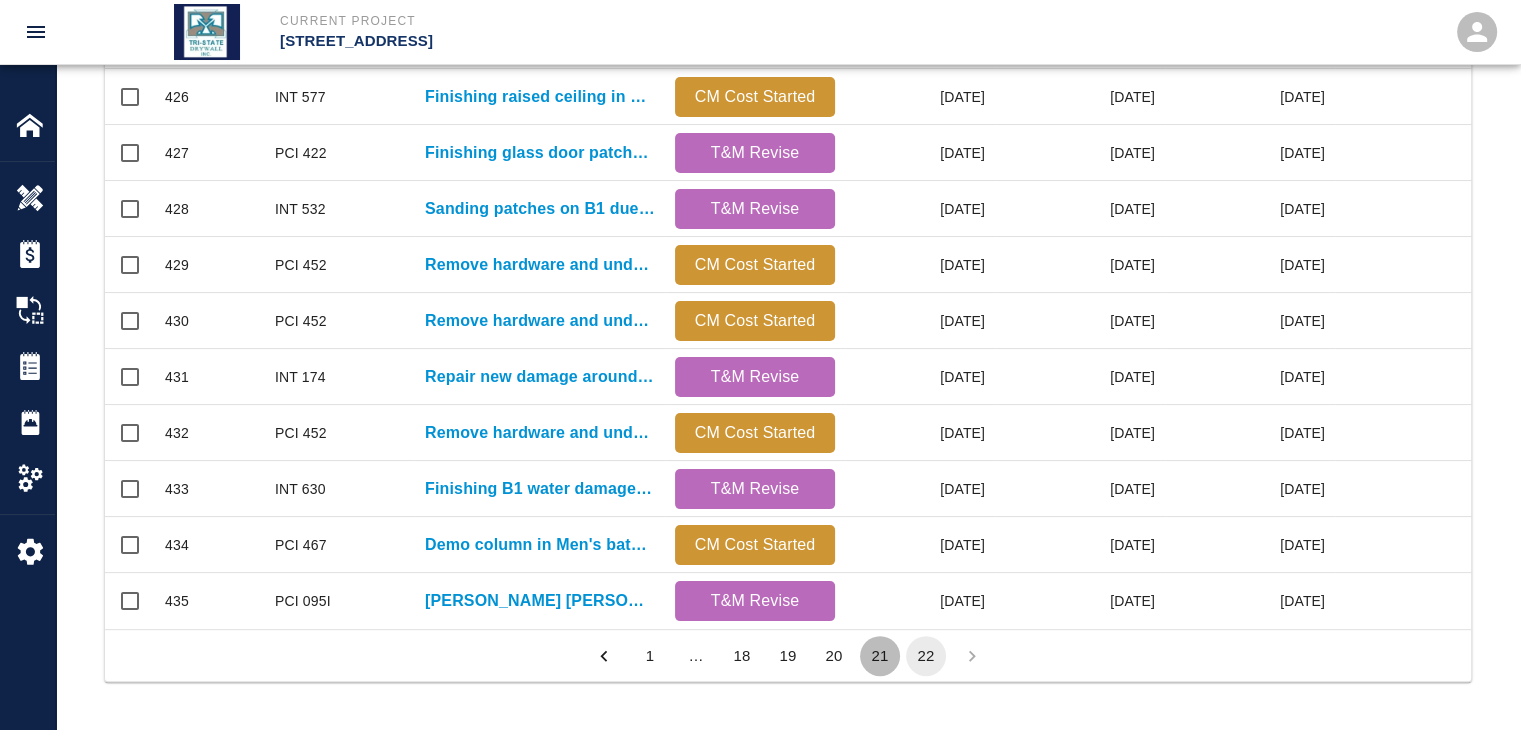 click on "21" at bounding box center [880, 656] 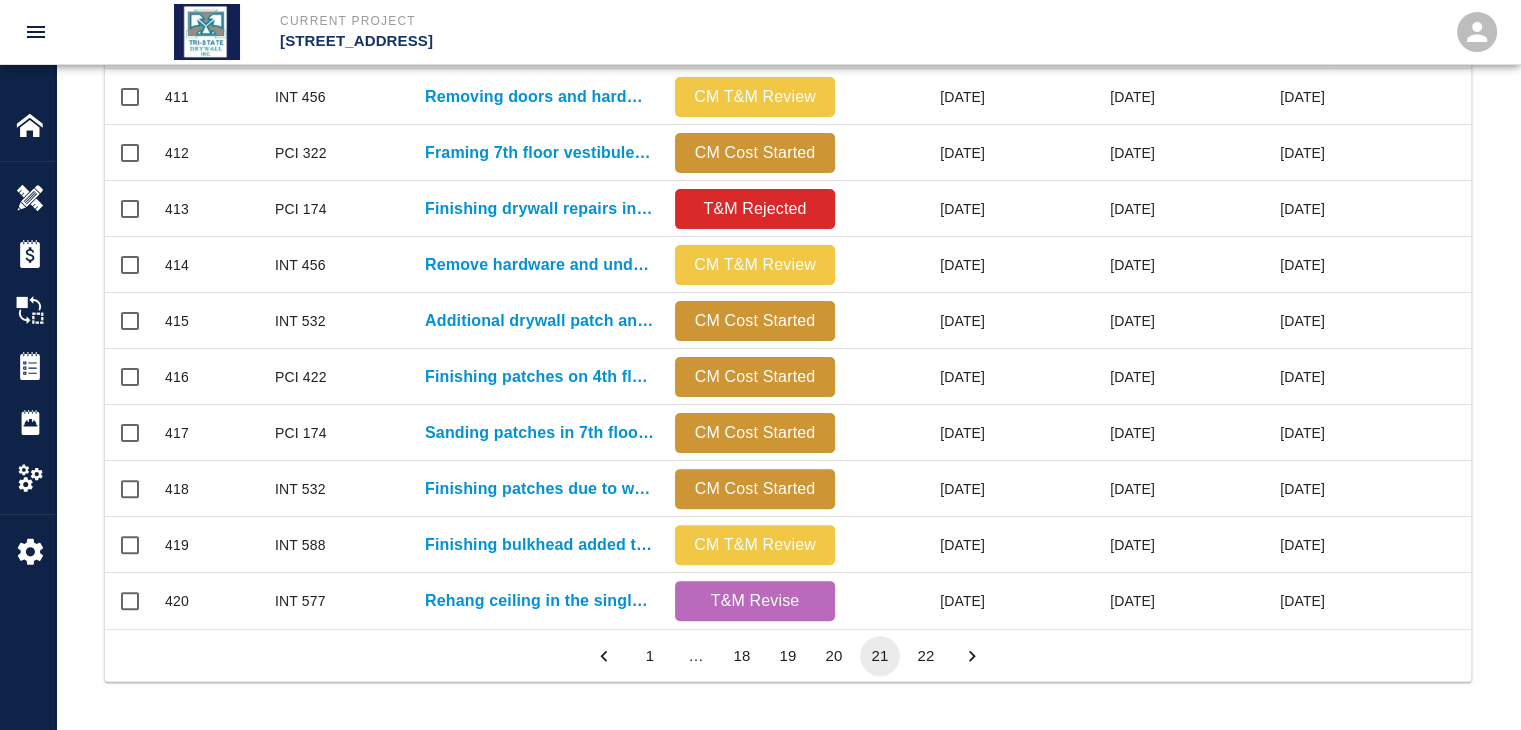 click on "20" at bounding box center (834, 656) 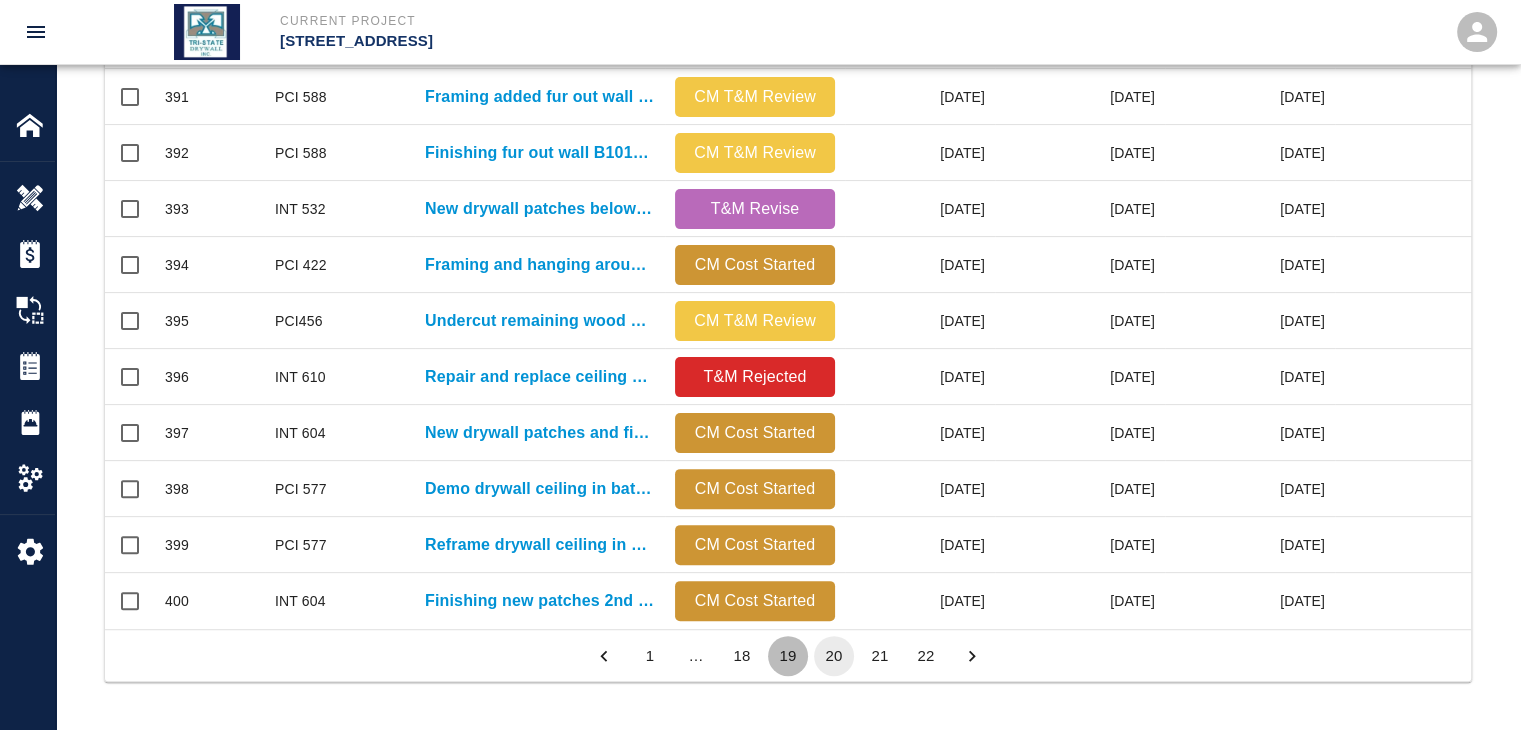 click on "19" at bounding box center [788, 656] 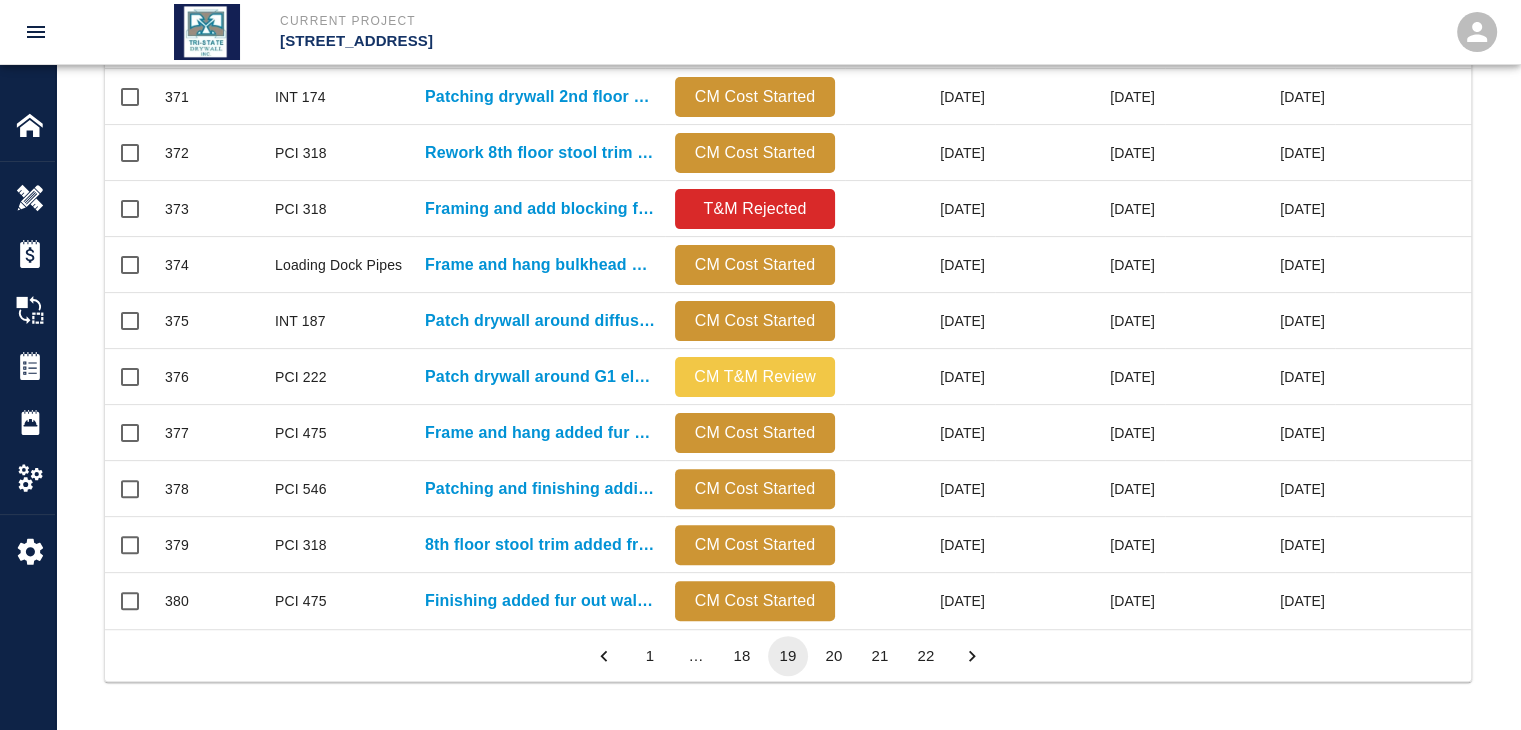 click on "22" at bounding box center [926, 656] 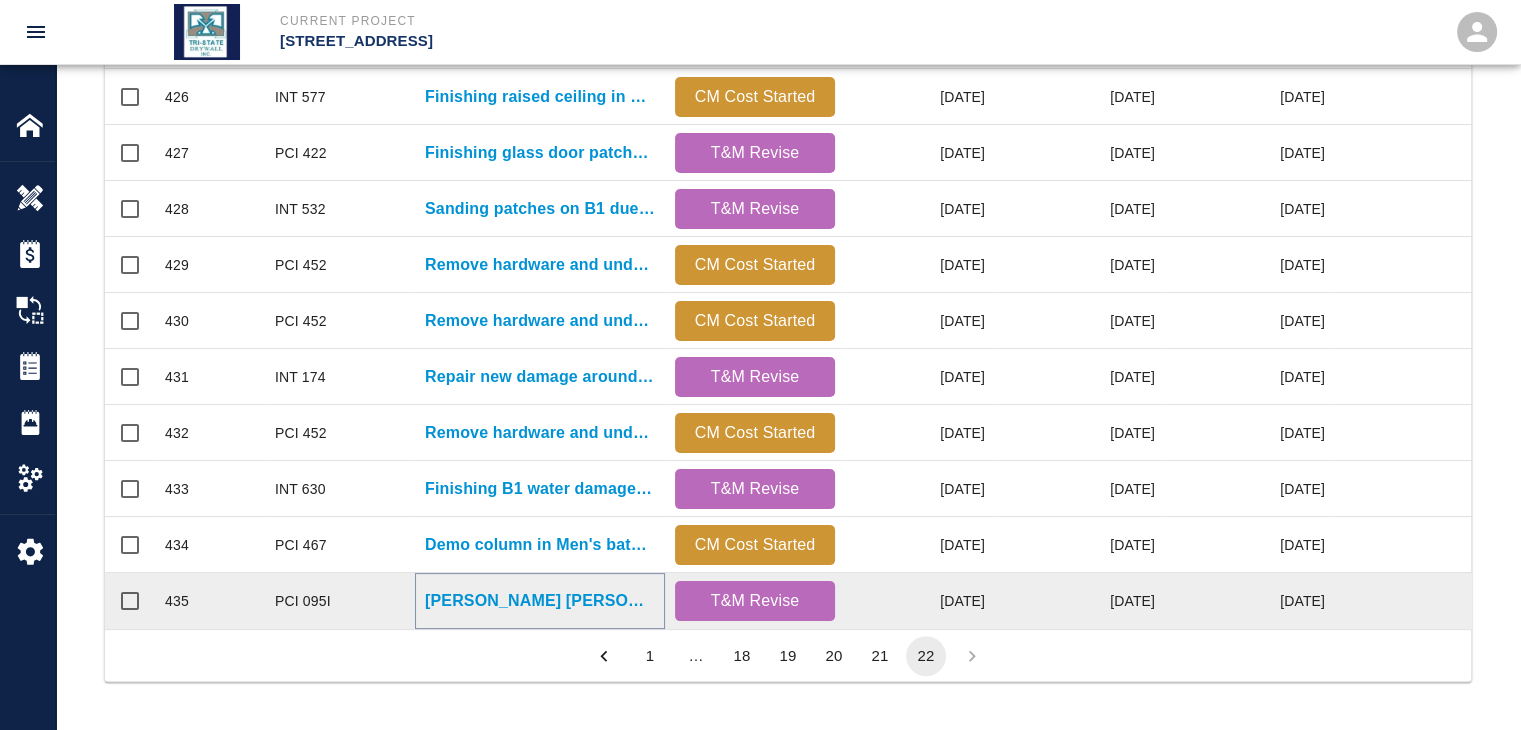 click on "[PERSON_NAME] [PERSON_NAME] requested Tri-State Drywall to work [DATE]. WT..." at bounding box center [540, 601] 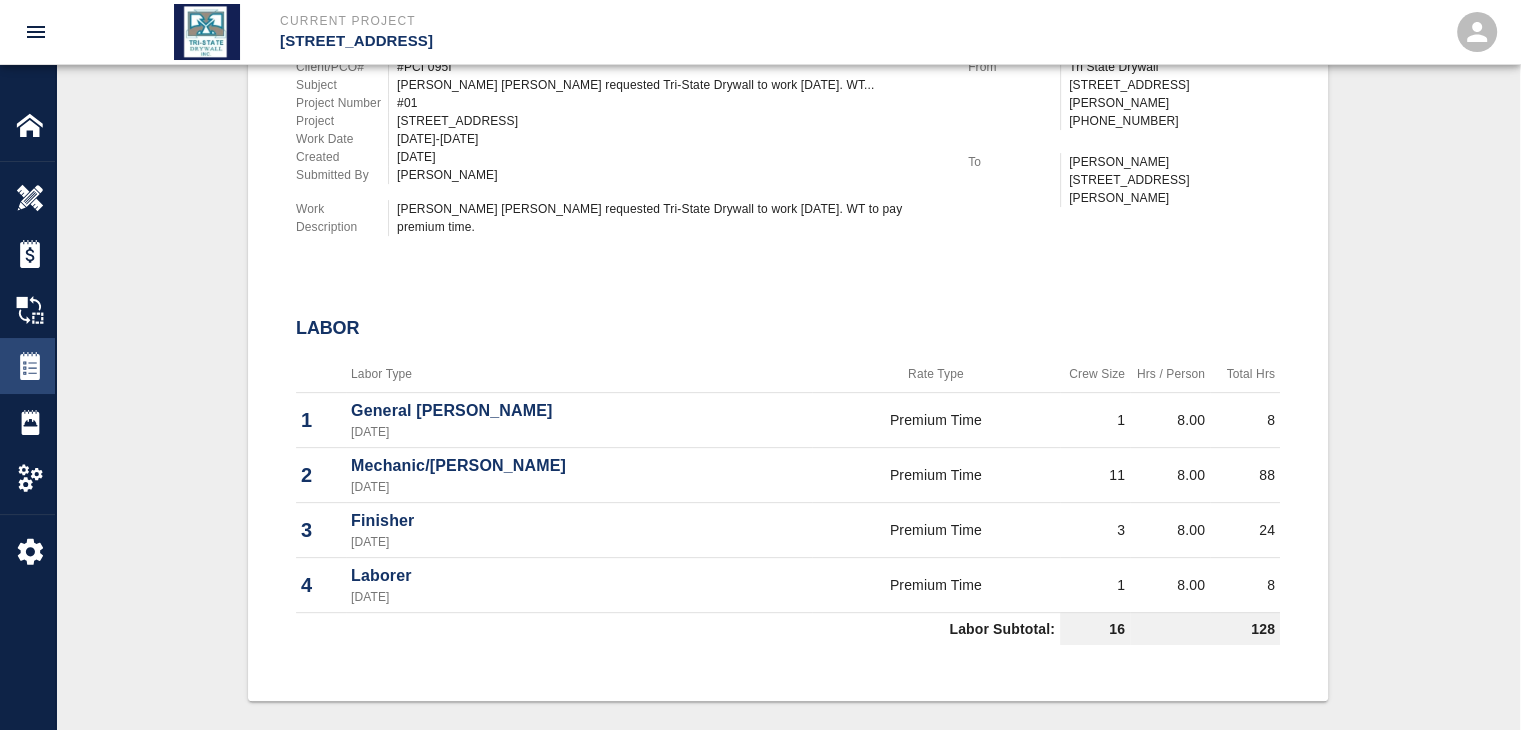 click at bounding box center (30, 366) 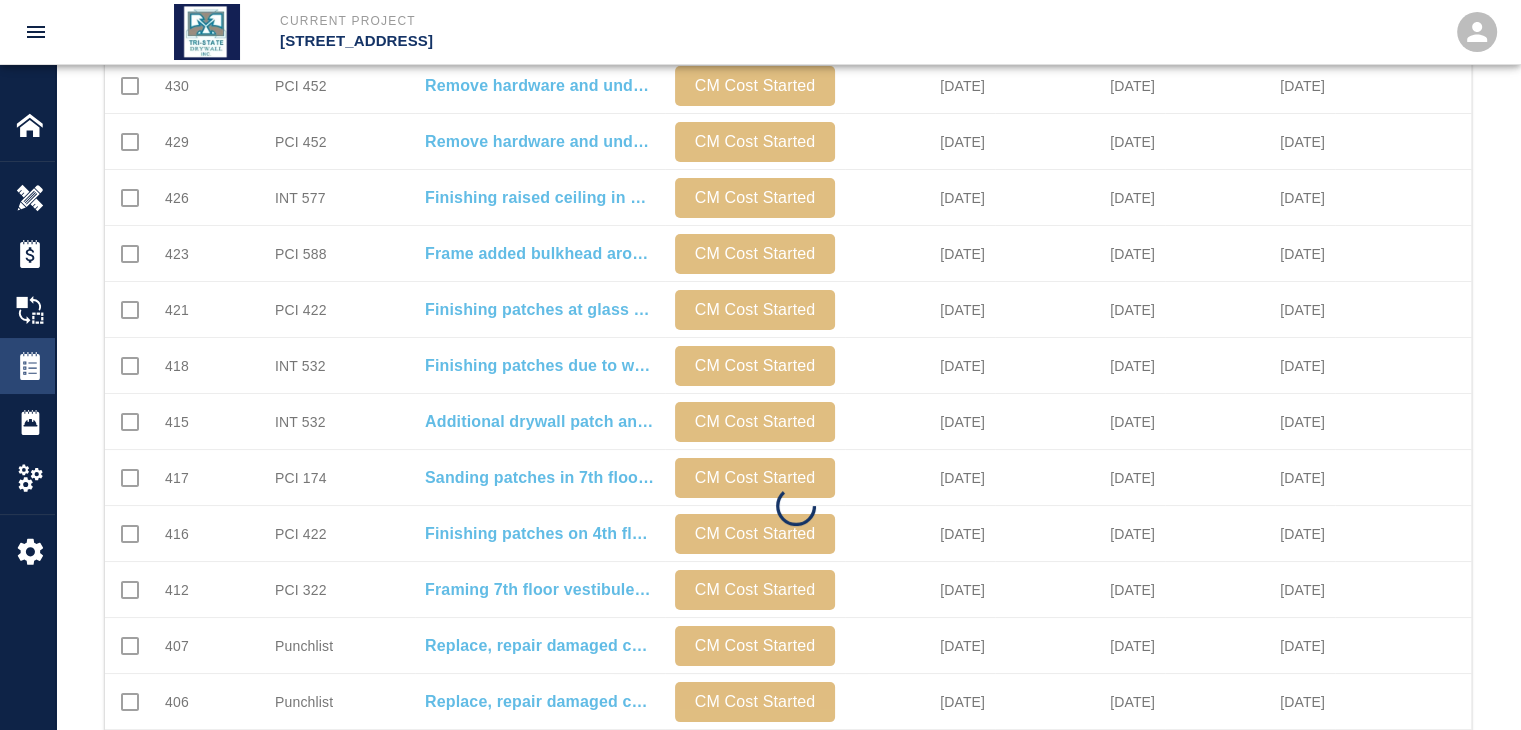 scroll, scrollTop: 0, scrollLeft: 0, axis: both 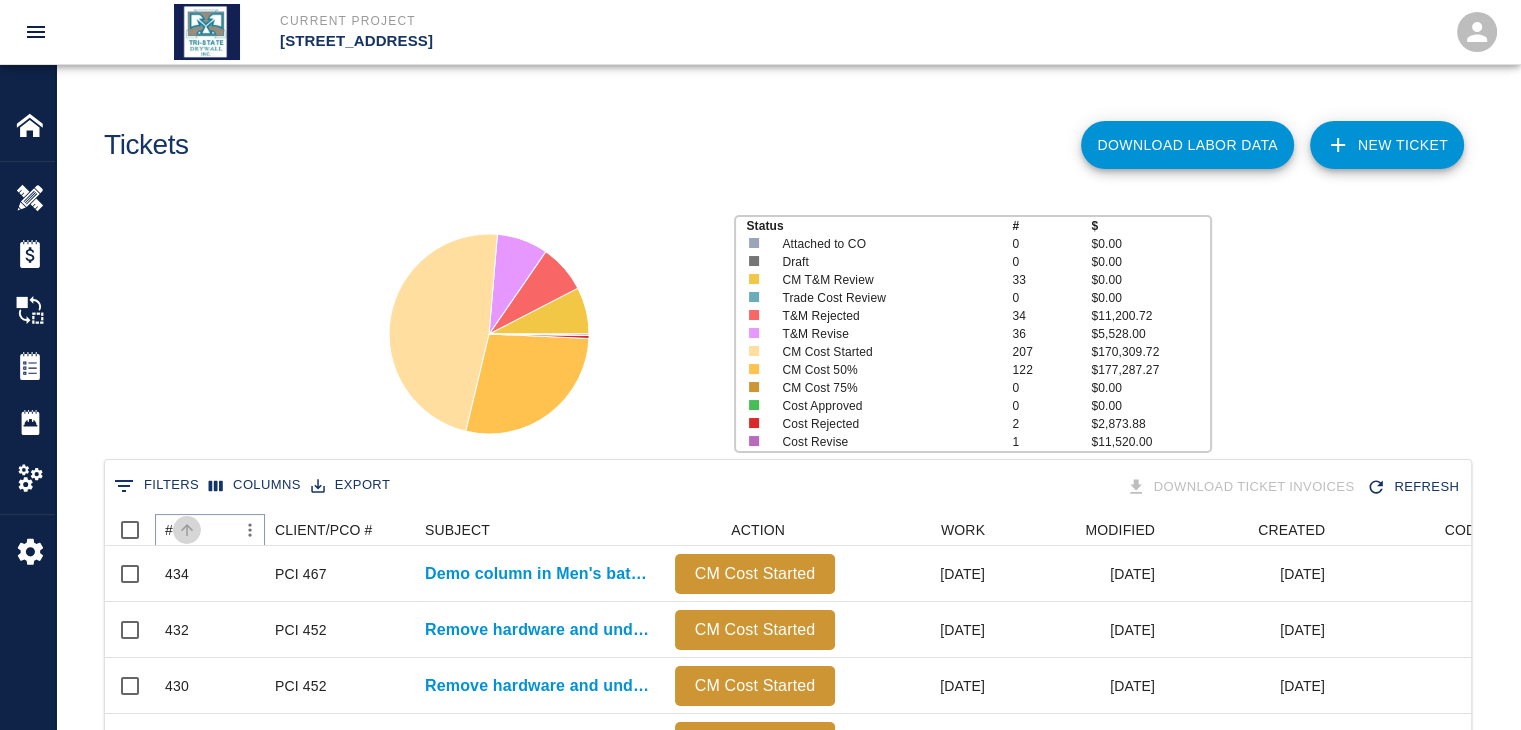 click 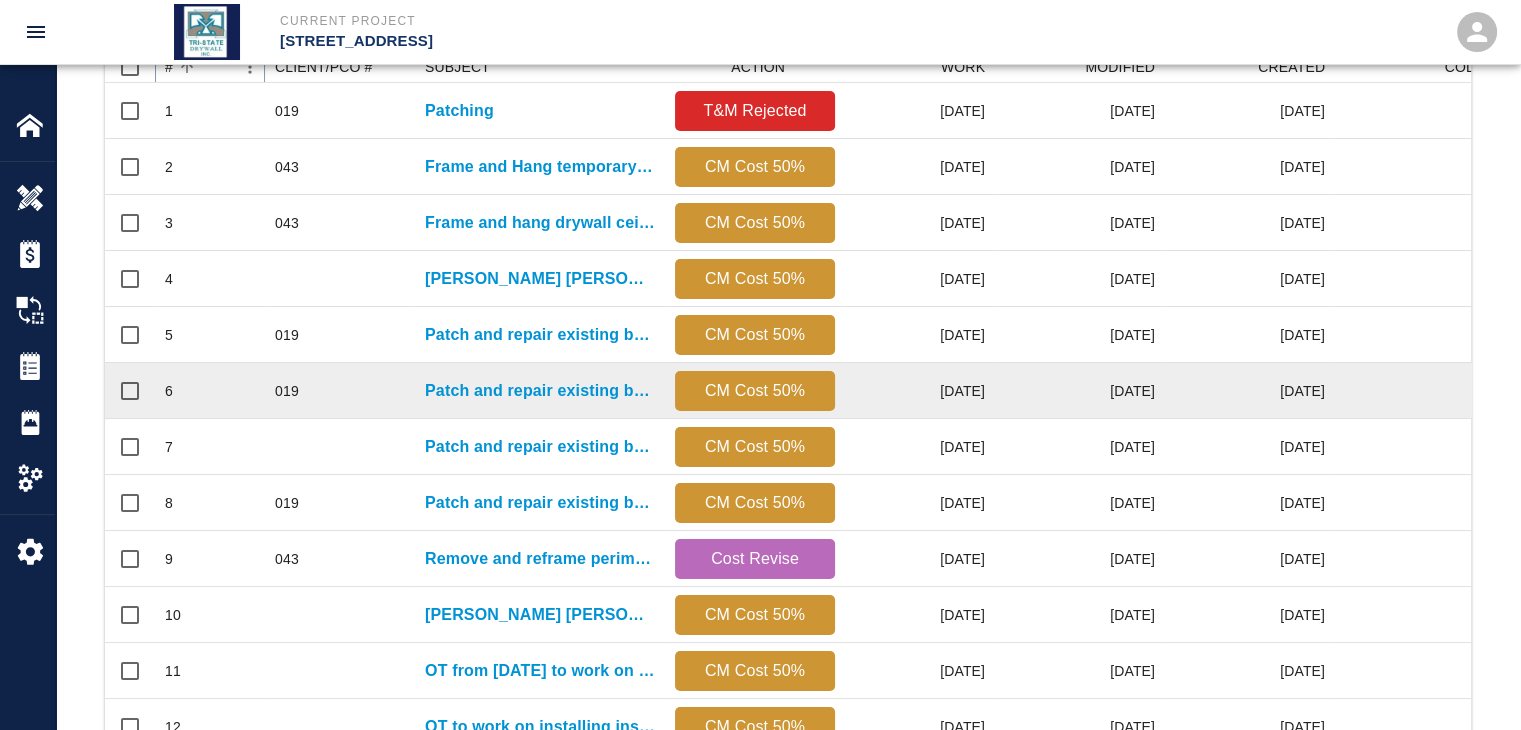 scroll, scrollTop: 100, scrollLeft: 0, axis: vertical 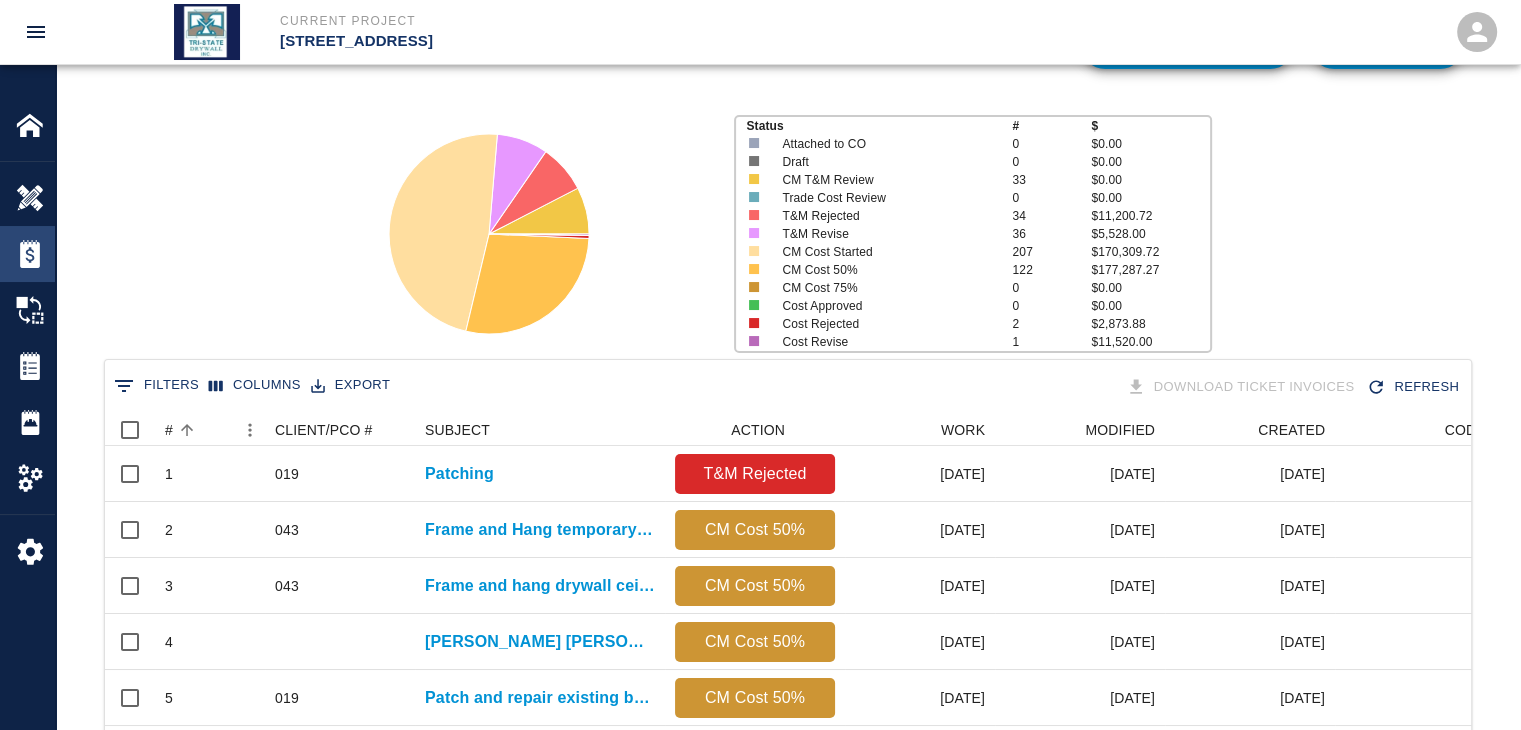 click at bounding box center (30, 254) 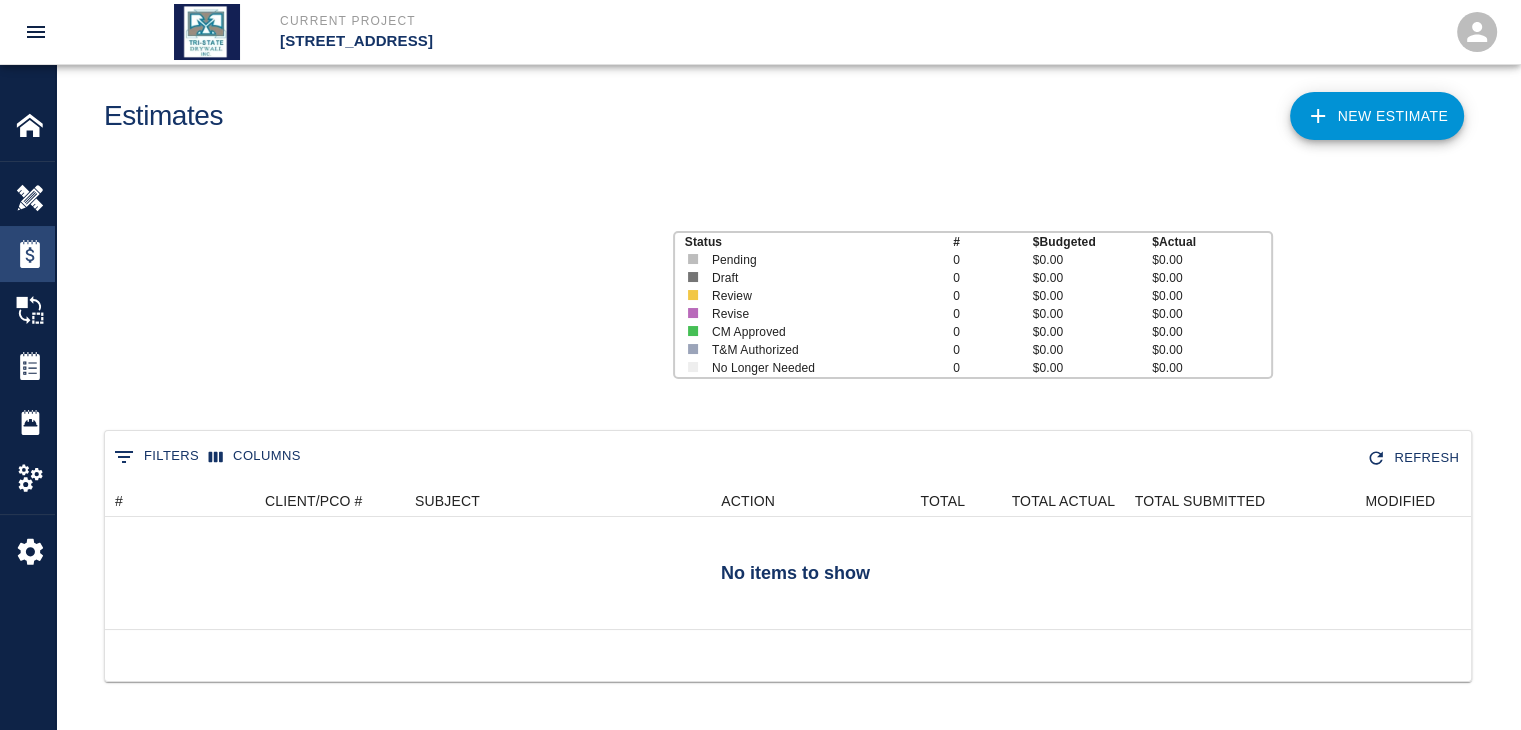 scroll, scrollTop: 0, scrollLeft: 0, axis: both 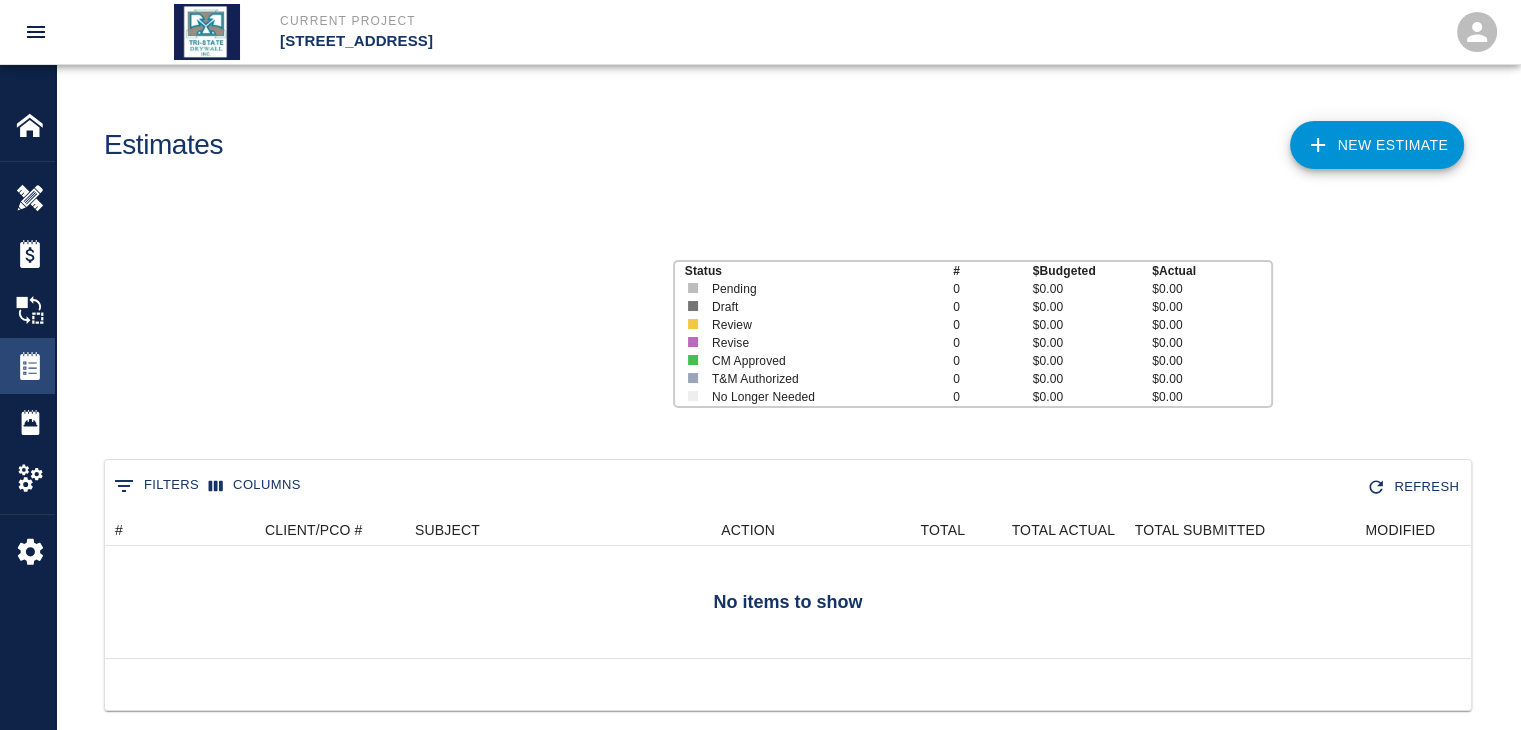 click at bounding box center [30, 366] 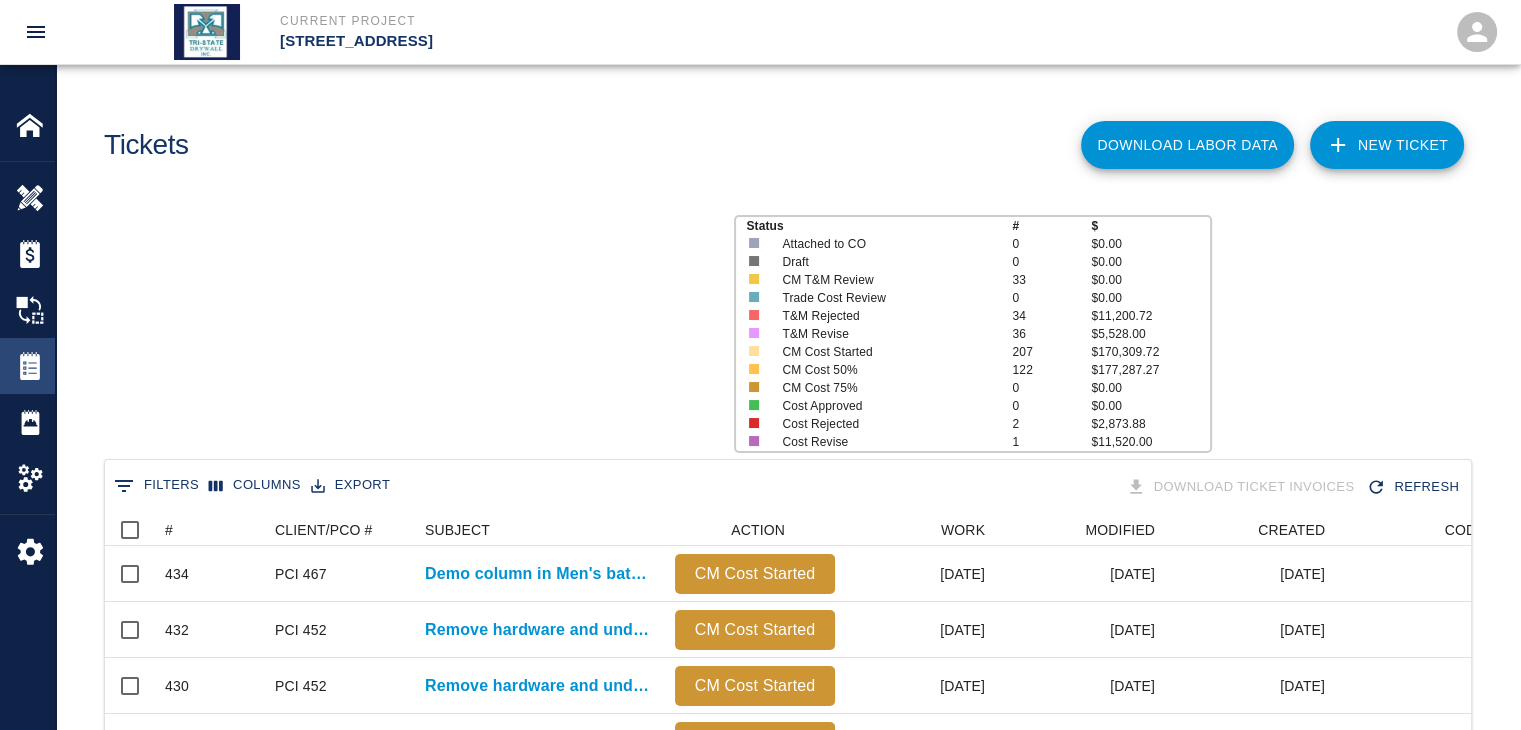 scroll, scrollTop: 16, scrollLeft: 16, axis: both 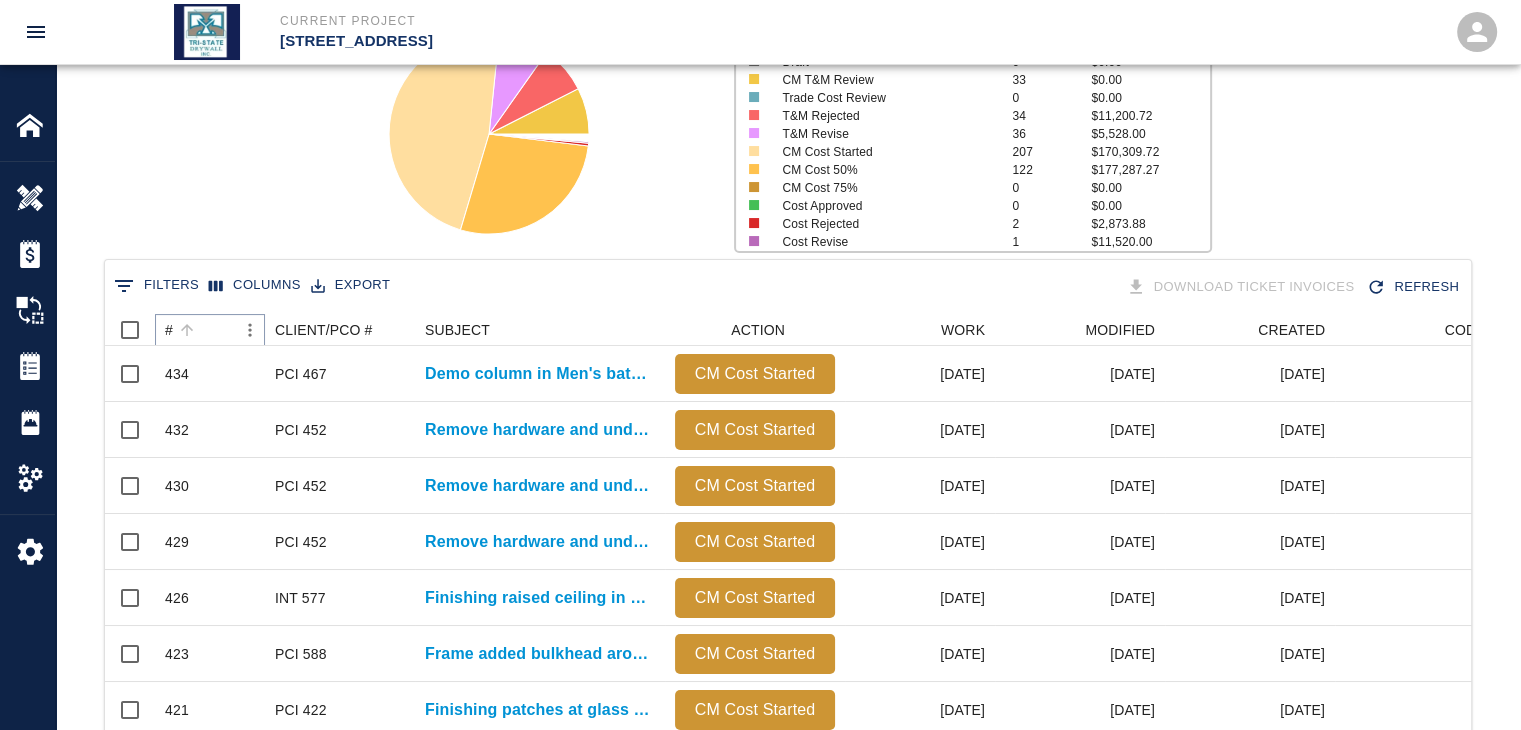 click at bounding box center [187, 330] 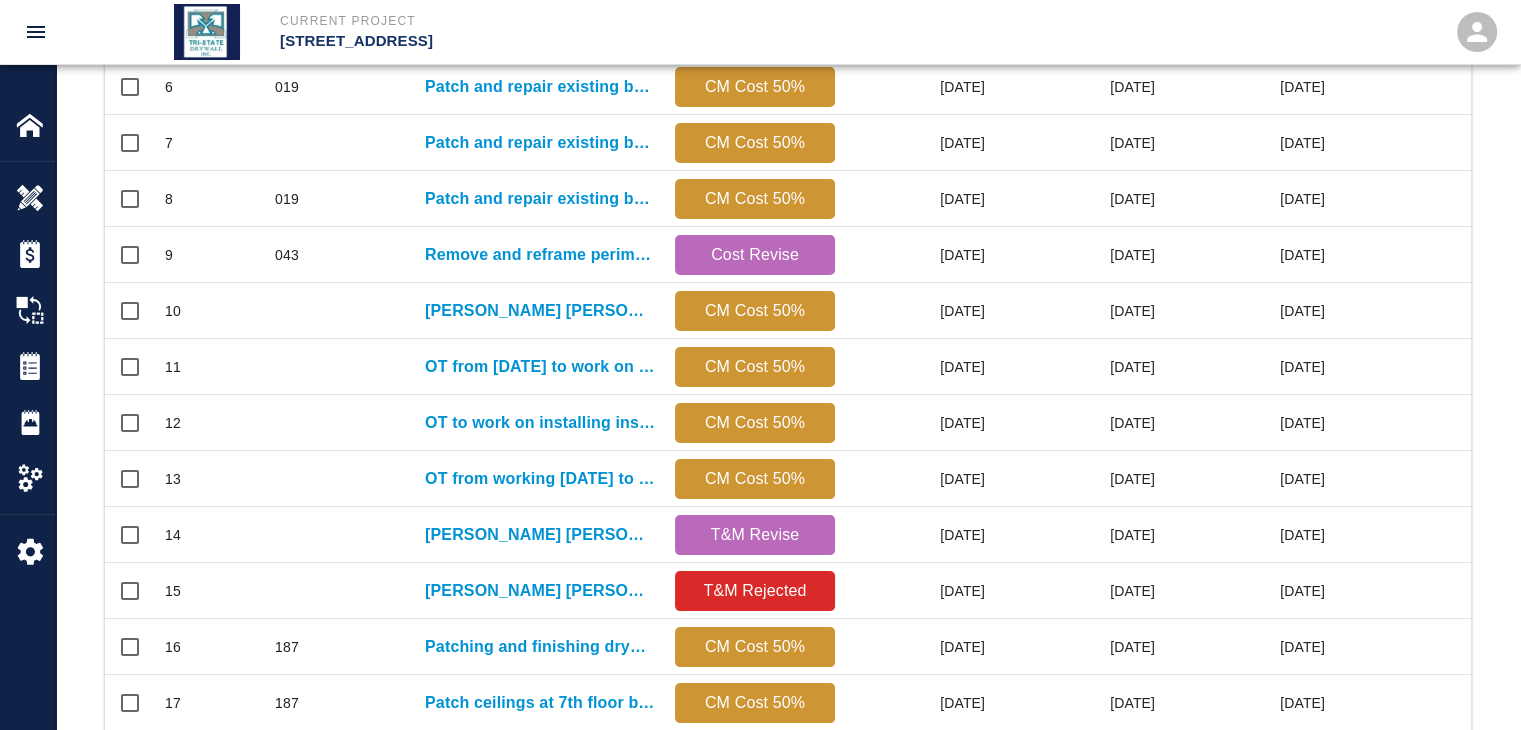 scroll, scrollTop: 1052, scrollLeft: 0, axis: vertical 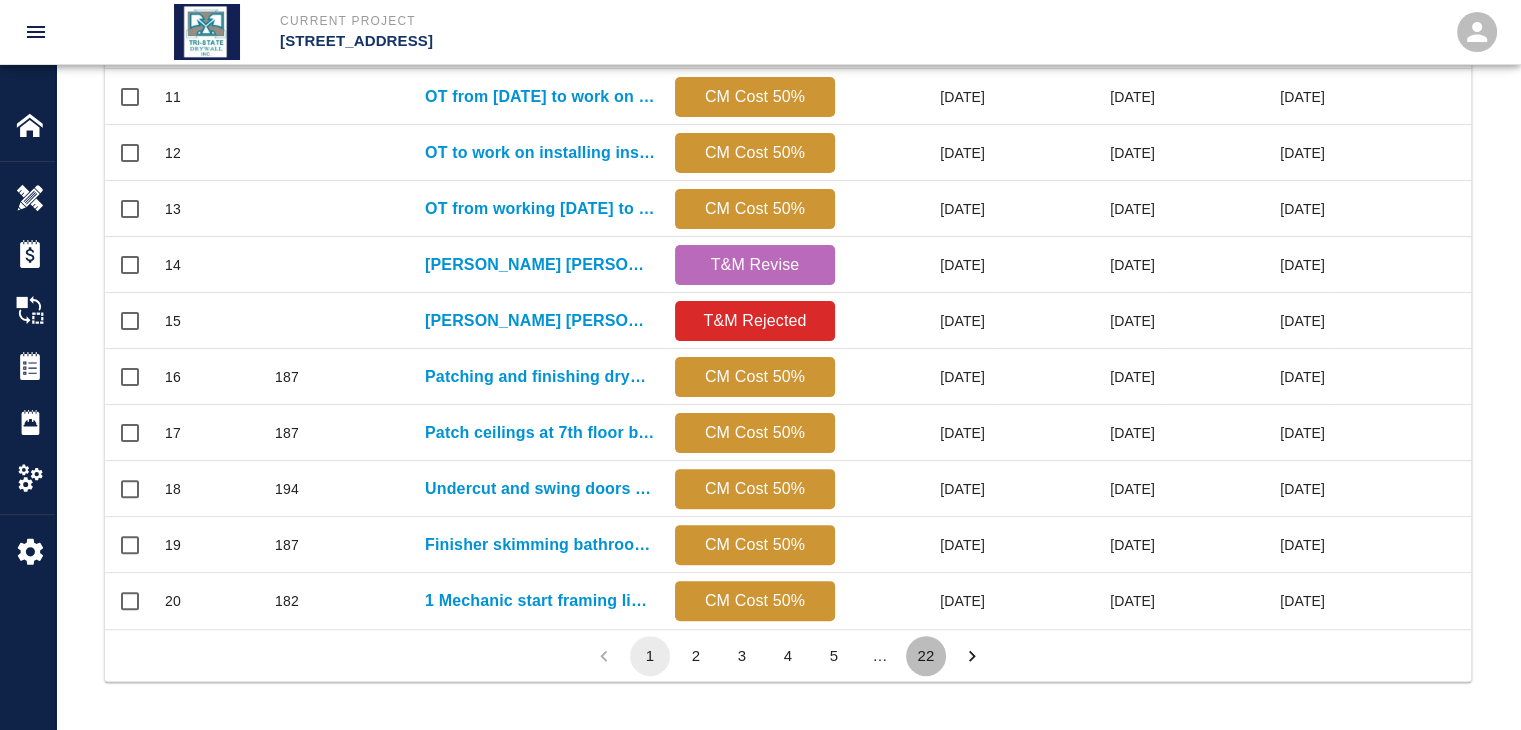 click on "22" at bounding box center (926, 656) 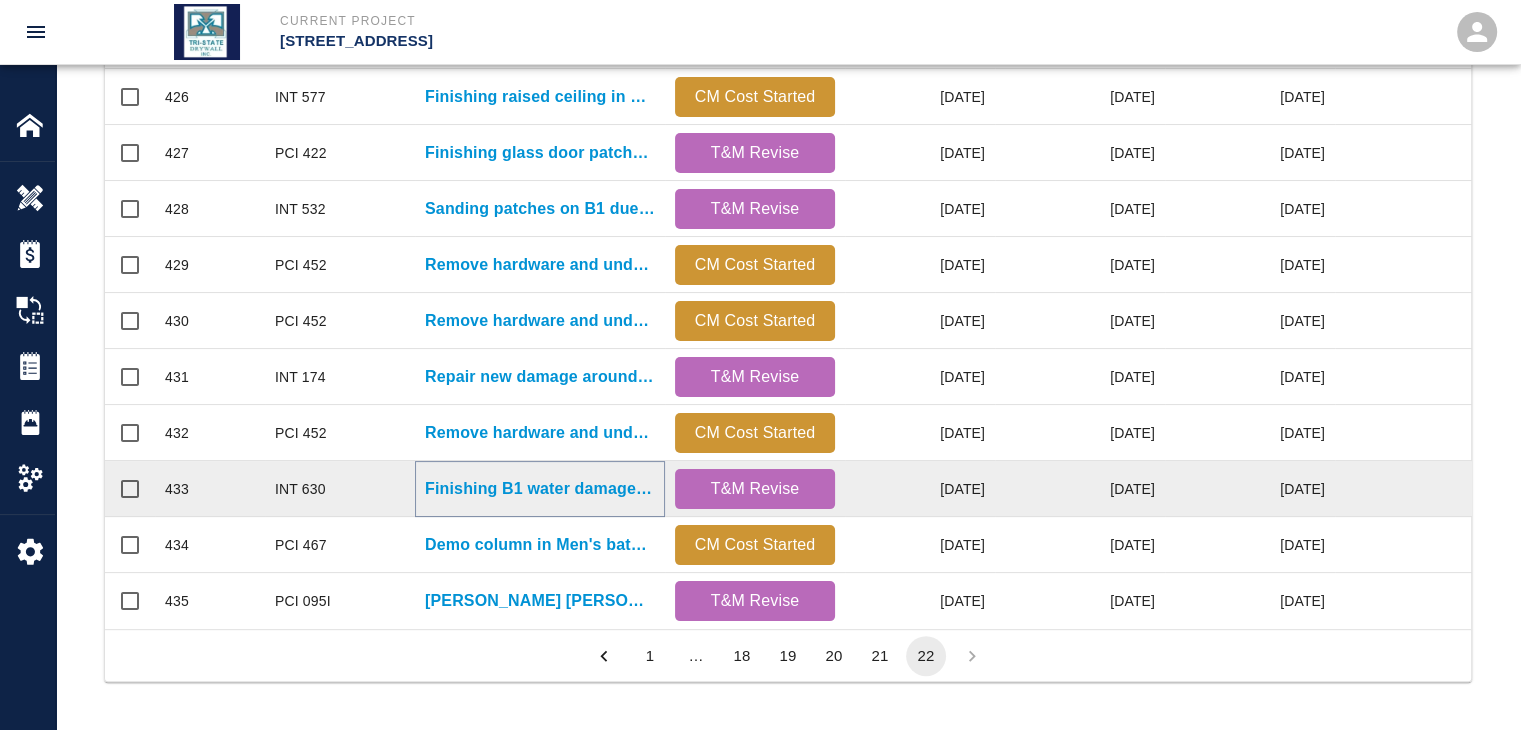 click on "Finishing B1 water damage repairs." at bounding box center [540, 489] 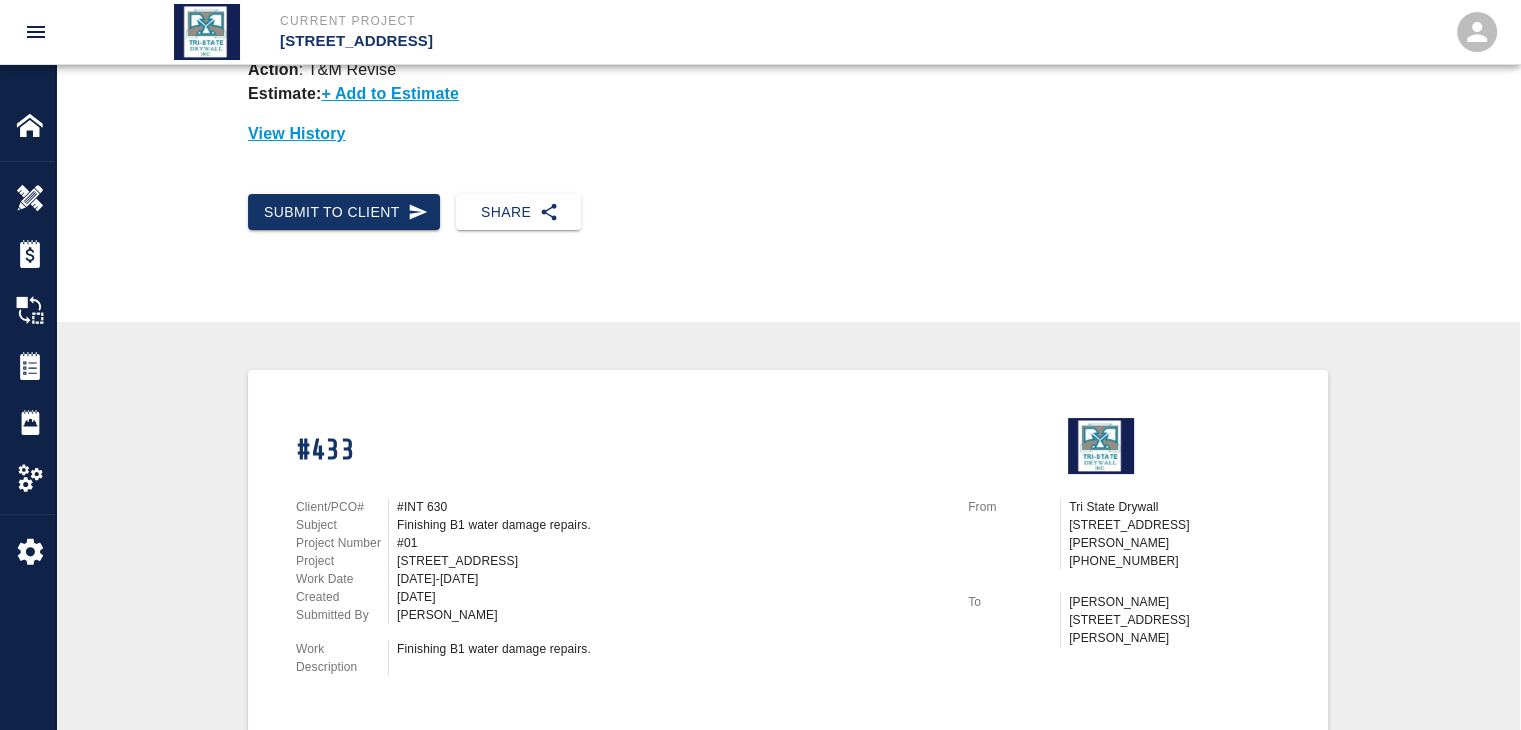 scroll, scrollTop: 100, scrollLeft: 0, axis: vertical 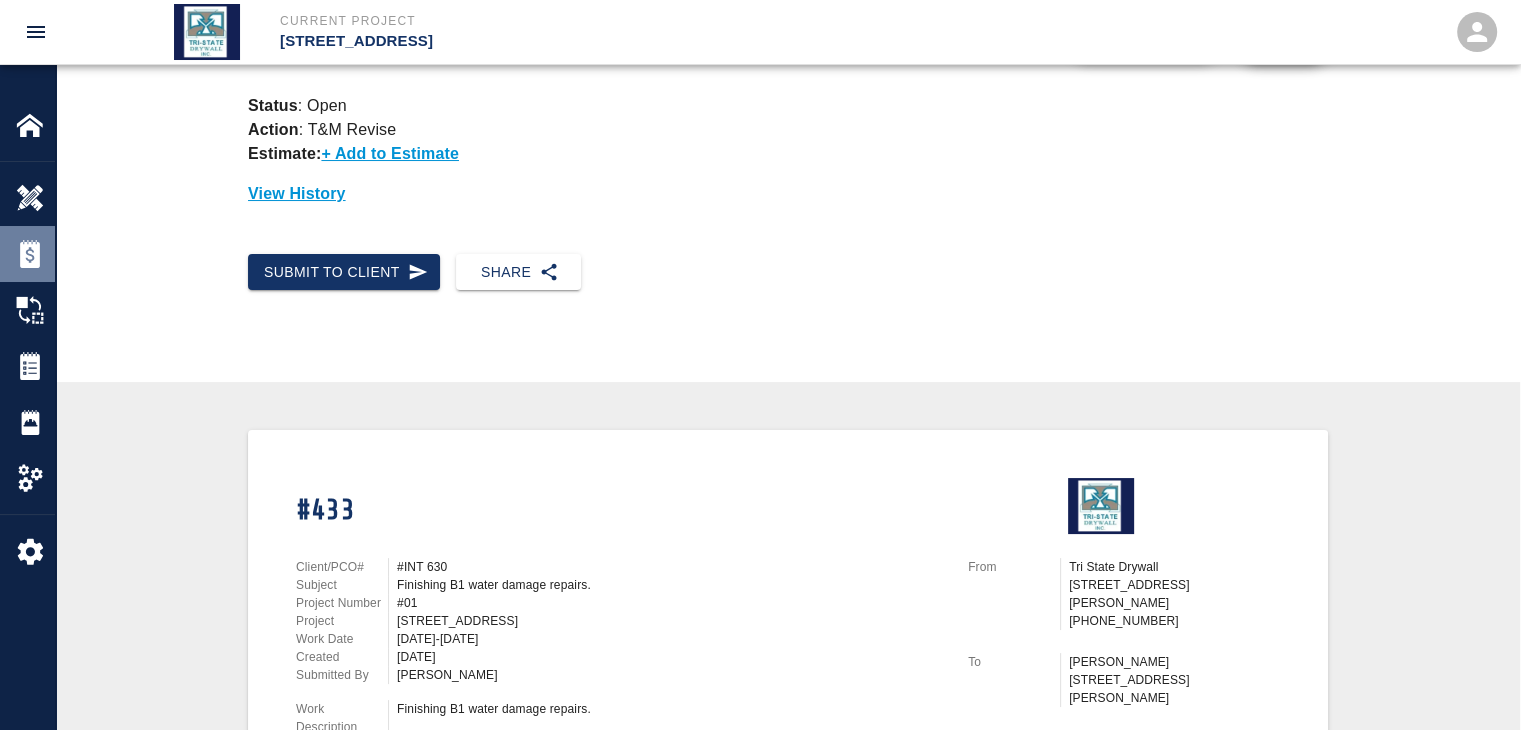 click on "Estimates" at bounding box center [27, 254] 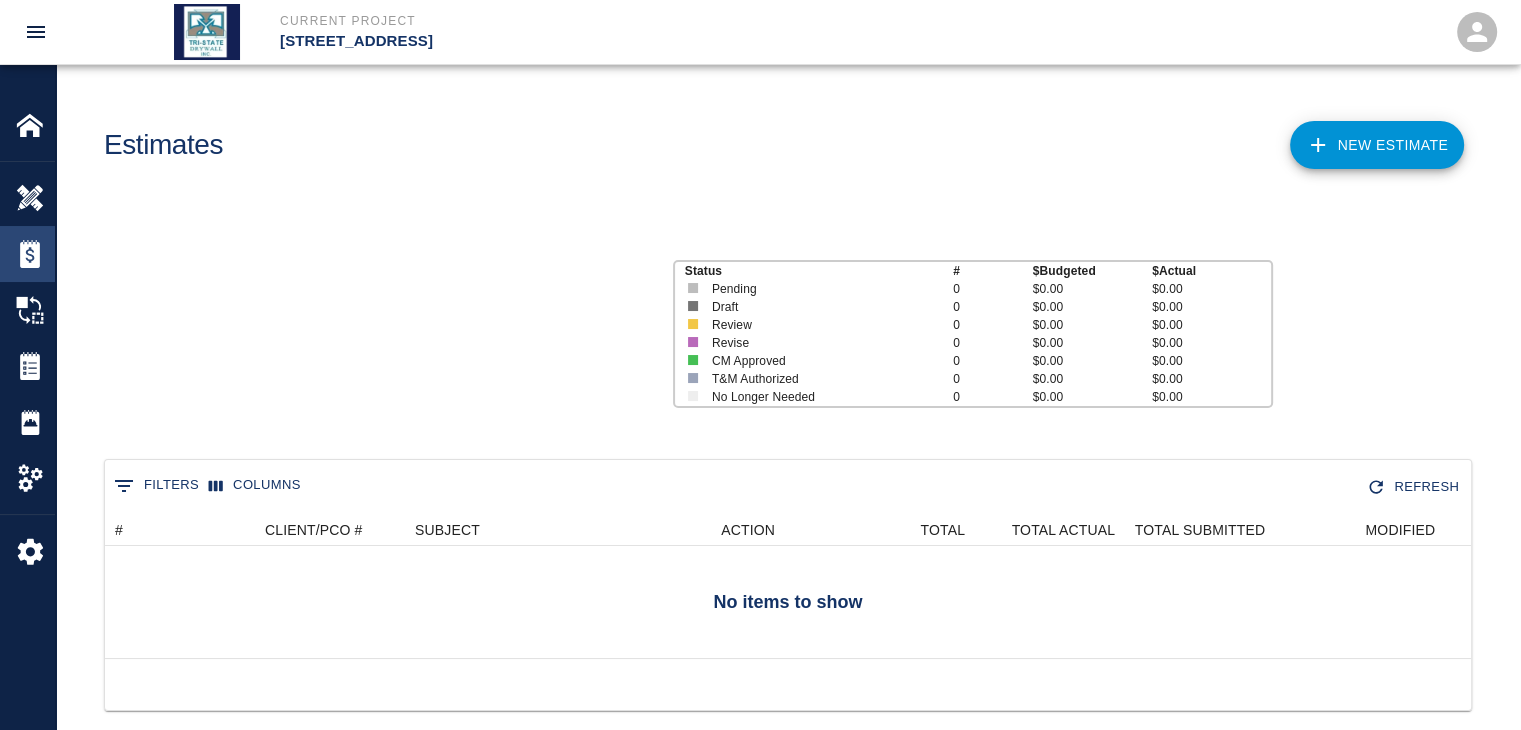 scroll, scrollTop: 16, scrollLeft: 16, axis: both 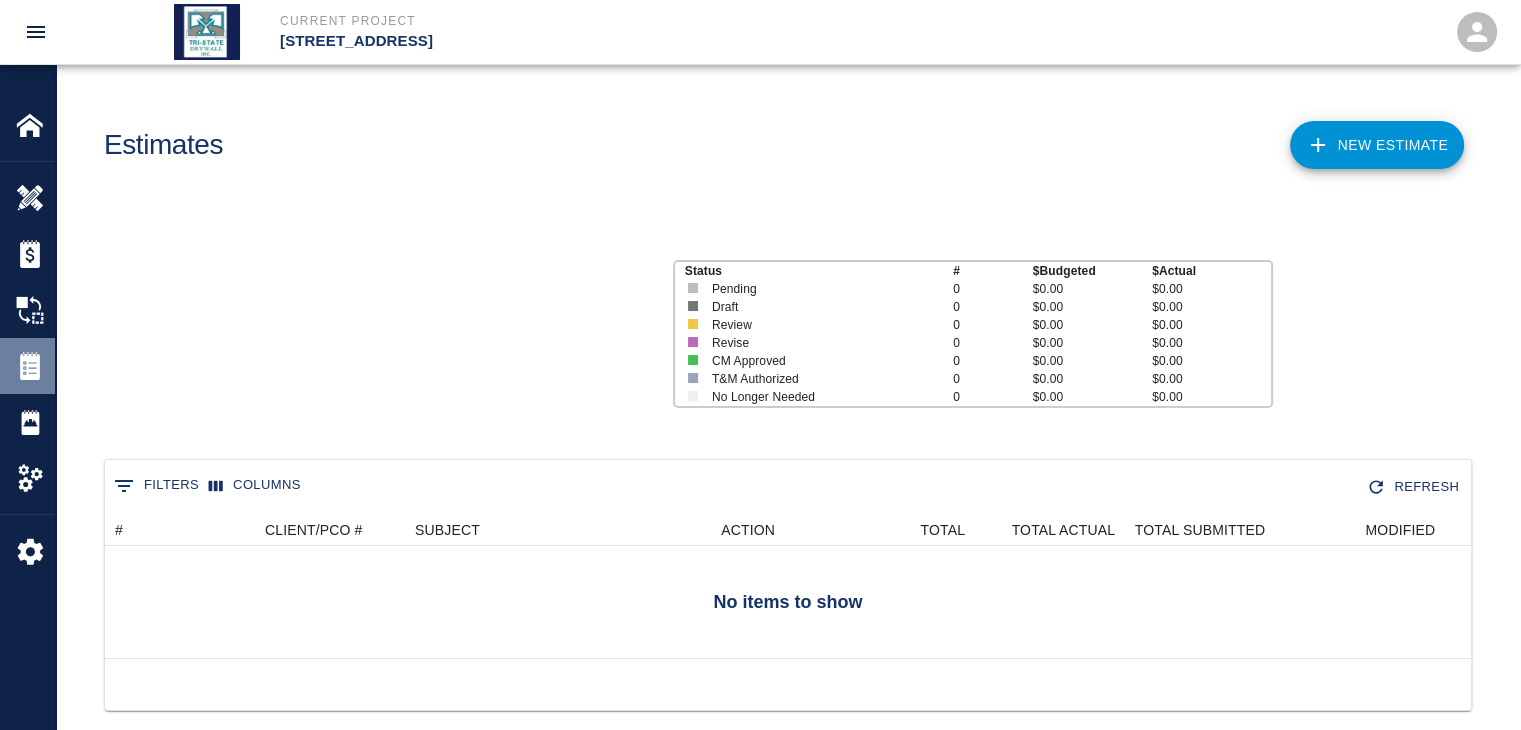 click on "Tickets" at bounding box center [27, 366] 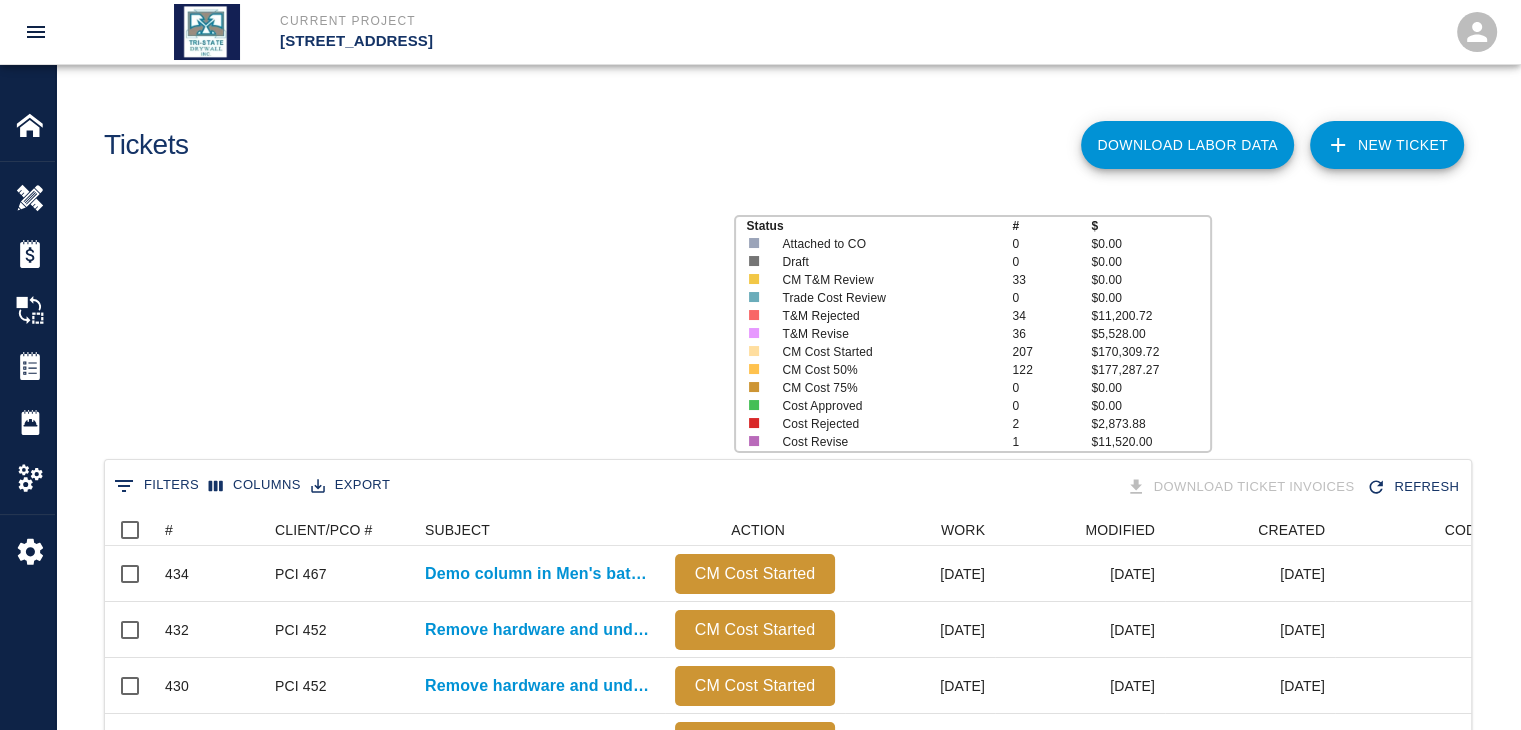 scroll, scrollTop: 16, scrollLeft: 16, axis: both 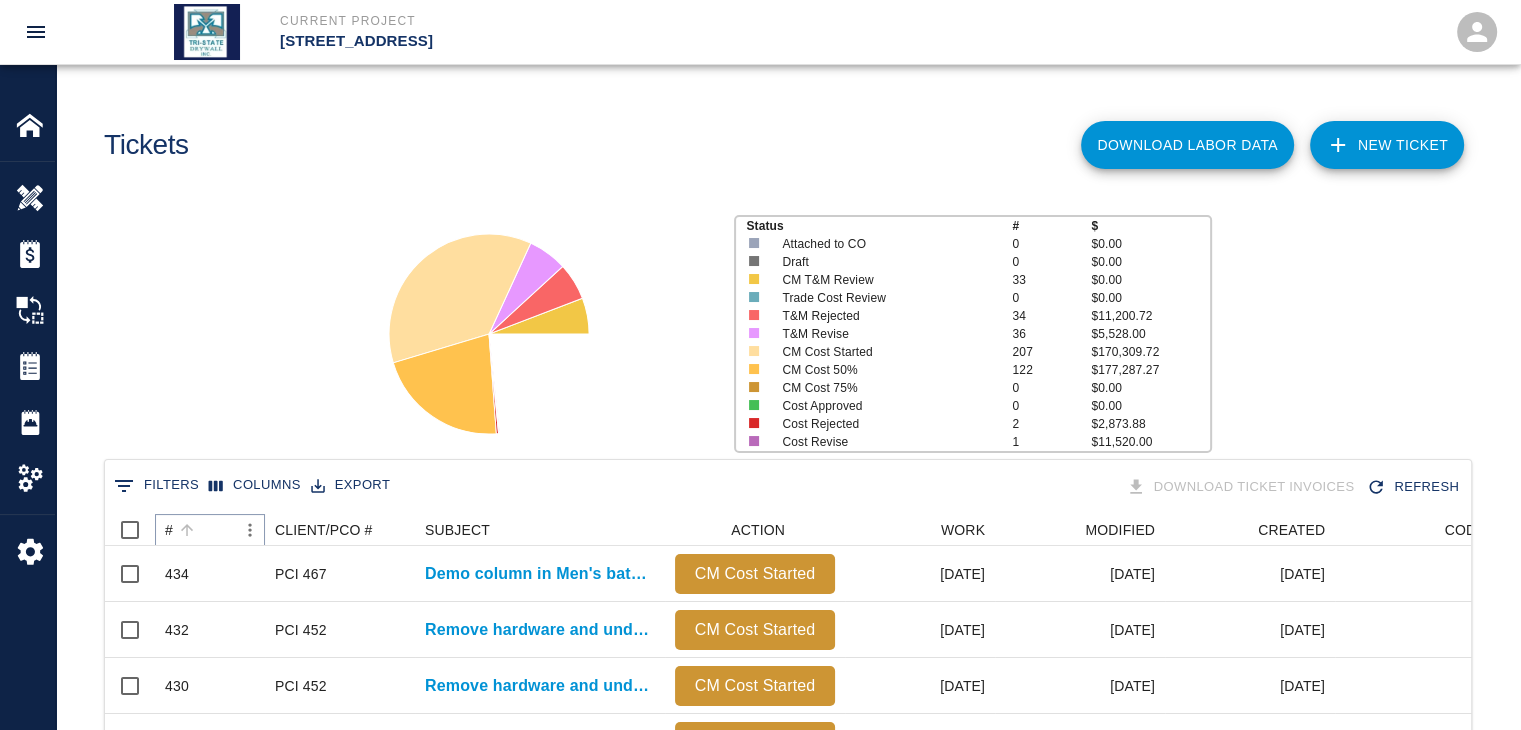 click 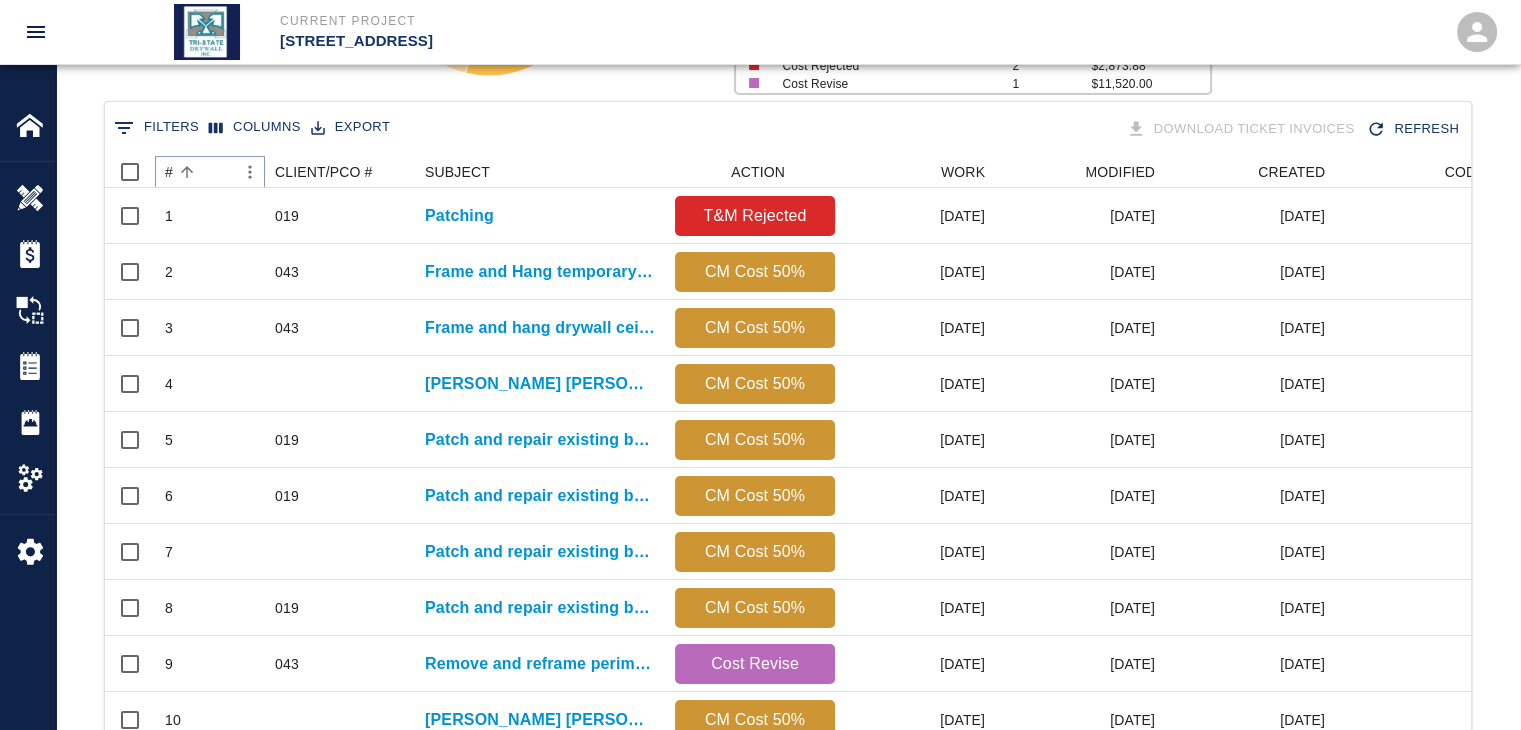 scroll, scrollTop: 0, scrollLeft: 0, axis: both 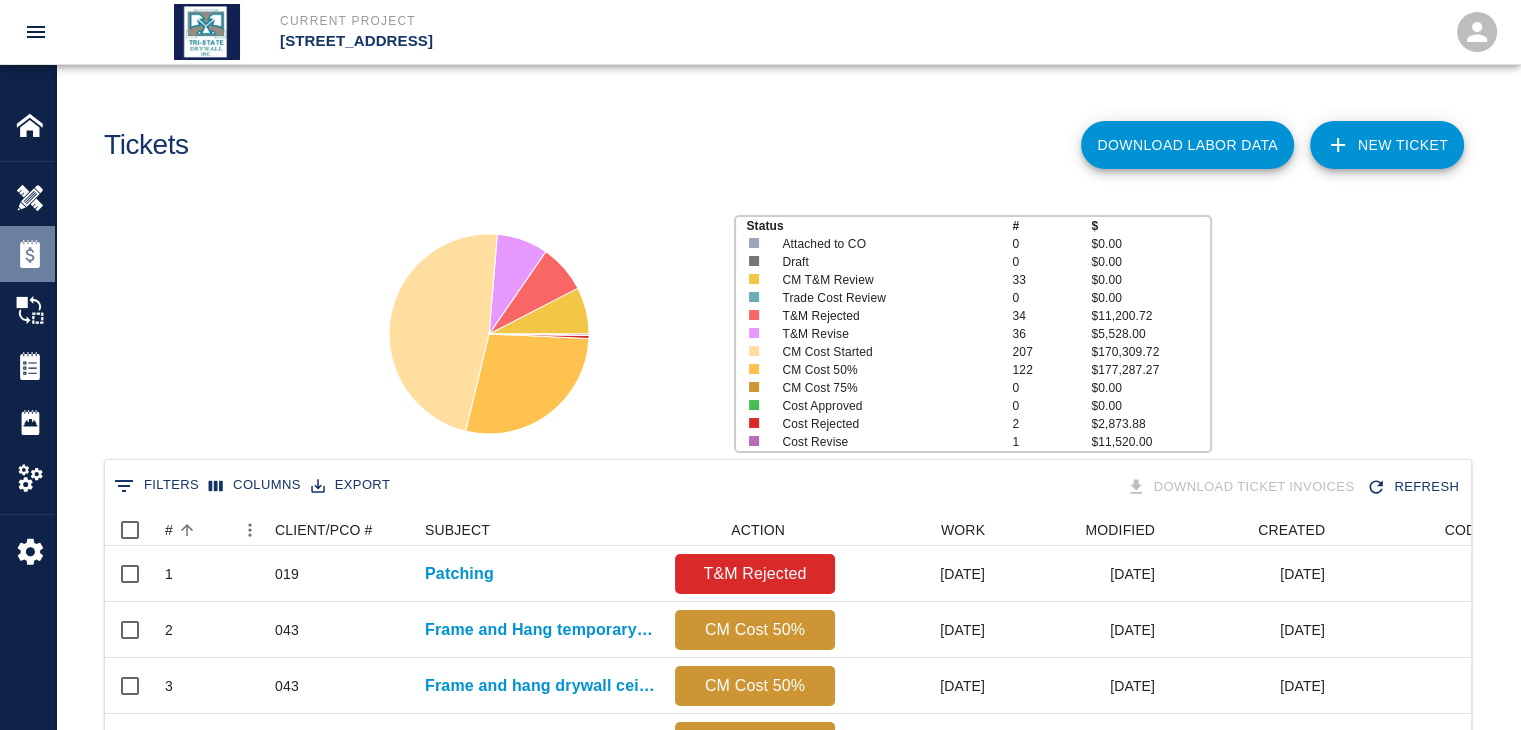 click at bounding box center (30, 254) 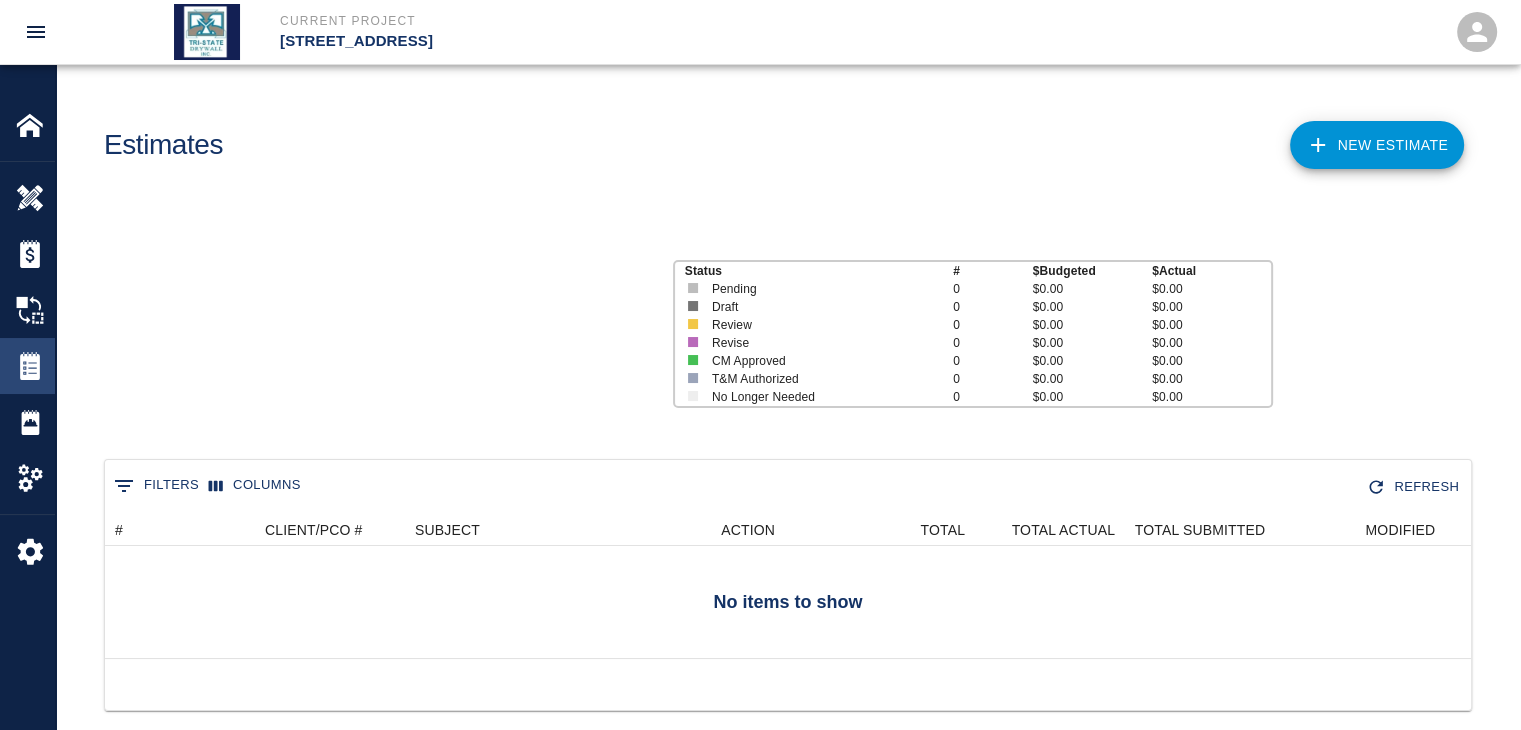 click at bounding box center (30, 366) 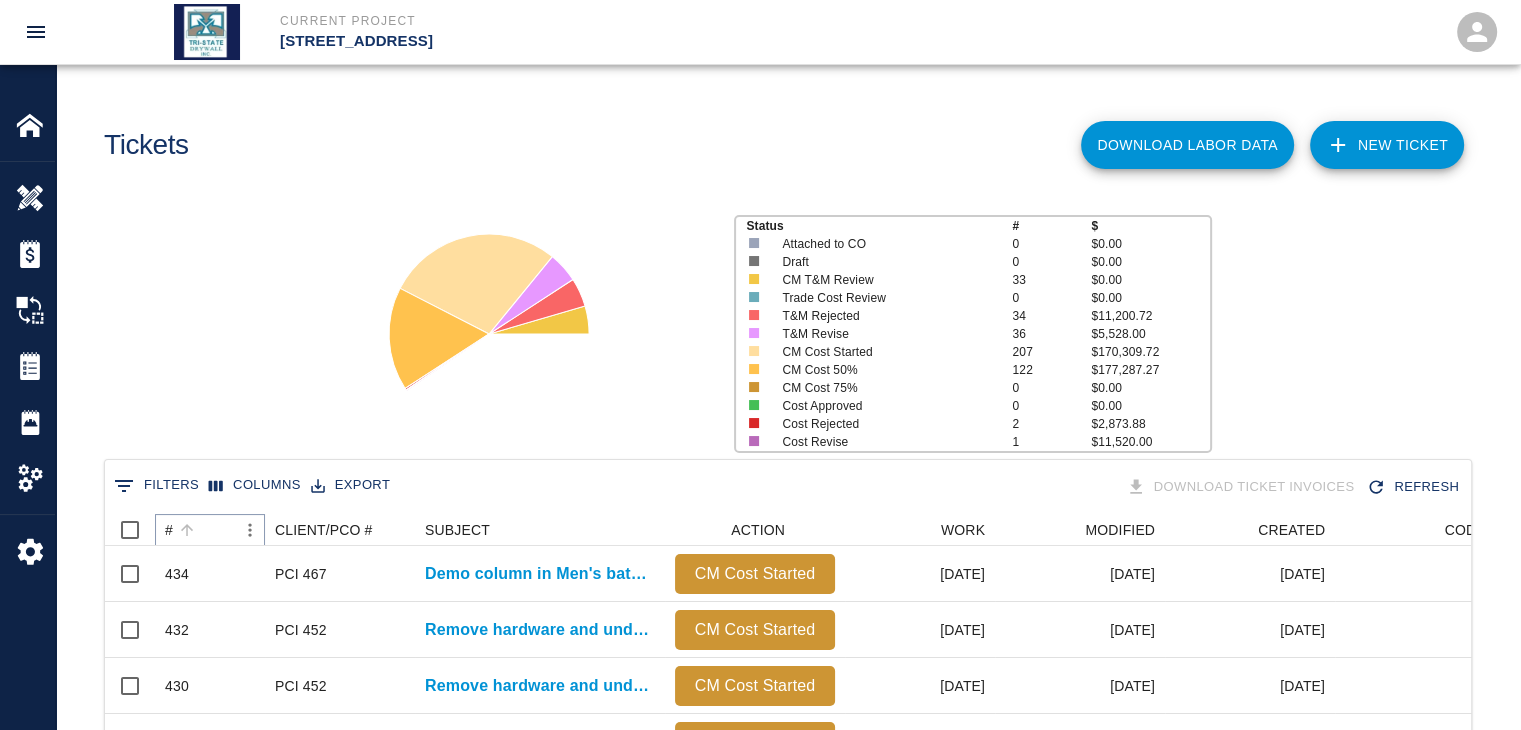 click at bounding box center (187, 530) 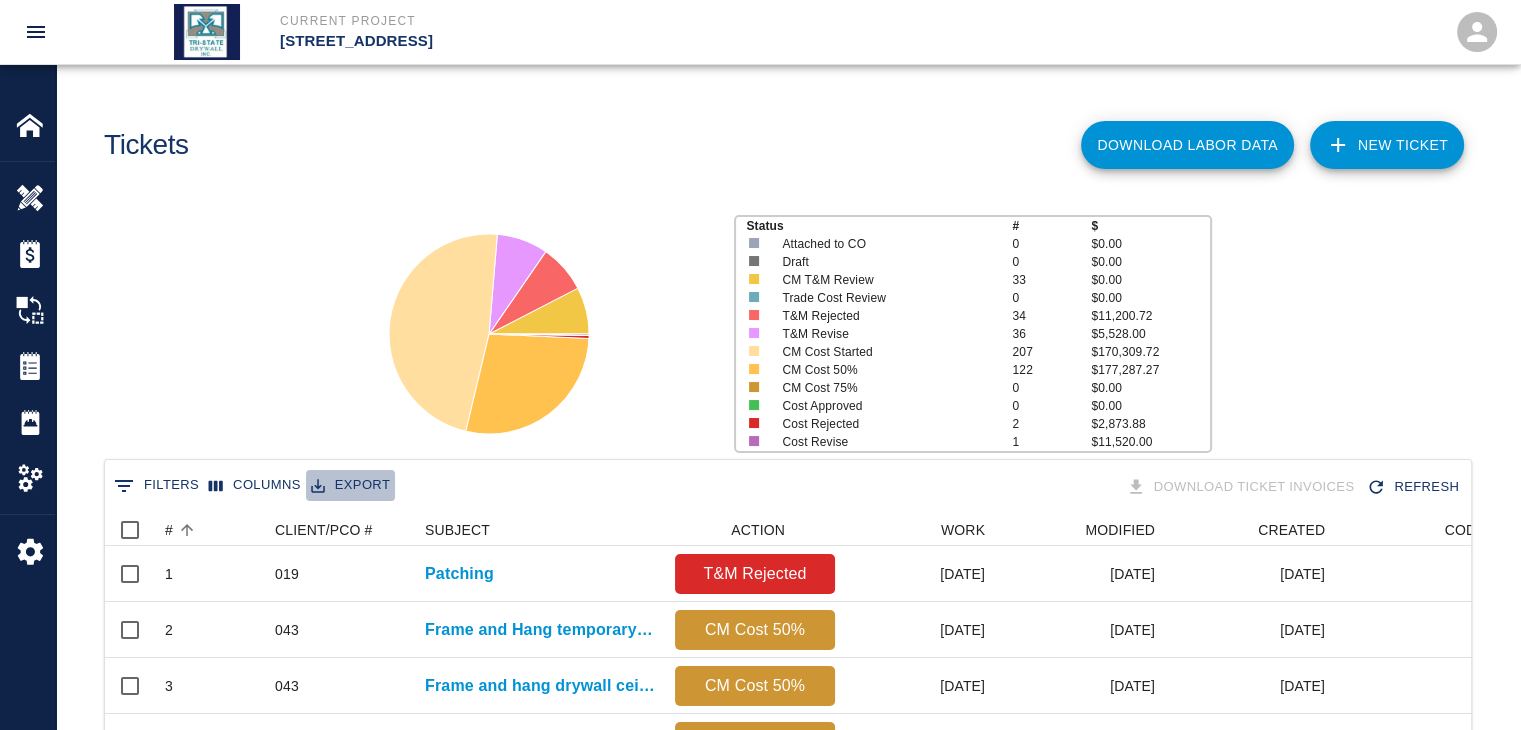 click on "Export" at bounding box center [350, 485] 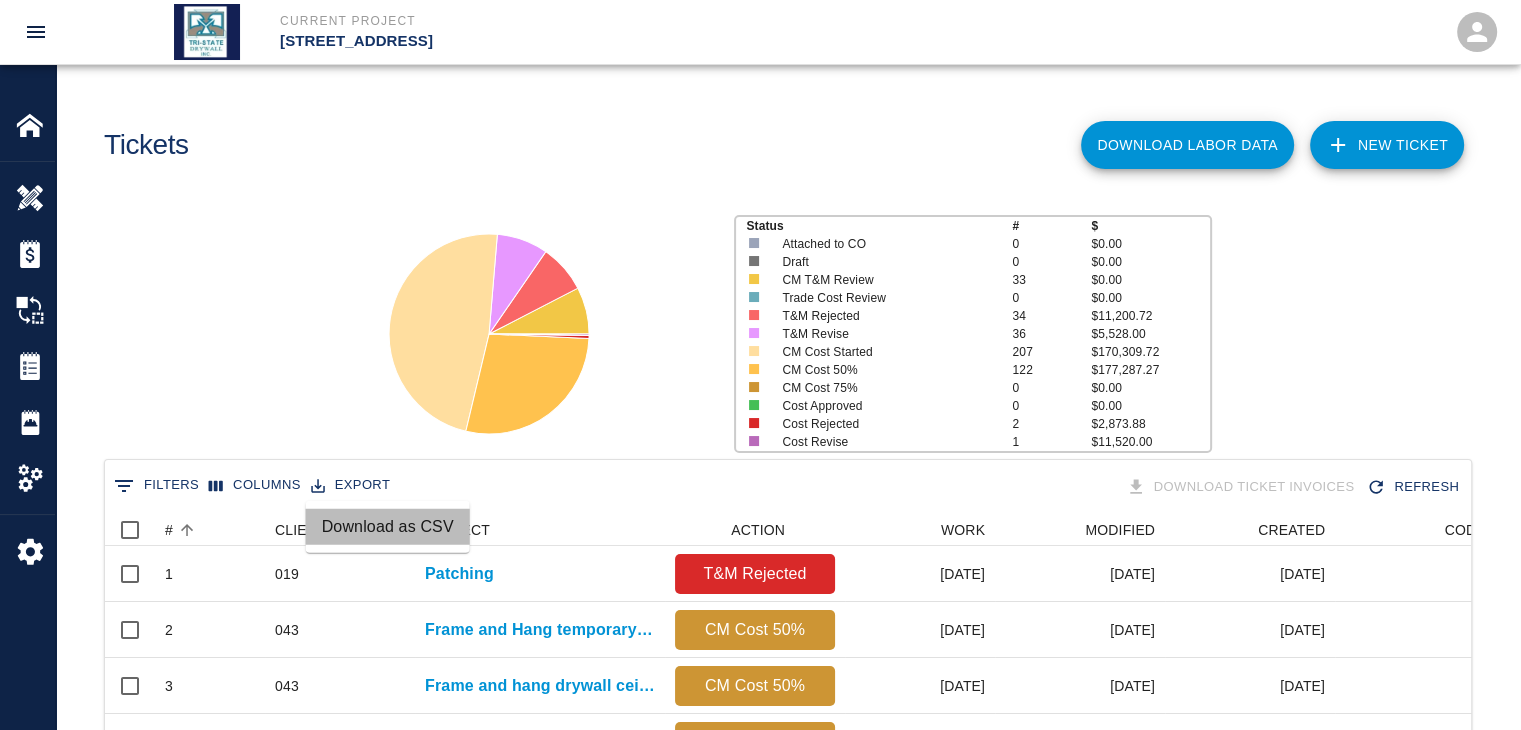 click on "Download as CSV" at bounding box center (388, 527) 